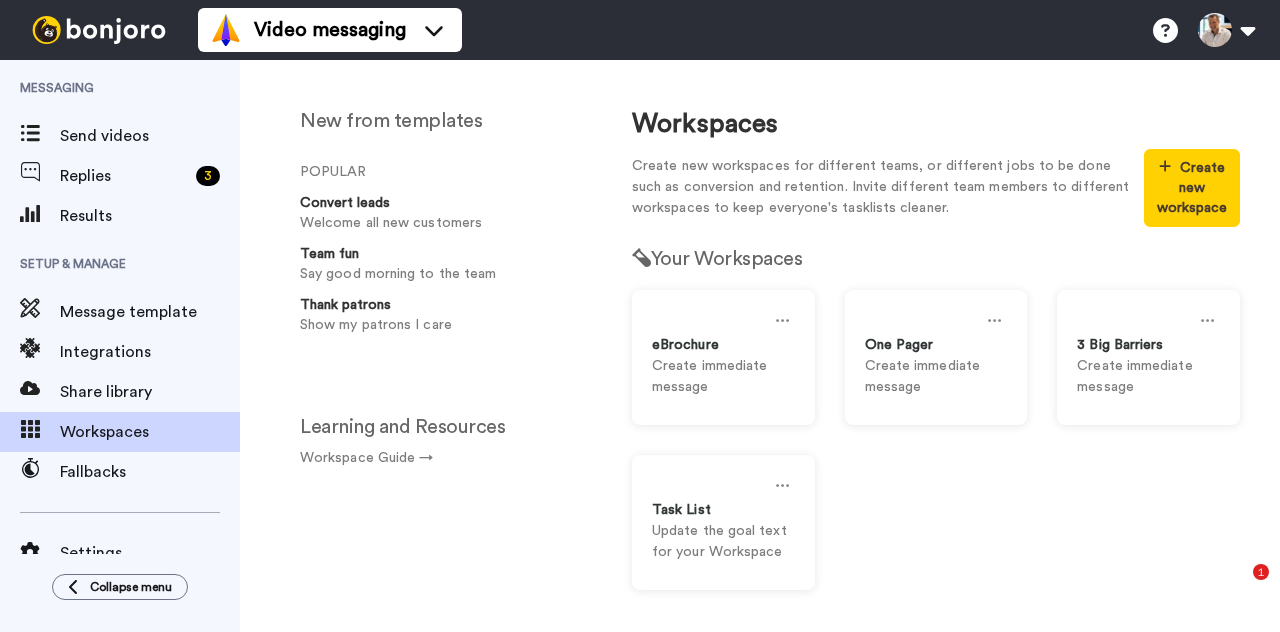 scroll, scrollTop: 0, scrollLeft: 0, axis: both 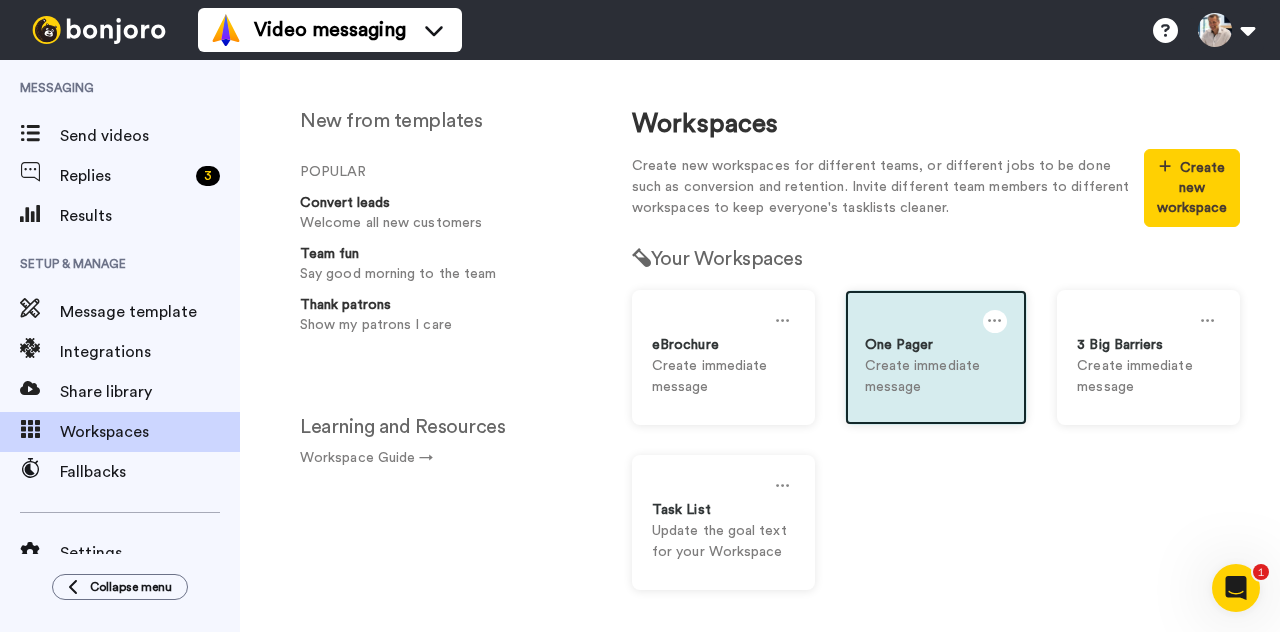 click on "One Pager" at bounding box center (936, 345) 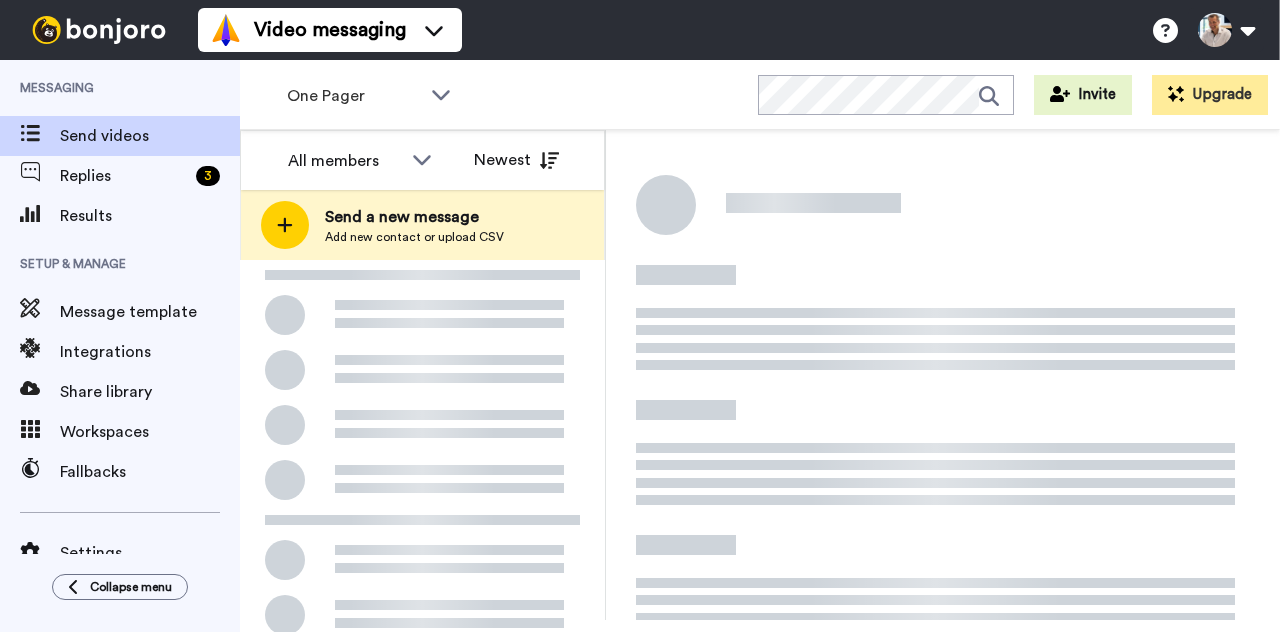 scroll, scrollTop: 0, scrollLeft: 0, axis: both 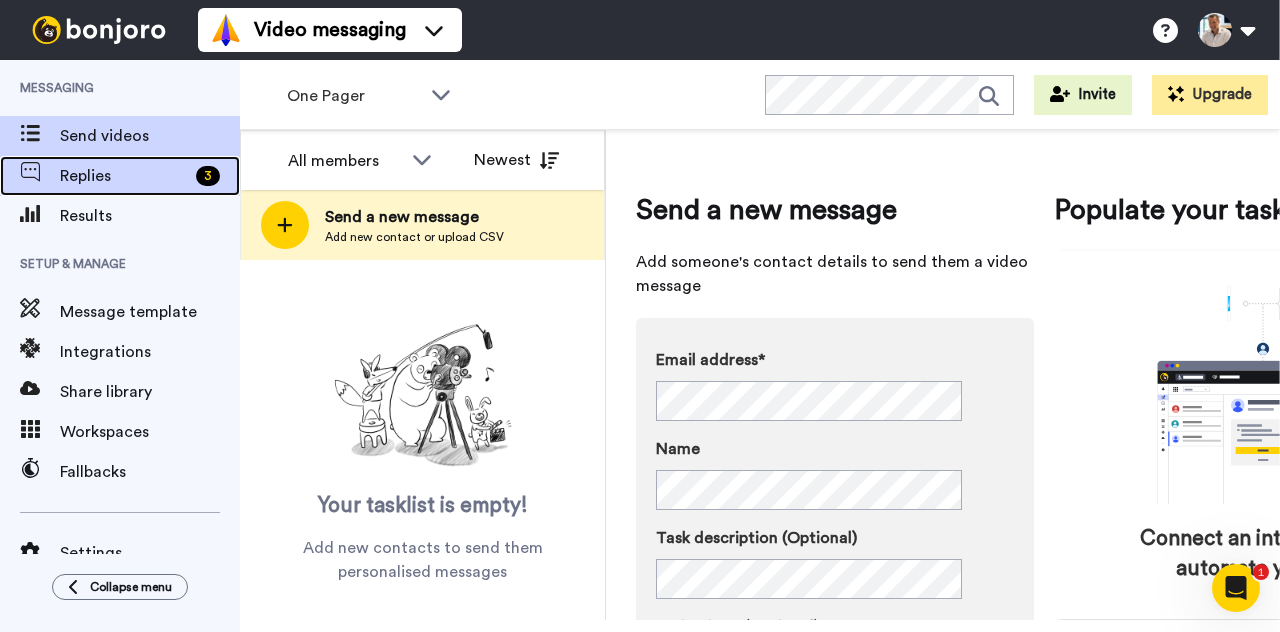 click on "Replies" at bounding box center [124, 176] 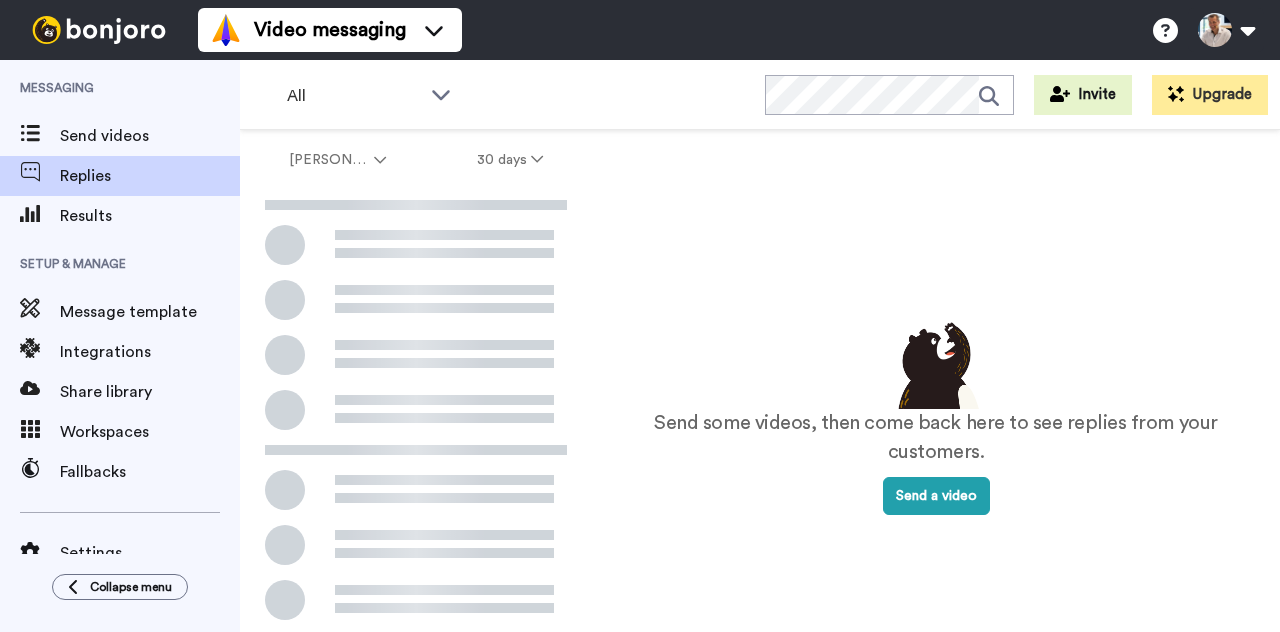 scroll, scrollTop: 0, scrollLeft: 0, axis: both 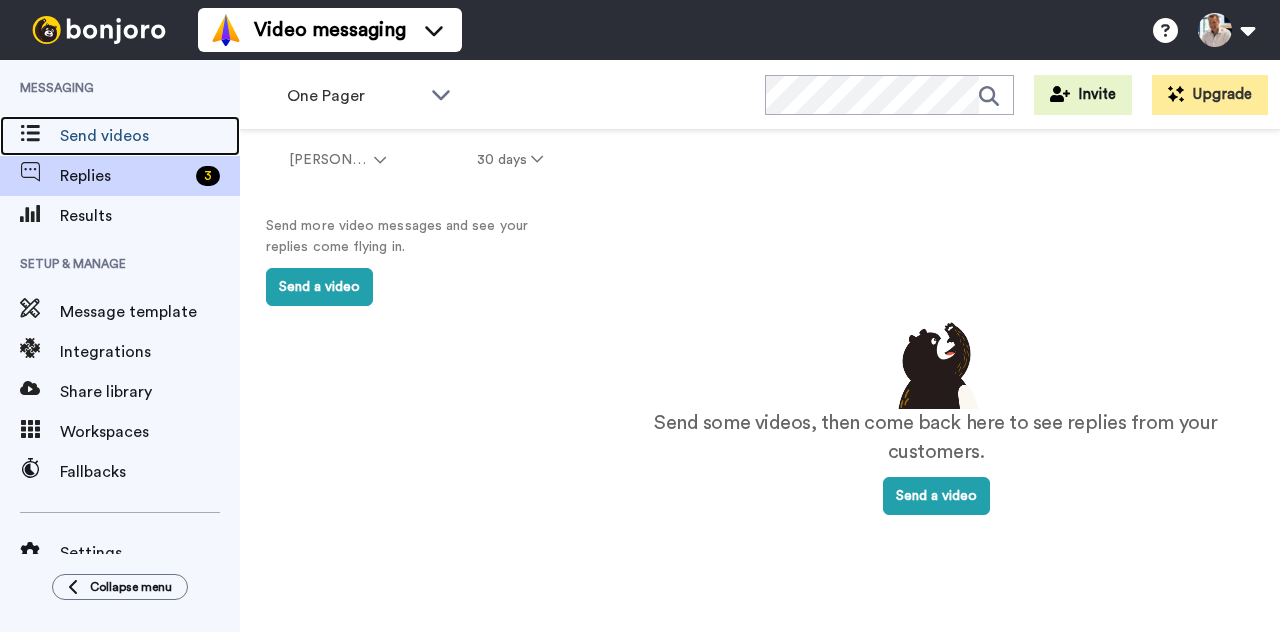 click on "Send videos" at bounding box center (150, 136) 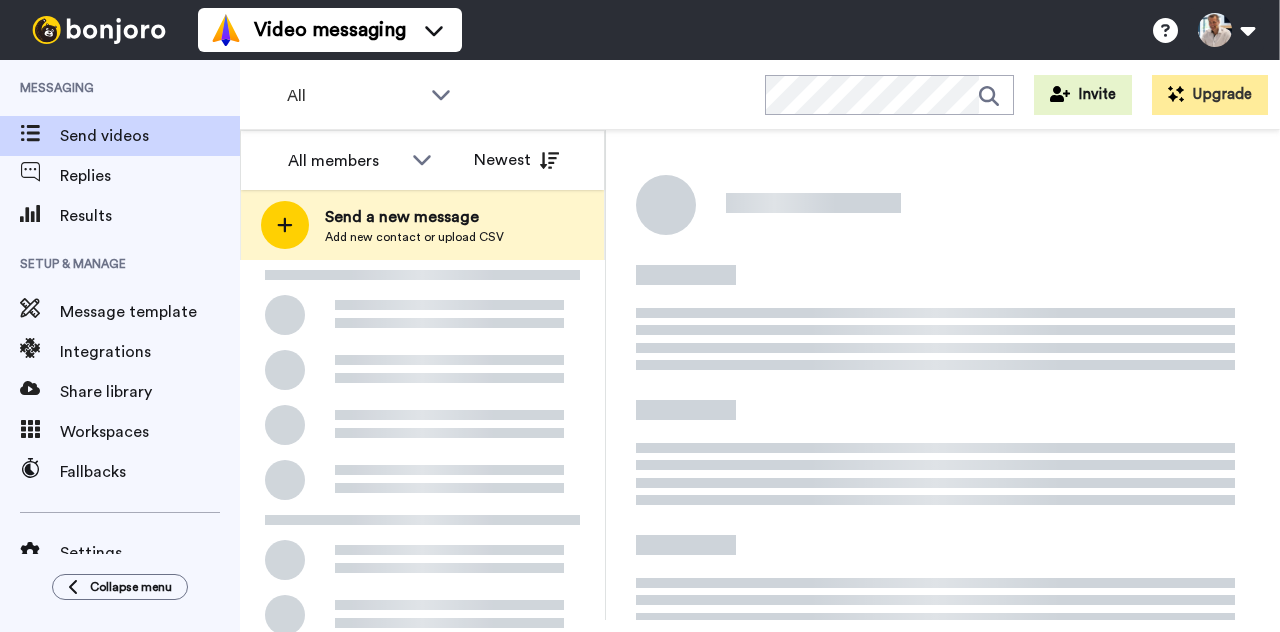 scroll, scrollTop: 0, scrollLeft: 0, axis: both 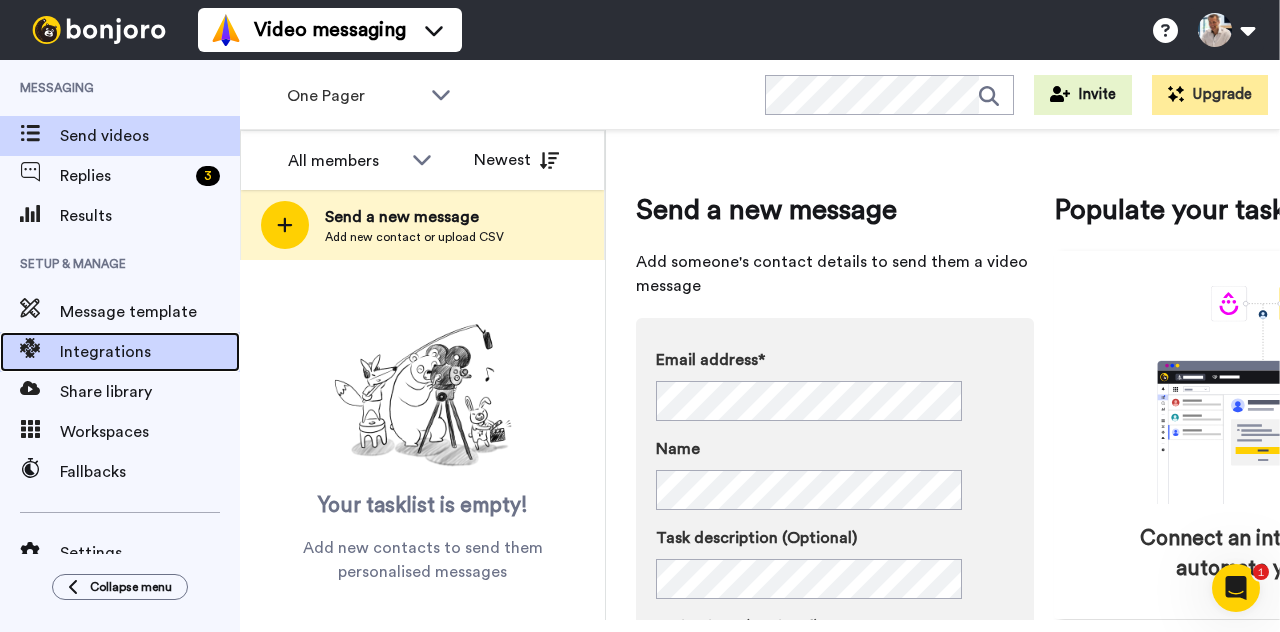click on "Integrations" at bounding box center [150, 352] 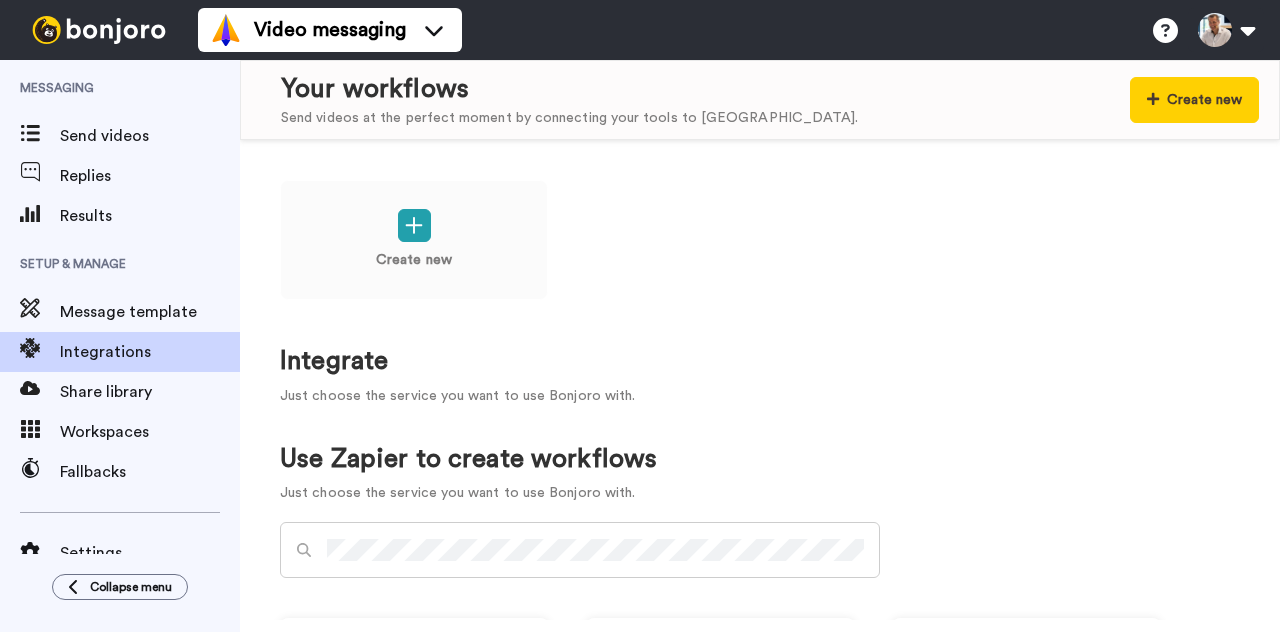 scroll, scrollTop: 0, scrollLeft: 0, axis: both 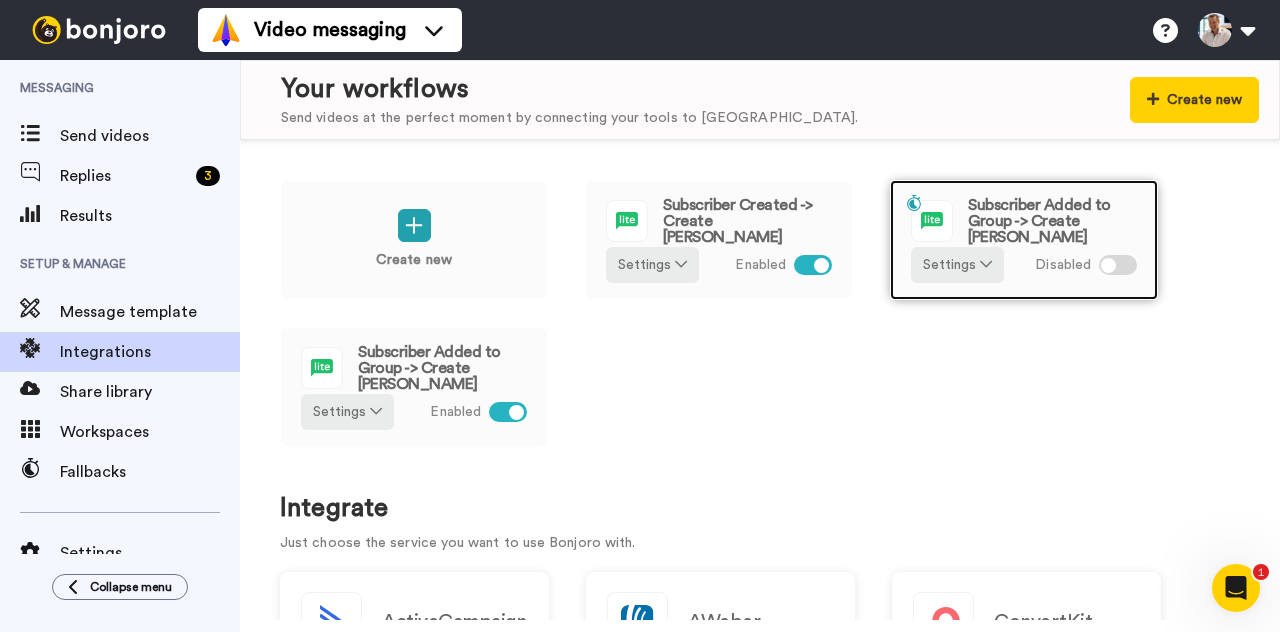 click at bounding box center (1118, 265) 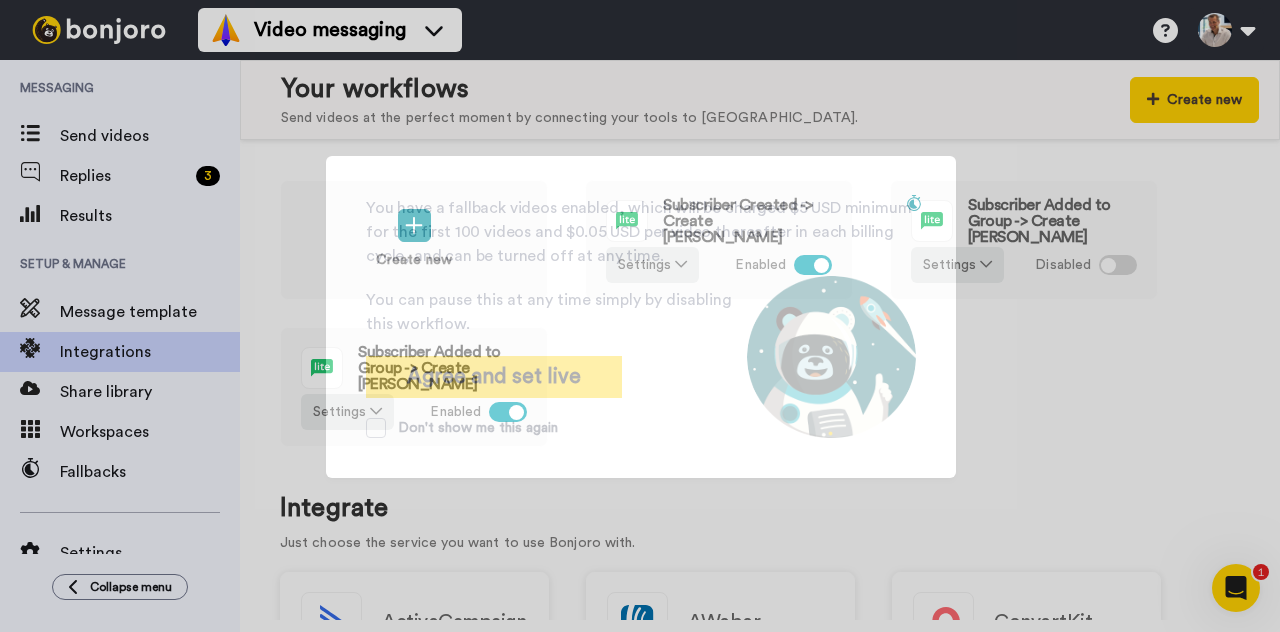 click on "You have a fallback videos enabled, which will be charged $5 USD minimum for the first 100 videos and $0.05 USD per video thereafter in each billing cycle, and can be turned off at any time. You can pause this at any time simply by disabling this workflow. Agree and set live Don't show me this again" at bounding box center (640, 316) 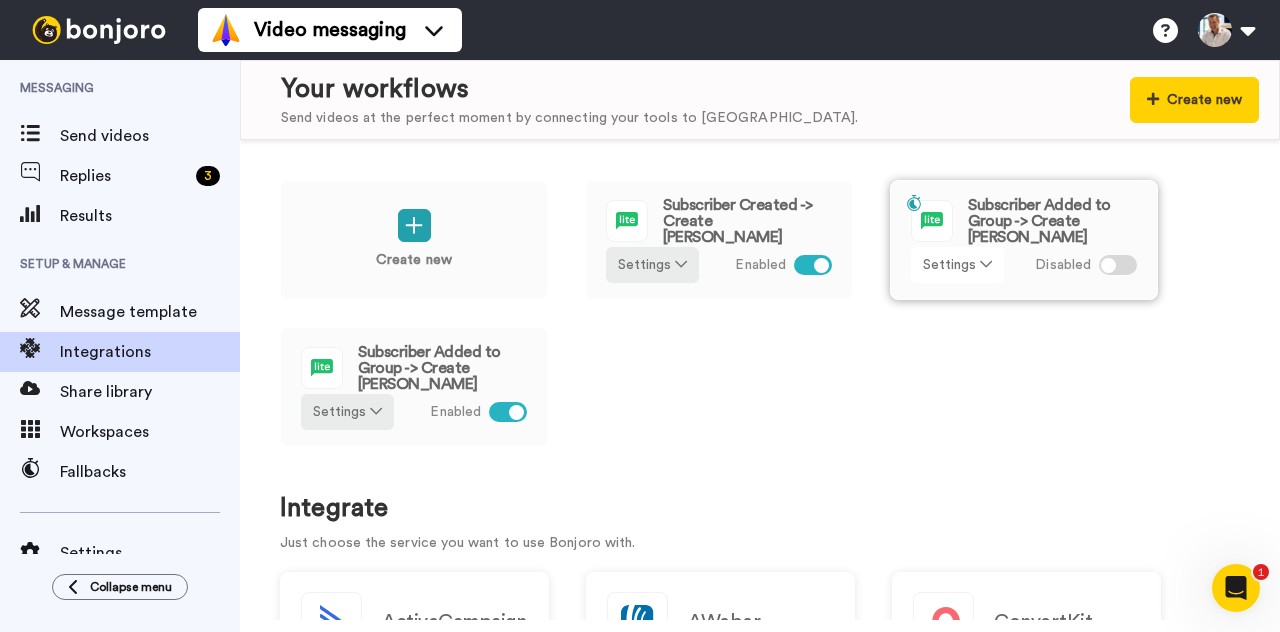 click on "Settings" at bounding box center [957, 265] 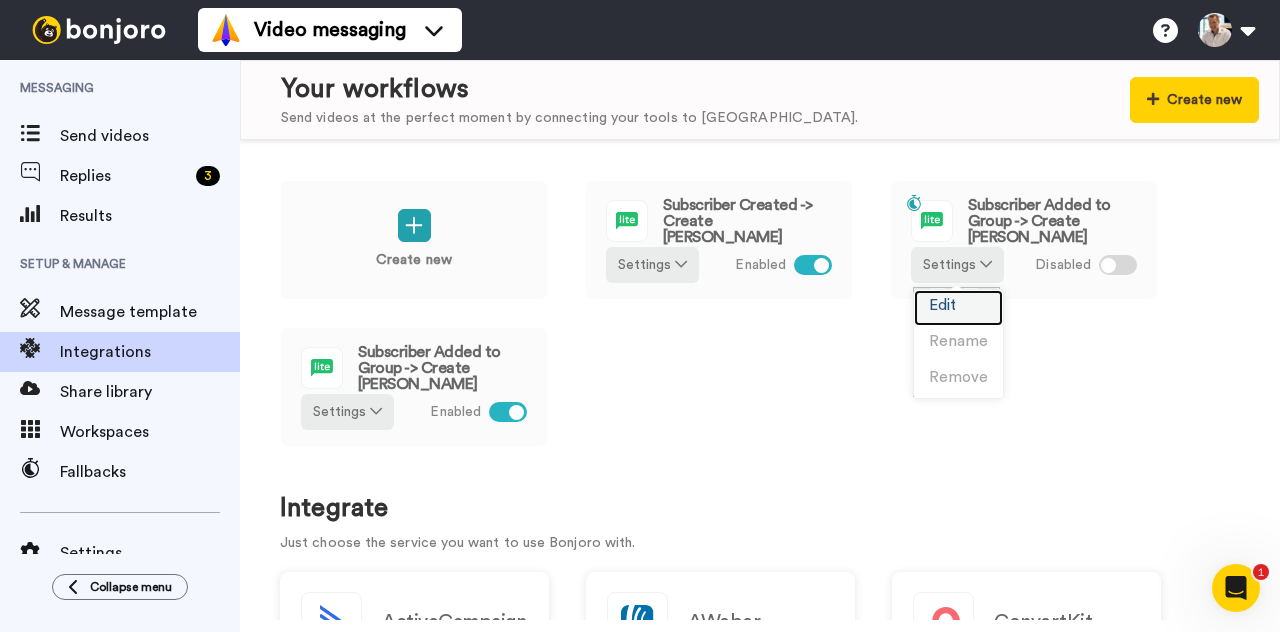 click on "Edit" at bounding box center [942, 305] 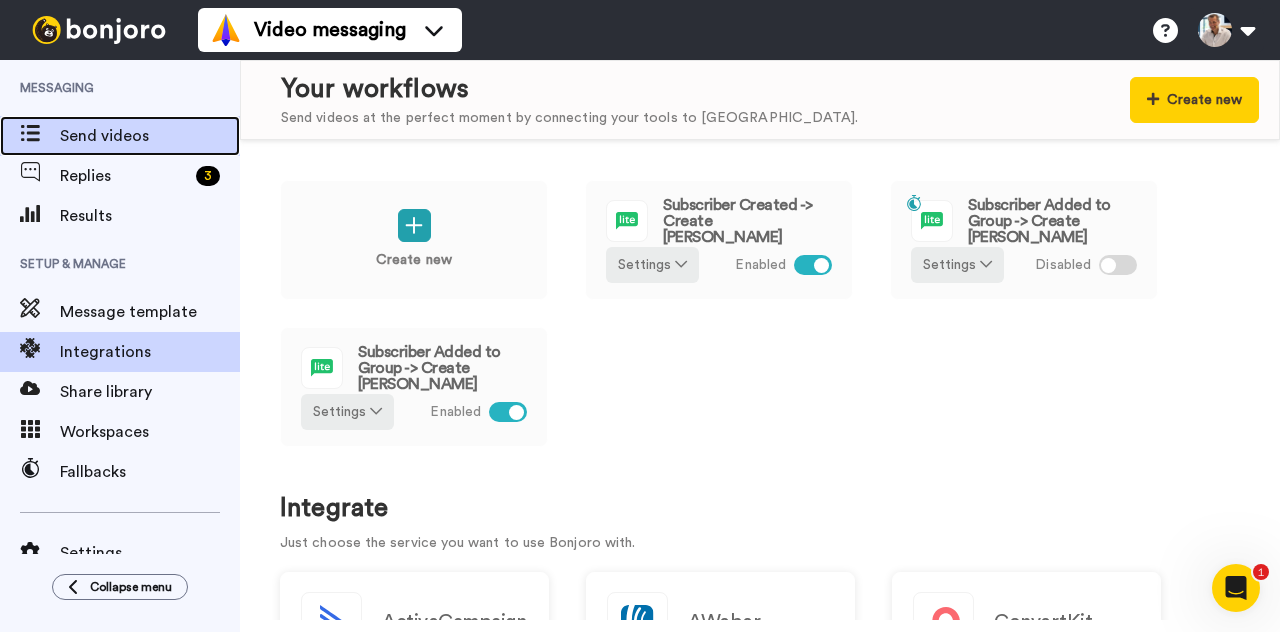 click on "Send videos" at bounding box center [150, 136] 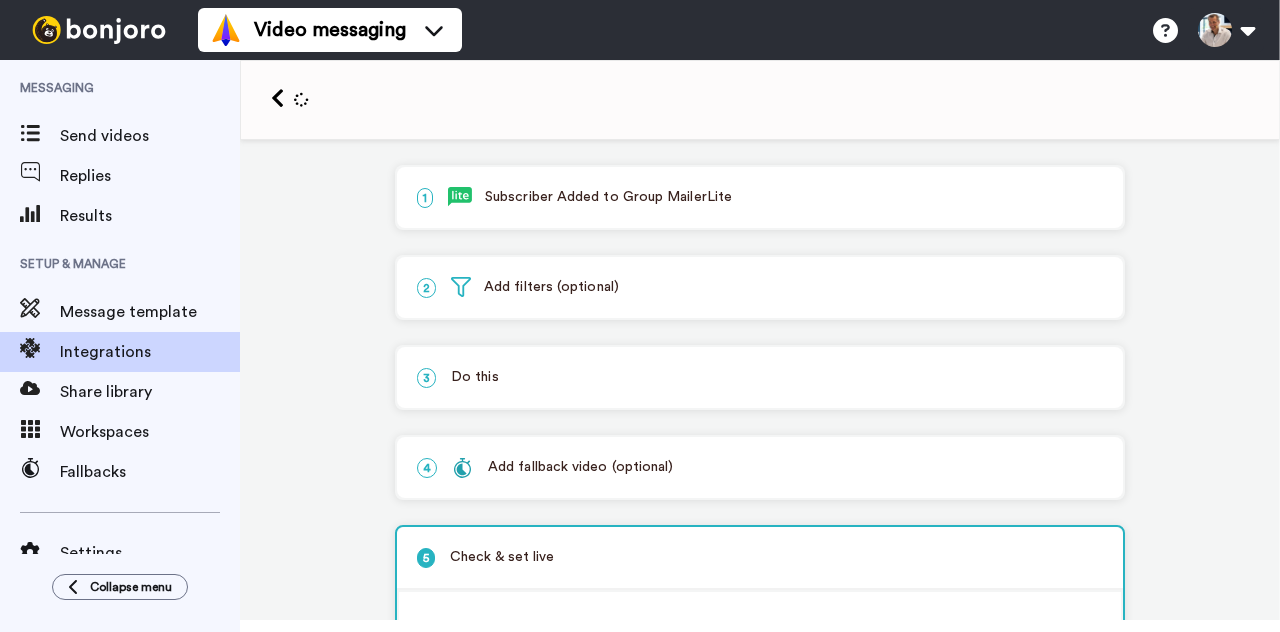 scroll, scrollTop: 0, scrollLeft: 0, axis: both 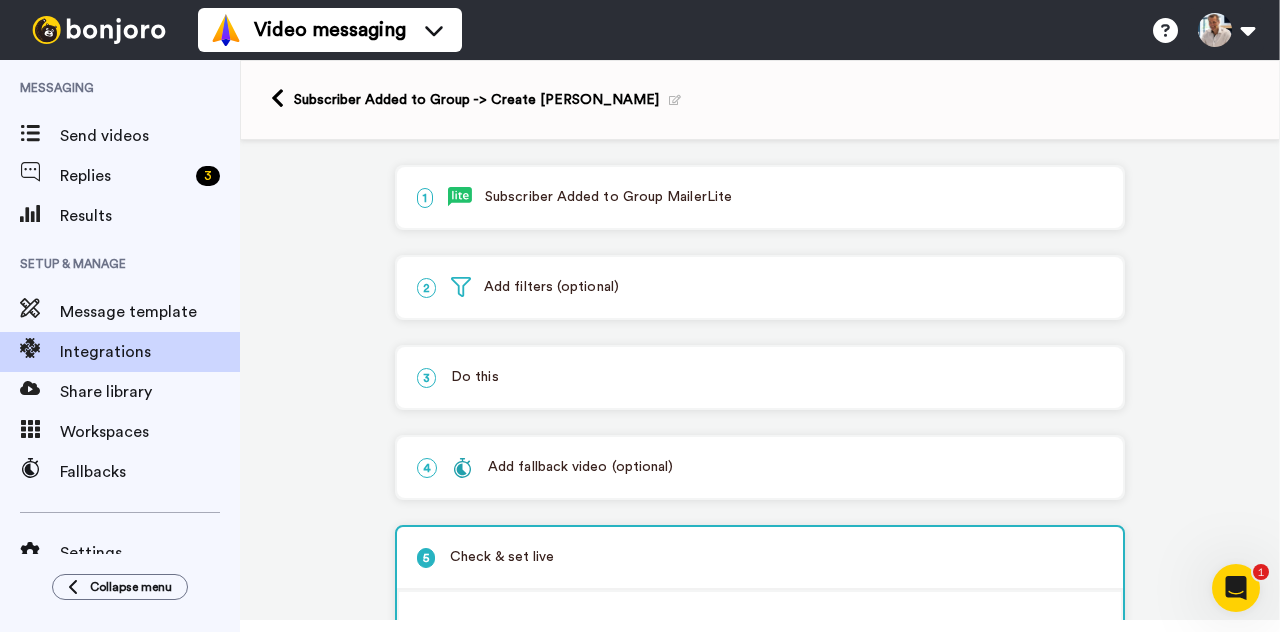 click on "Add fallback video (optional)" at bounding box center [562, 467] 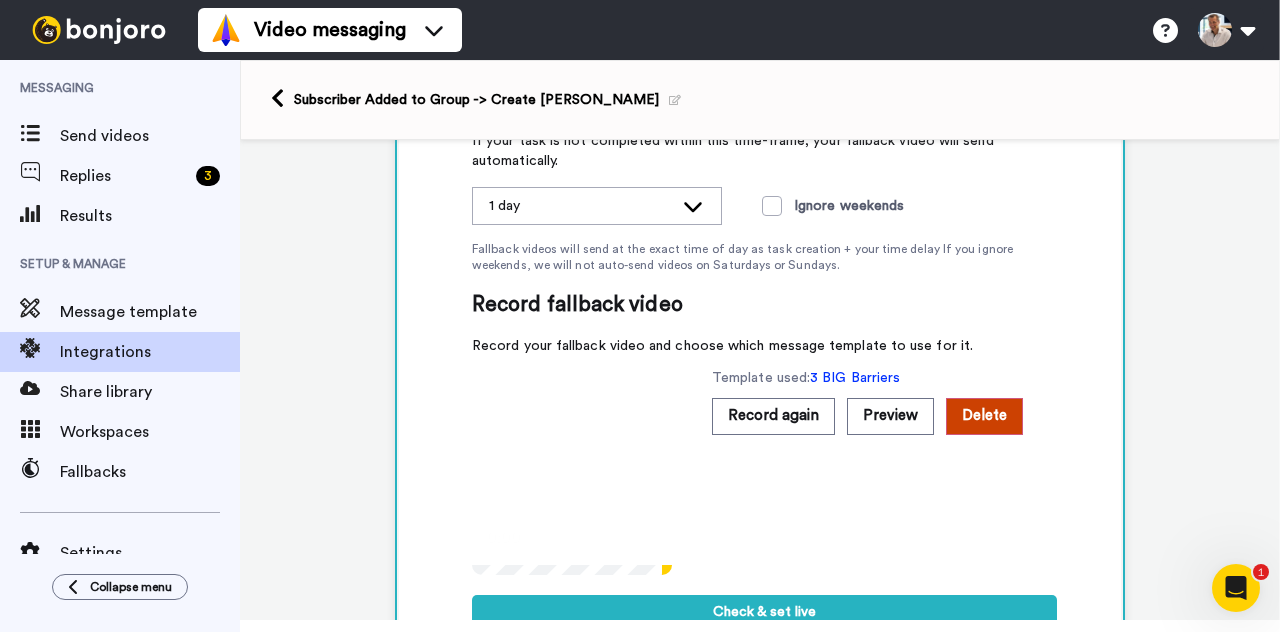scroll, scrollTop: 458, scrollLeft: 0, axis: vertical 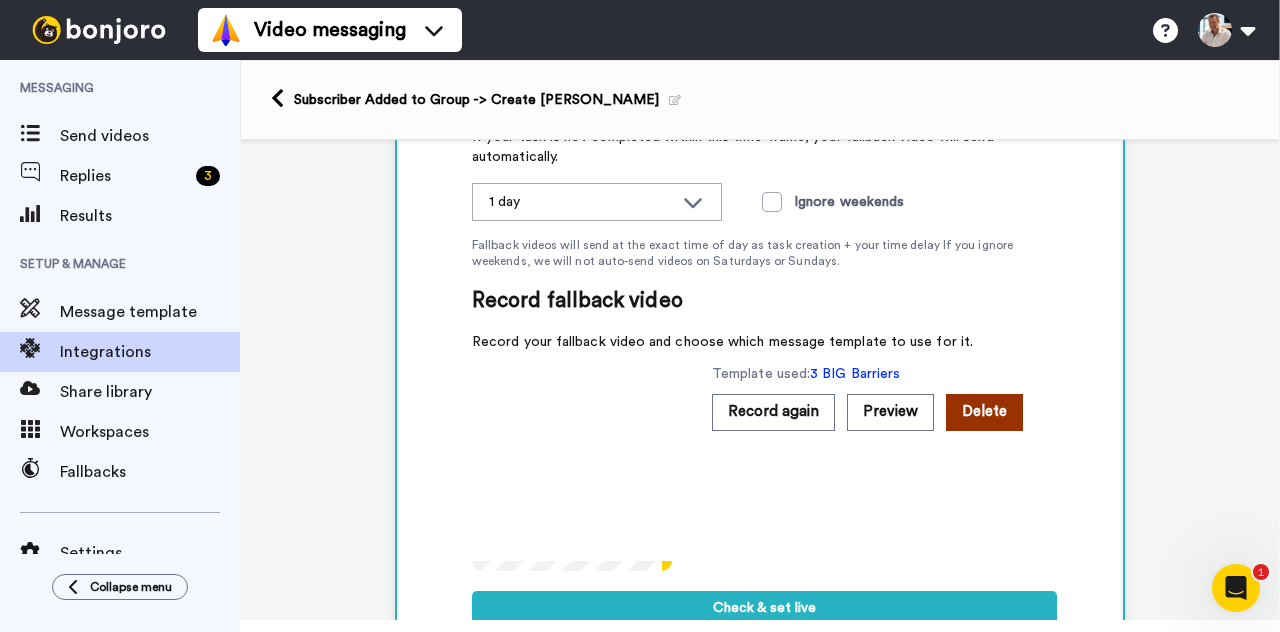 click on "Delete" at bounding box center [984, 412] 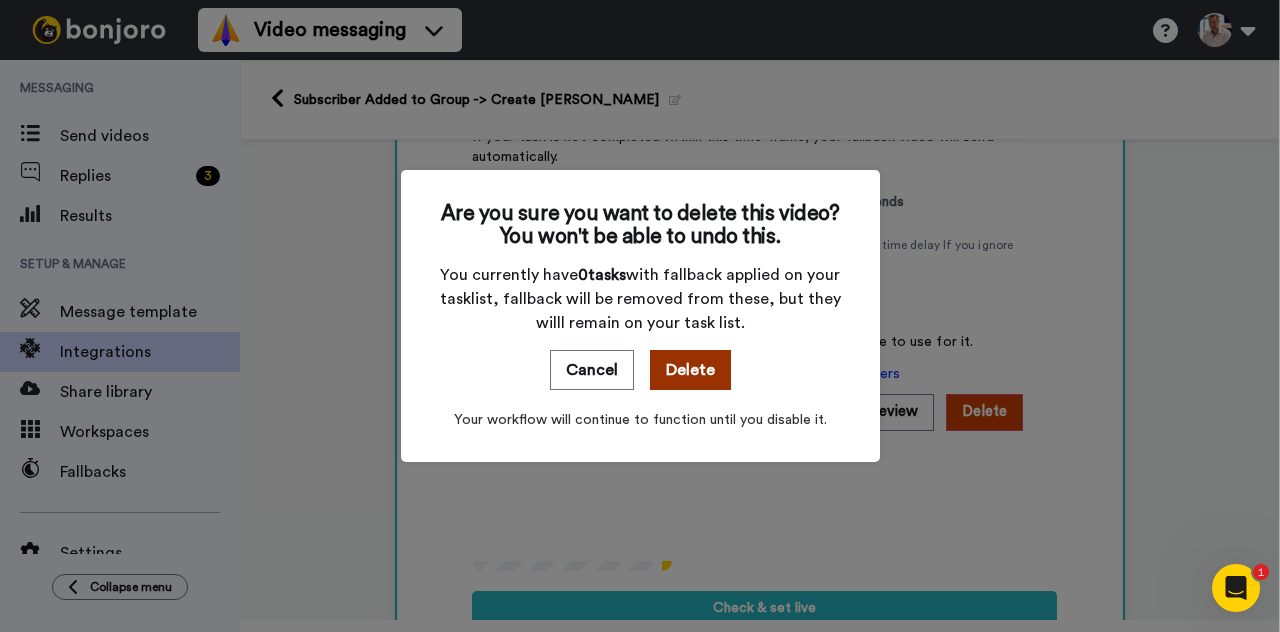click on "Delete" at bounding box center [690, 370] 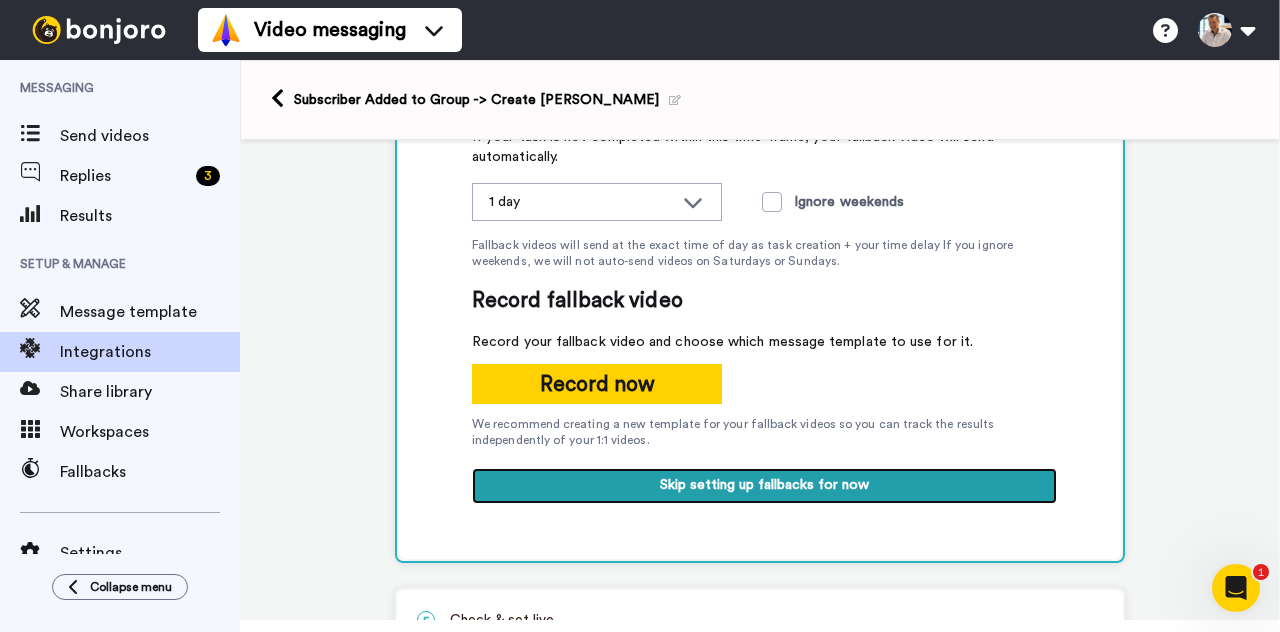 click on "Skip setting up fallbacks for now" at bounding box center (764, 486) 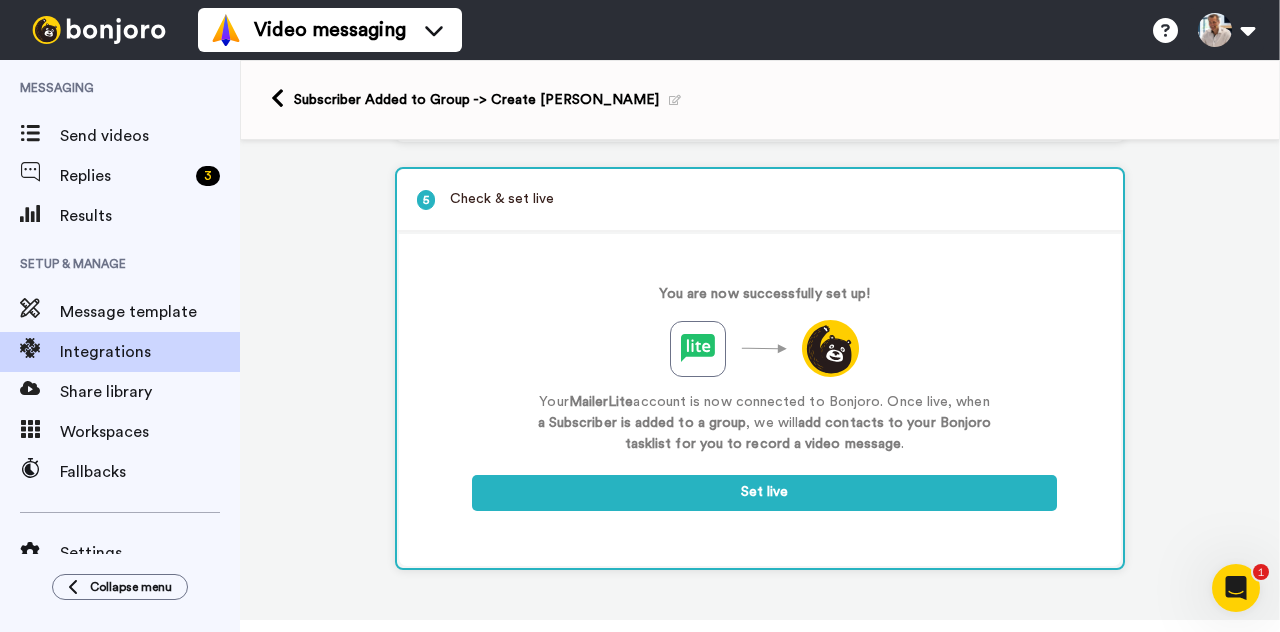 scroll, scrollTop: 358, scrollLeft: 0, axis: vertical 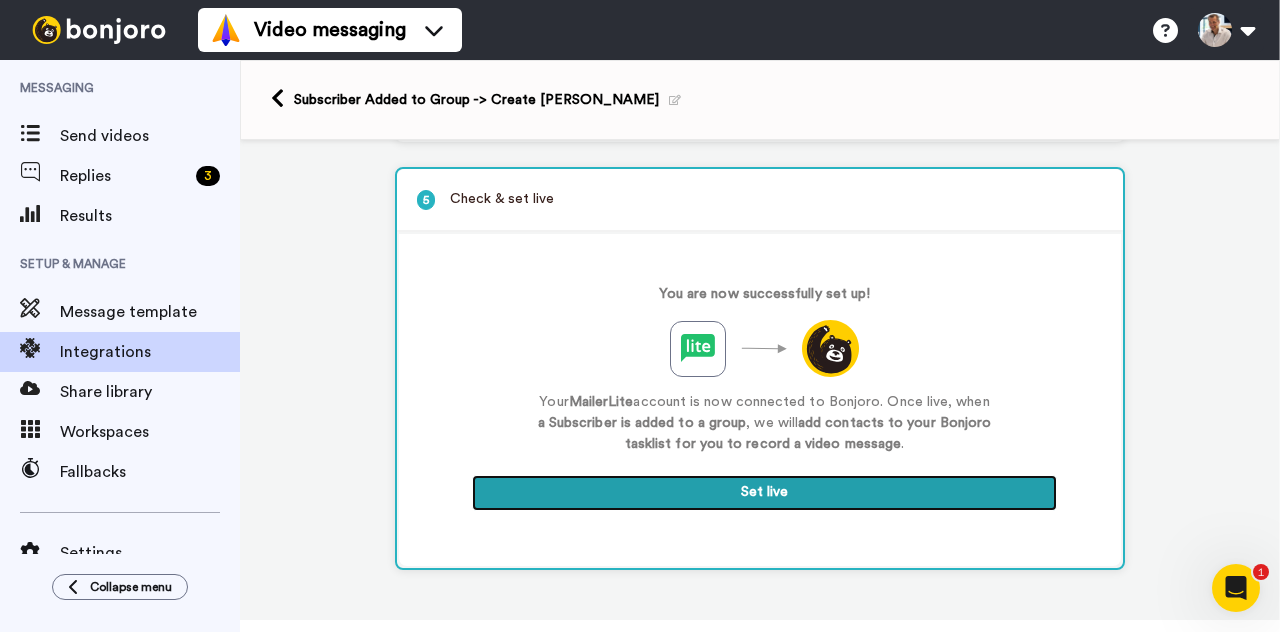 click on "Set live" at bounding box center (764, 493) 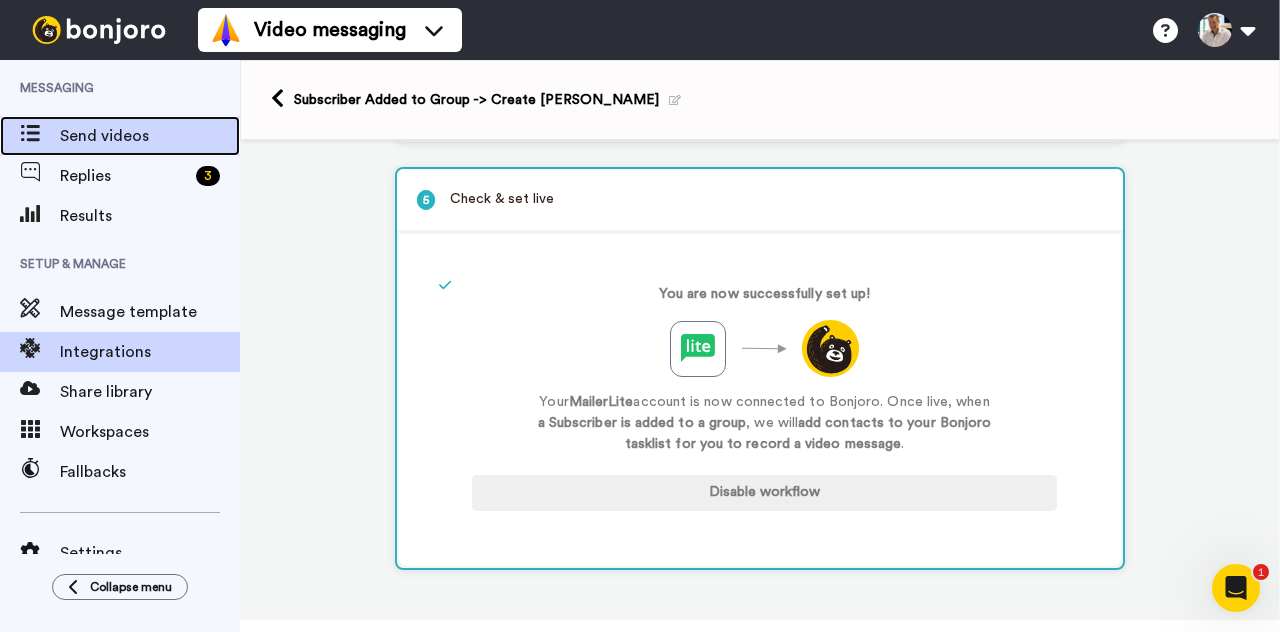 click on "Send videos" at bounding box center (120, 136) 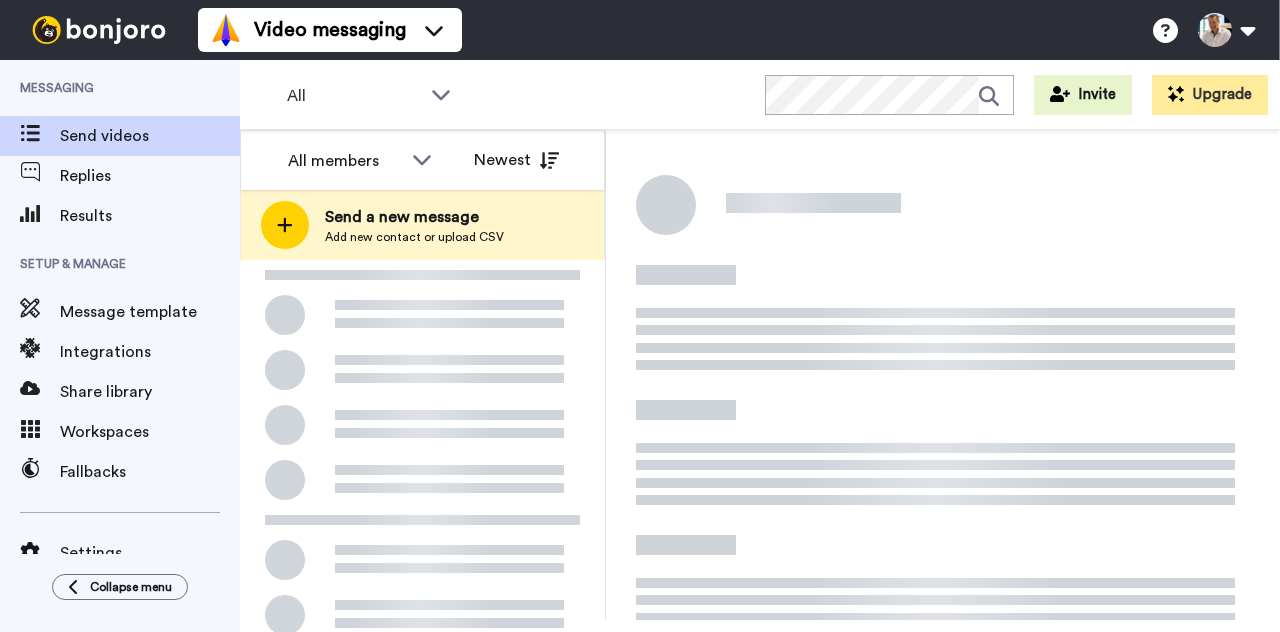 scroll, scrollTop: 0, scrollLeft: 0, axis: both 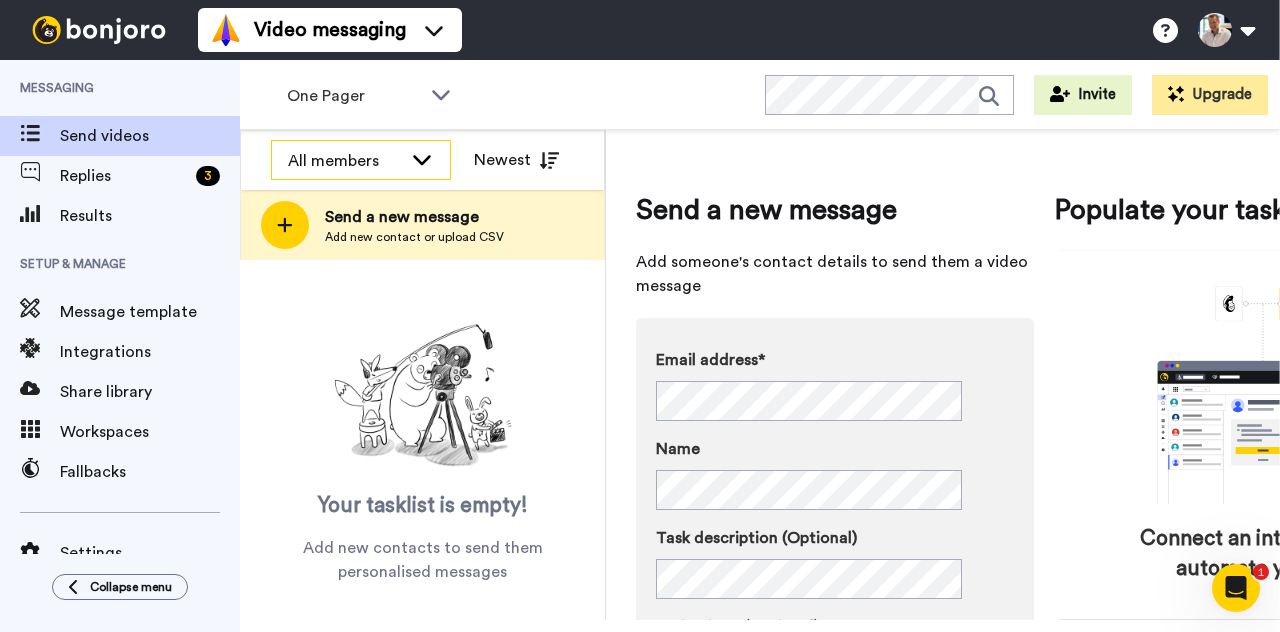 click on "All members" at bounding box center (345, 161) 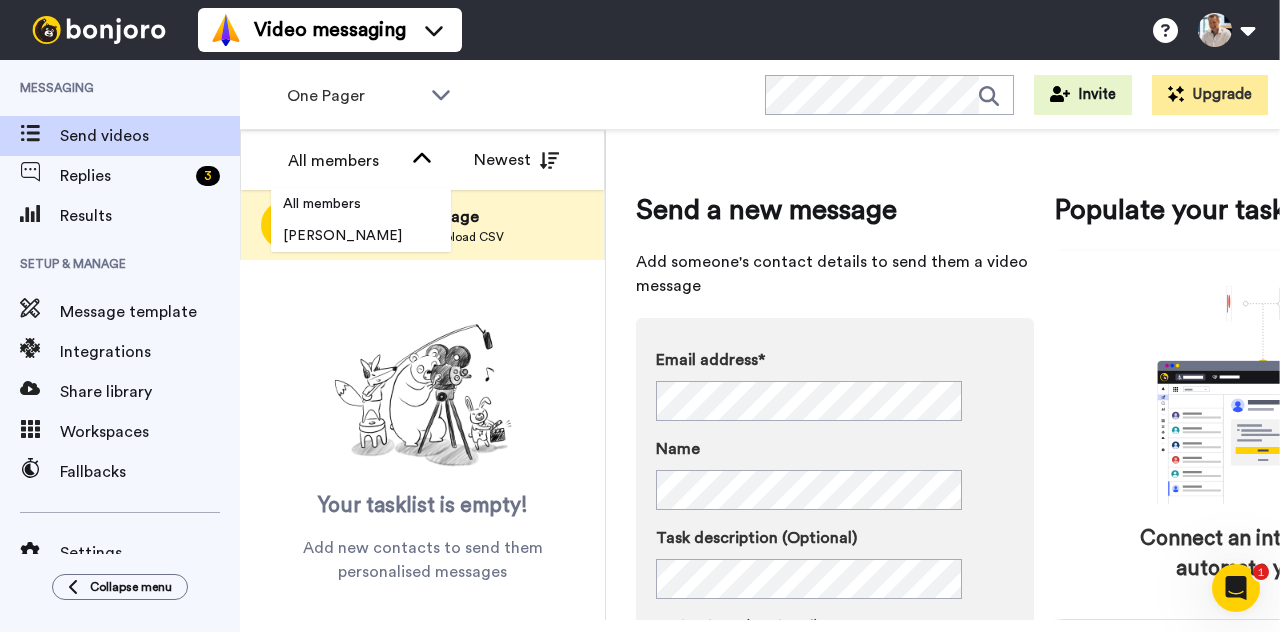 click on "One Pager WORKSPACES View all All Default Task List Prospecting 3 Big Barriers Prospecting One Pager Lead Conversion eBrochure + Add a new workspace
Invite Upgrade" at bounding box center [760, 95] 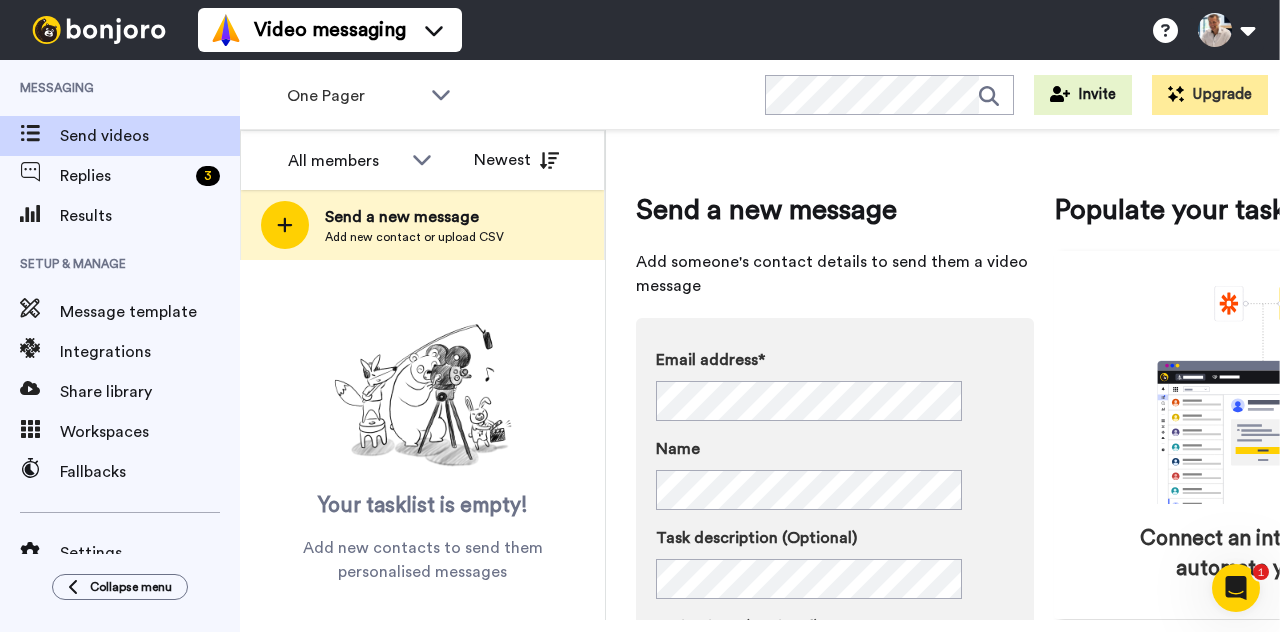 click on "Add someone's contact details to send them a video message" 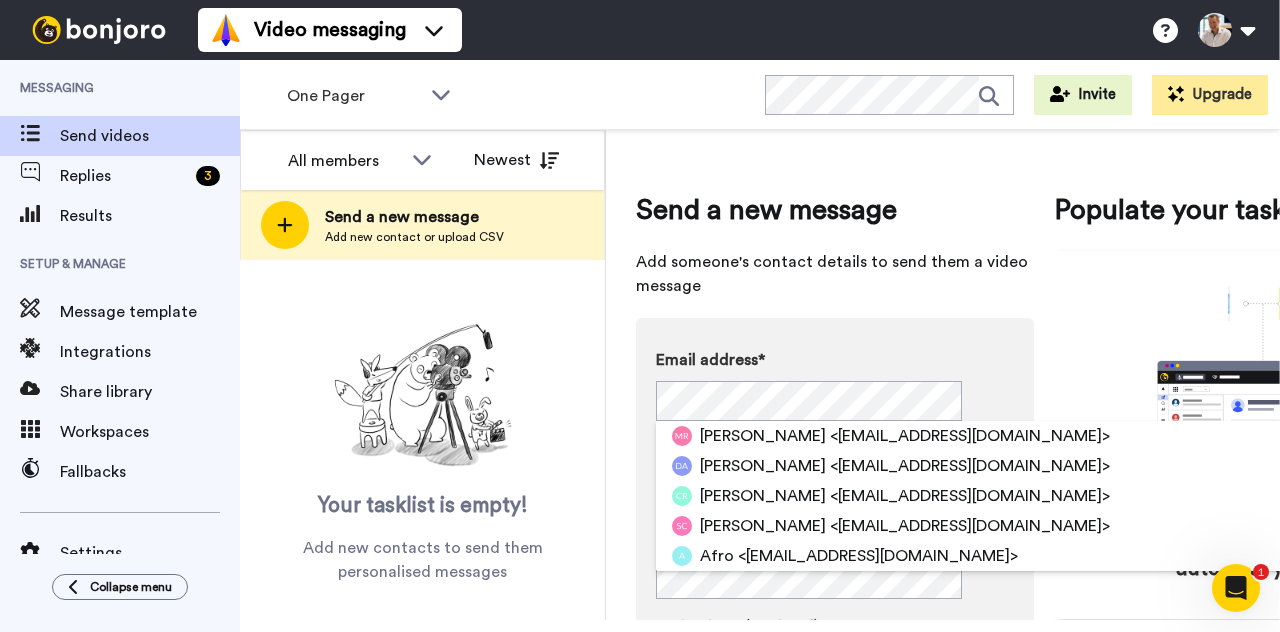 click 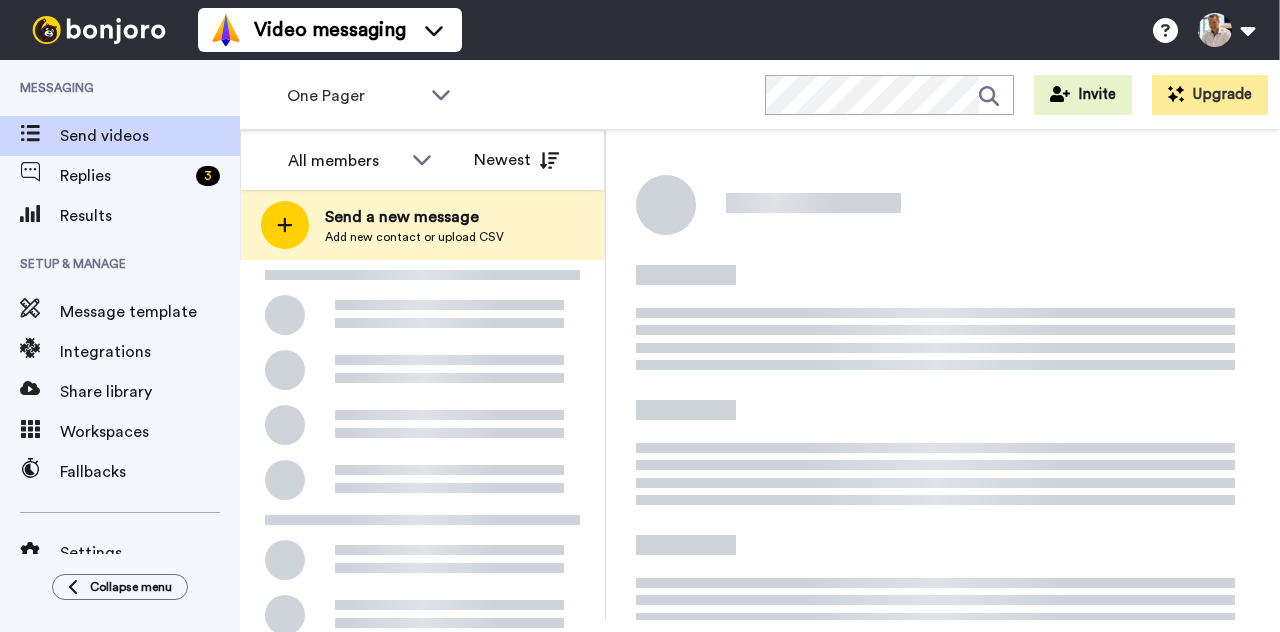 scroll, scrollTop: 0, scrollLeft: 0, axis: both 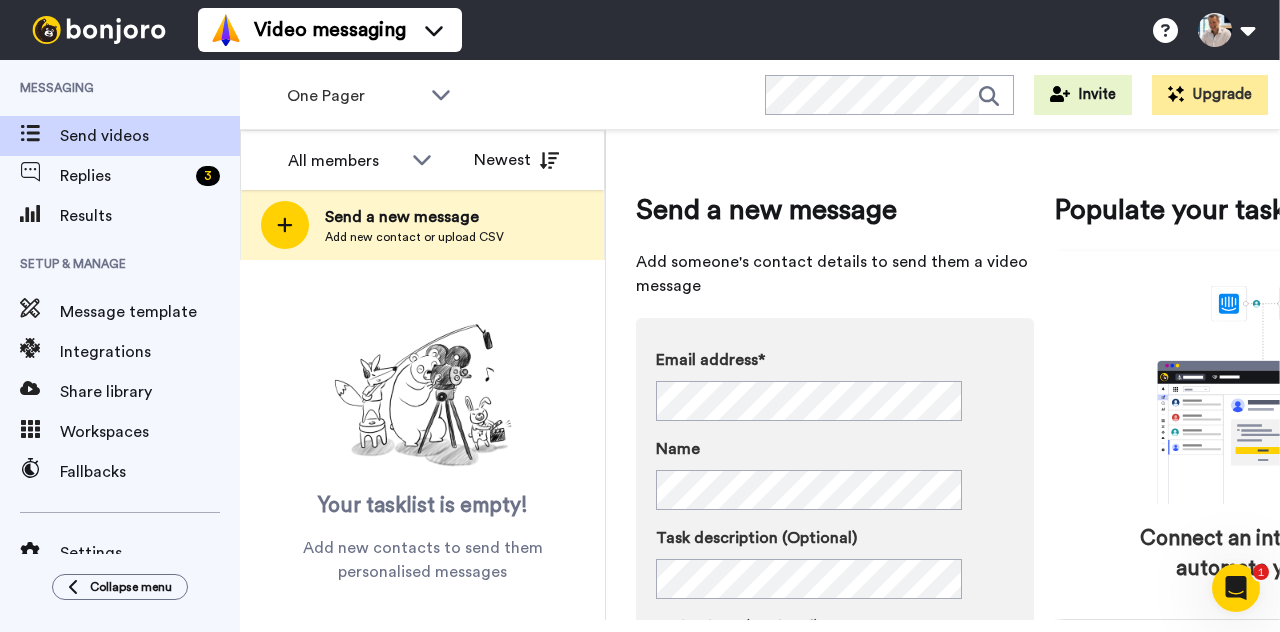 click on "Email address* No search result for ‘ toughlovefitnessboksburg@gmail.com ’ Name Task description (Optional) Assign it to (Optional) Darren Tebbenham Darren Tebbenham Add and record later Record now" at bounding box center (835, 548) 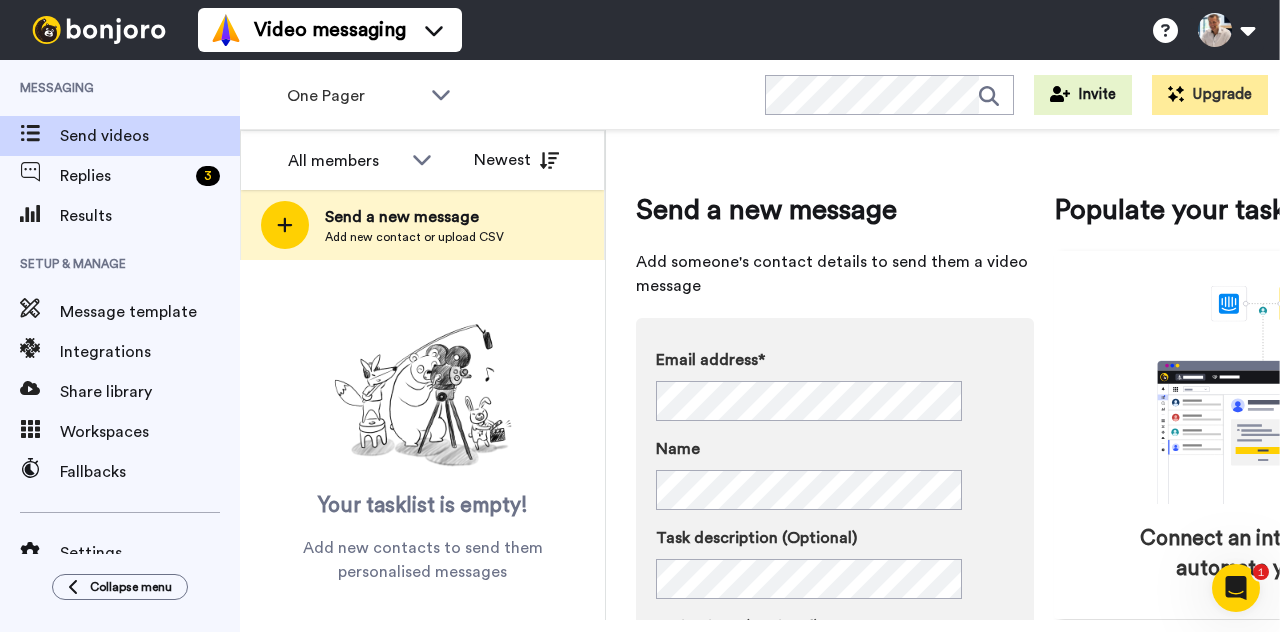 click on "Messaging" at bounding box center [120, 88] 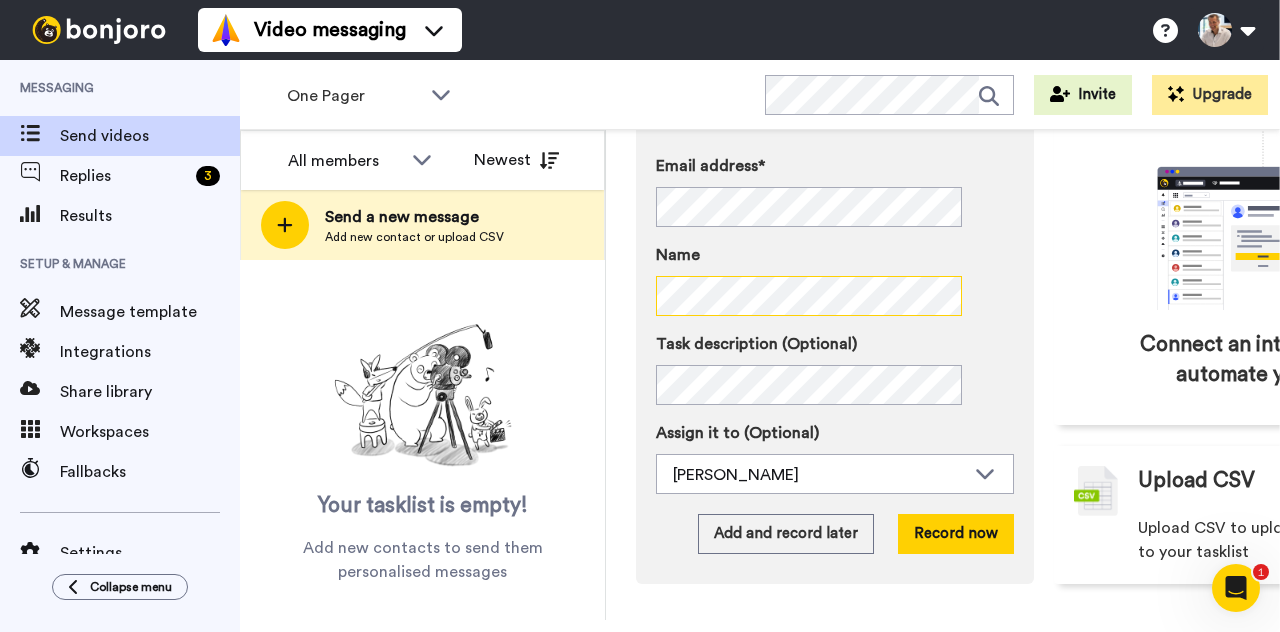 scroll, scrollTop: 211, scrollLeft: 0, axis: vertical 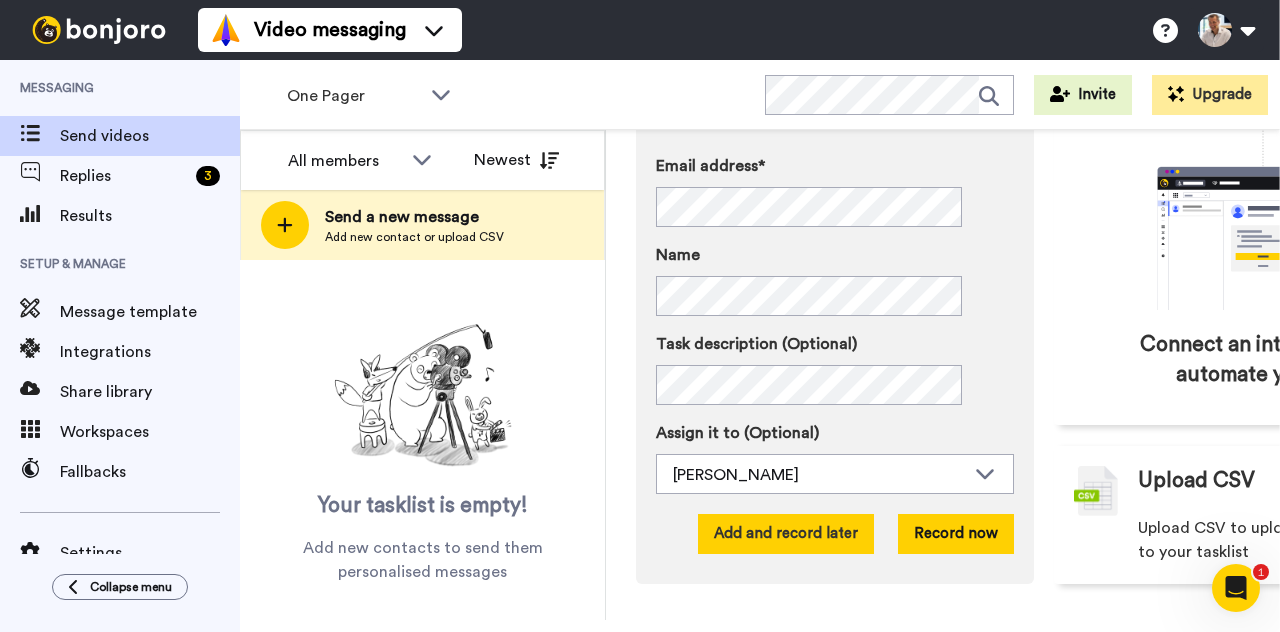 click on "Add and record later" at bounding box center (786, 534) 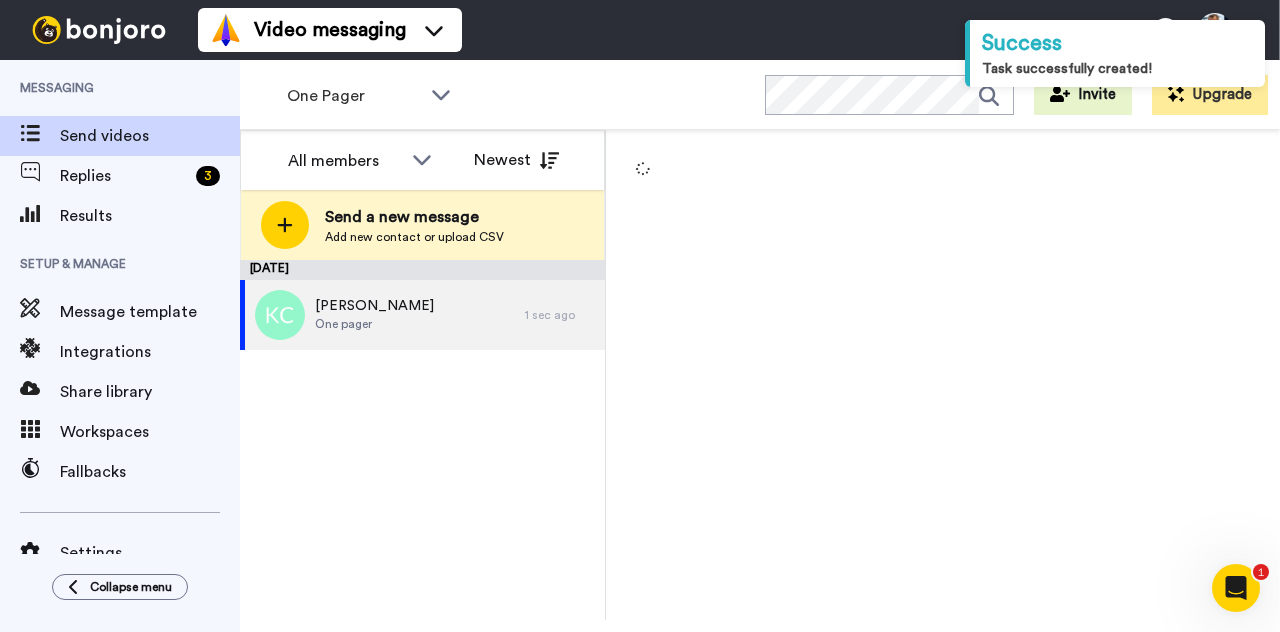 scroll, scrollTop: 0, scrollLeft: 0, axis: both 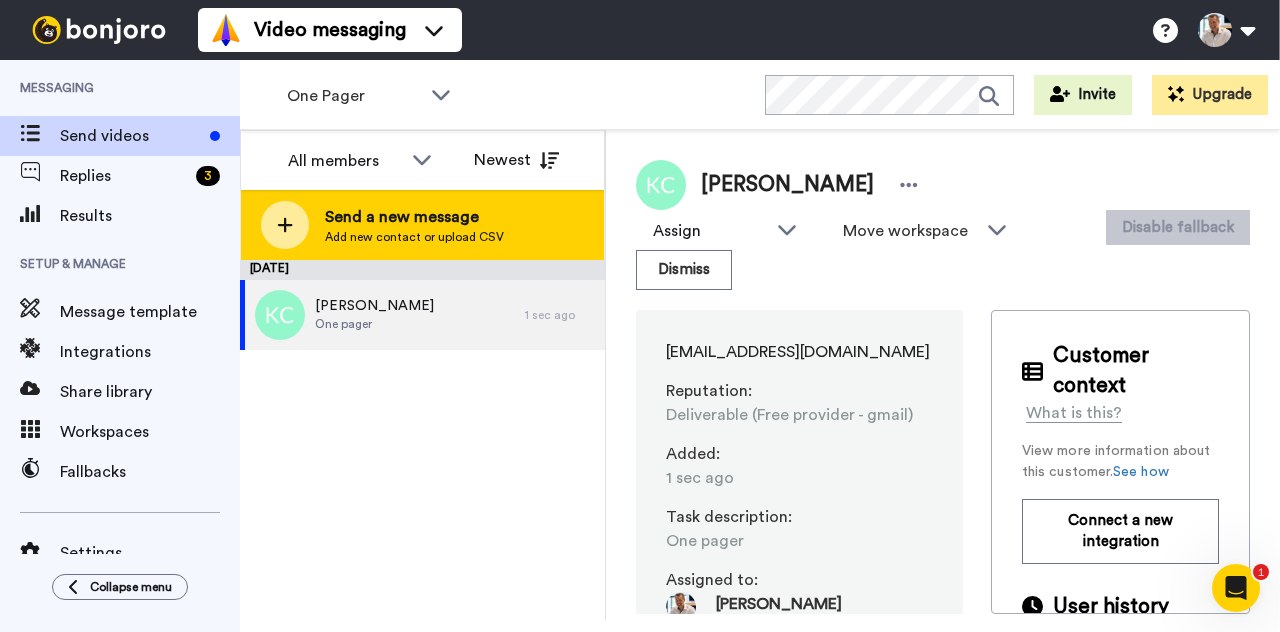 click on "Add new contact or upload CSV" at bounding box center [414, 237] 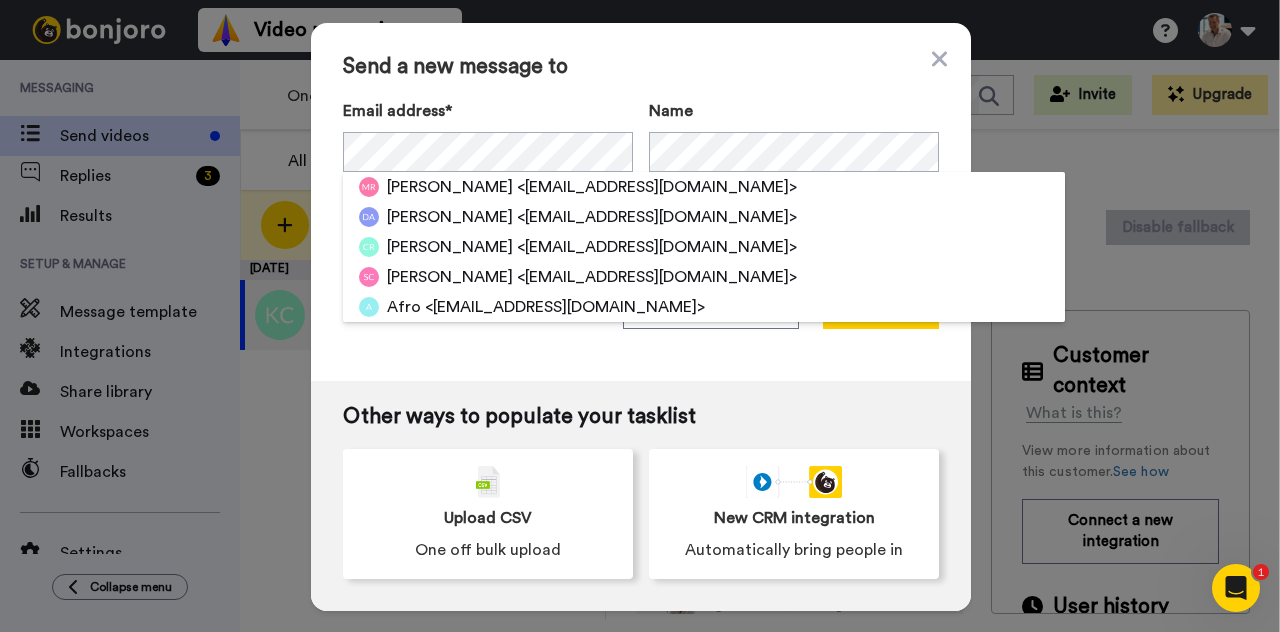 click on "Send a new message to Email address* Mark Rainnie <movida@live.co.uk> Daoud Abukaf <daoudabukaff@hotmail.com> Claire Rowley <clairerowley2@googlemail.com> Sindhu Chitrala <sindhujac10@gmail.com> Afro <afro@email.kariamburi.com> Violet Patterson <violet.patterson77@gmail.com> Dionne Rebecca Wilson <dionnewilson@hotmail.com> Anna Reid <anna.reid2@btopenworld.com> Susan Hayton <susan.hayton@outlook.com> Caroline Bowden <csbowden@gmail.com> Angela Wright <angela.wright.joy68@gmail.com> Brenda Maguire <brendamcfadden@hotmail.co.uk> Jill Durrant <jill4255@hotmail.com> Sarah Maxwell <s_j_maxwell@yahoo.co.uk> Angela Hensley <angela.hensley@hotmail.co.uk> Name Task description (Optional) Assign it to (Optional) Darren Tebbenham Create & add another Add and record later Record now Other ways to populate your tasklist Upload CSV One off bulk upload New CRM integration Automatically bring people in" at bounding box center (640, 316) 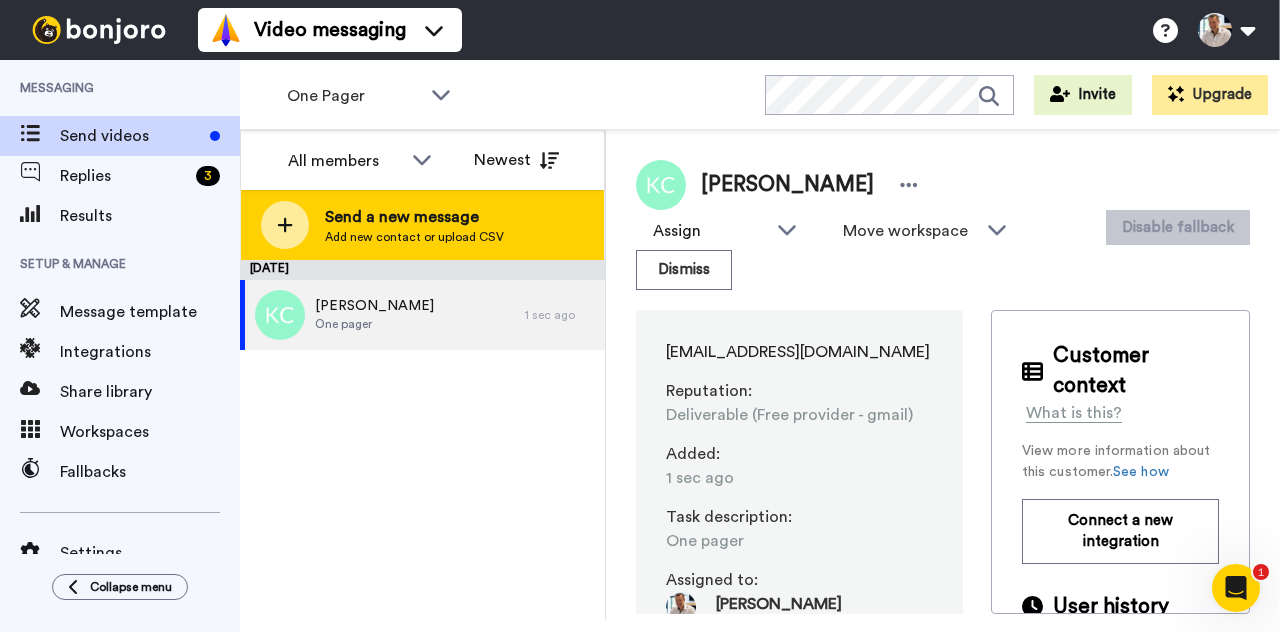 click on "Send a new message" at bounding box center [414, 217] 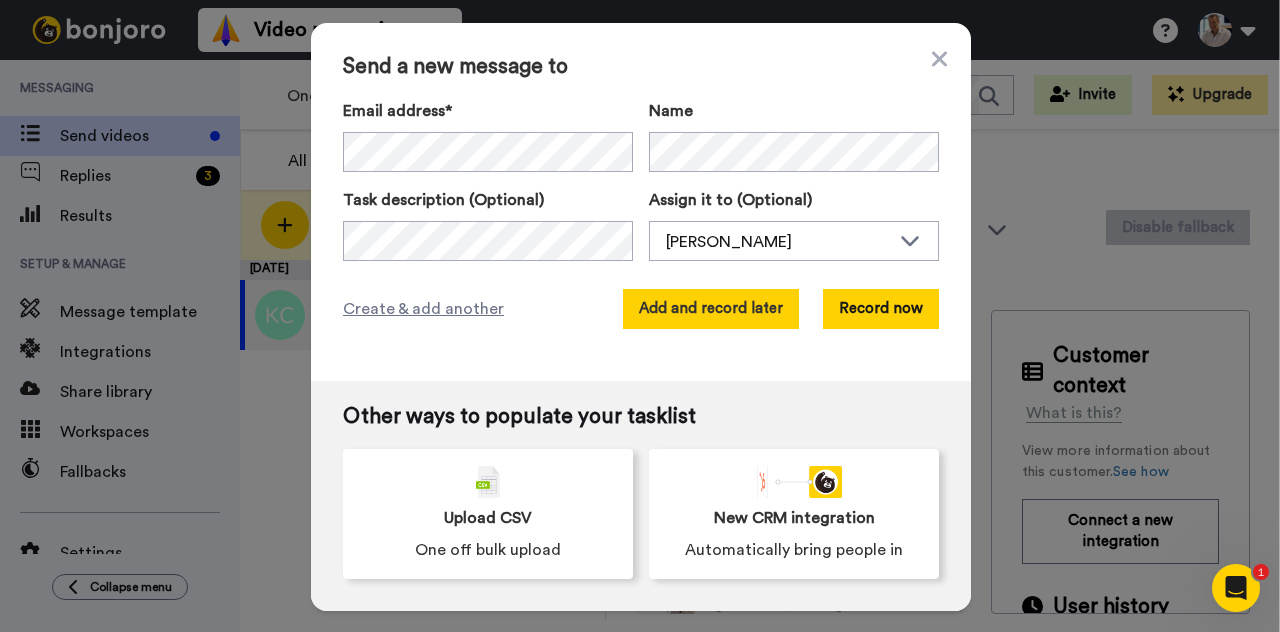 click on "Add and record later" at bounding box center (711, 309) 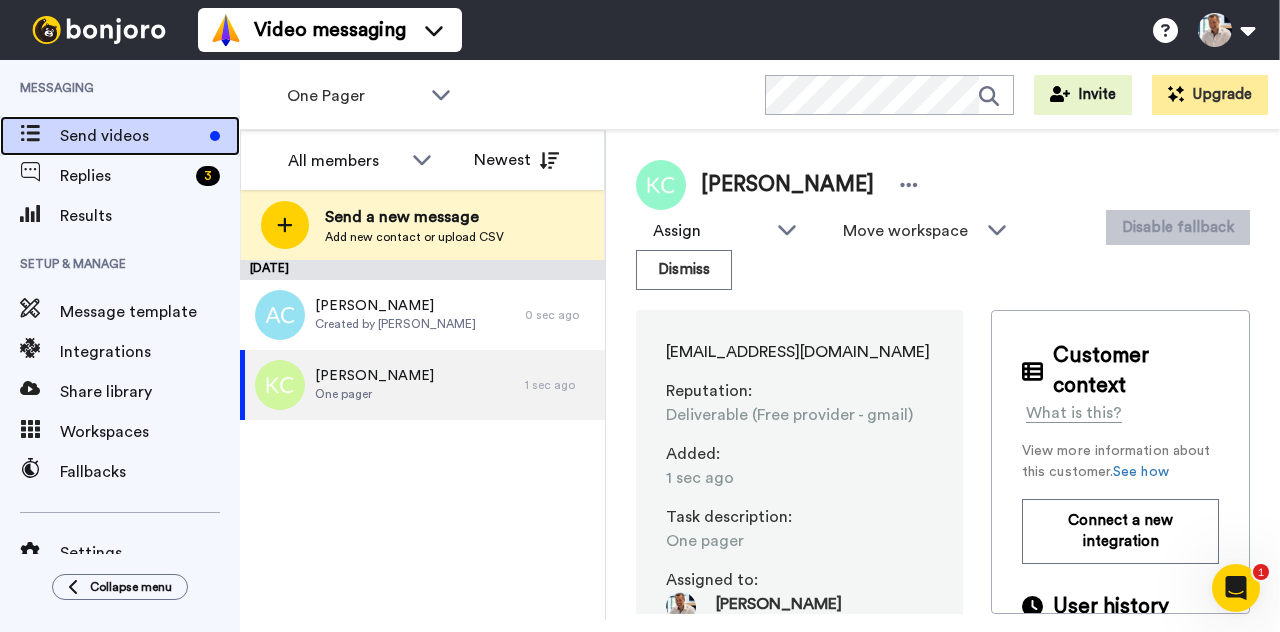 click on "Send videos" at bounding box center [131, 136] 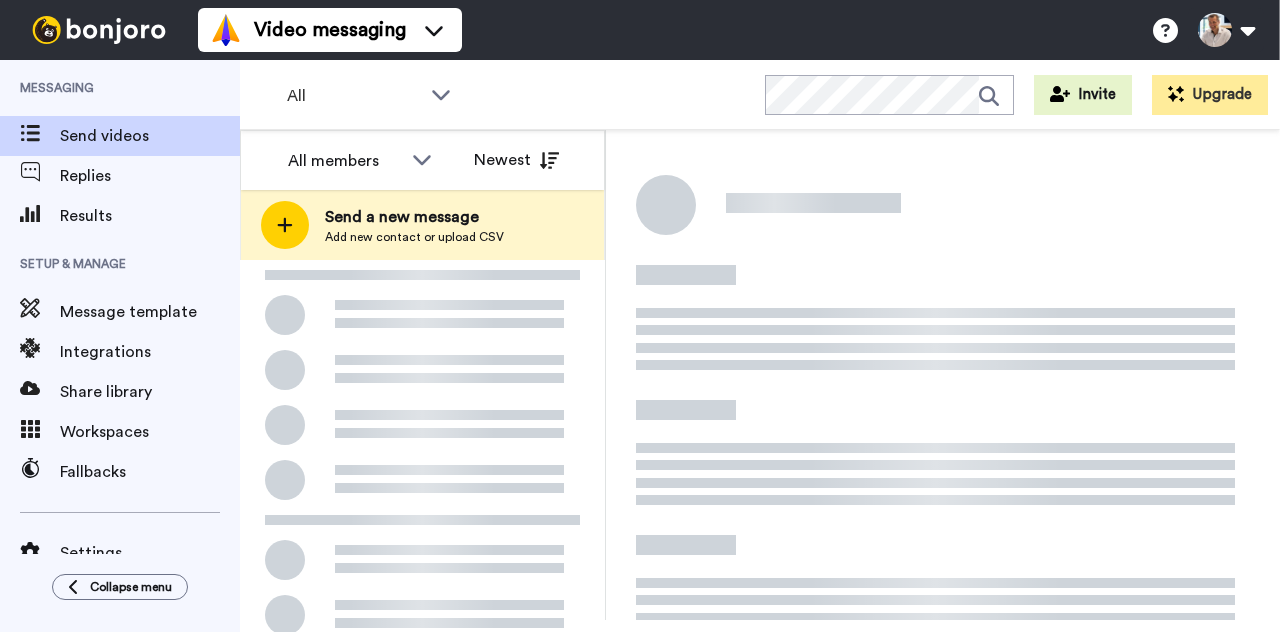 scroll, scrollTop: 0, scrollLeft: 0, axis: both 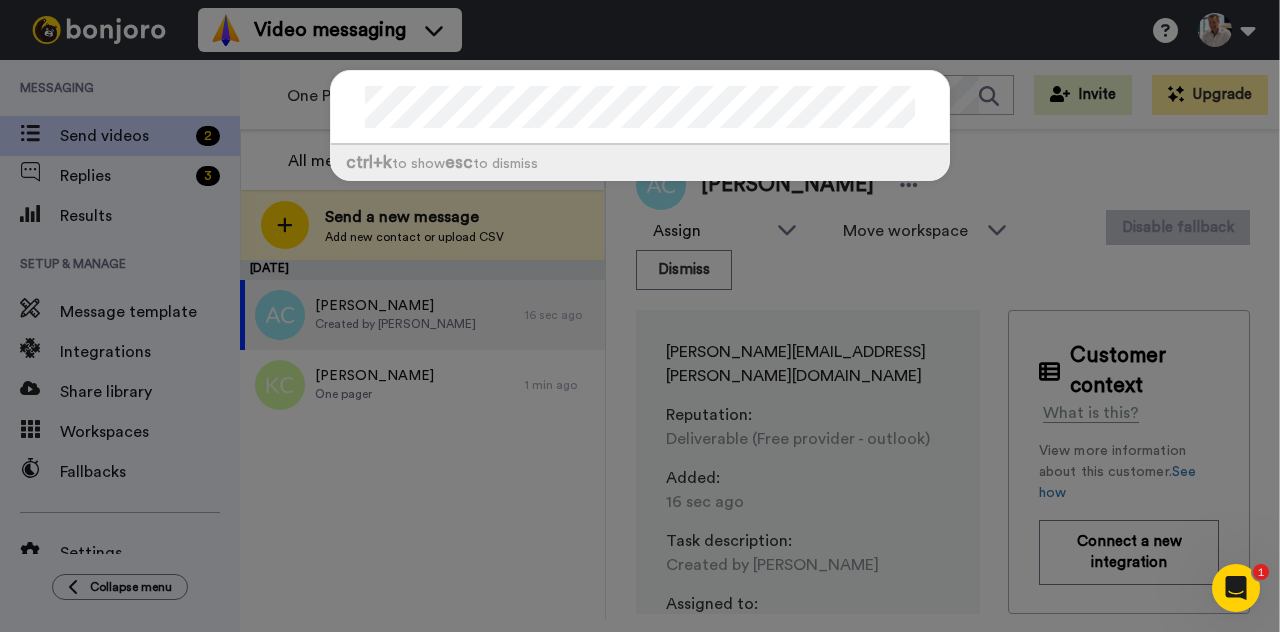 click on "ctrl +k  to show   esc  to dismiss" at bounding box center (640, 316) 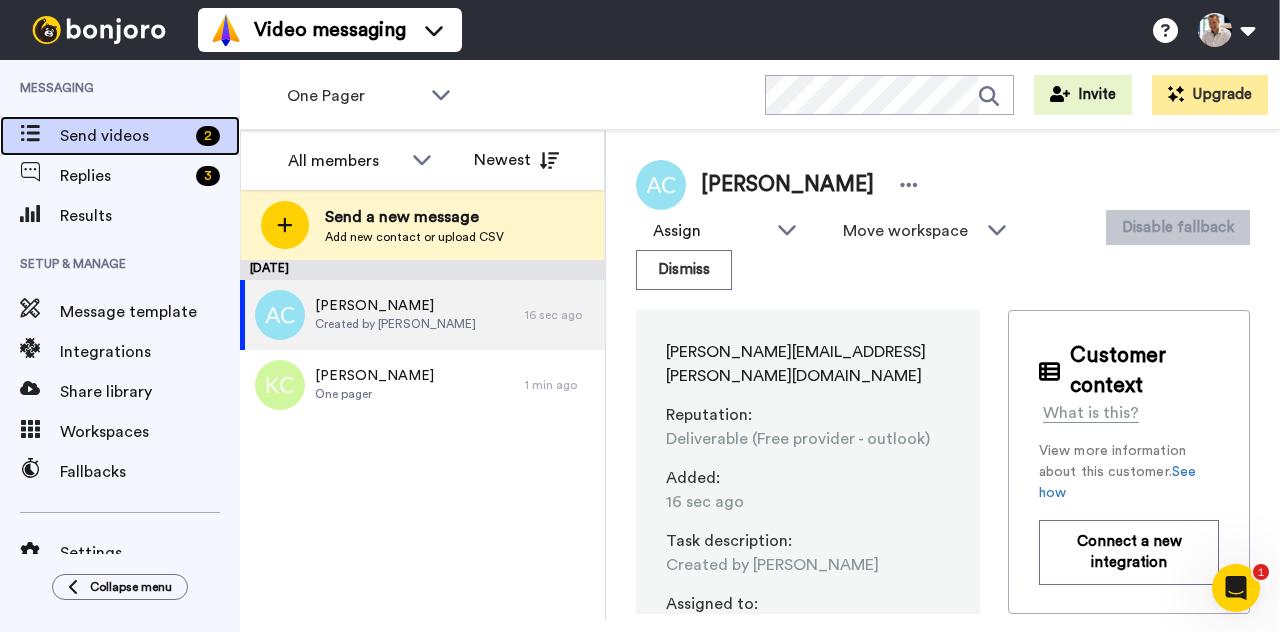 click on "Send videos" at bounding box center (124, 136) 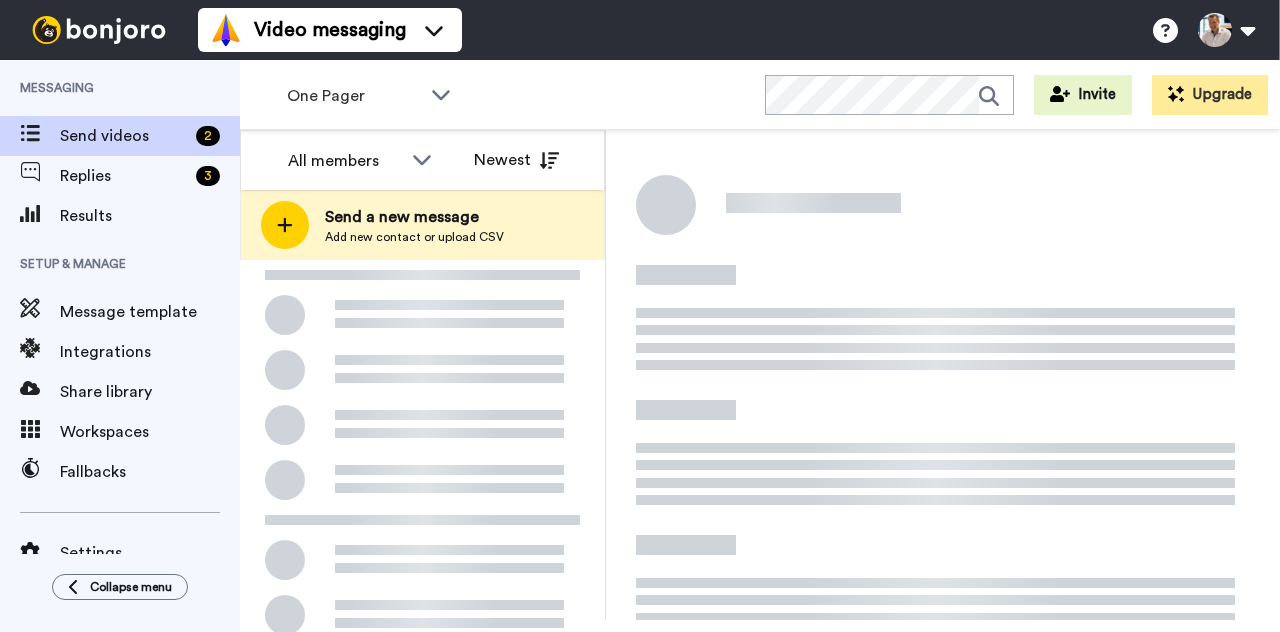 scroll, scrollTop: 0, scrollLeft: 0, axis: both 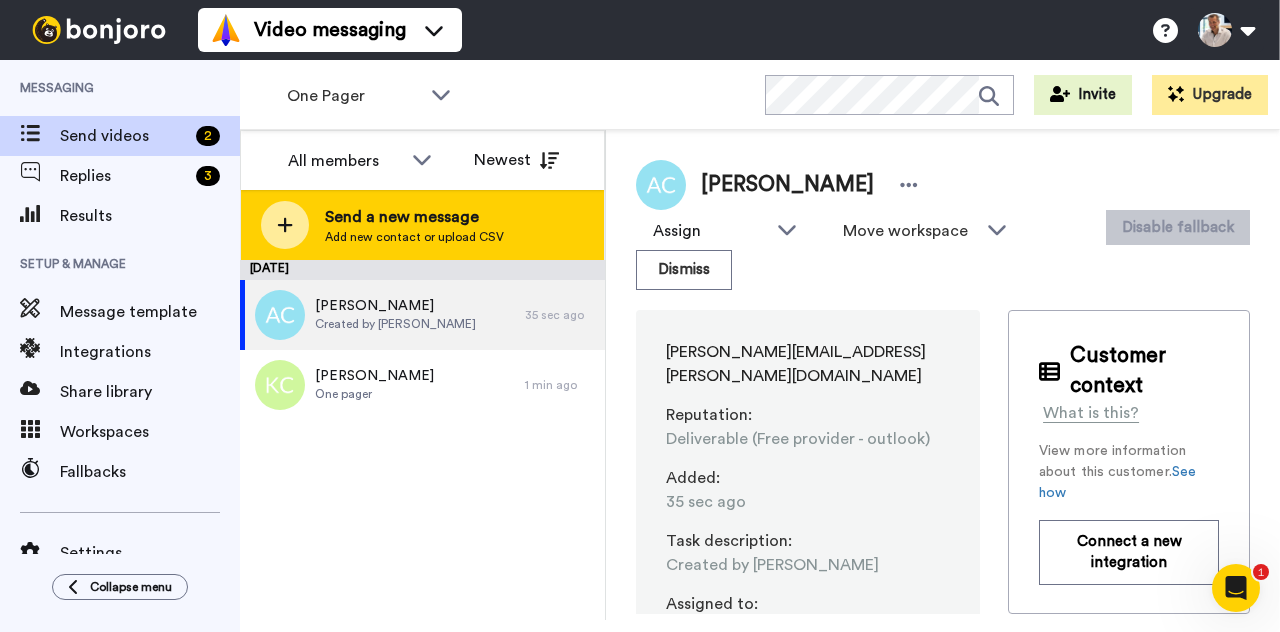 click on "Send a new message Add new contact or upload CSV" at bounding box center [422, 225] 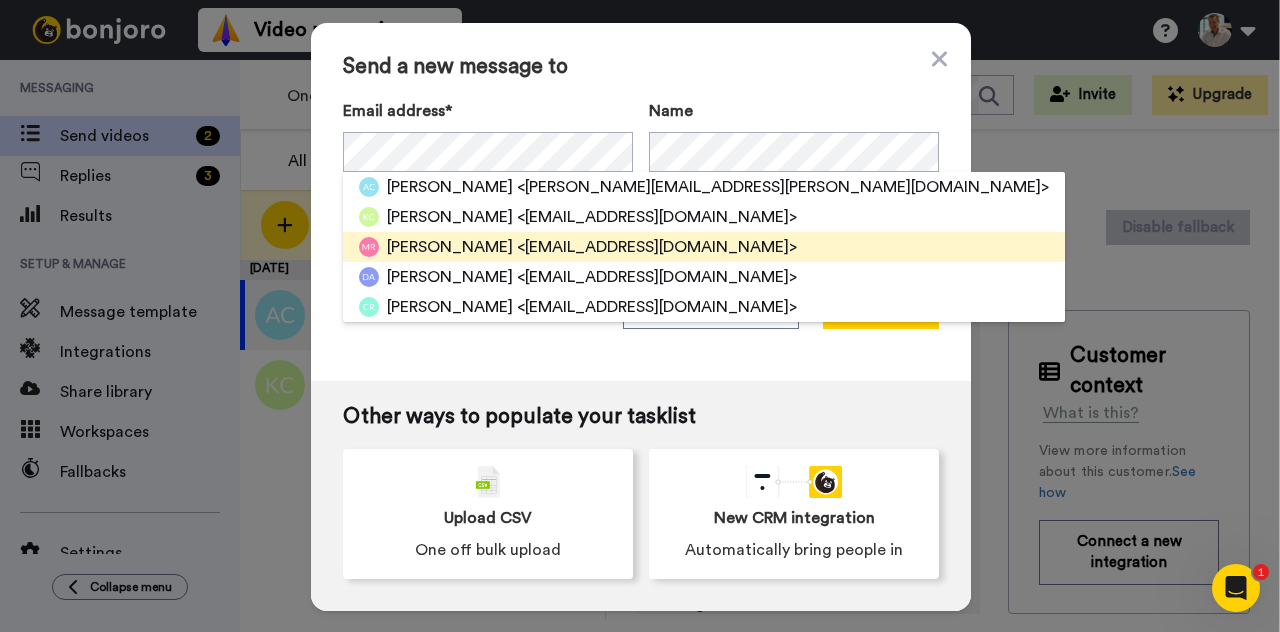 click on "Mark Rainnie" at bounding box center (450, 247) 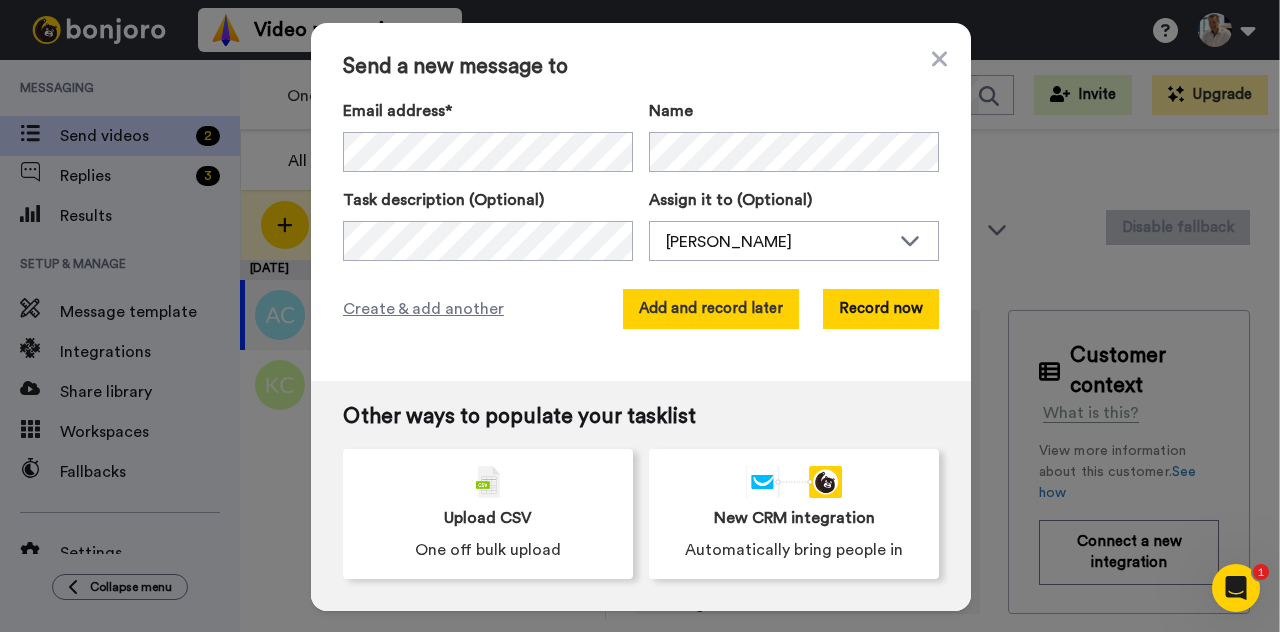 click on "Add and record later" at bounding box center (711, 309) 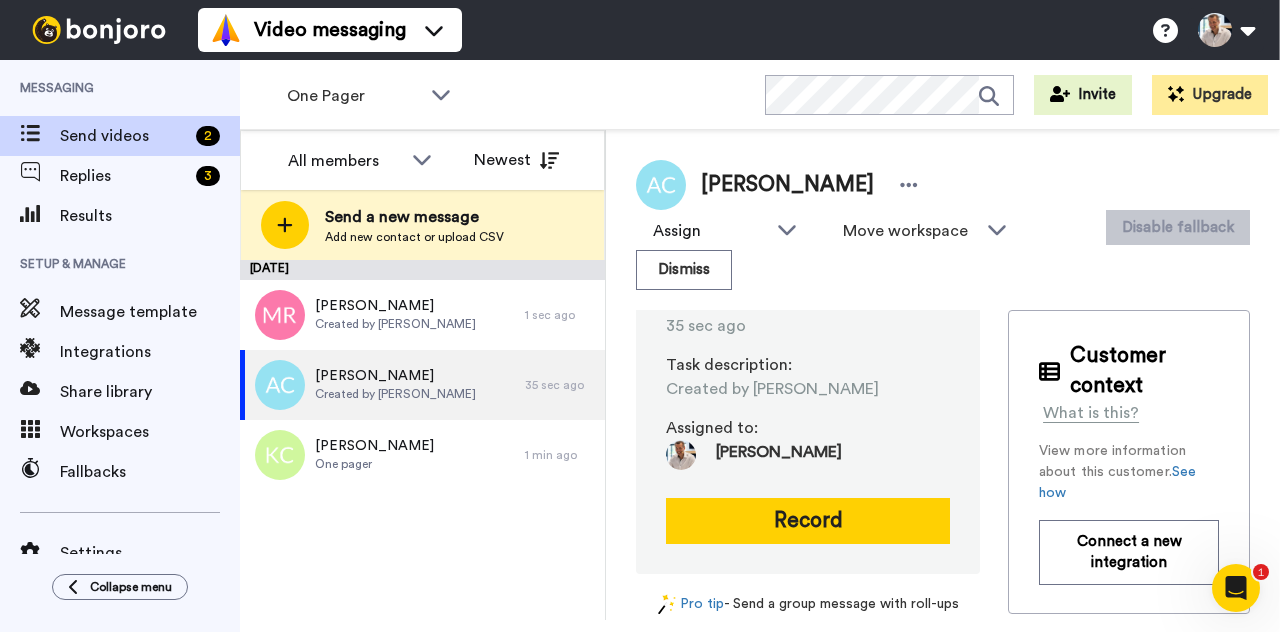 scroll, scrollTop: 0, scrollLeft: 0, axis: both 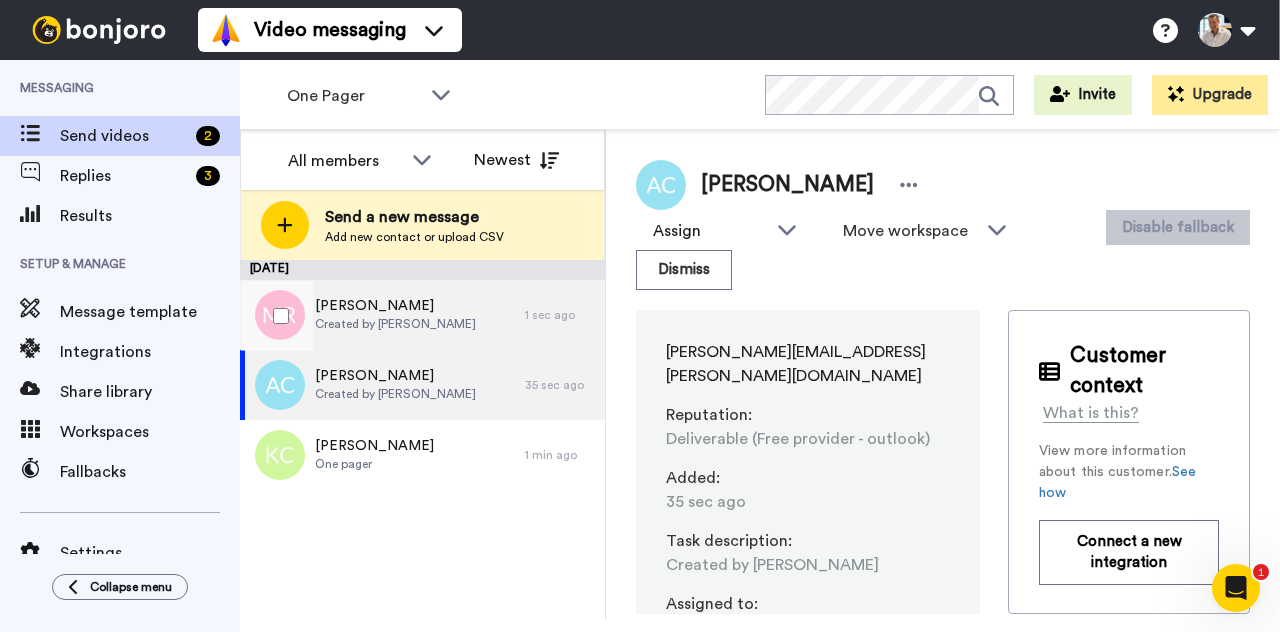 click on "Mark Rainnie" at bounding box center (395, 306) 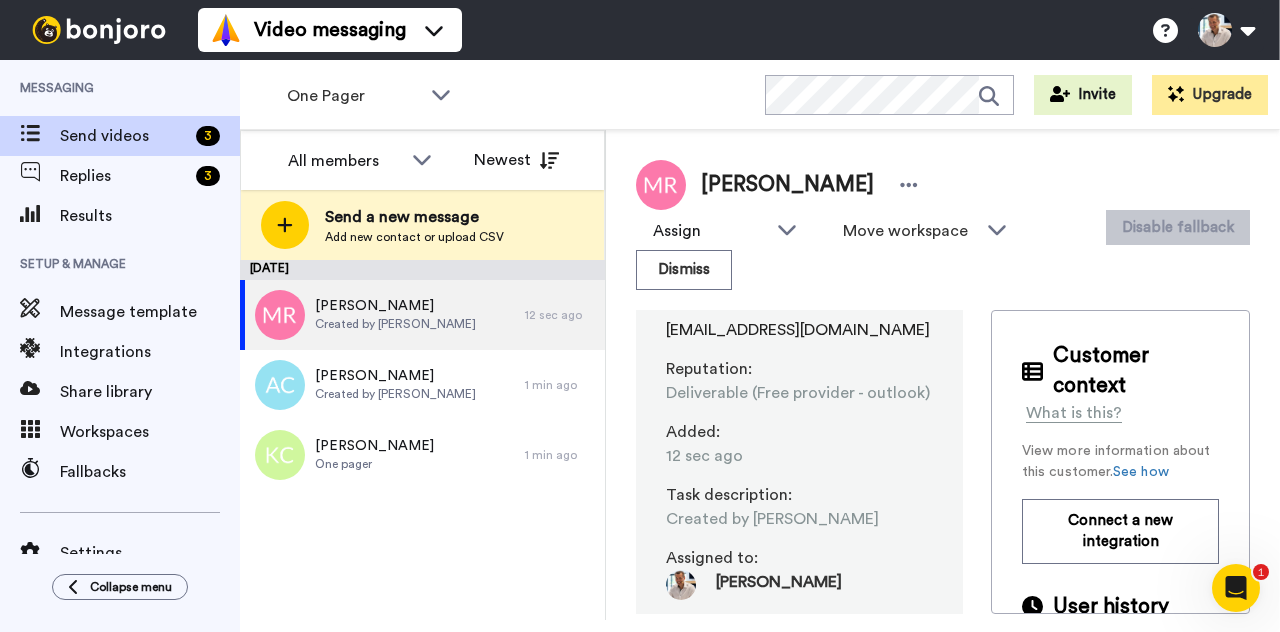 scroll, scrollTop: 0, scrollLeft: 0, axis: both 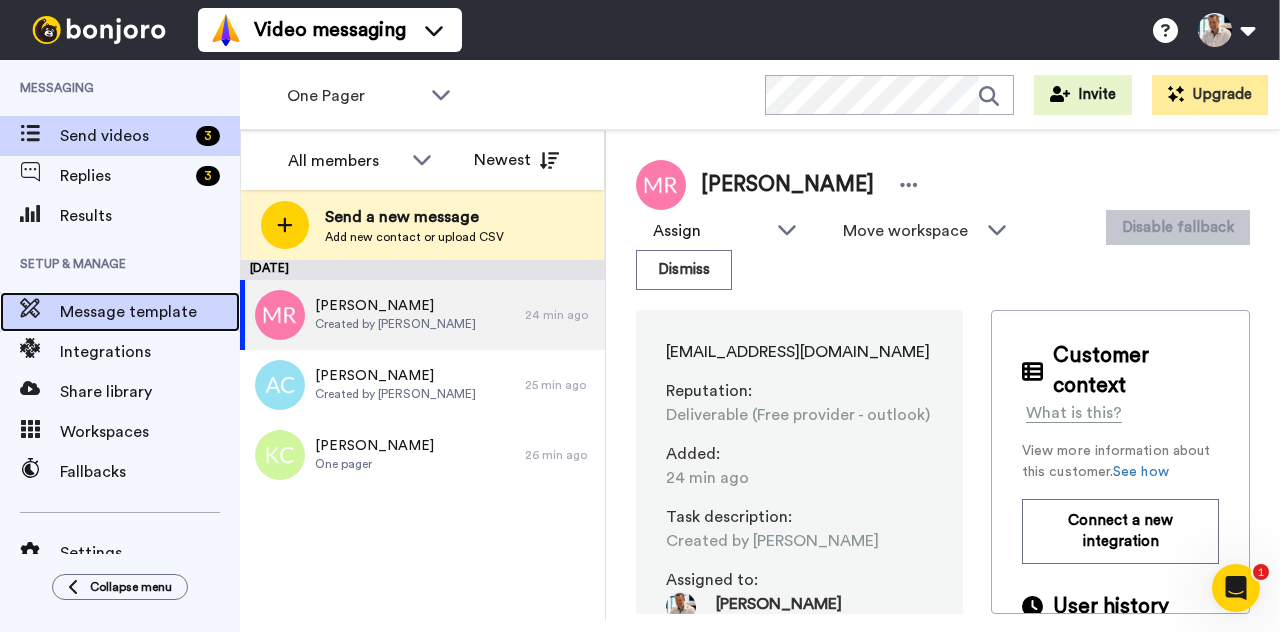 click on "Message template" at bounding box center (120, 312) 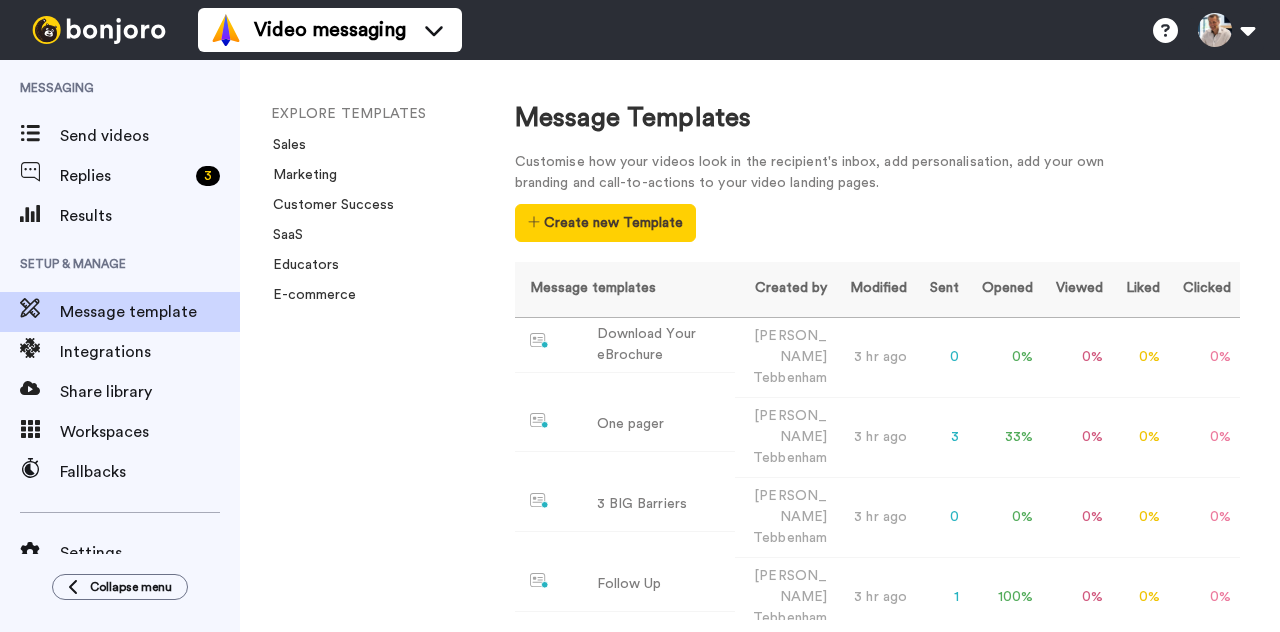 scroll, scrollTop: 0, scrollLeft: 0, axis: both 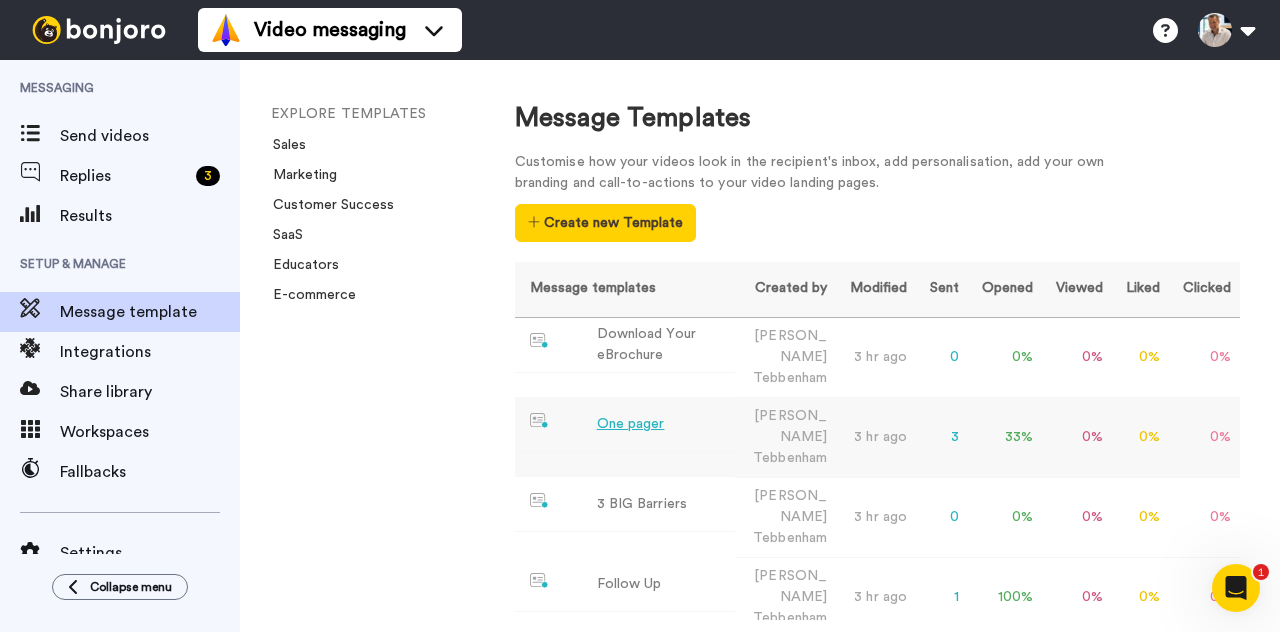 click on "One pager" at bounding box center [631, 424] 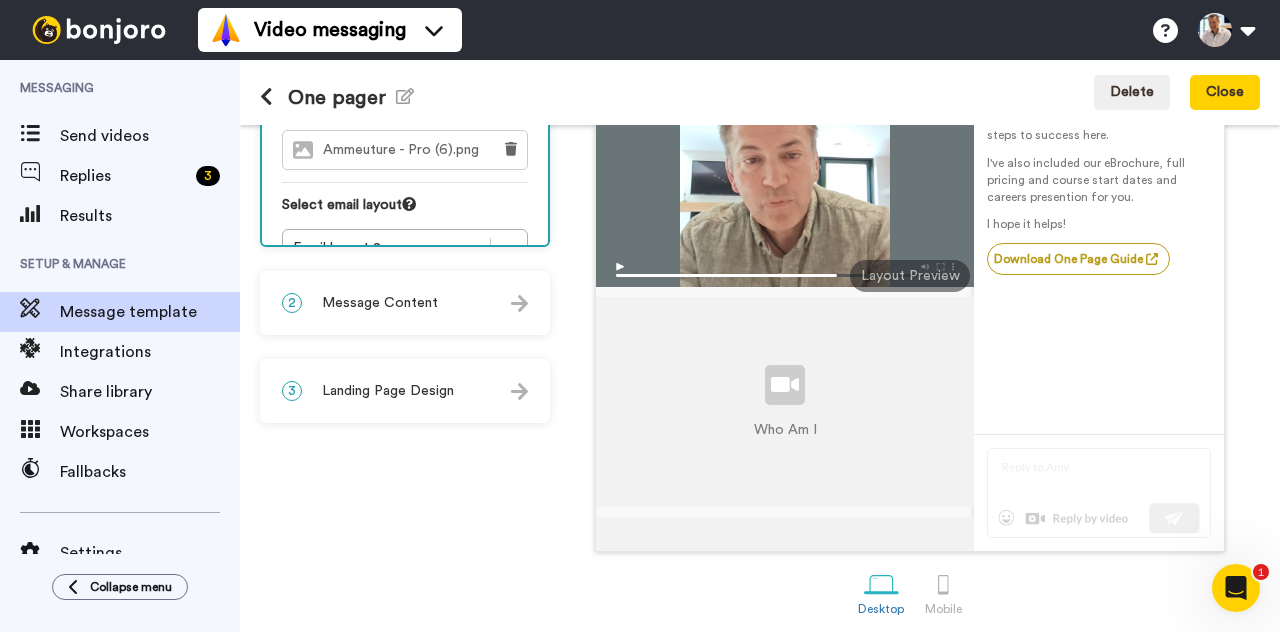 scroll, scrollTop: 255, scrollLeft: 0, axis: vertical 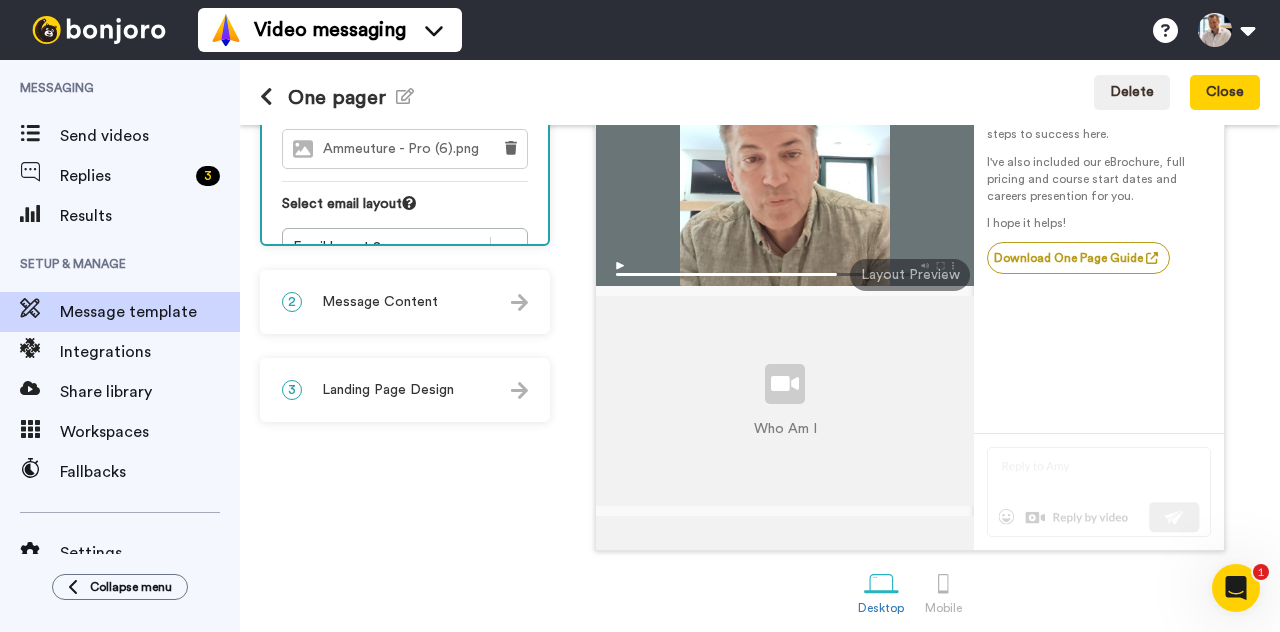 click on "Message Content" at bounding box center (380, 302) 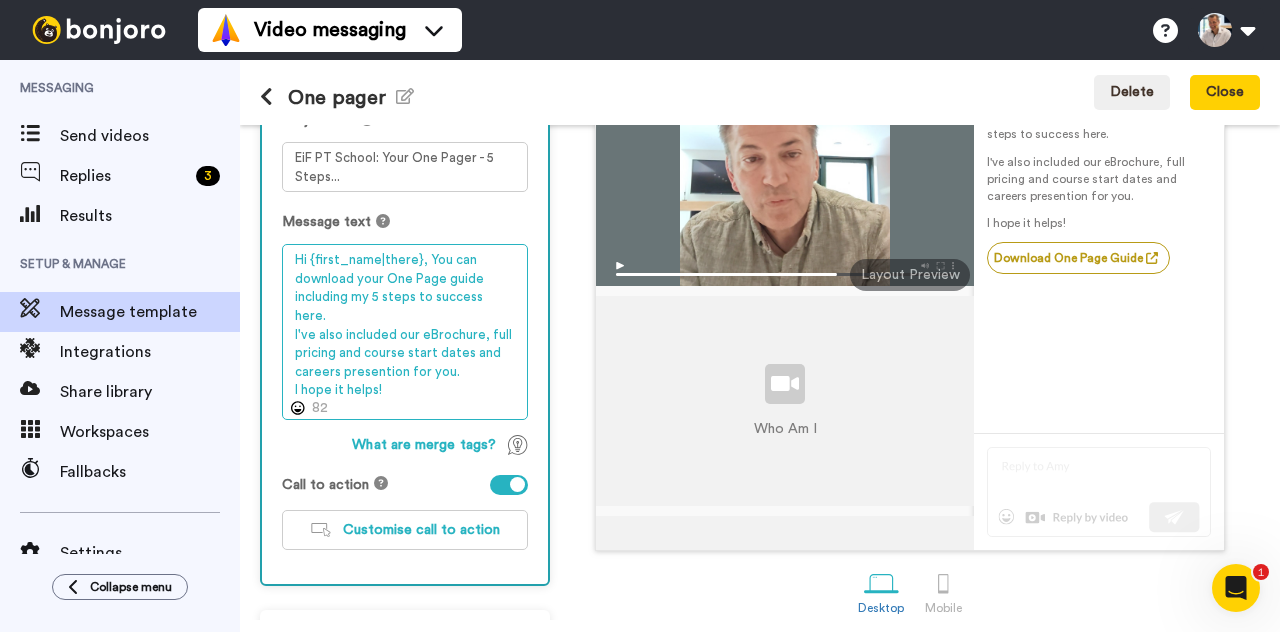 click on "Hi {first_name|there}, You can download your One Page guide including my 5 steps to success here.
I've also included our eBrochure, full pricing and course start dates and careers presention for you.
I hope it helps!" at bounding box center [405, 331] 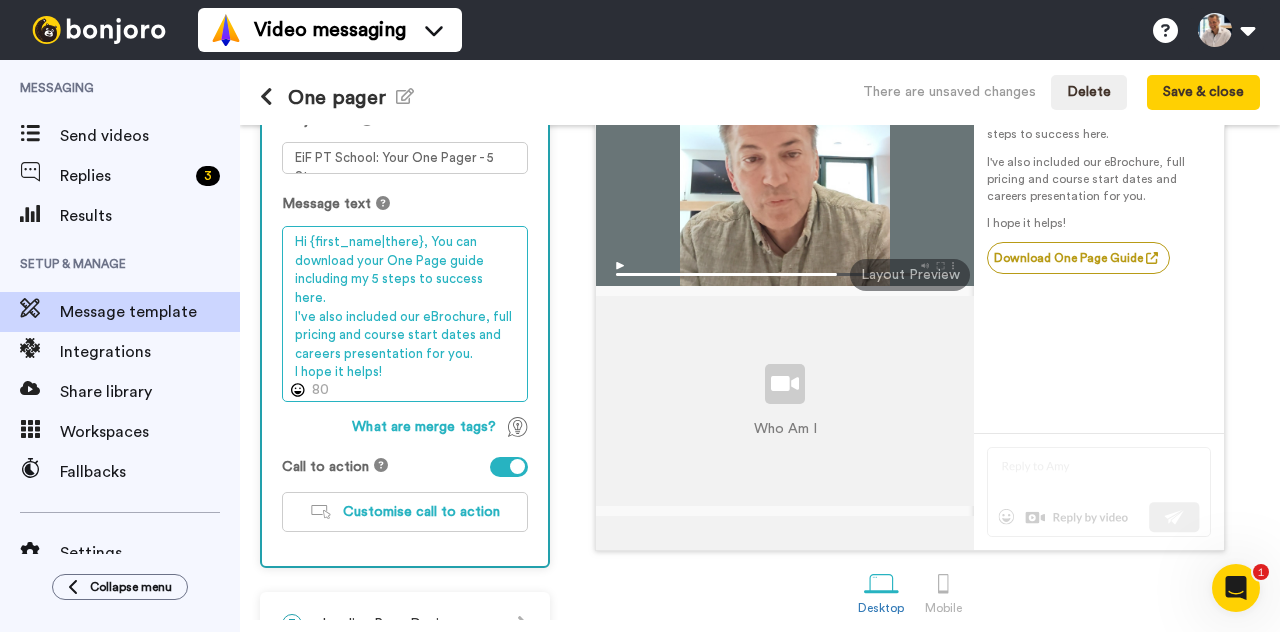 click on "Hi {first_name|there}, You can download your One Page guide including my 5 steps to success here.
I've also included our eBrochure, full pricing and course start dates and careers presentation for you.
I hope it helps!" at bounding box center [405, 313] 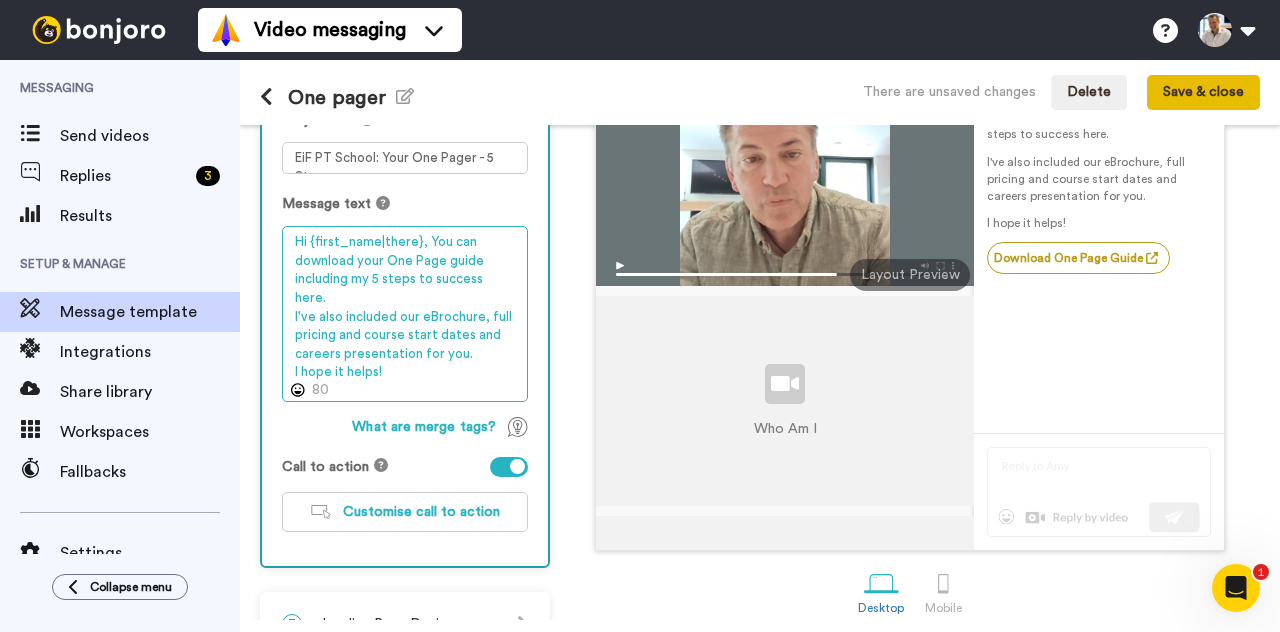 type on "Hi {first_name|there}, You can download your One Page guide including my 5 steps to success here.
I've also included our eBrochure, full pricing and course start dates and careers presentation for you.
I hope it helps!" 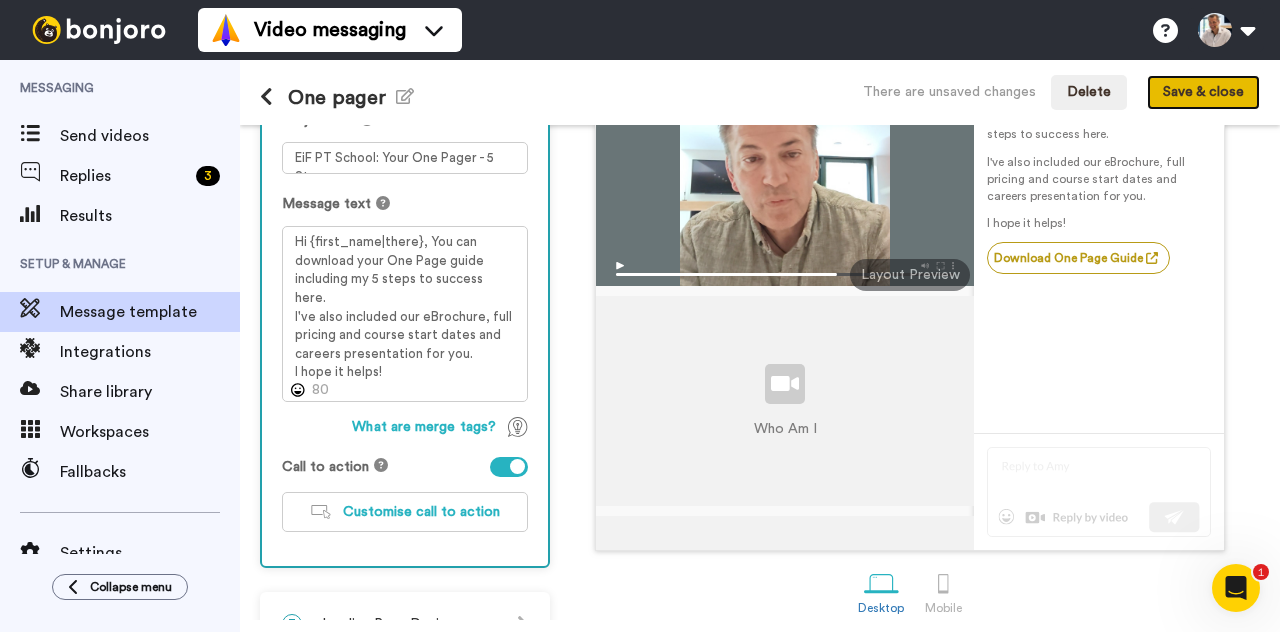 click on "Save & close" at bounding box center [1203, 93] 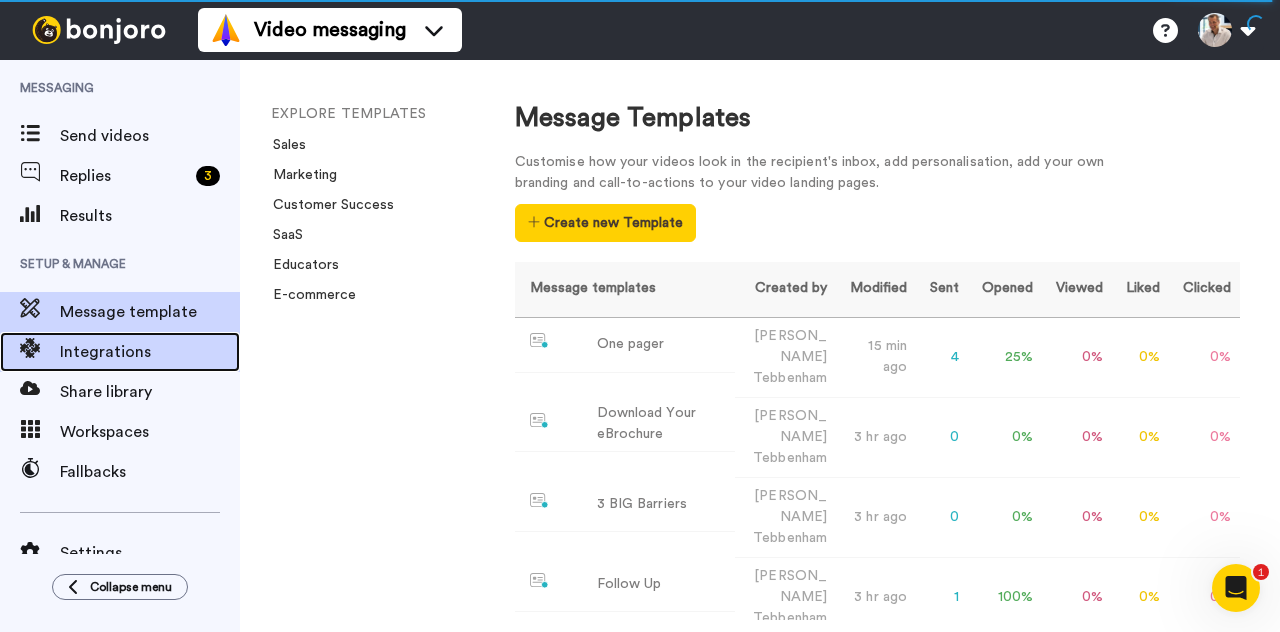 click on "Integrations" at bounding box center (150, 352) 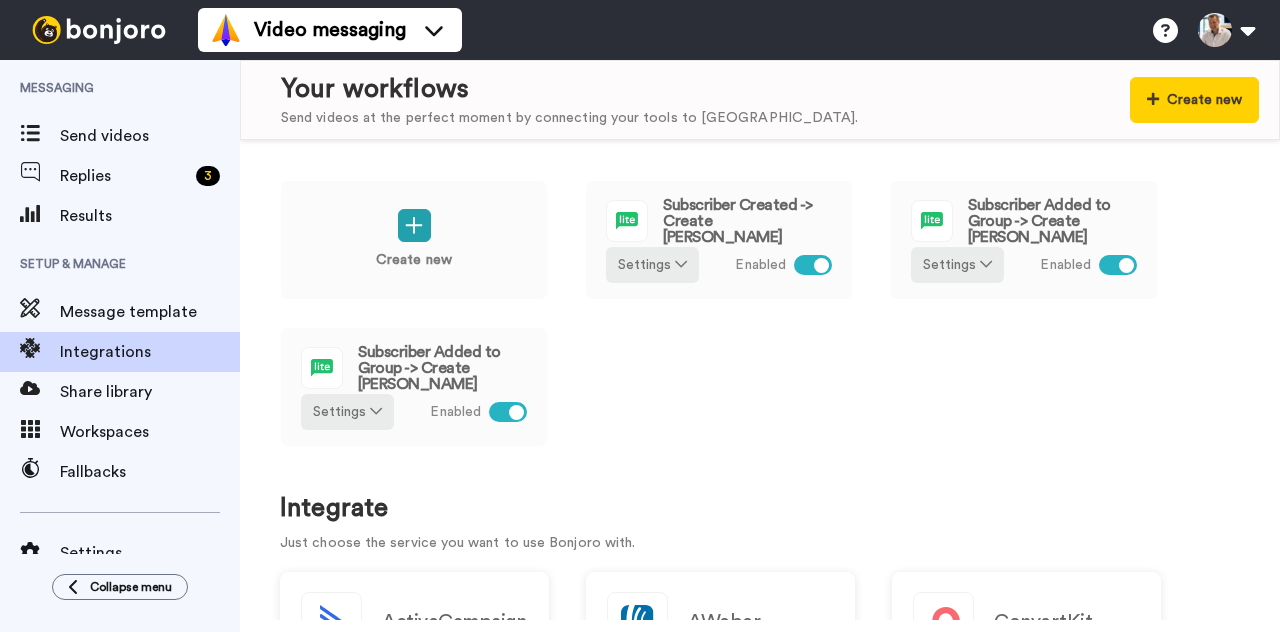 scroll, scrollTop: 0, scrollLeft: 0, axis: both 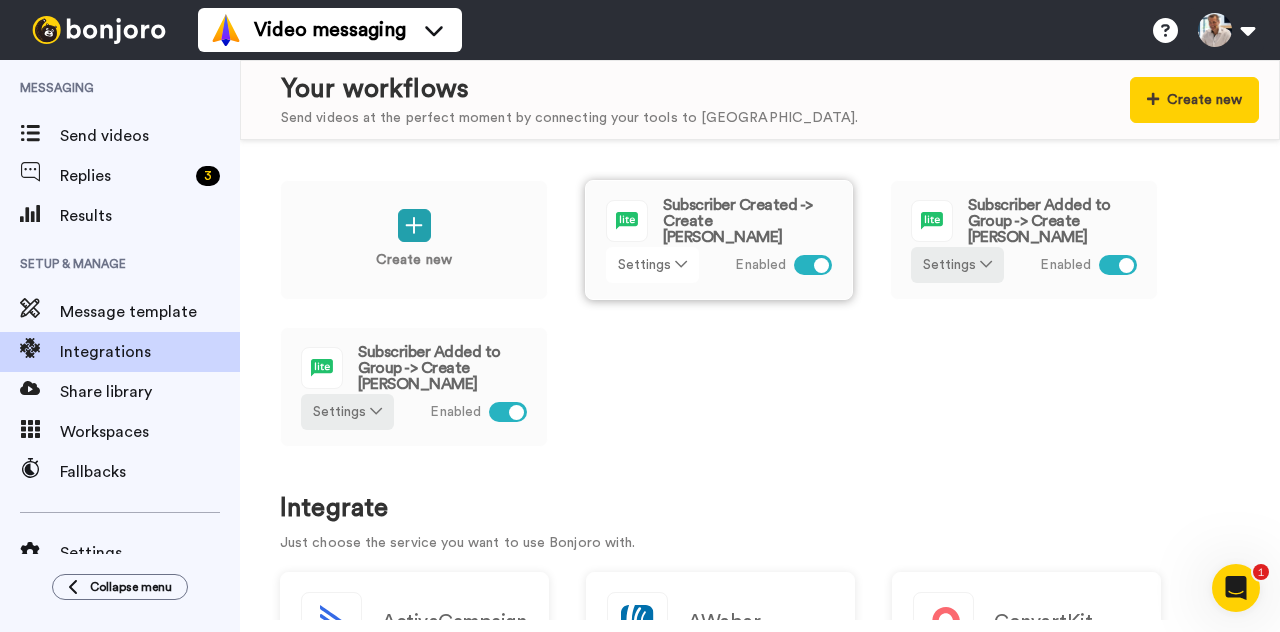 click on "Settings" at bounding box center (652, 265) 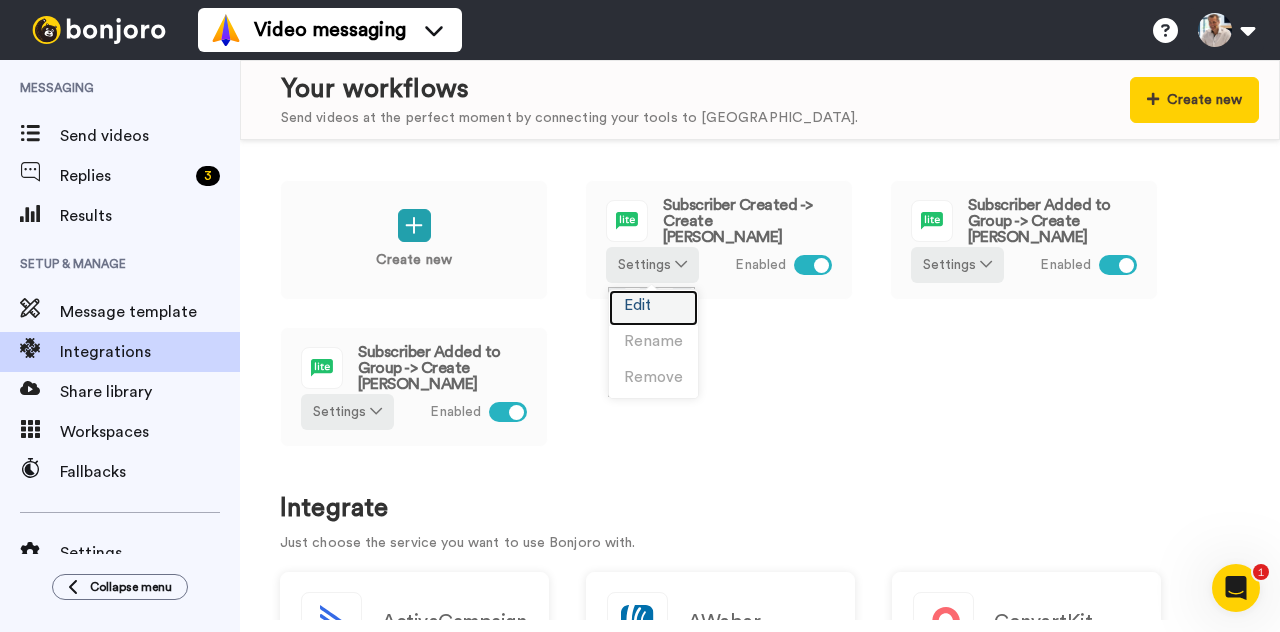 click on "Edit" at bounding box center [637, 305] 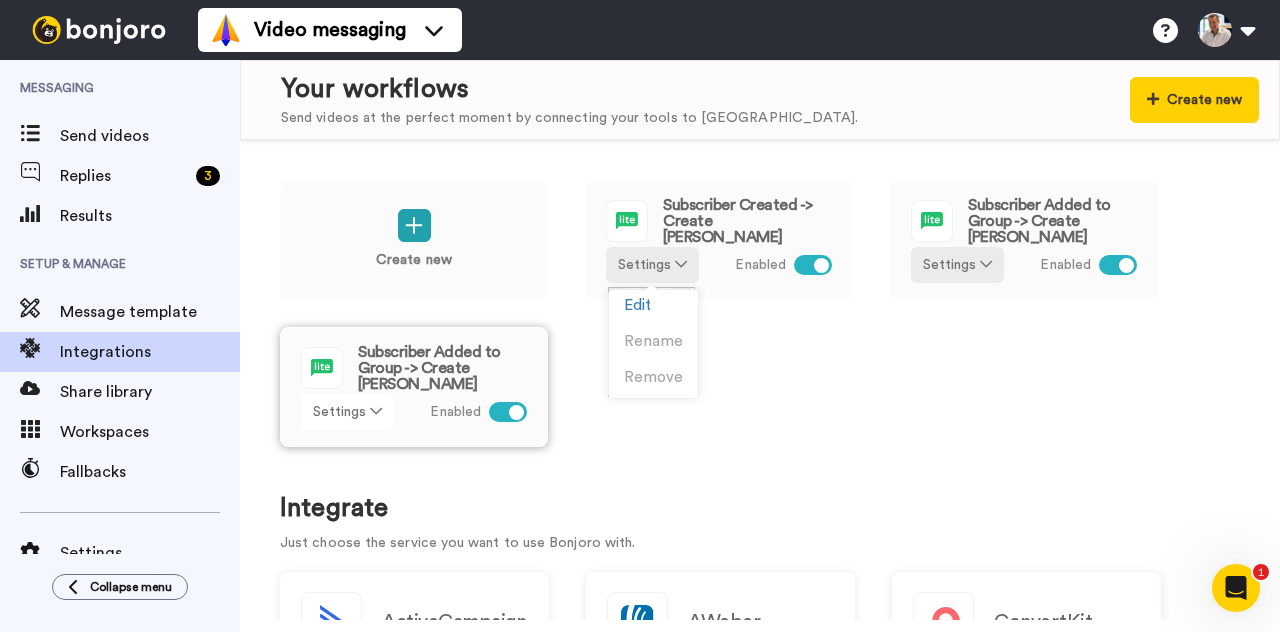 click on "Settings" at bounding box center [347, 412] 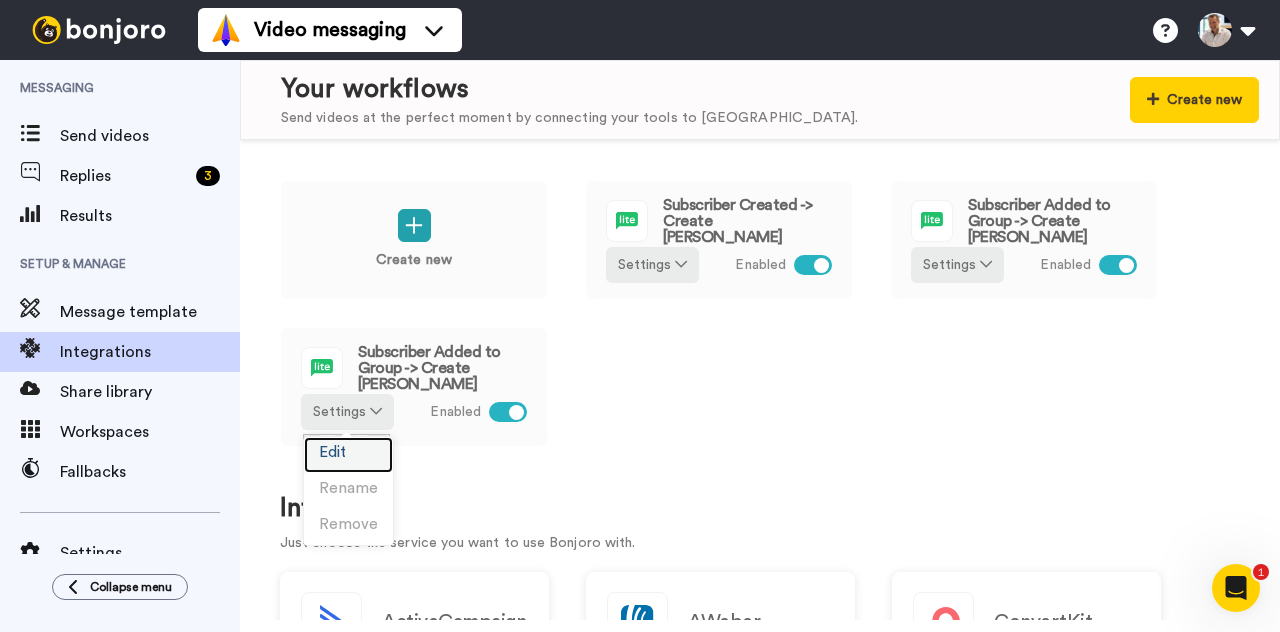 click on "Edit" at bounding box center (332, 452) 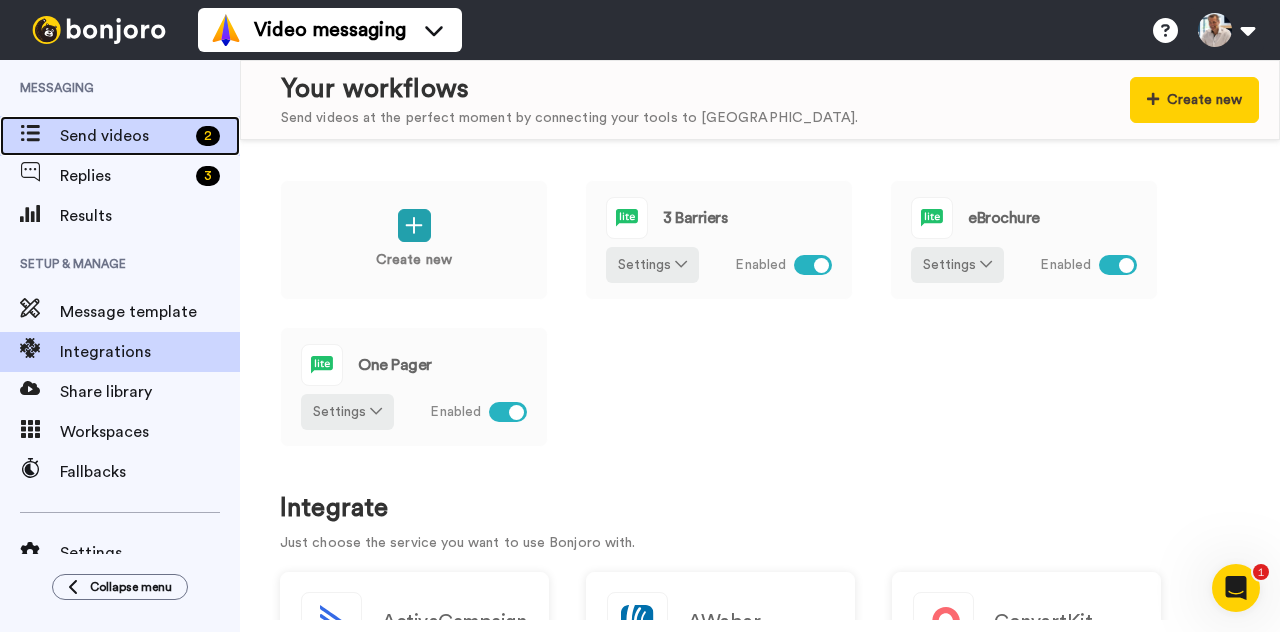 click on "Send videos" at bounding box center (124, 136) 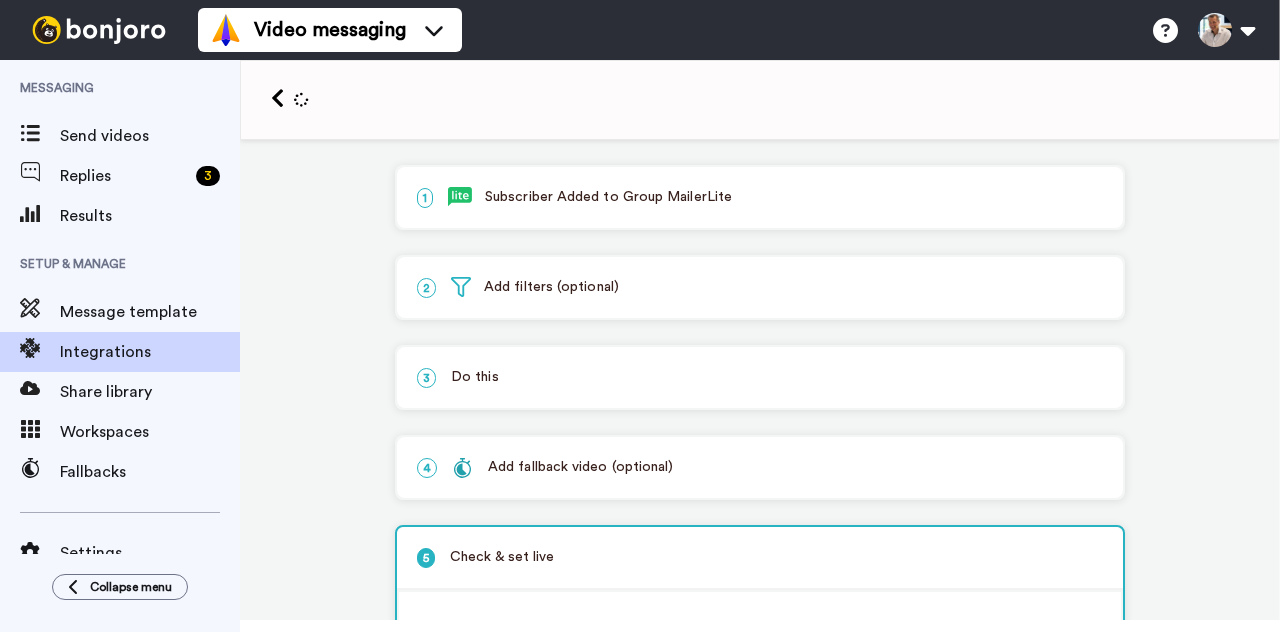 scroll, scrollTop: 0, scrollLeft: 0, axis: both 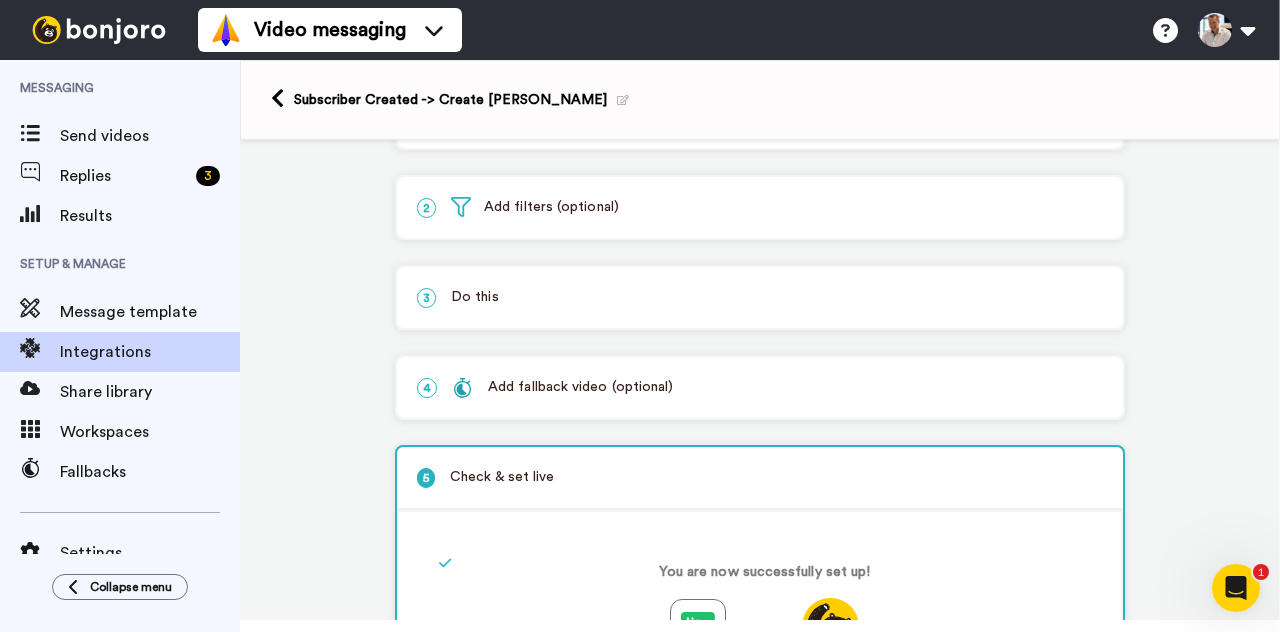 click on "3 Do this" at bounding box center [760, 297] 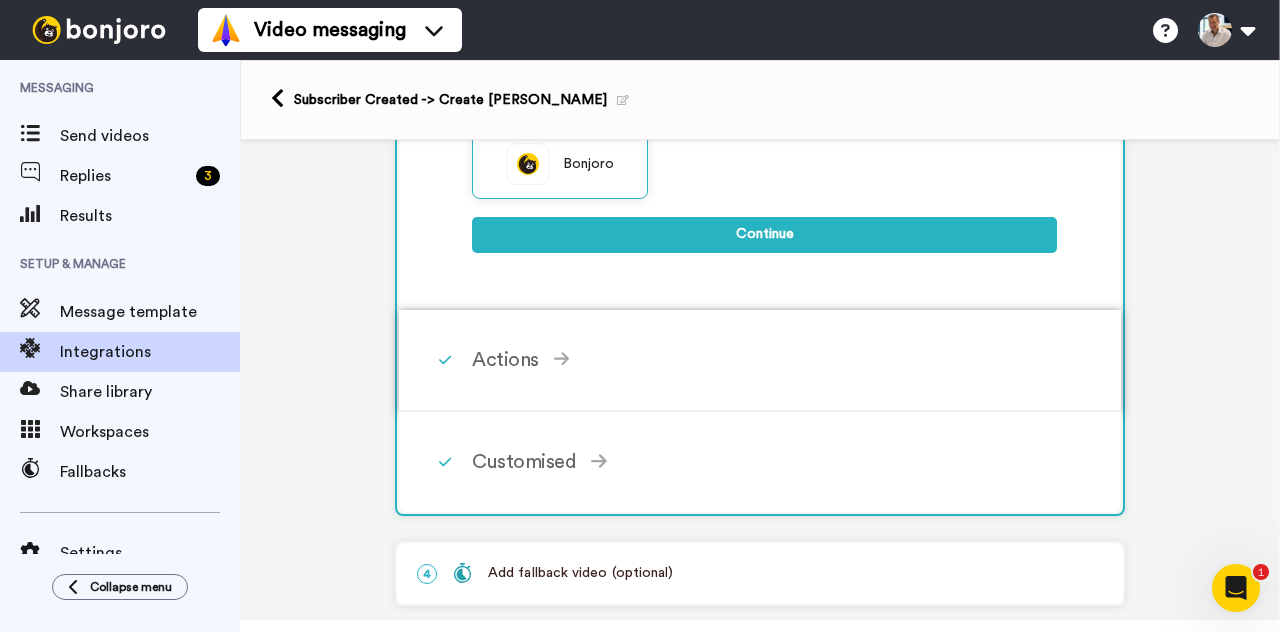 scroll, scrollTop: 373, scrollLeft: 0, axis: vertical 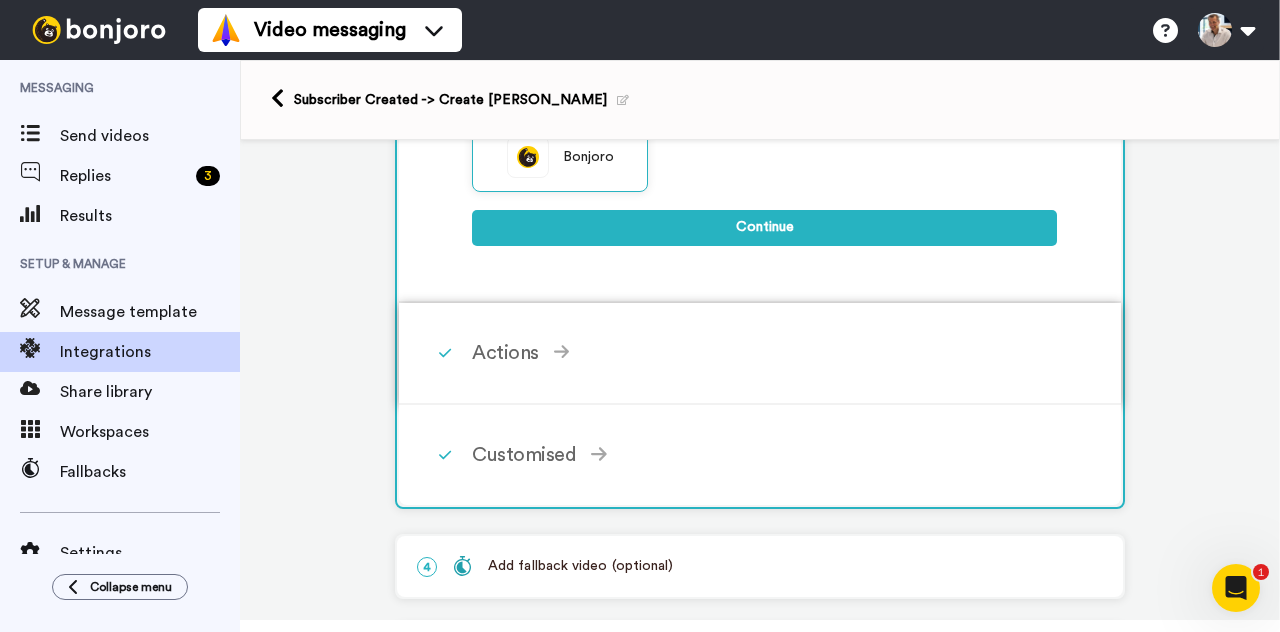 click on "Actions" at bounding box center [764, 353] 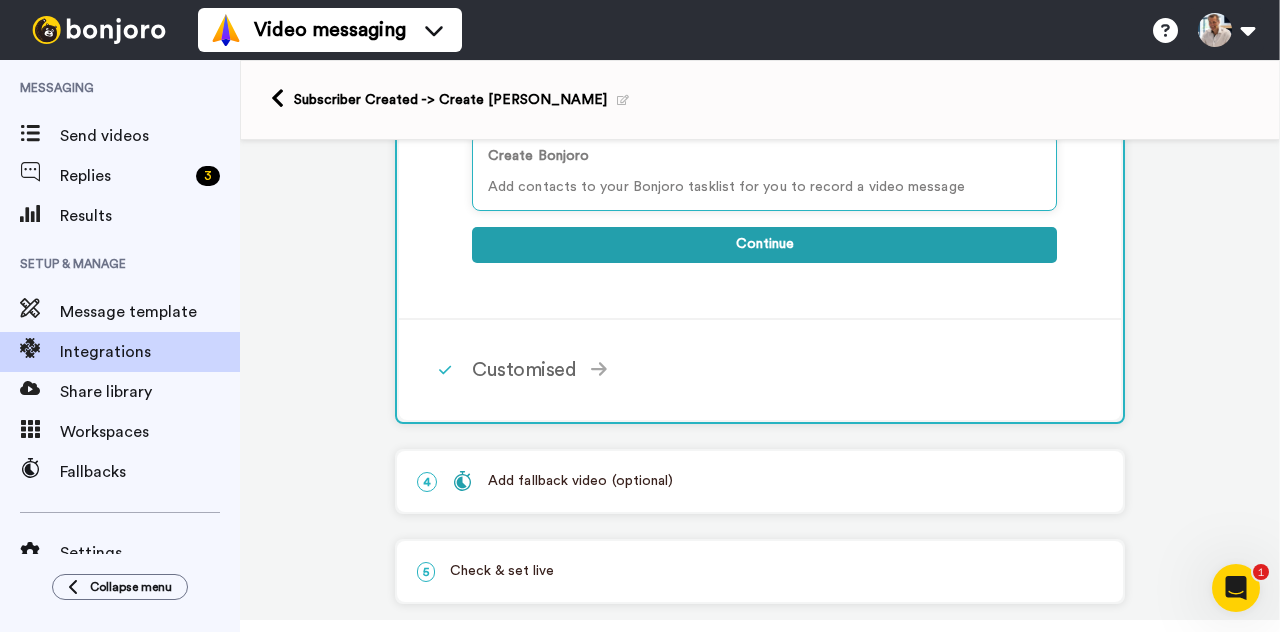 scroll, scrollTop: 471, scrollLeft: 0, axis: vertical 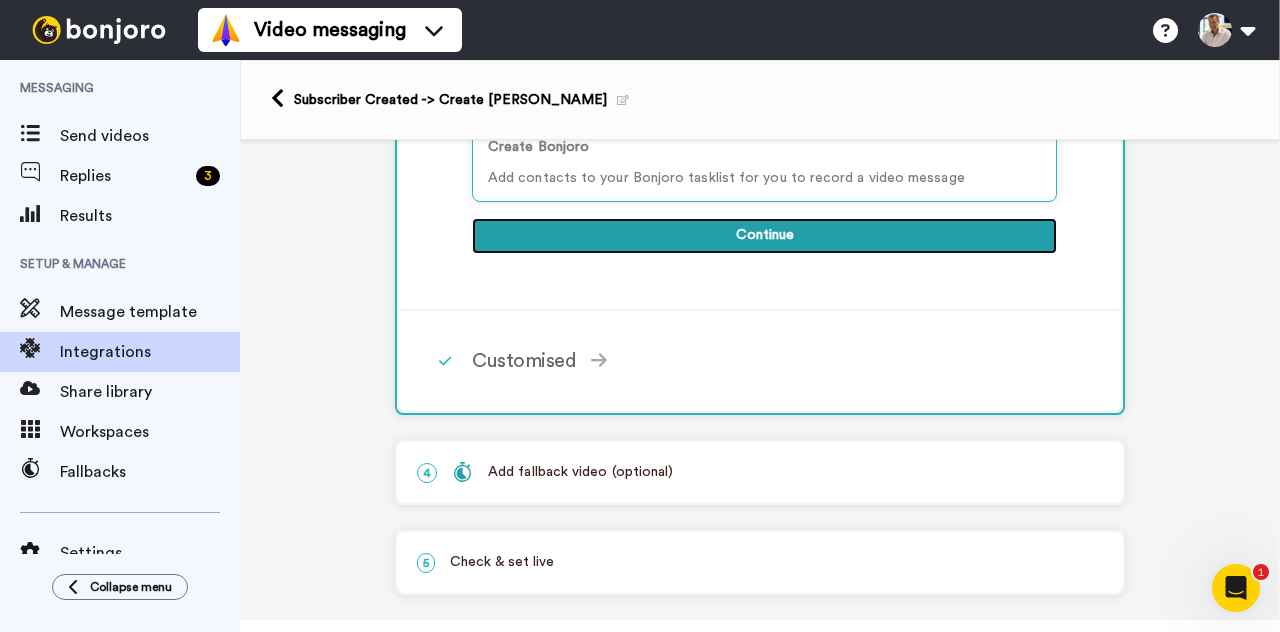 click on "Continue" at bounding box center [764, 236] 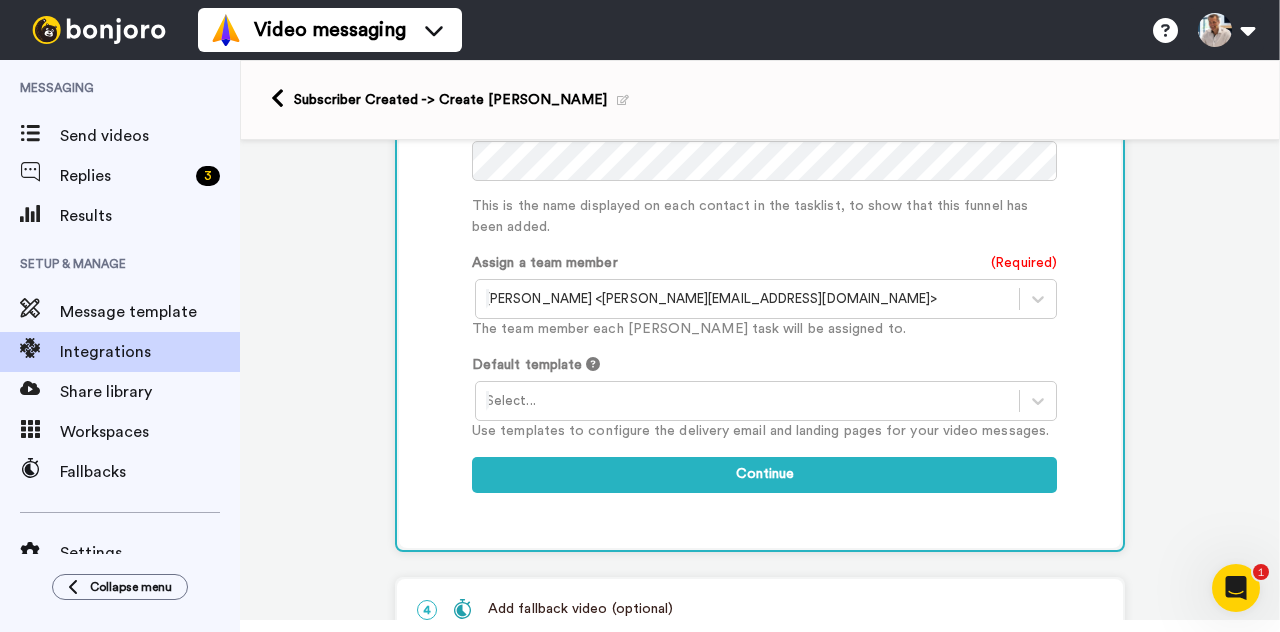 scroll, scrollTop: 956, scrollLeft: 0, axis: vertical 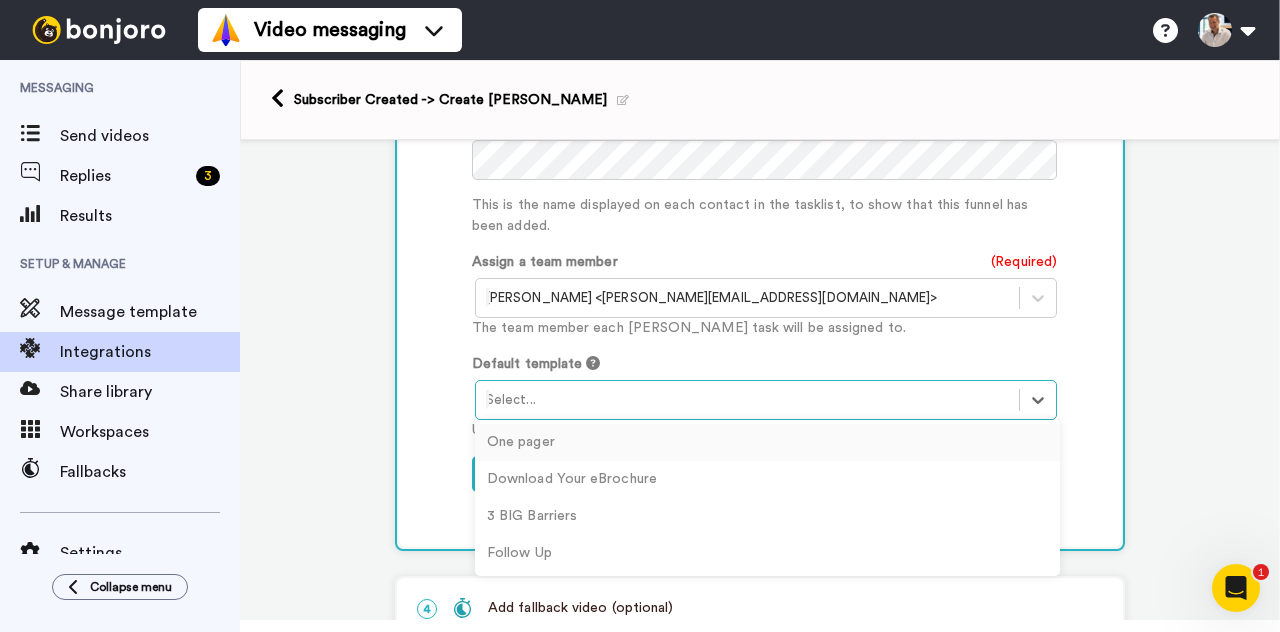 click at bounding box center (747, 400) 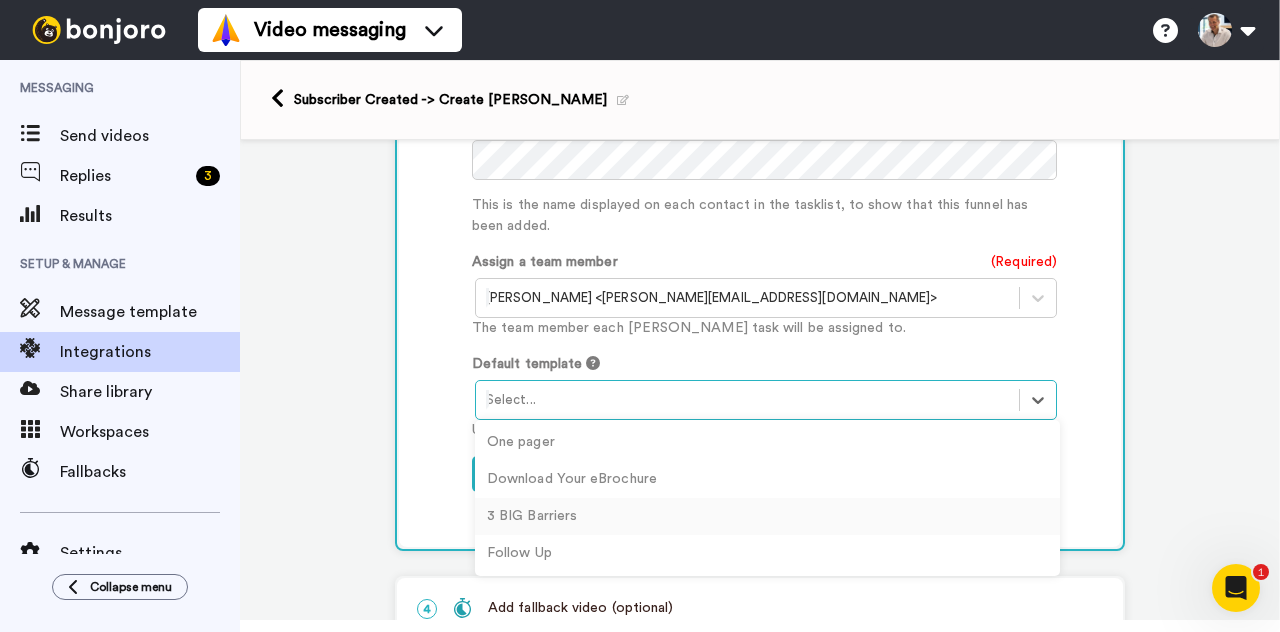 click on "3 BIG Barriers" at bounding box center (767, 516) 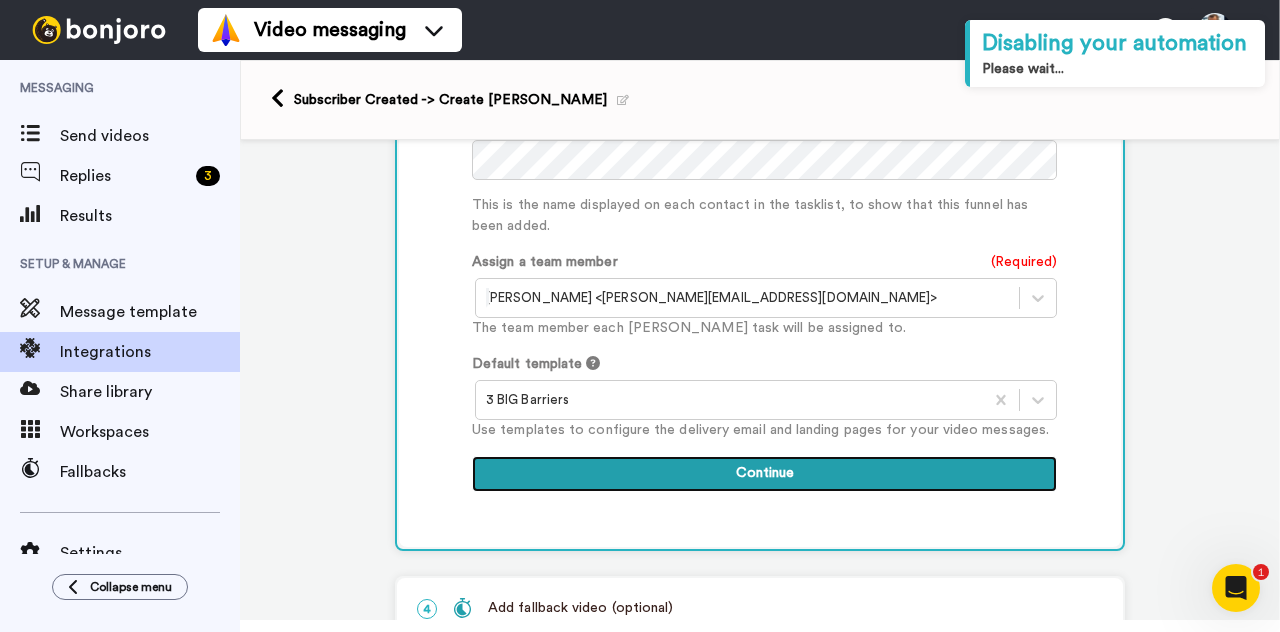 click on "Continue" at bounding box center (764, 474) 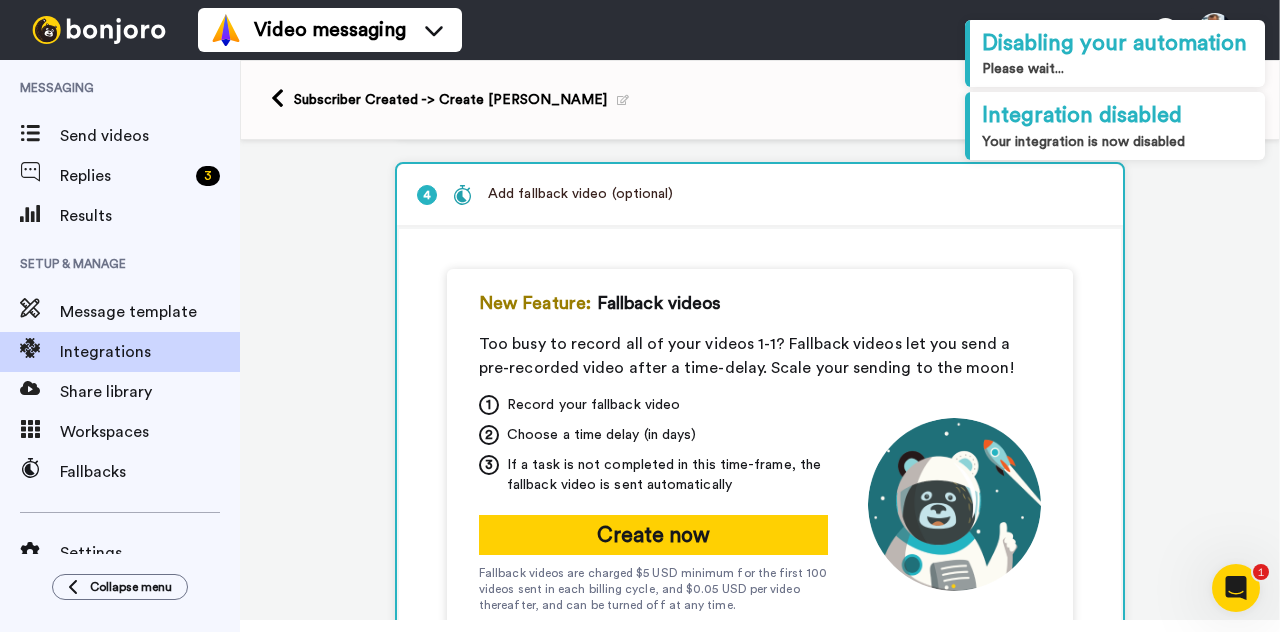 scroll, scrollTop: 546, scrollLeft: 0, axis: vertical 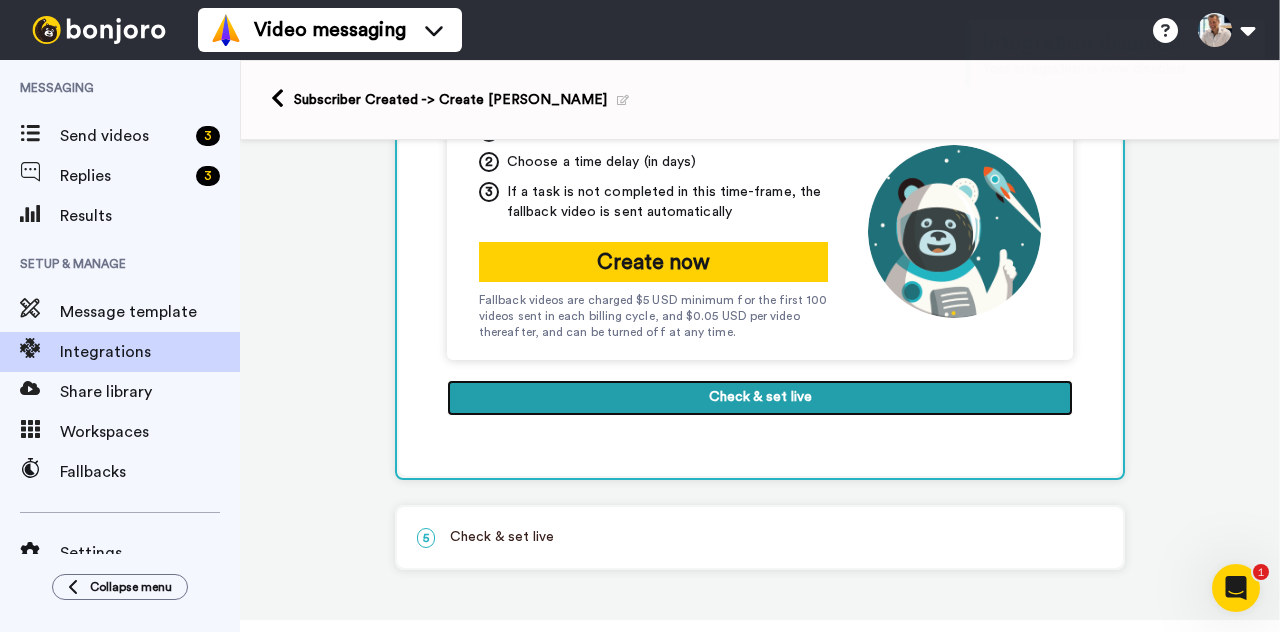 click on "Check & set live" at bounding box center [760, 398] 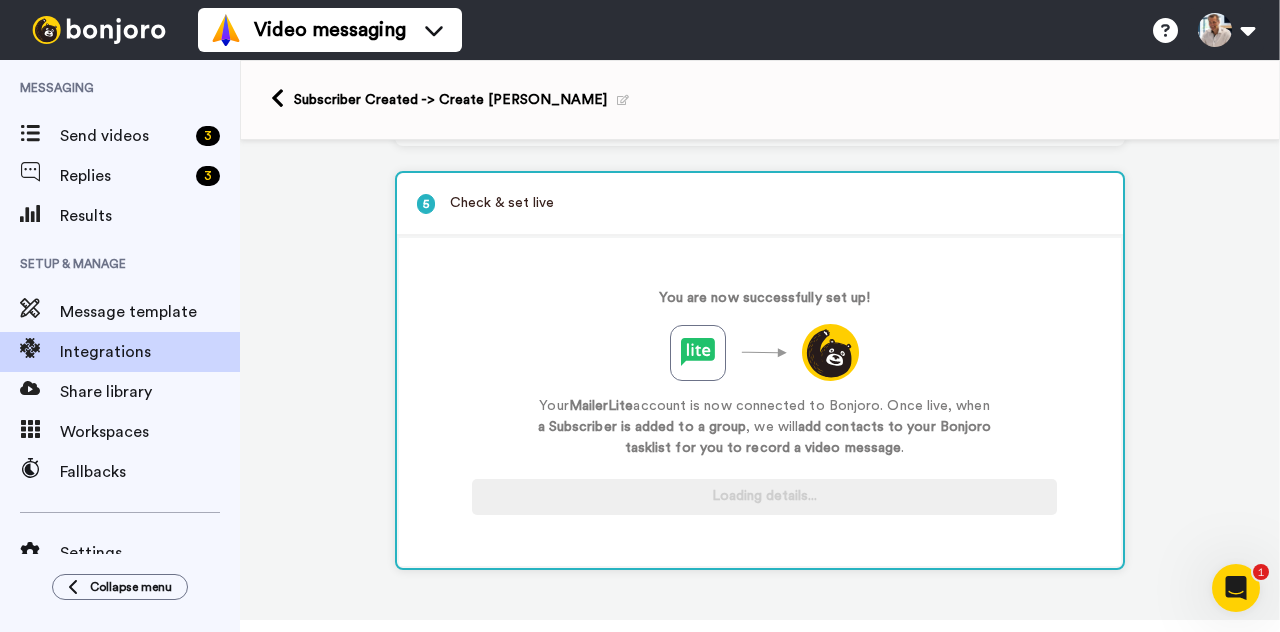 scroll, scrollTop: 358, scrollLeft: 0, axis: vertical 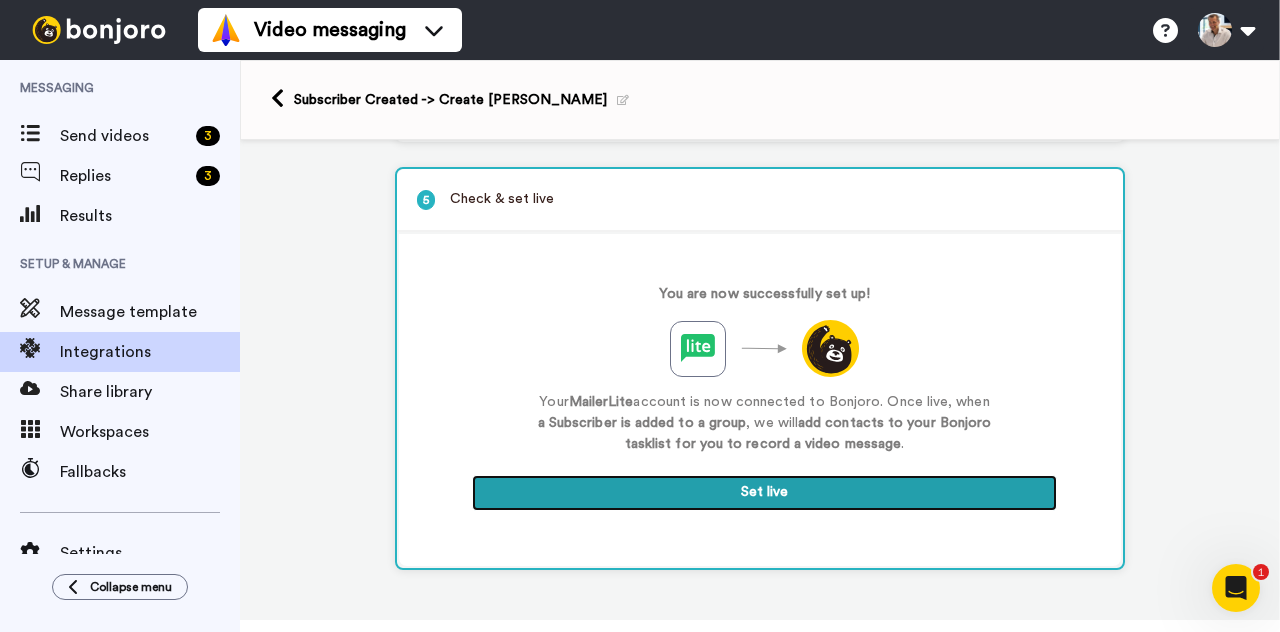 click on "Set live" at bounding box center [764, 493] 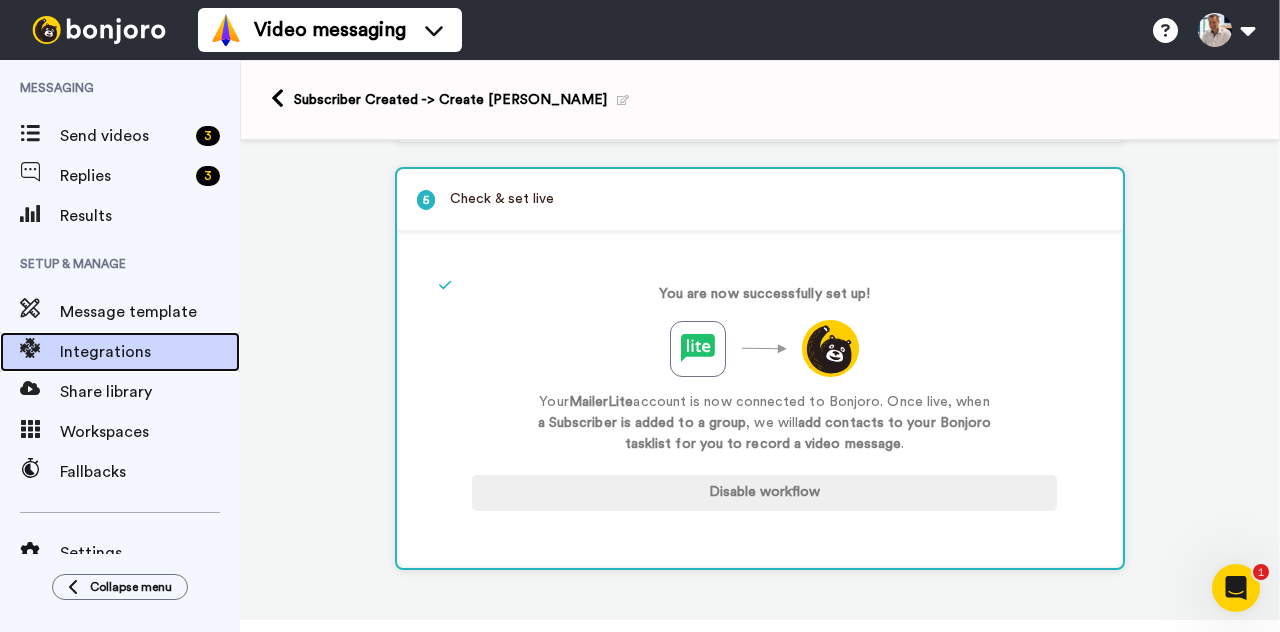 click on "Integrations" at bounding box center (150, 352) 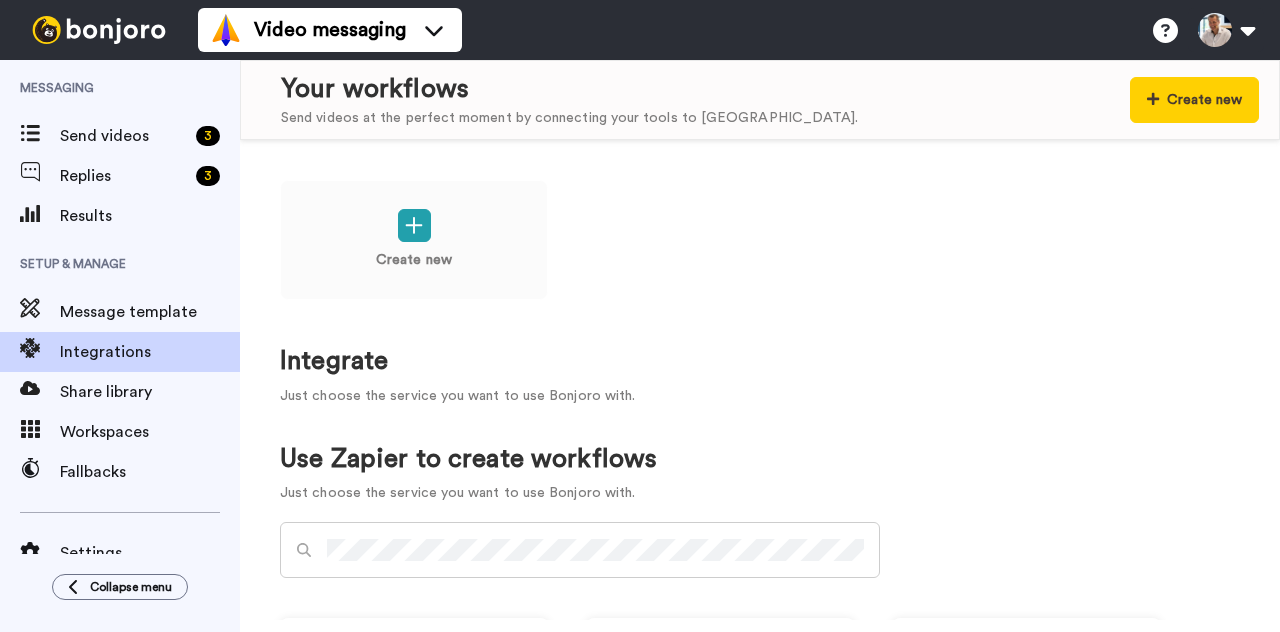scroll, scrollTop: 0, scrollLeft: 0, axis: both 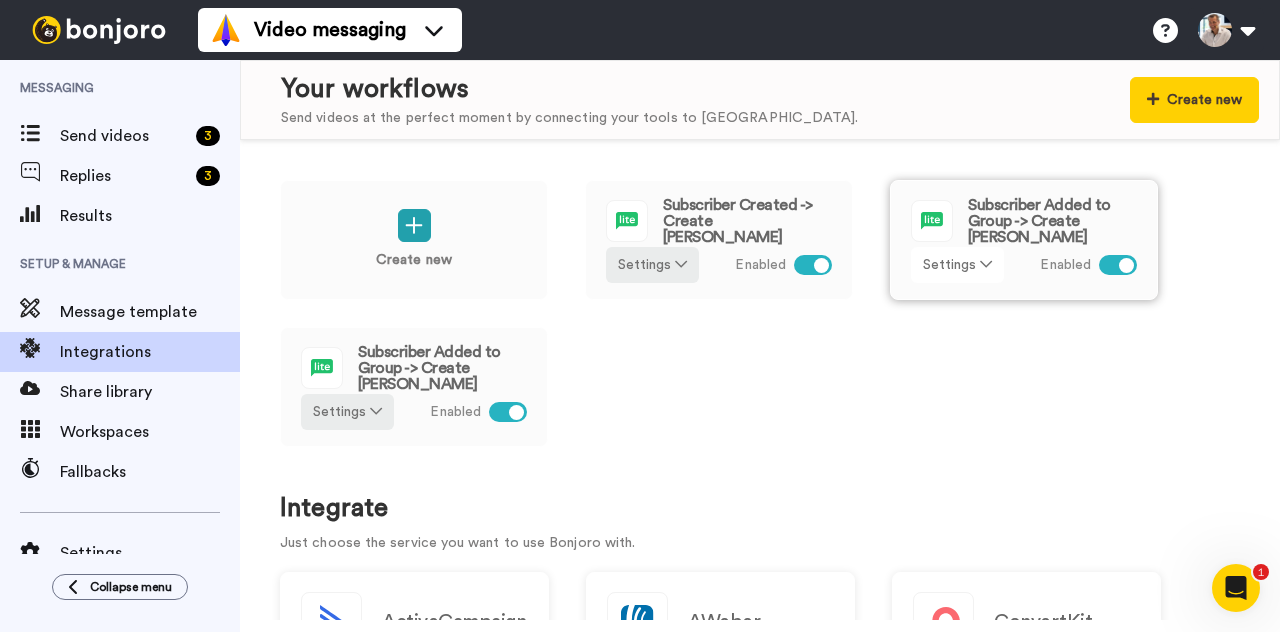 click on "Settings" at bounding box center (957, 265) 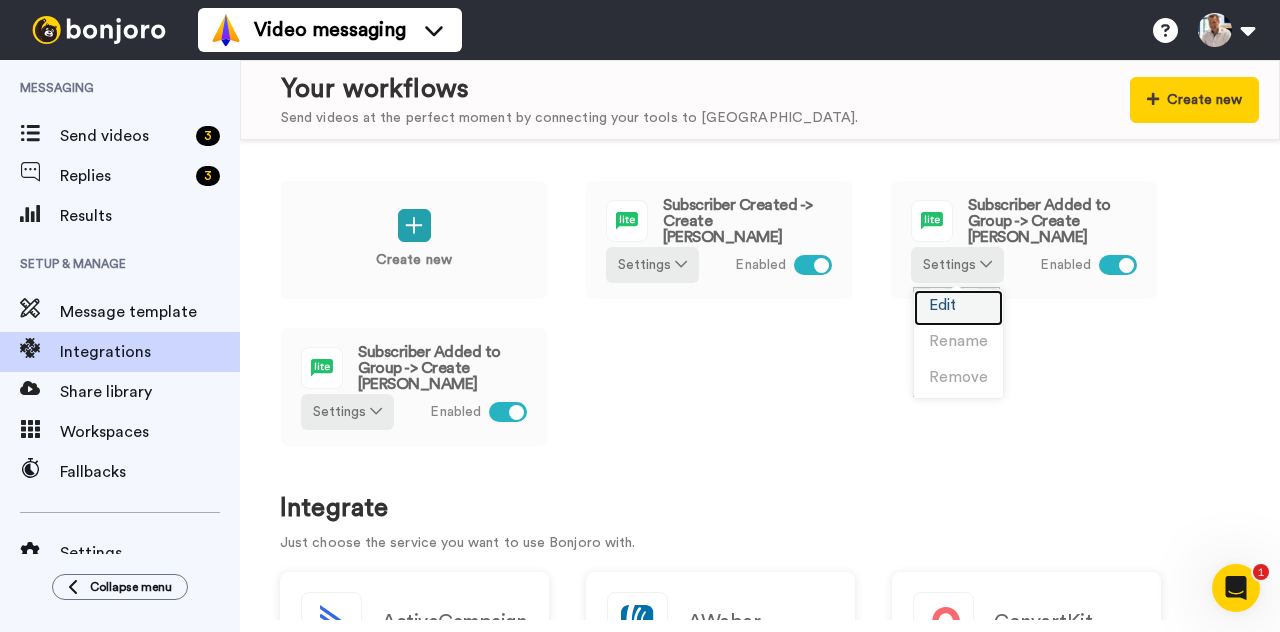 click on "Edit" at bounding box center [942, 305] 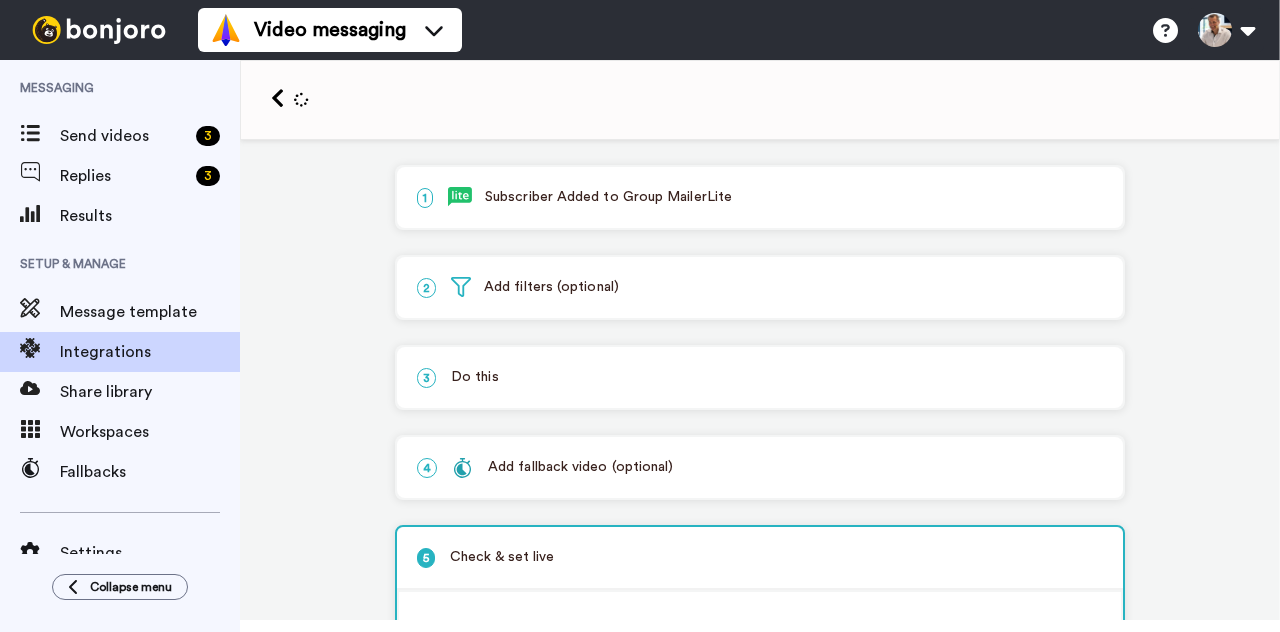 scroll, scrollTop: 0, scrollLeft: 0, axis: both 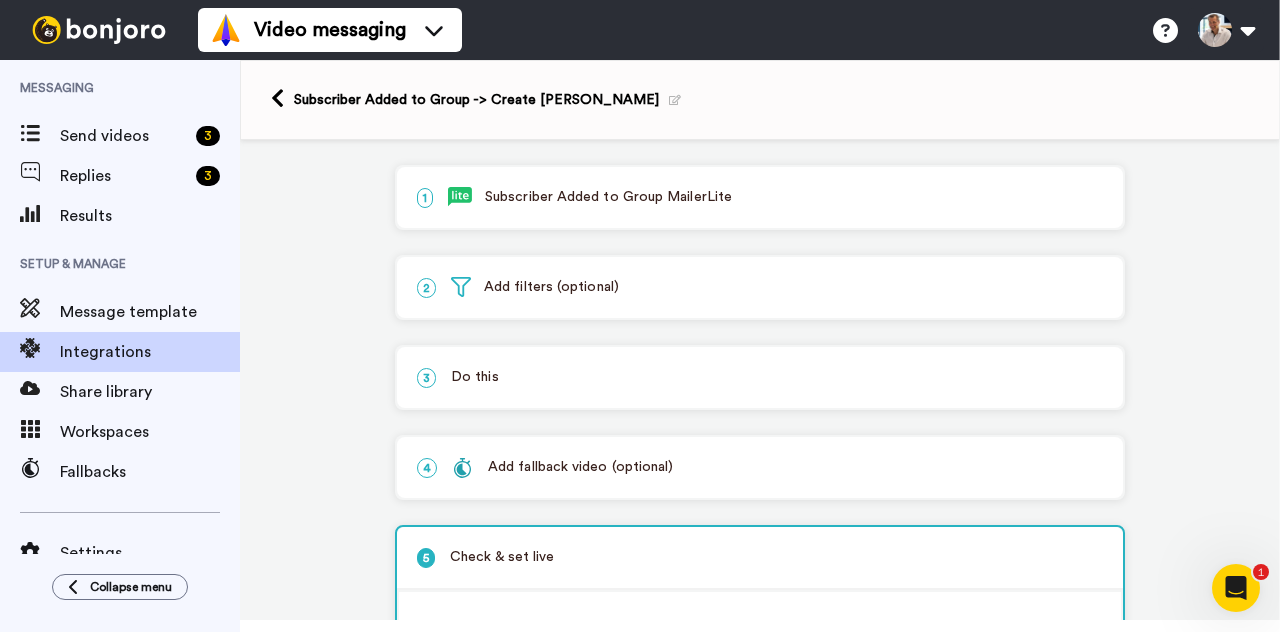 click on "3 Do this" at bounding box center [760, 377] 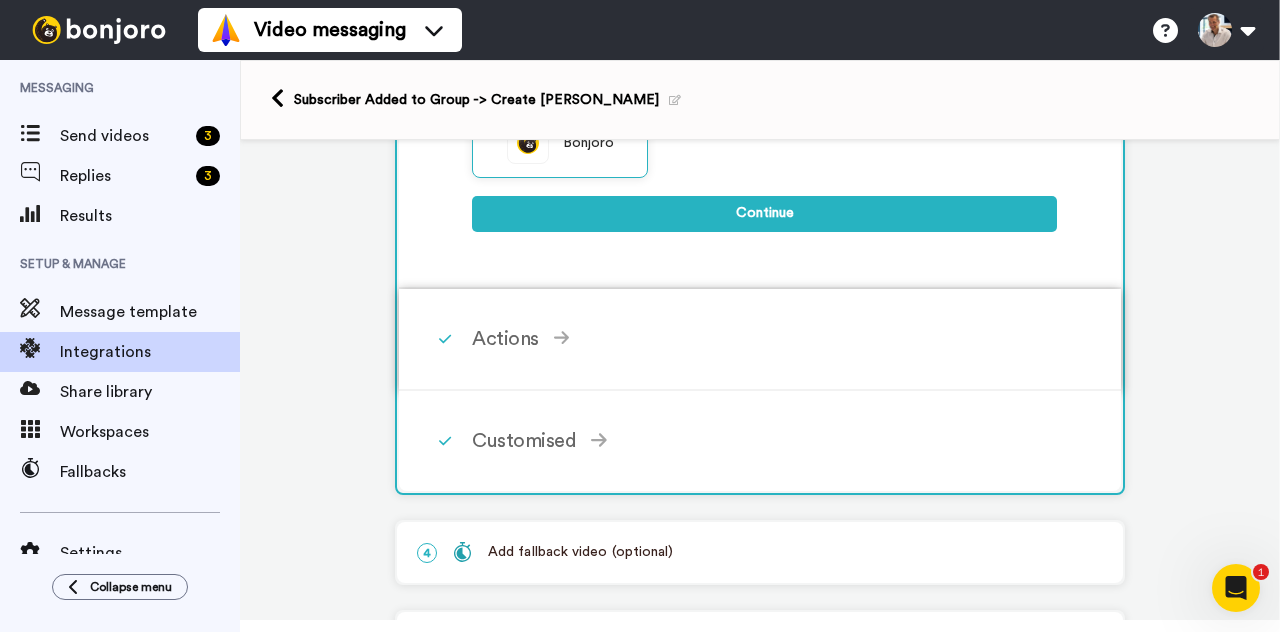 scroll, scrollTop: 388, scrollLeft: 0, axis: vertical 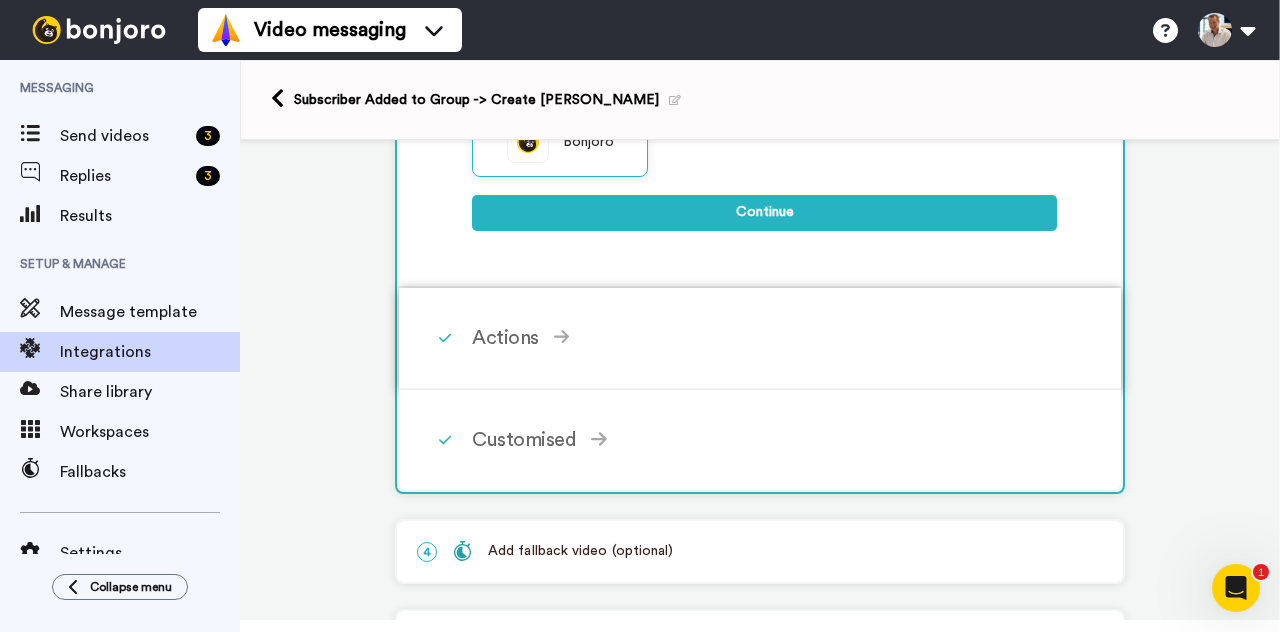 click on "Actions" at bounding box center (764, 338) 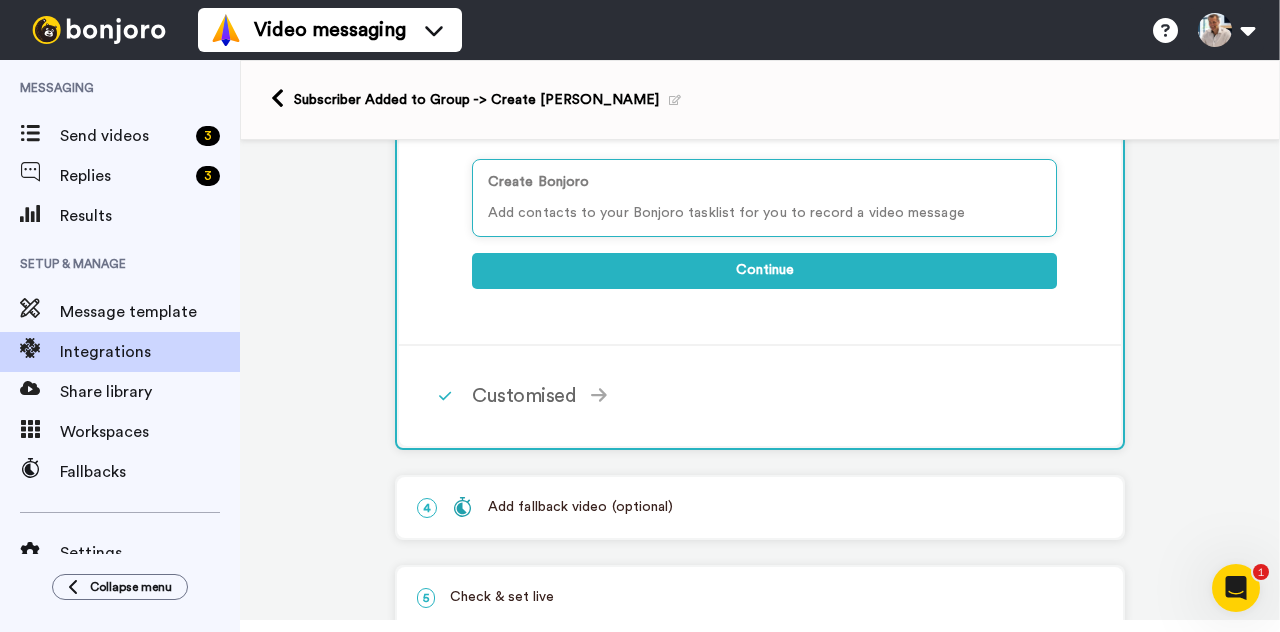 scroll, scrollTop: 438, scrollLeft: 0, axis: vertical 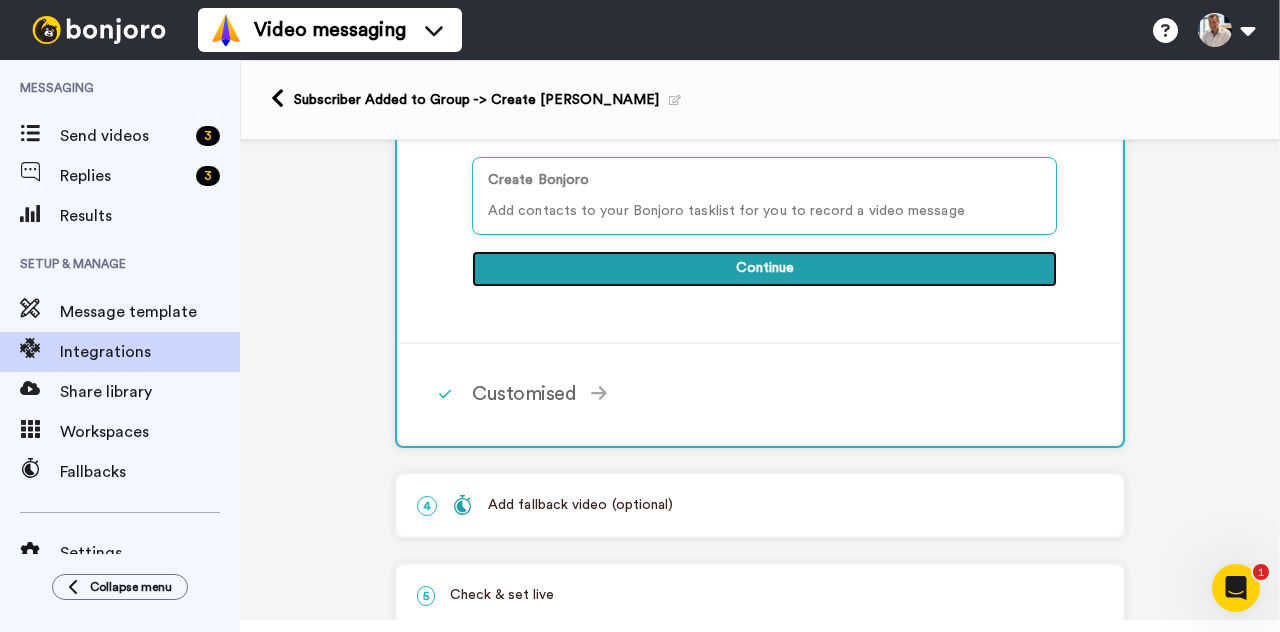 click on "Continue" at bounding box center (764, 269) 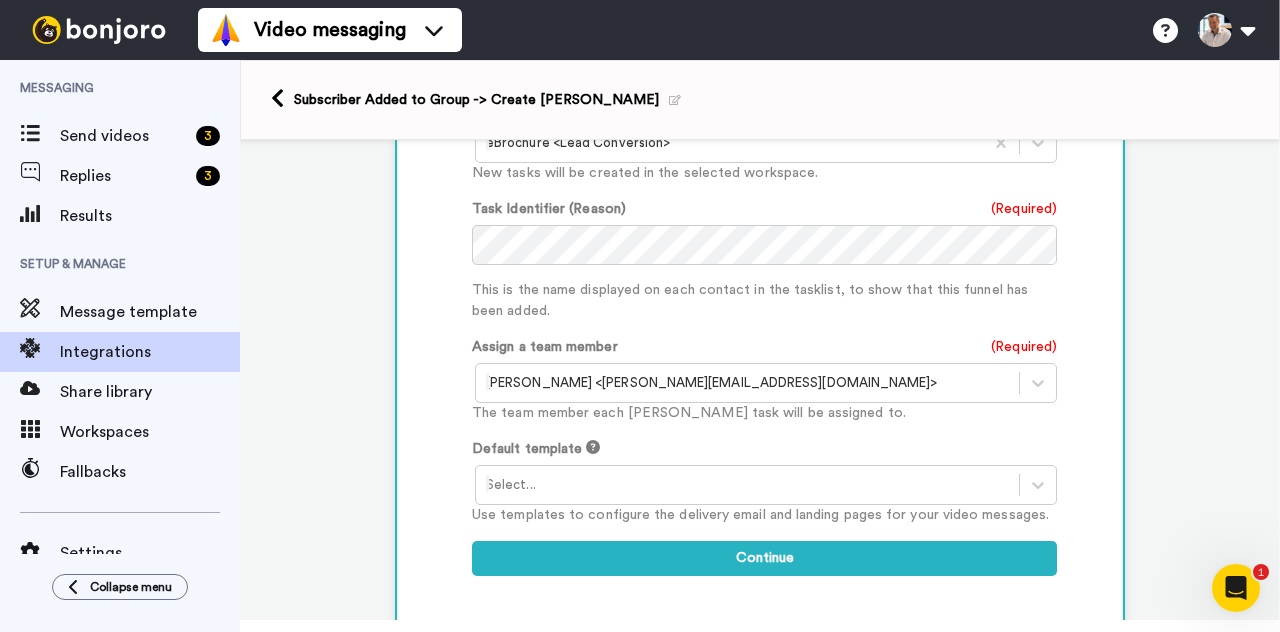 scroll, scrollTop: 1041, scrollLeft: 0, axis: vertical 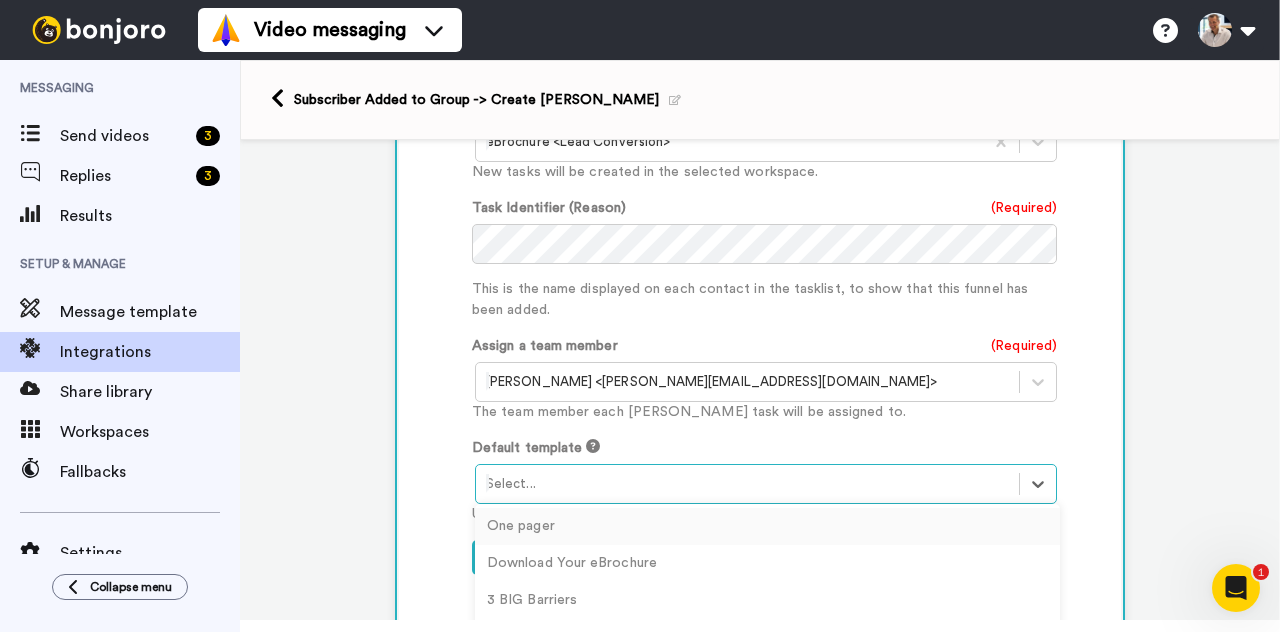 click at bounding box center [747, 484] 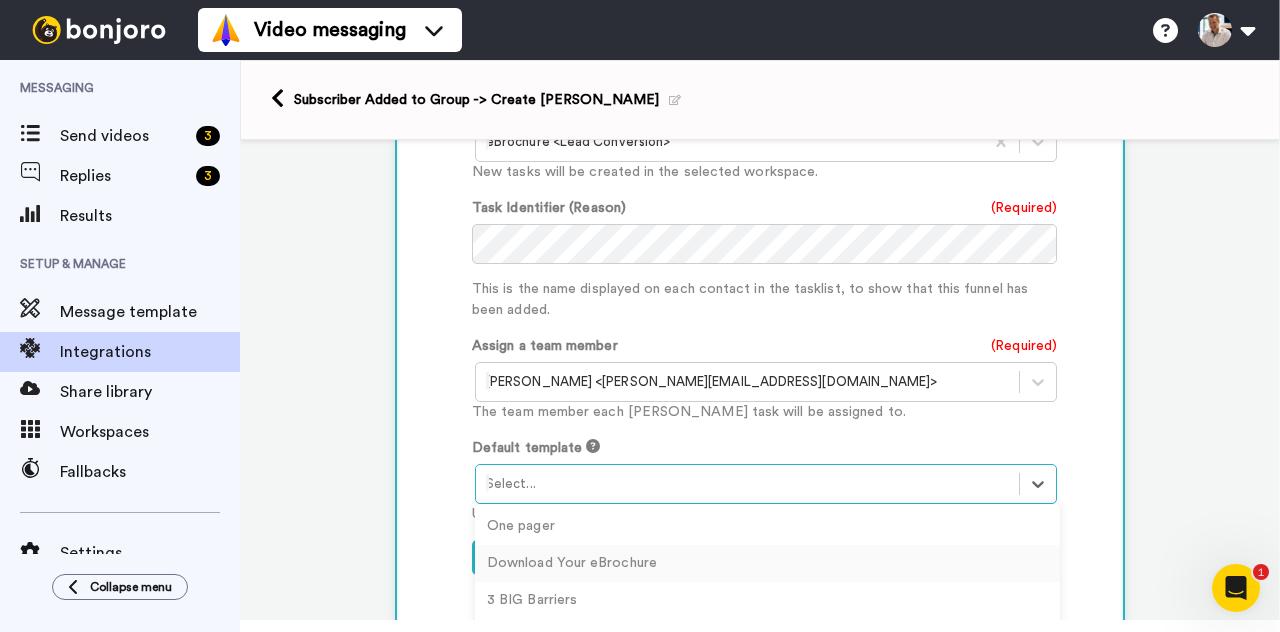 click on "Download Your eBrochure" at bounding box center (767, 563) 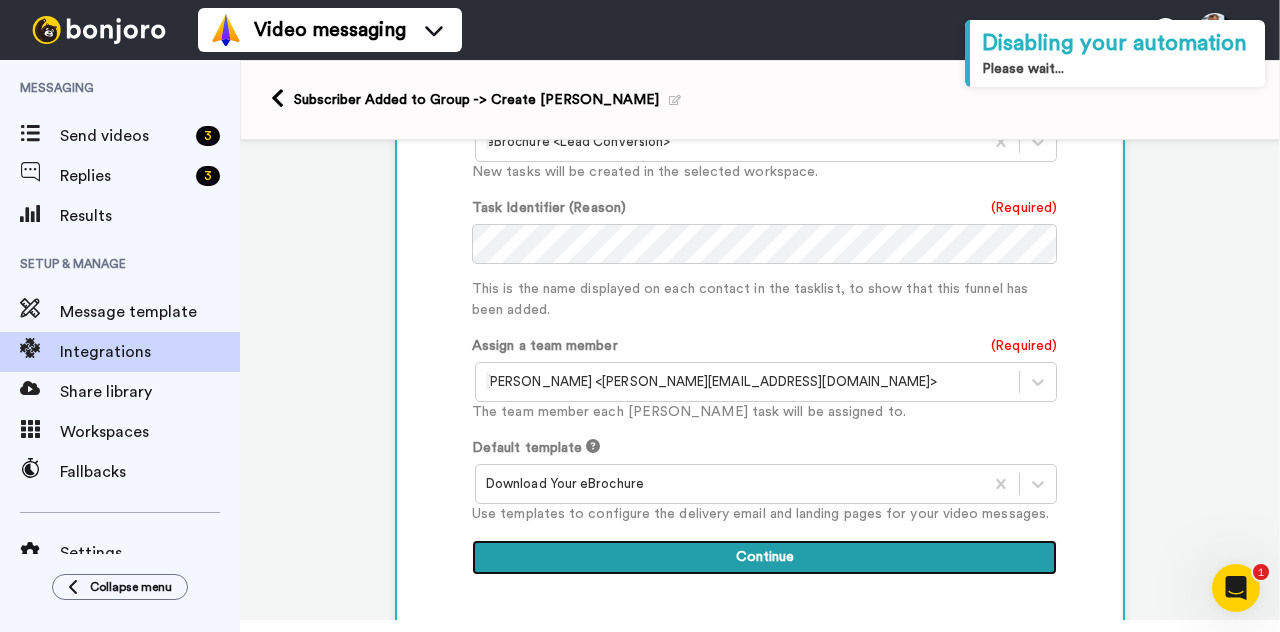 click on "Continue" at bounding box center (764, 558) 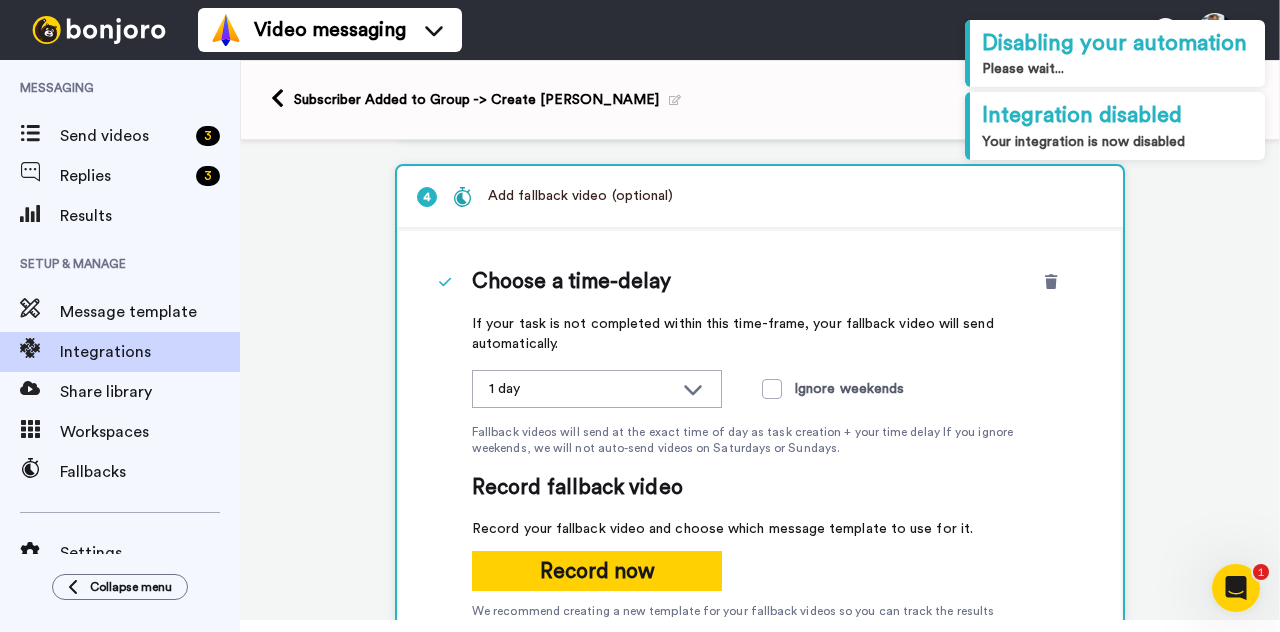 scroll, scrollTop: 540, scrollLeft: 0, axis: vertical 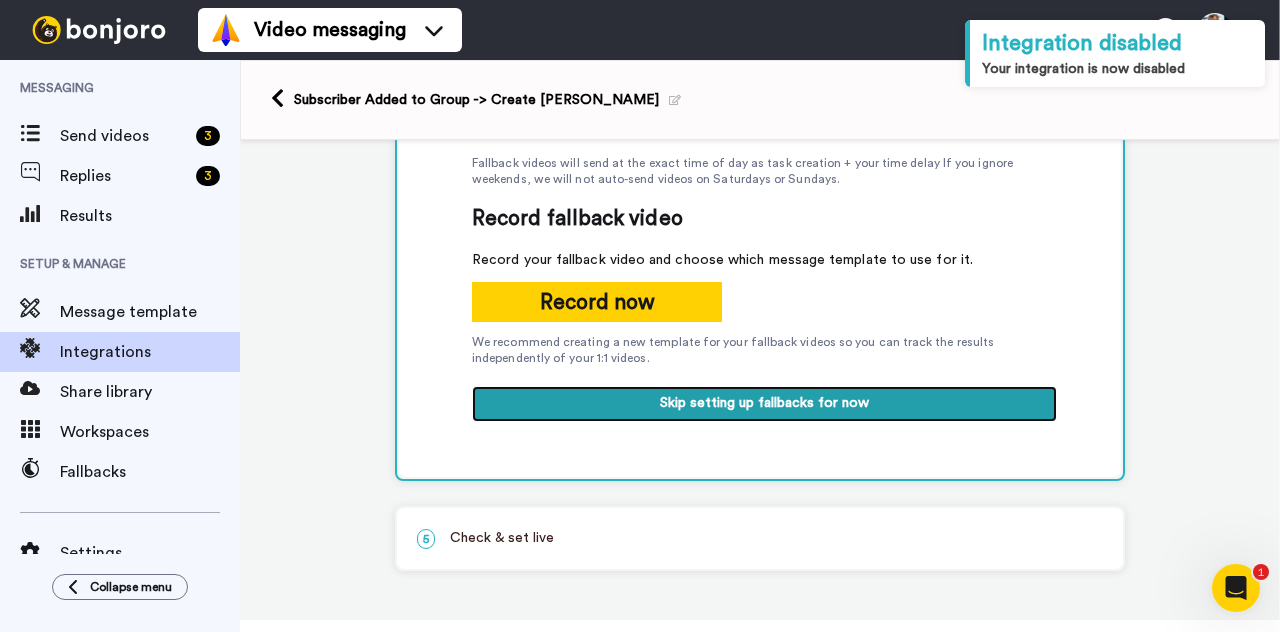 click on "Skip setting up fallbacks for now" at bounding box center [764, 404] 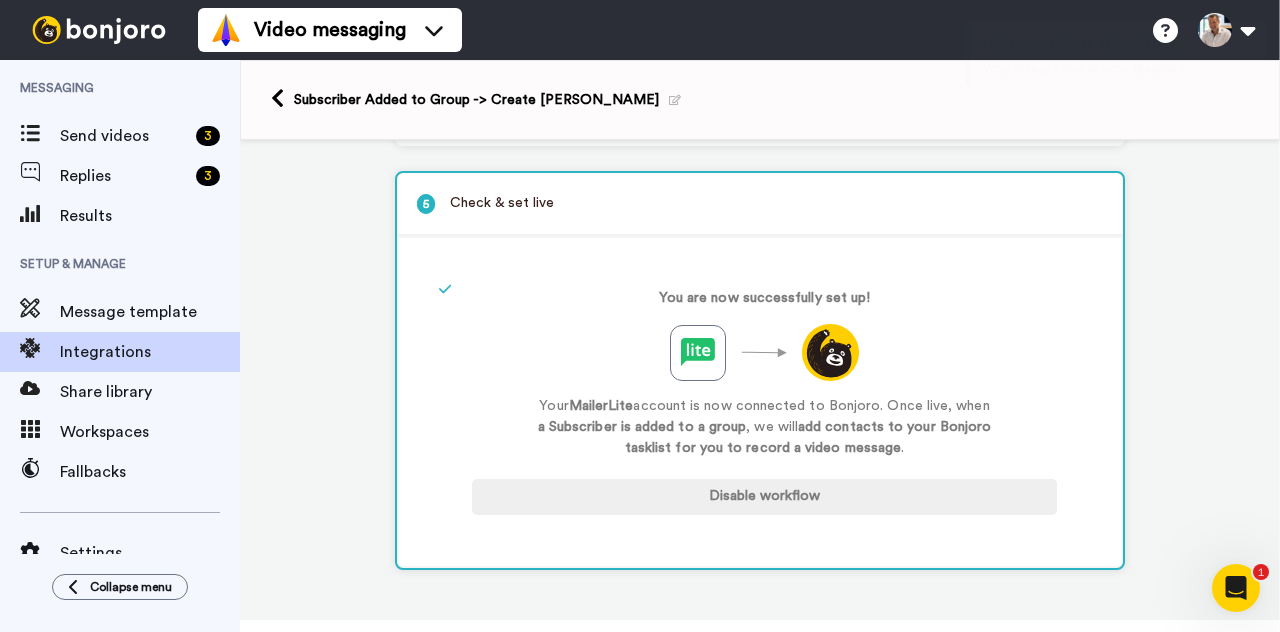scroll, scrollTop: 356, scrollLeft: 0, axis: vertical 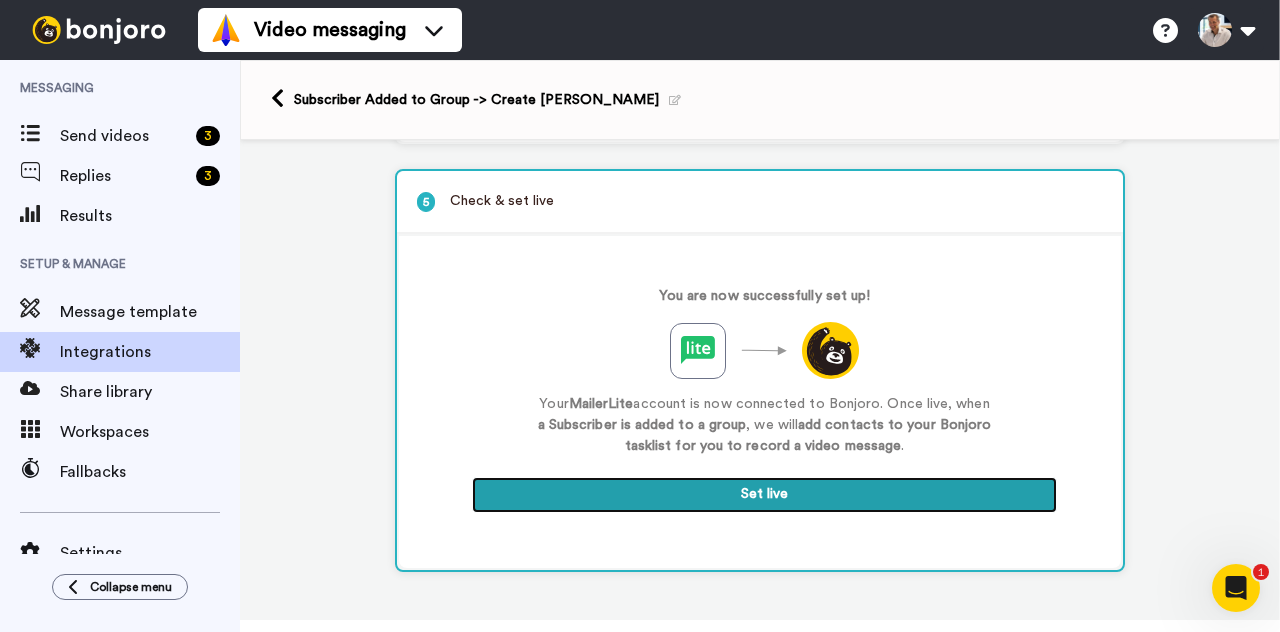 click on "Set live" at bounding box center [764, 495] 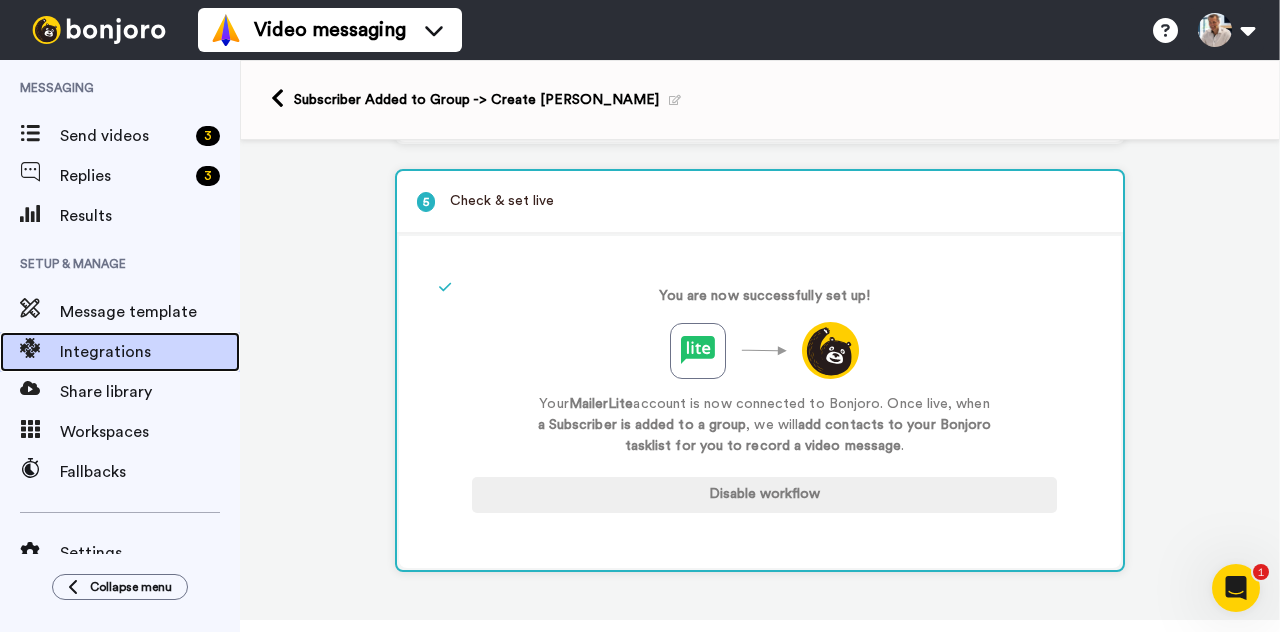 click on "Integrations" at bounding box center (150, 352) 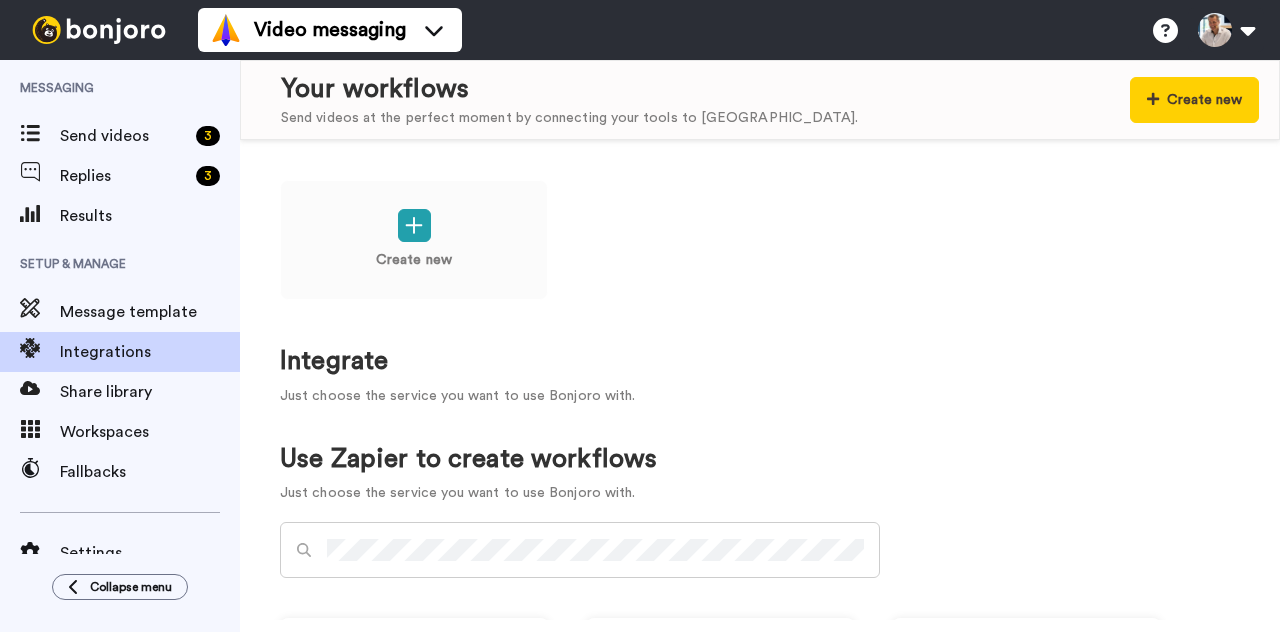 scroll, scrollTop: 0, scrollLeft: 0, axis: both 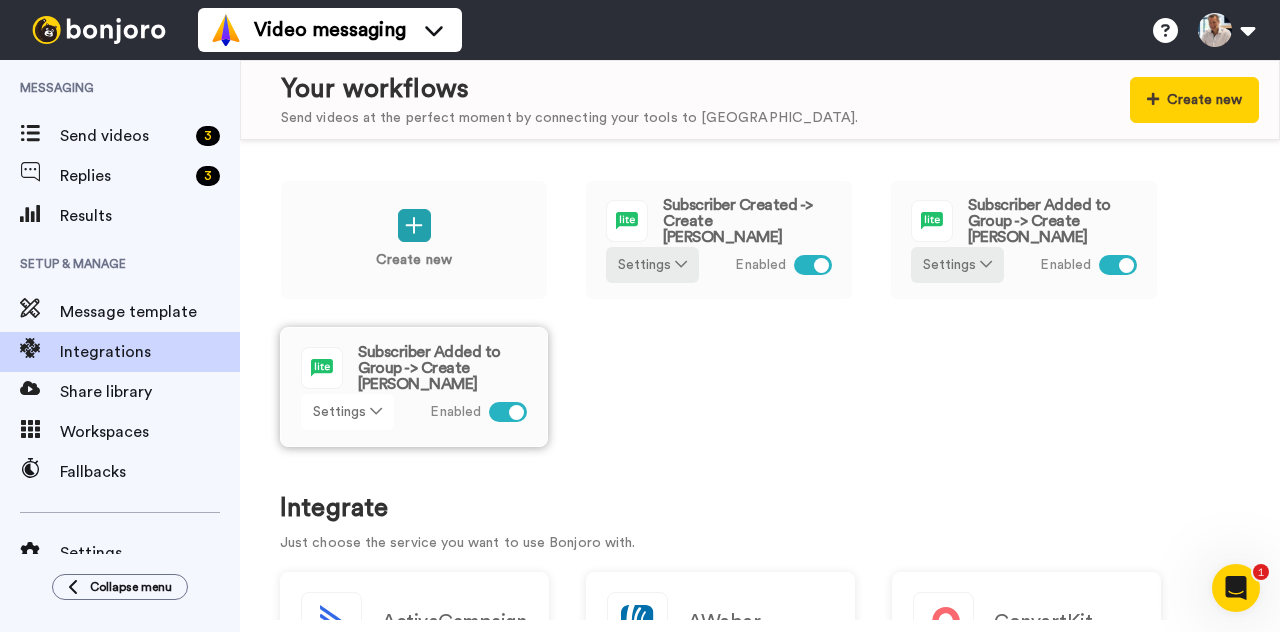click on "Settings" at bounding box center [347, 412] 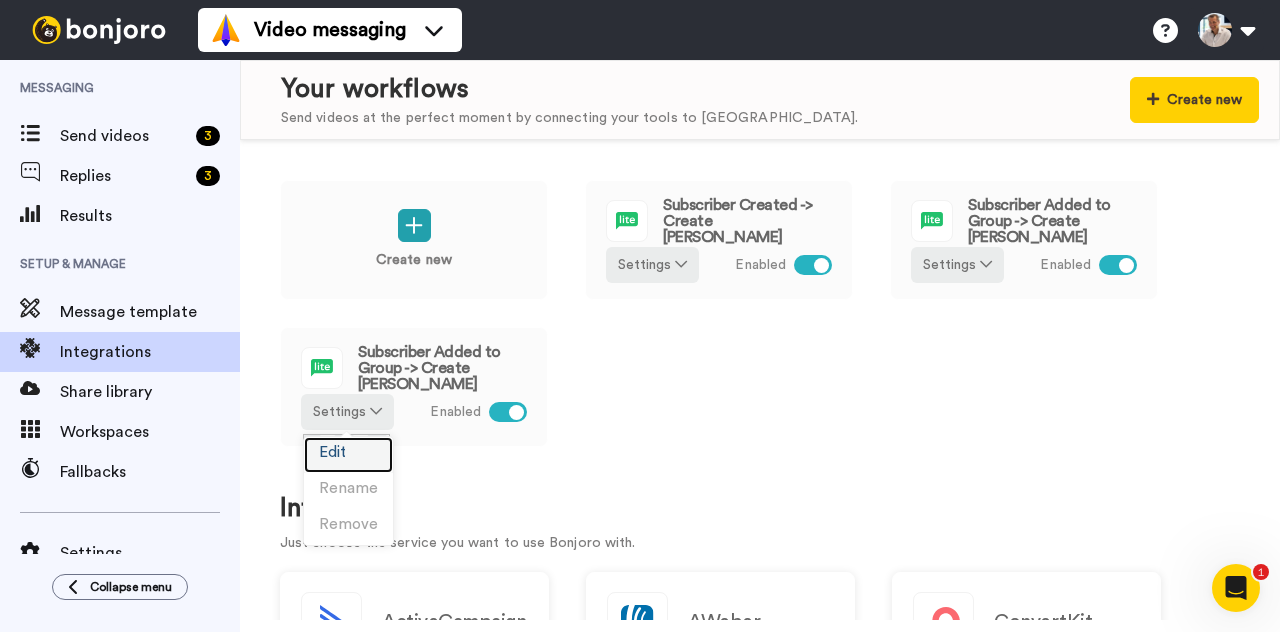 click on "Edit" at bounding box center (348, 455) 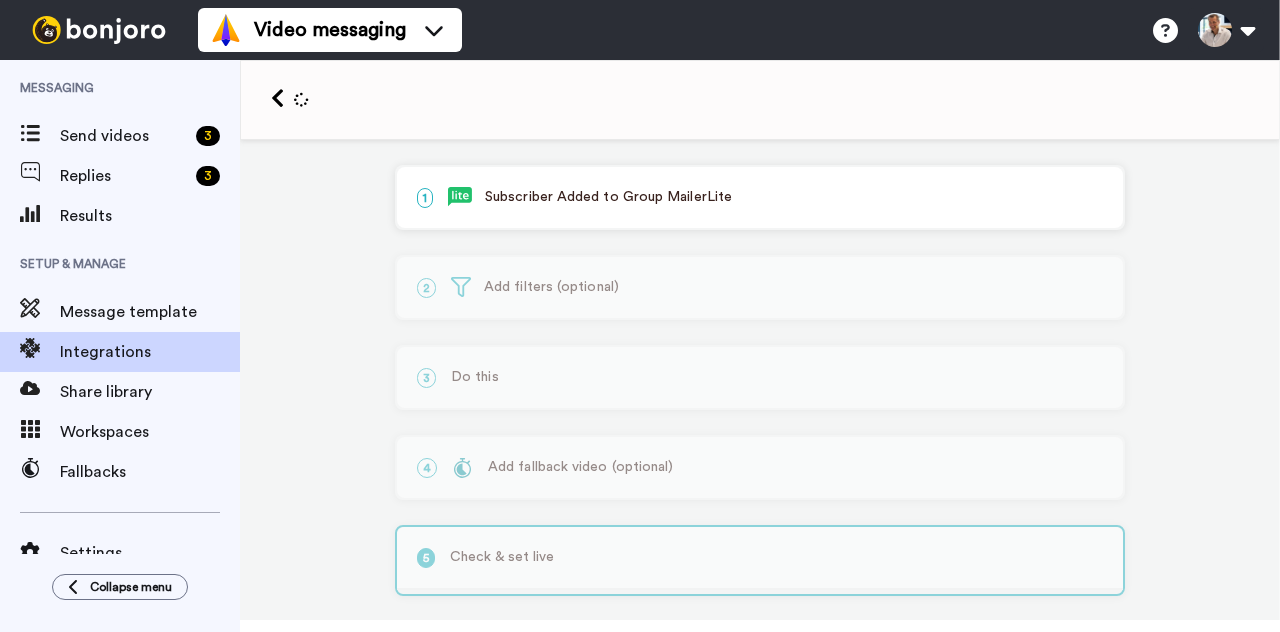 scroll, scrollTop: 0, scrollLeft: 0, axis: both 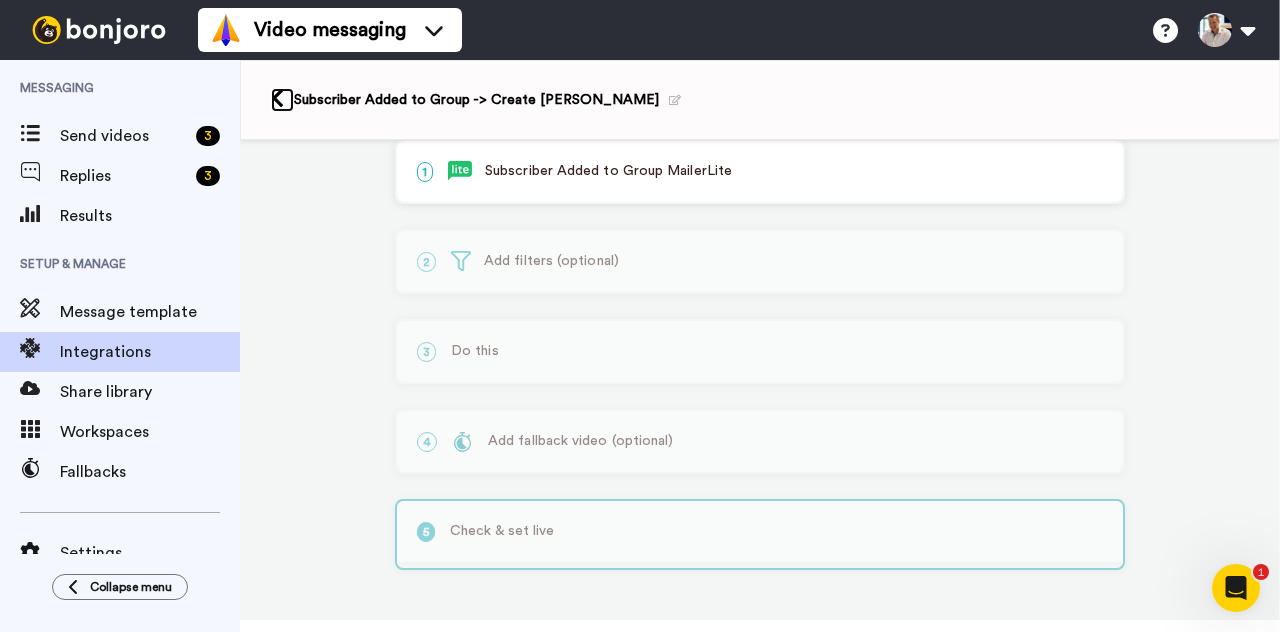 click at bounding box center (277, 98) 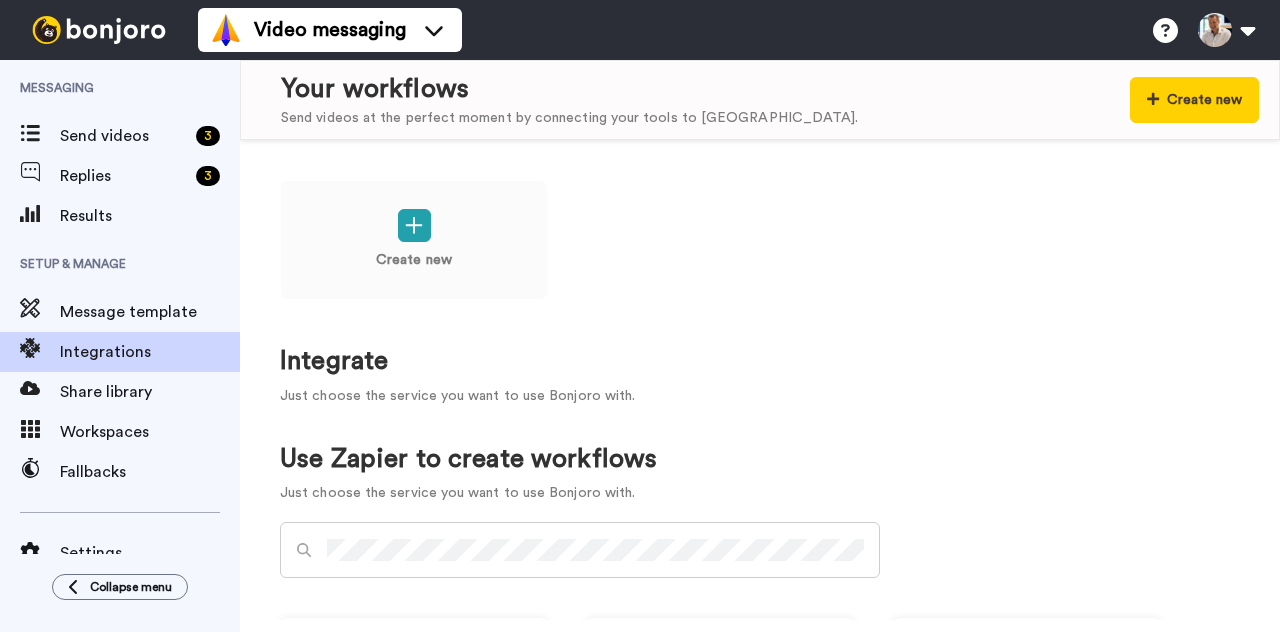scroll, scrollTop: 0, scrollLeft: 0, axis: both 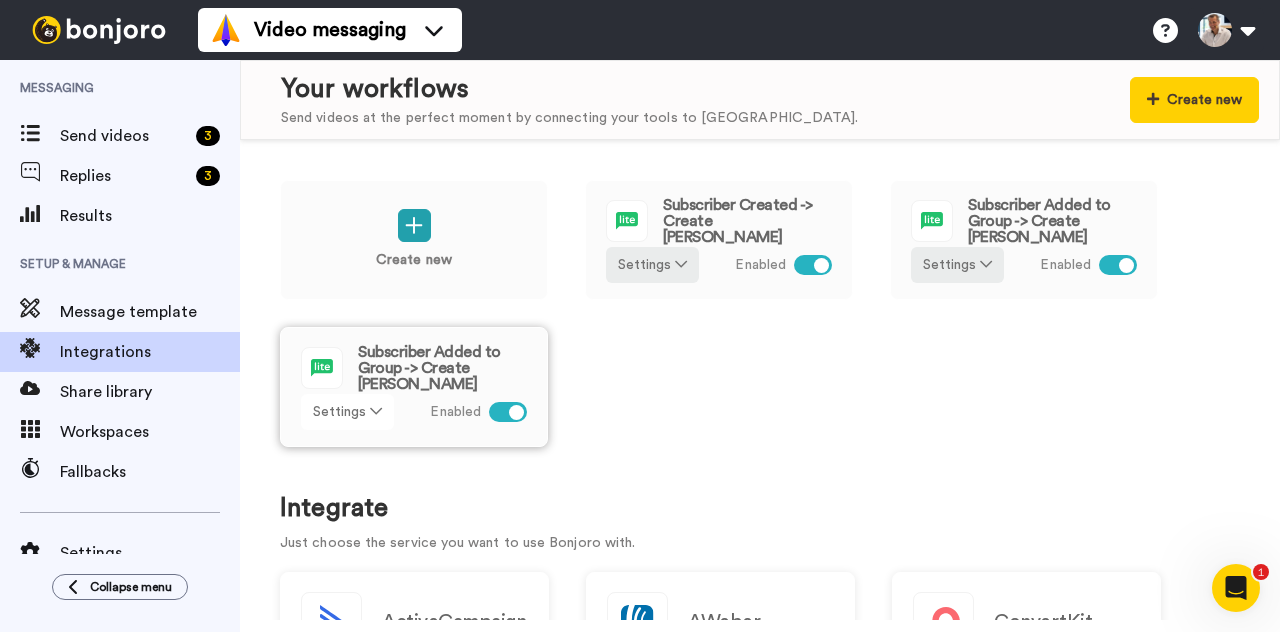 click on "Settings" at bounding box center (347, 412) 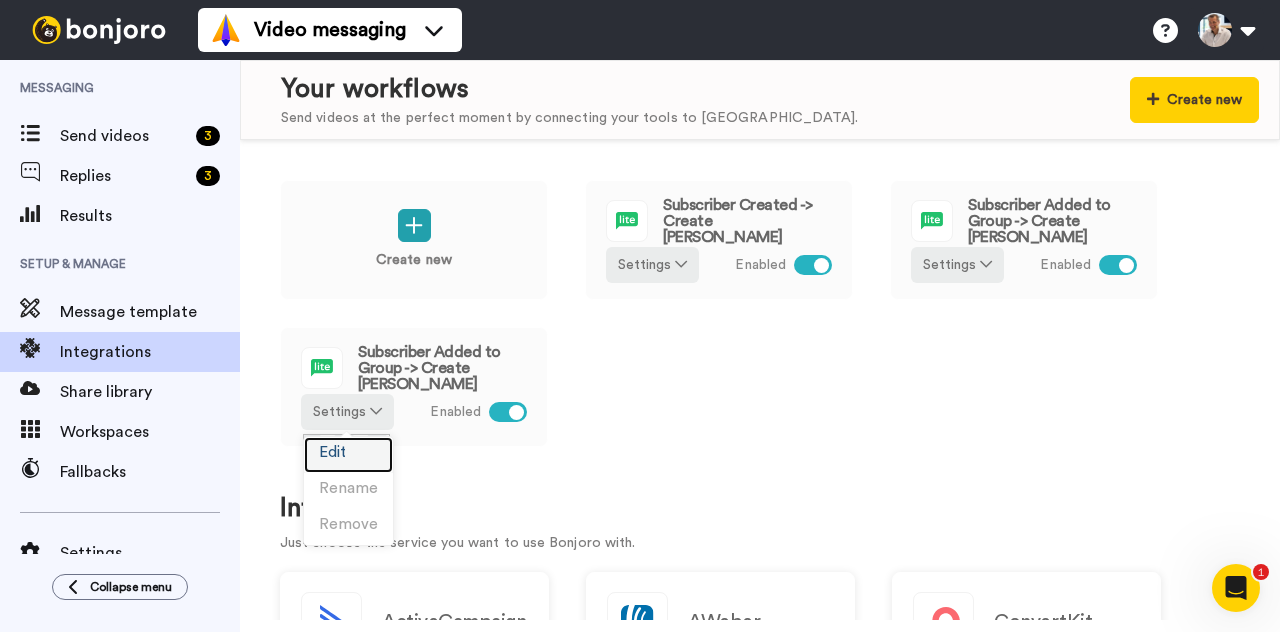 click on "Edit" at bounding box center [348, 455] 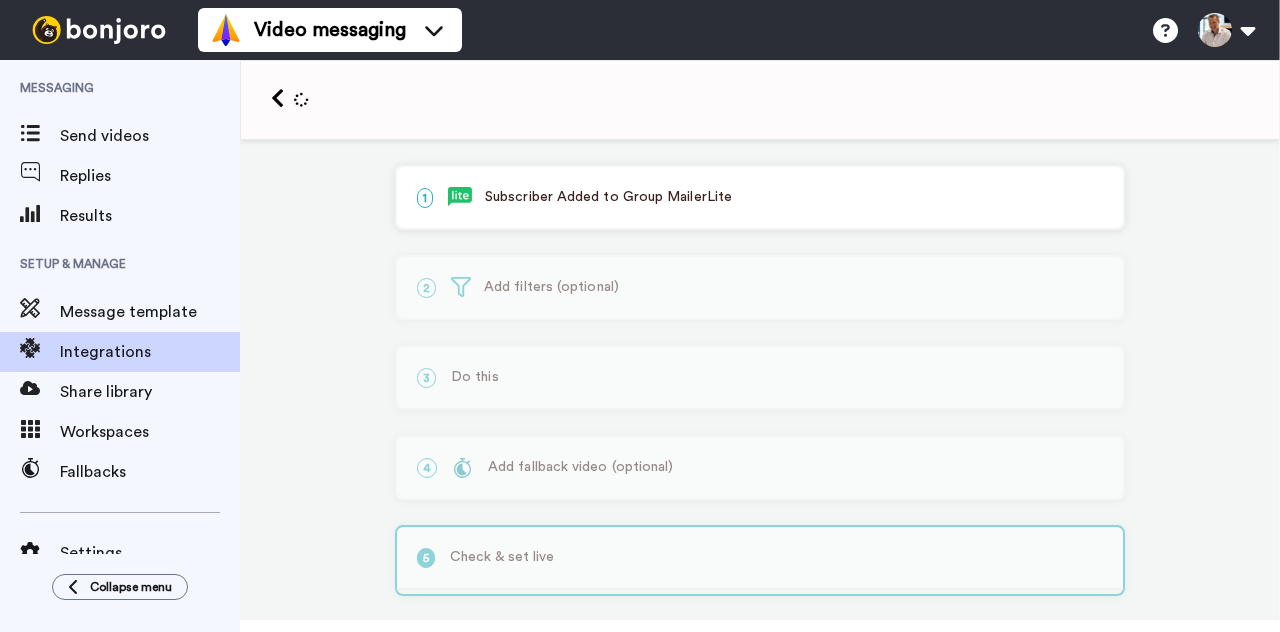 scroll, scrollTop: 0, scrollLeft: 0, axis: both 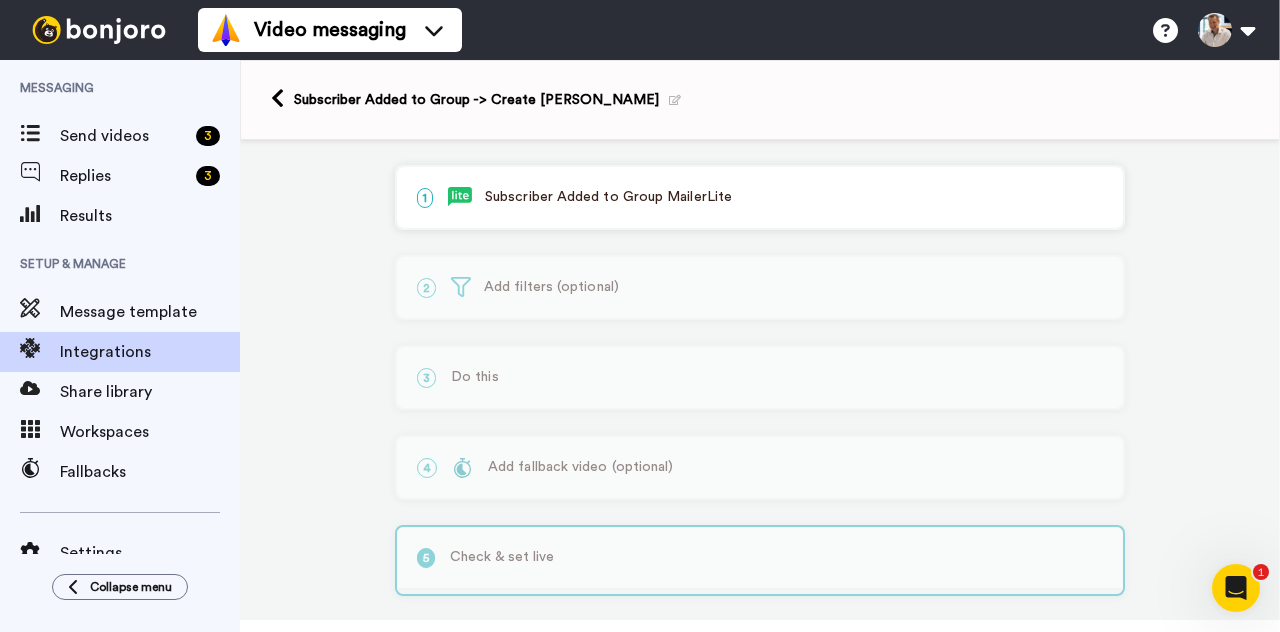 click on "1 Subscriber Added to Group   MailerLite" at bounding box center [760, 197] 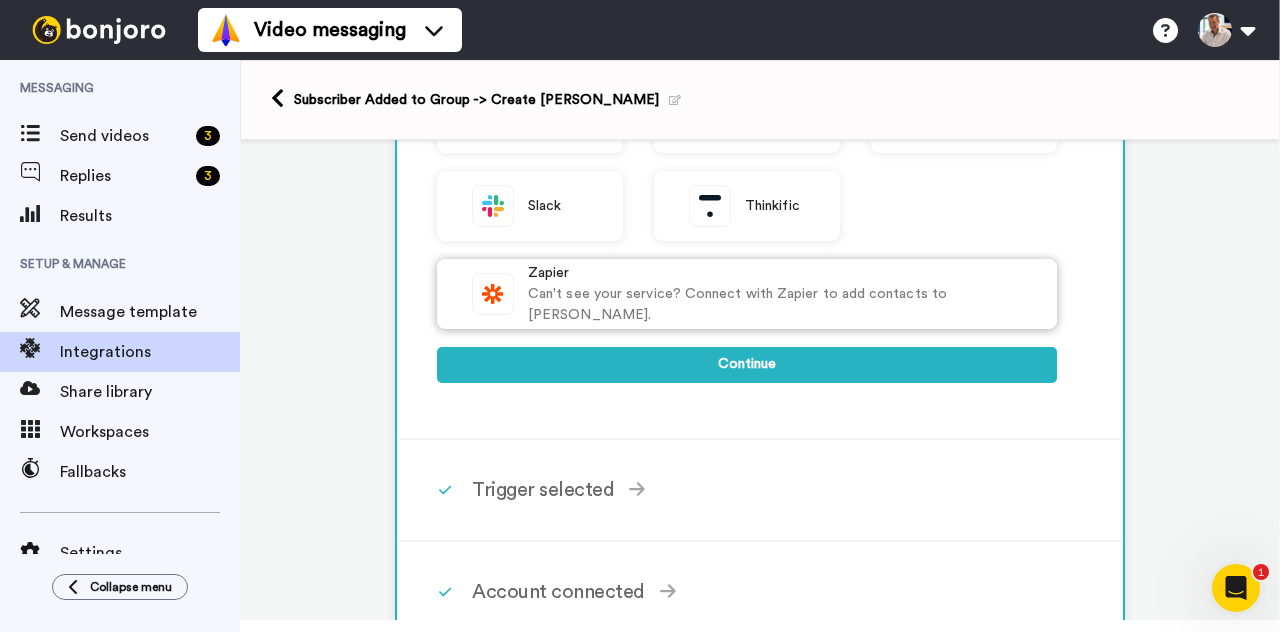 scroll, scrollTop: 676, scrollLeft: 0, axis: vertical 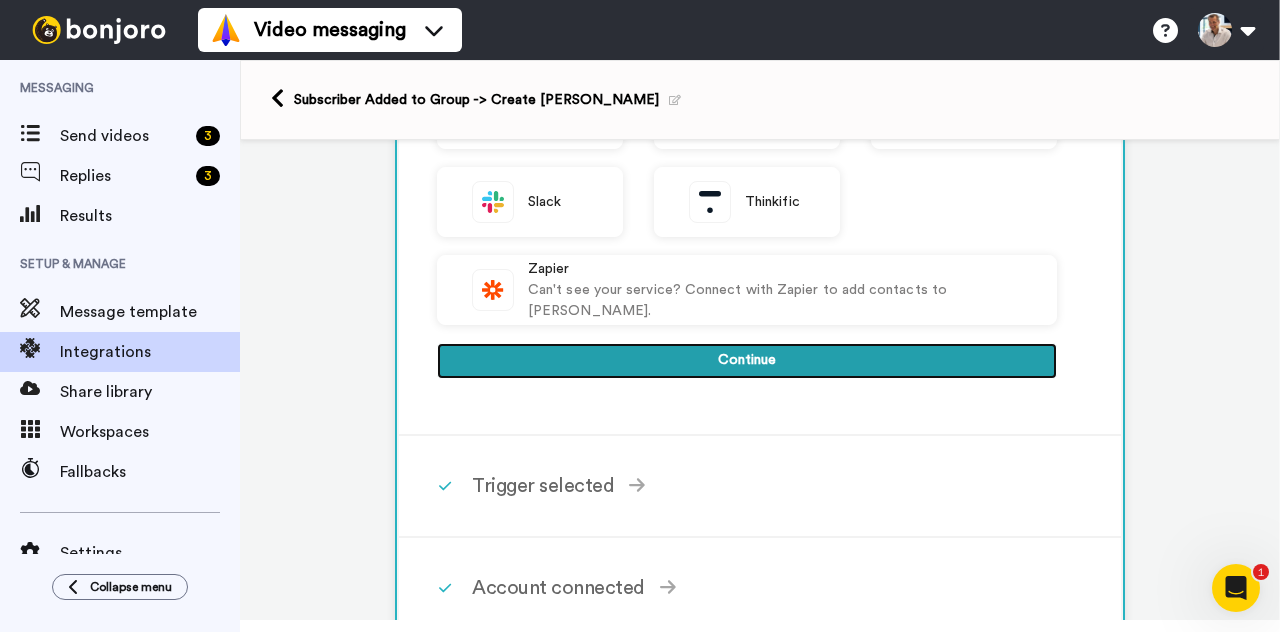 click on "Continue" at bounding box center [747, 361] 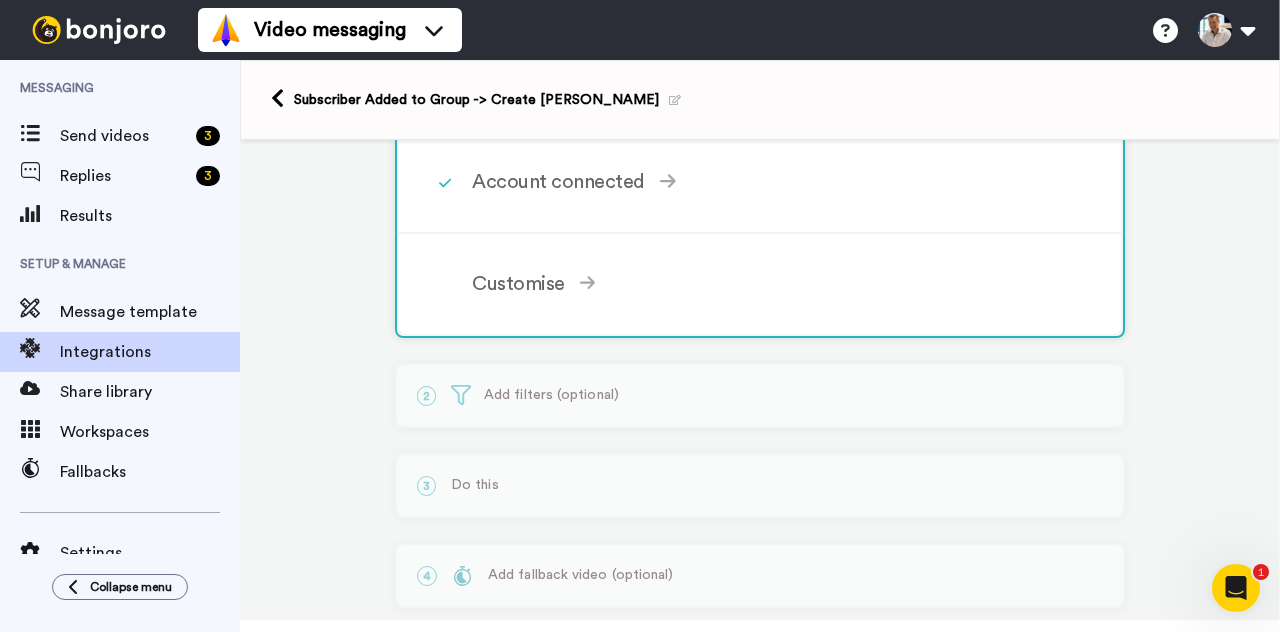 scroll, scrollTop: 660, scrollLeft: 0, axis: vertical 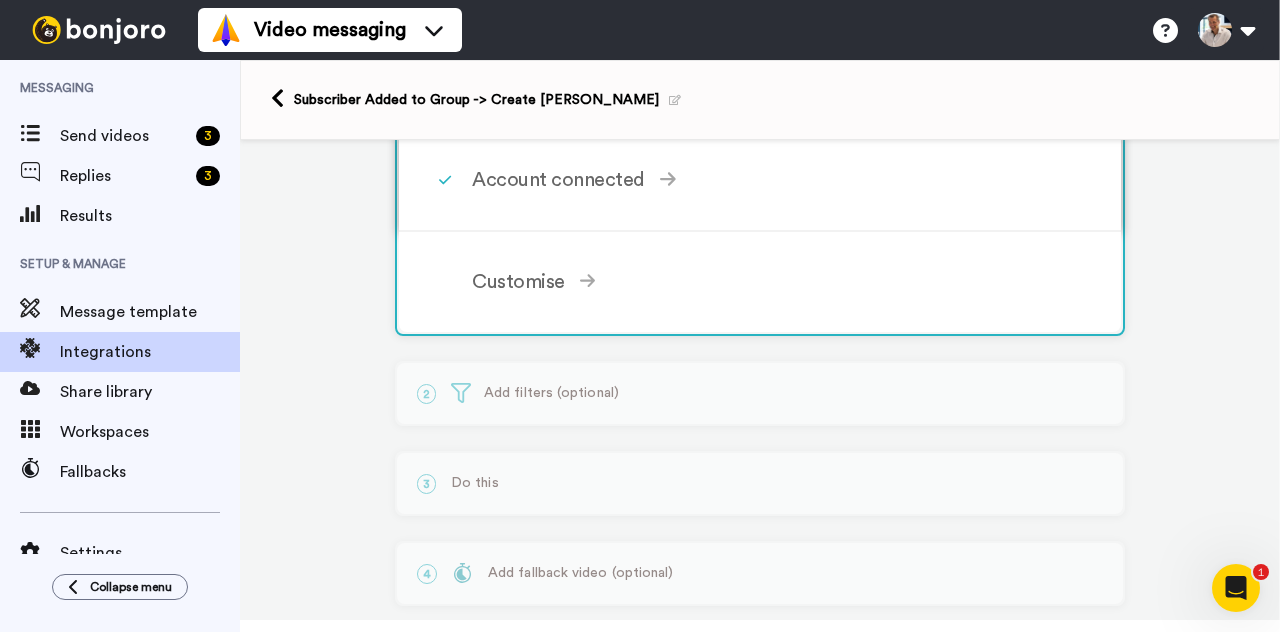 click on "Account connected" at bounding box center [764, 180] 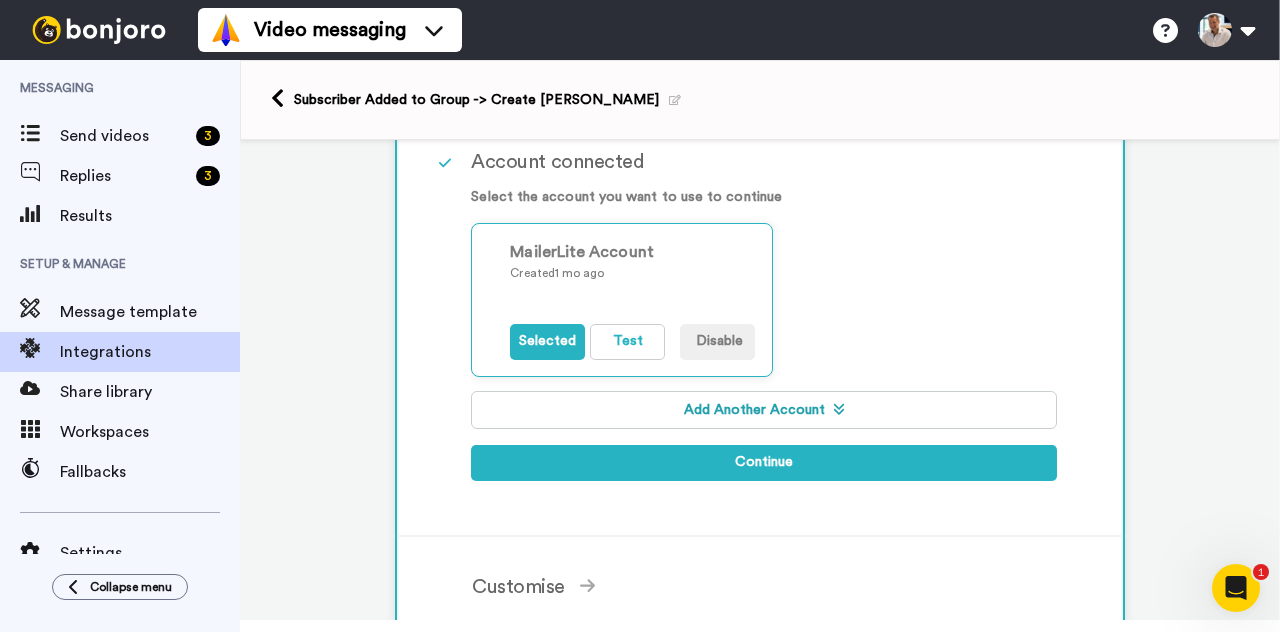 scroll, scrollTop: 308, scrollLeft: 0, axis: vertical 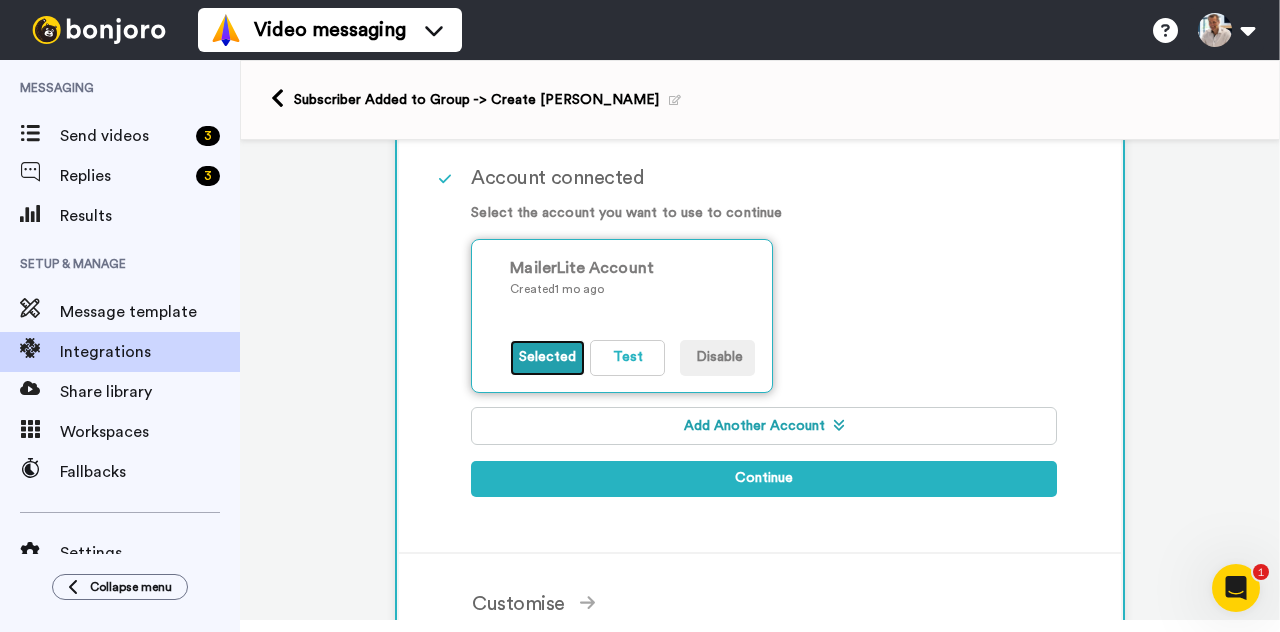 click on "Selected" at bounding box center (547, 358) 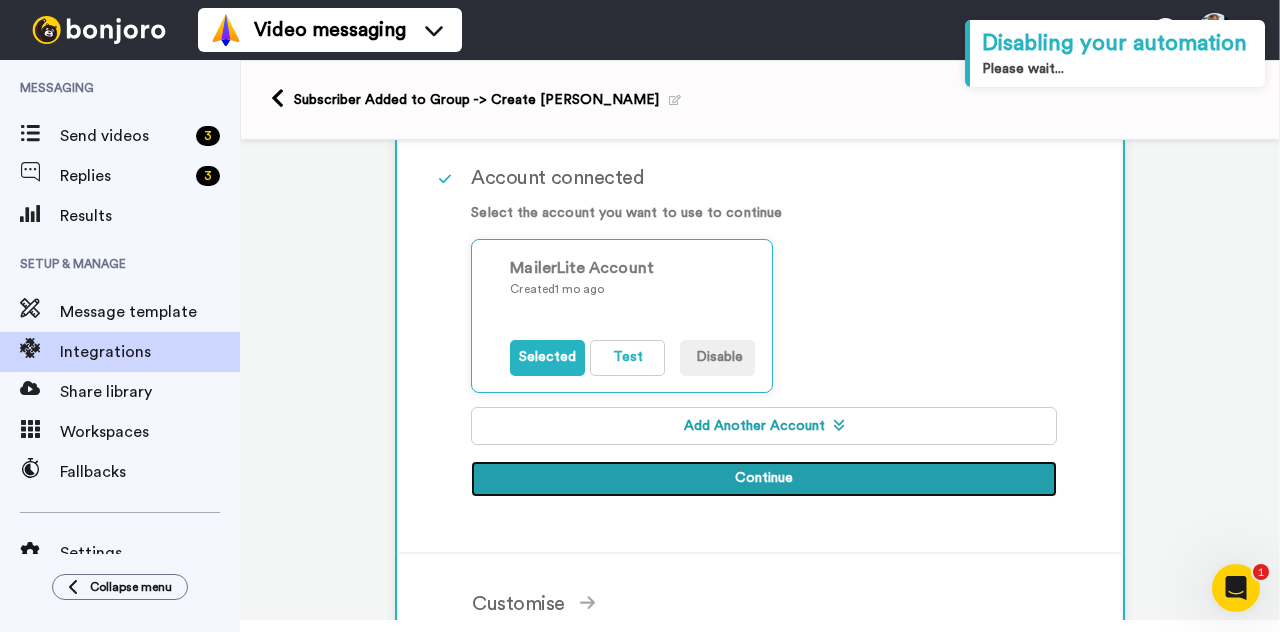 click on "Continue" at bounding box center (764, 479) 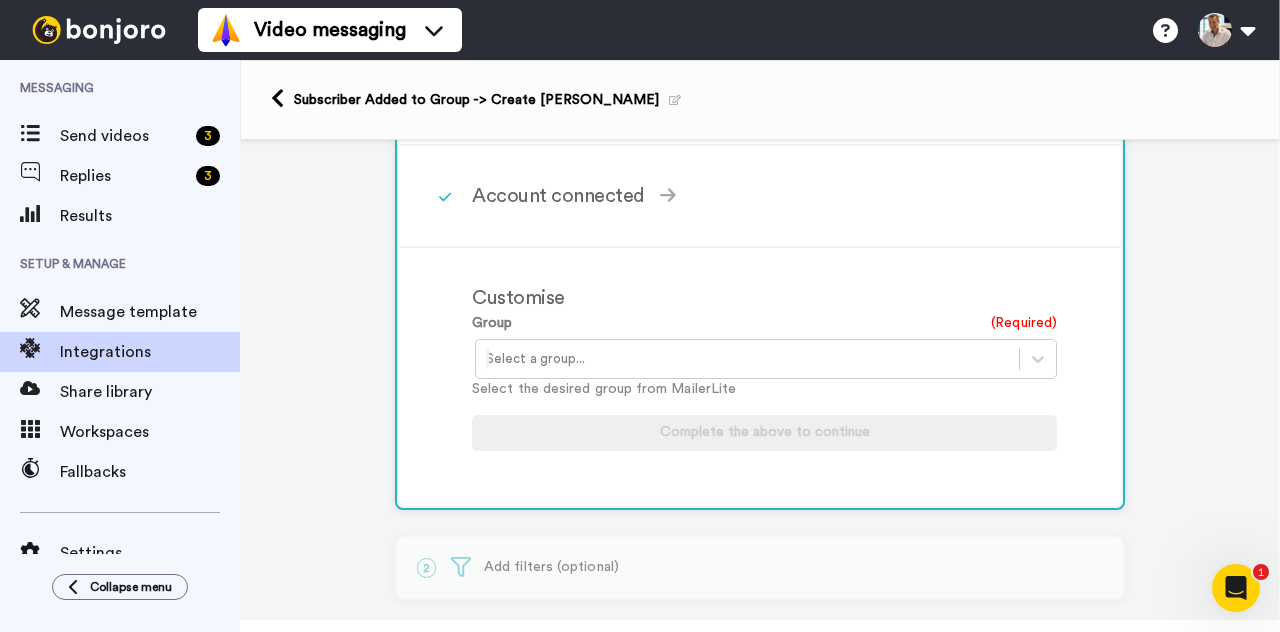 scroll, scrollTop: 292, scrollLeft: 0, axis: vertical 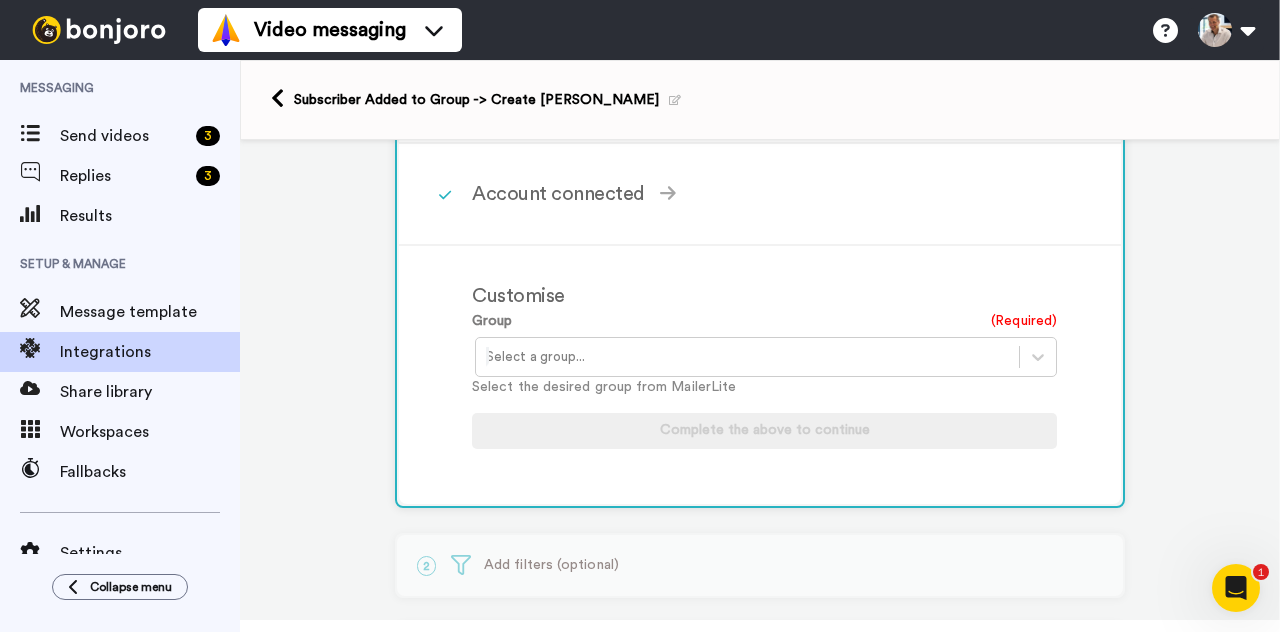 click at bounding box center [747, 357] 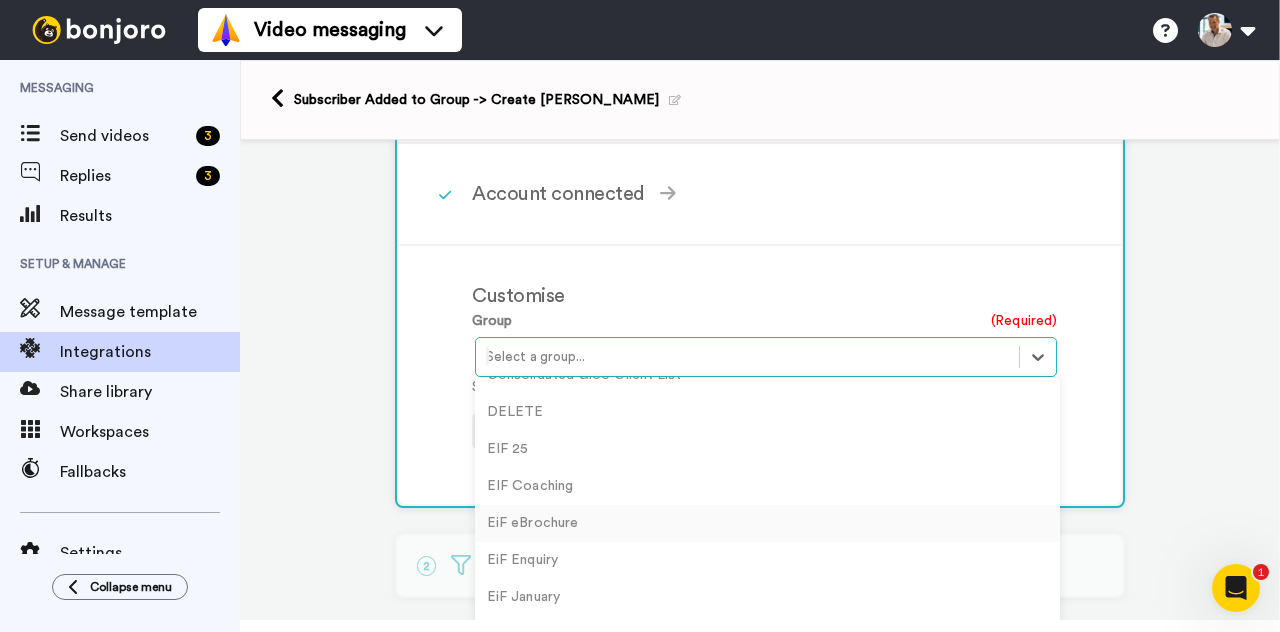 scroll, scrollTop: 176, scrollLeft: 0, axis: vertical 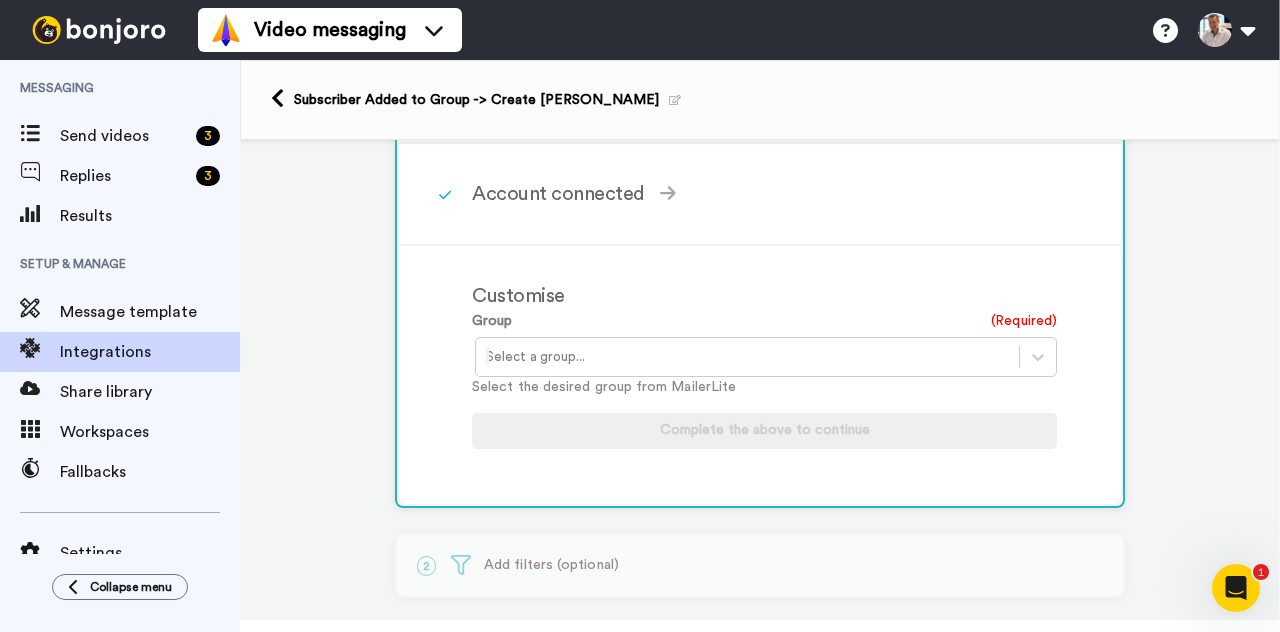 drag, startPoint x: 522, startPoint y: 456, endPoint x: 484, endPoint y: 355, distance: 107.912 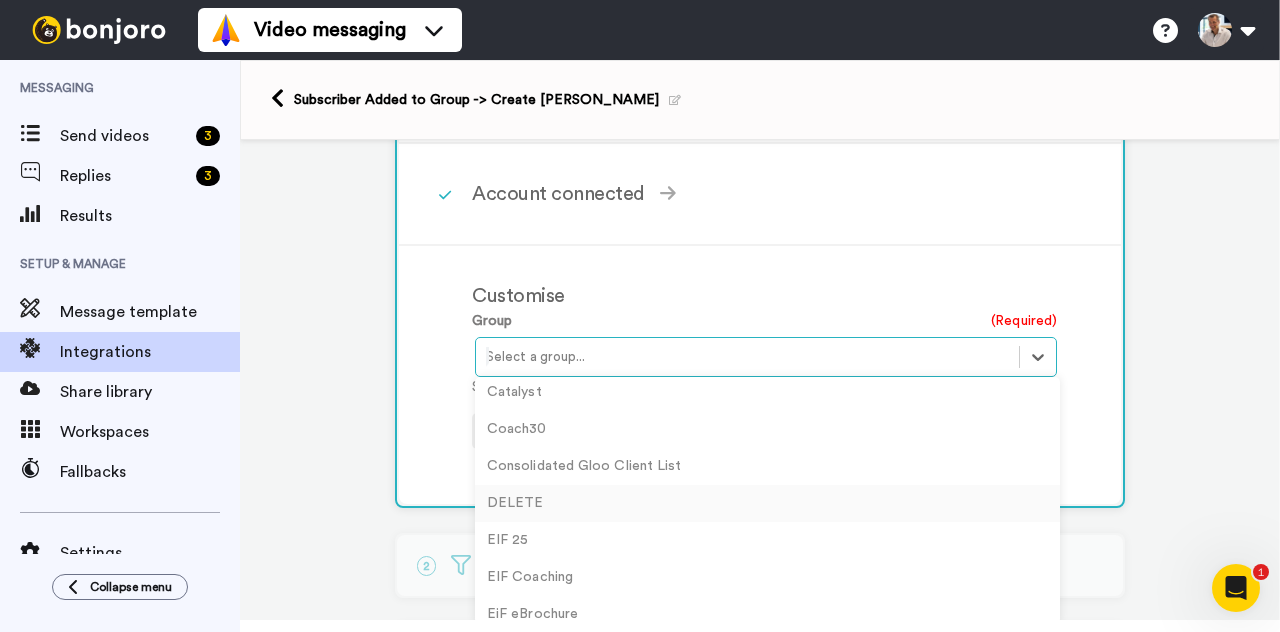 scroll, scrollTop: 158, scrollLeft: 0, axis: vertical 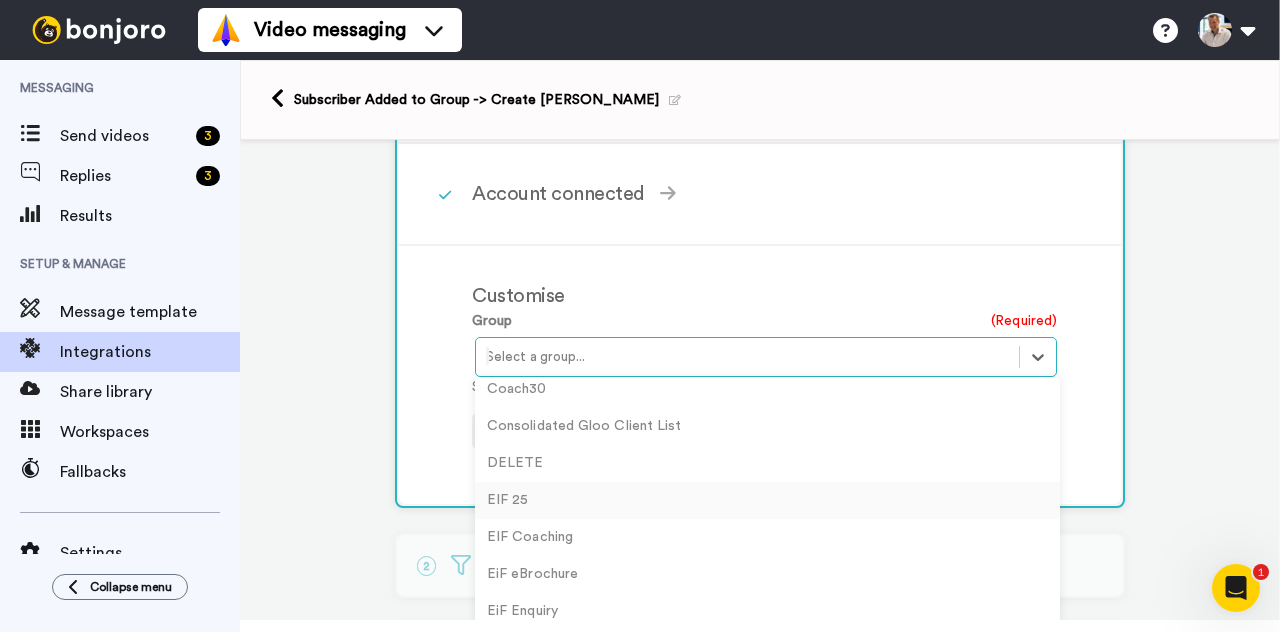 click on "EIF 25" at bounding box center (767, 500) 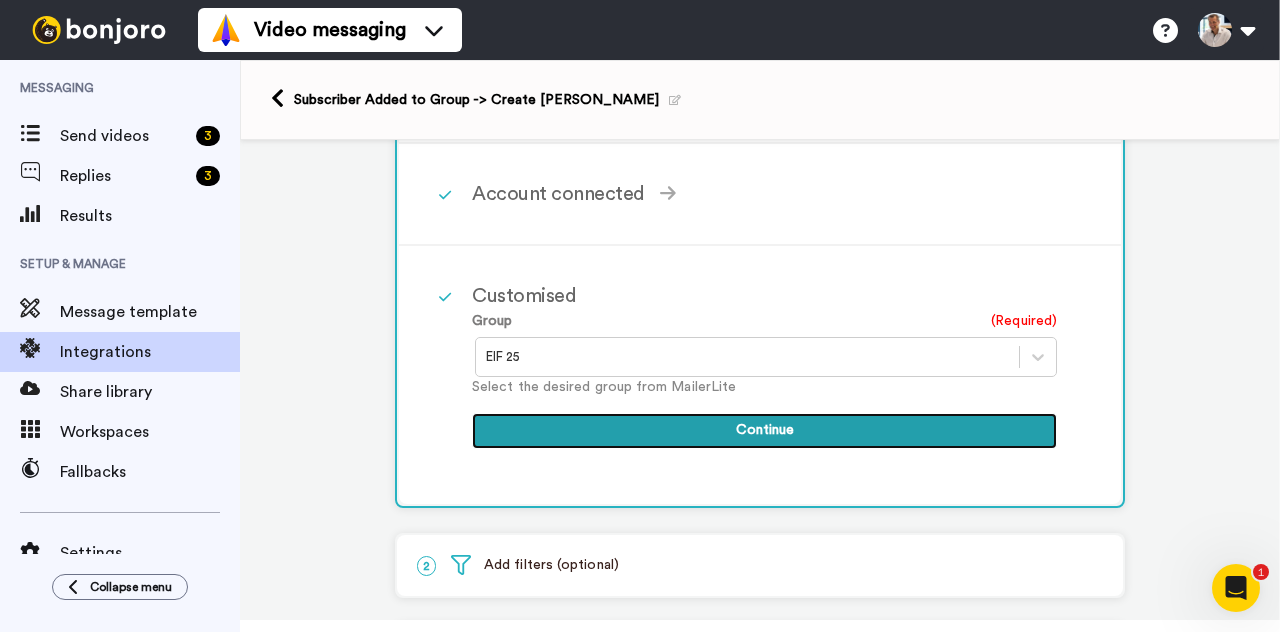 click on "Continue" at bounding box center (764, 431) 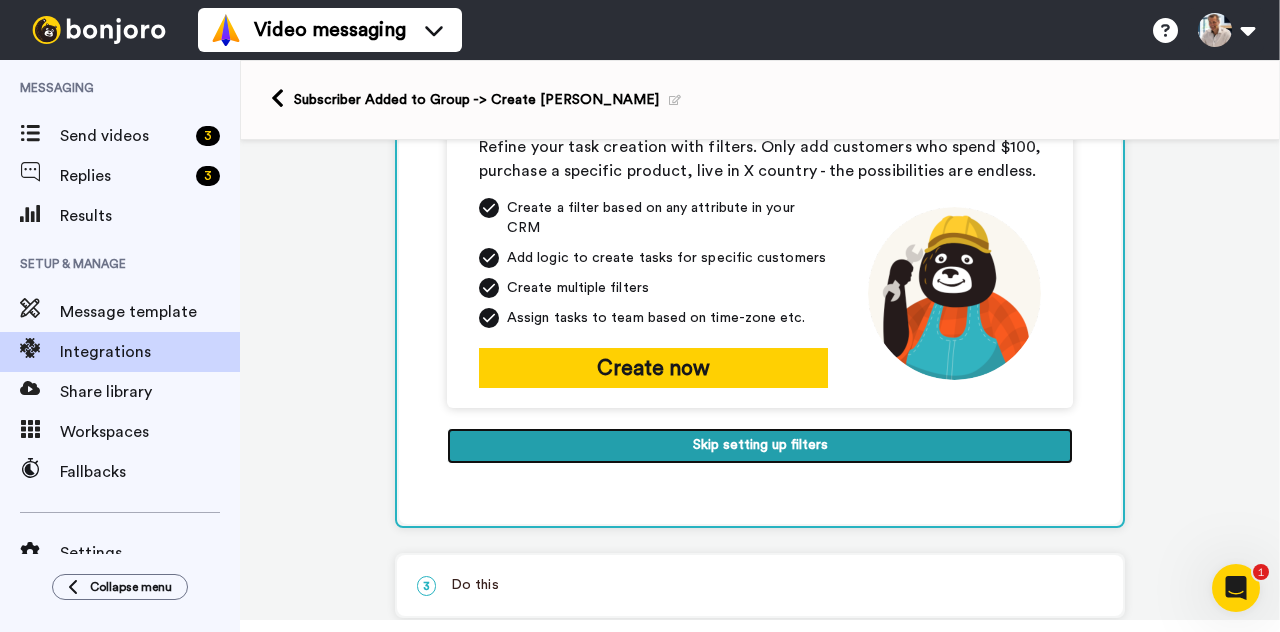 click on "Skip setting up filters" at bounding box center (760, 446) 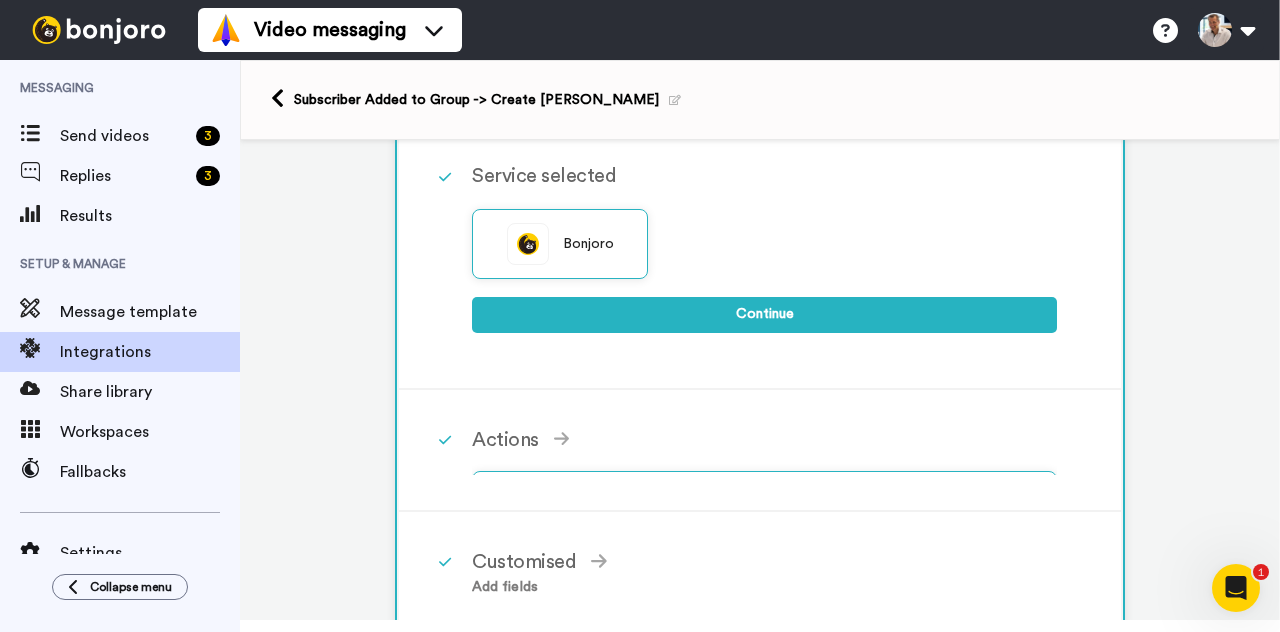 scroll, scrollTop: 288, scrollLeft: 0, axis: vertical 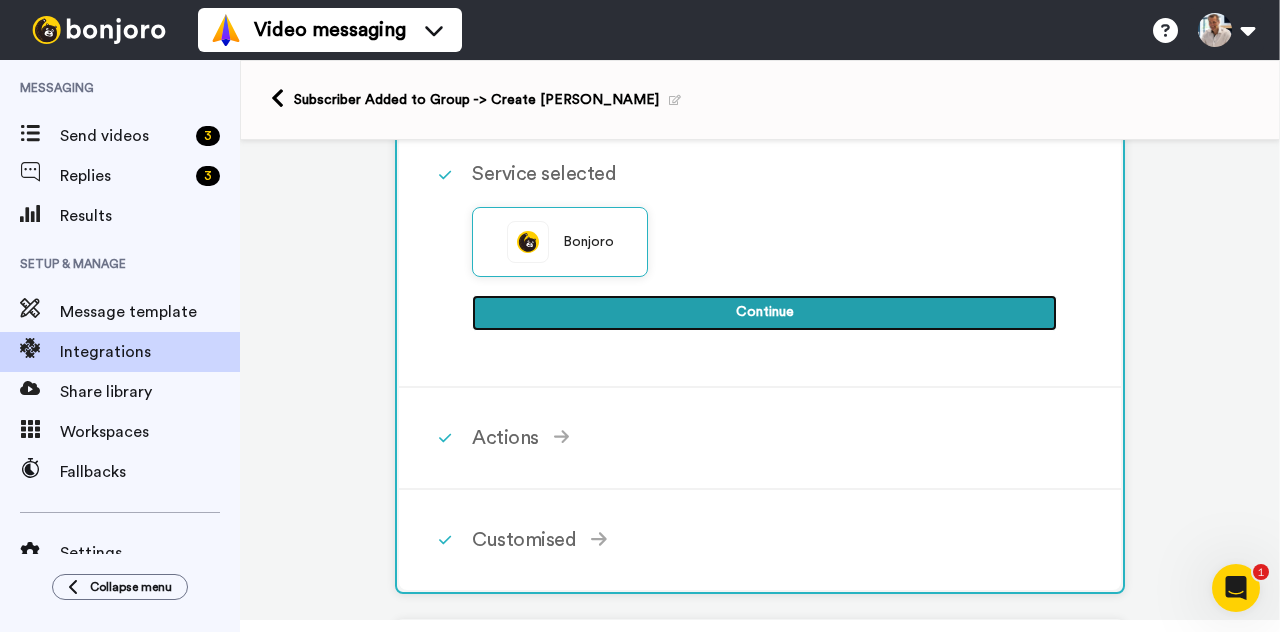 click on "Continue" at bounding box center (764, 313) 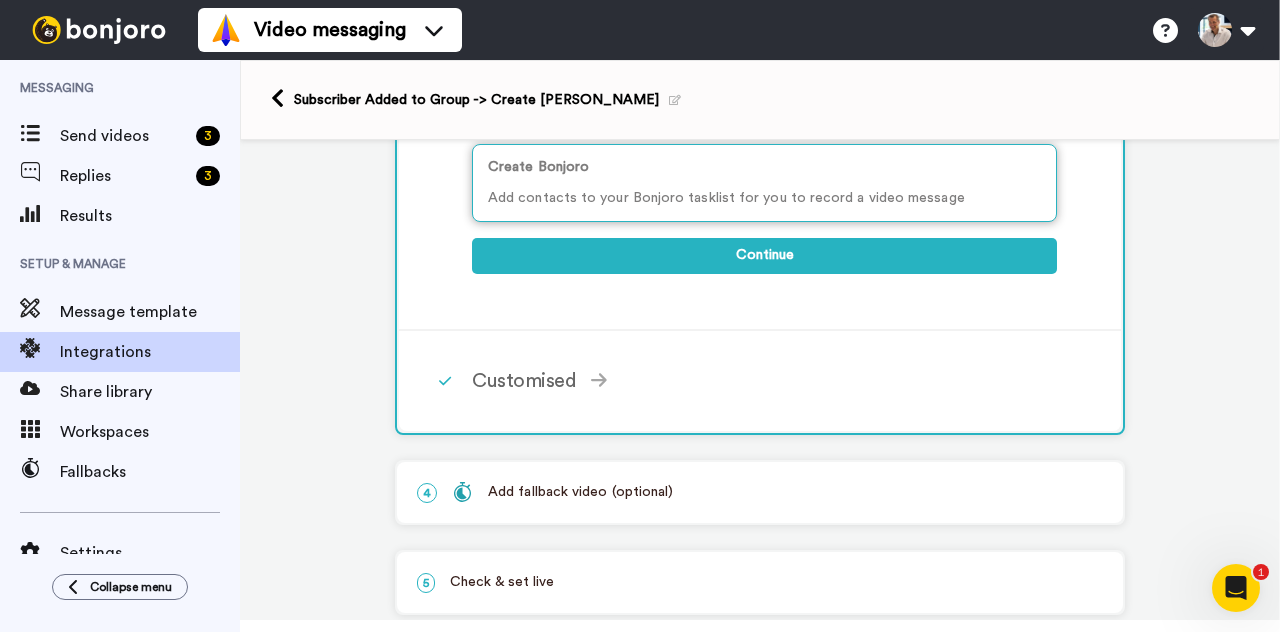 scroll, scrollTop: 495, scrollLeft: 0, axis: vertical 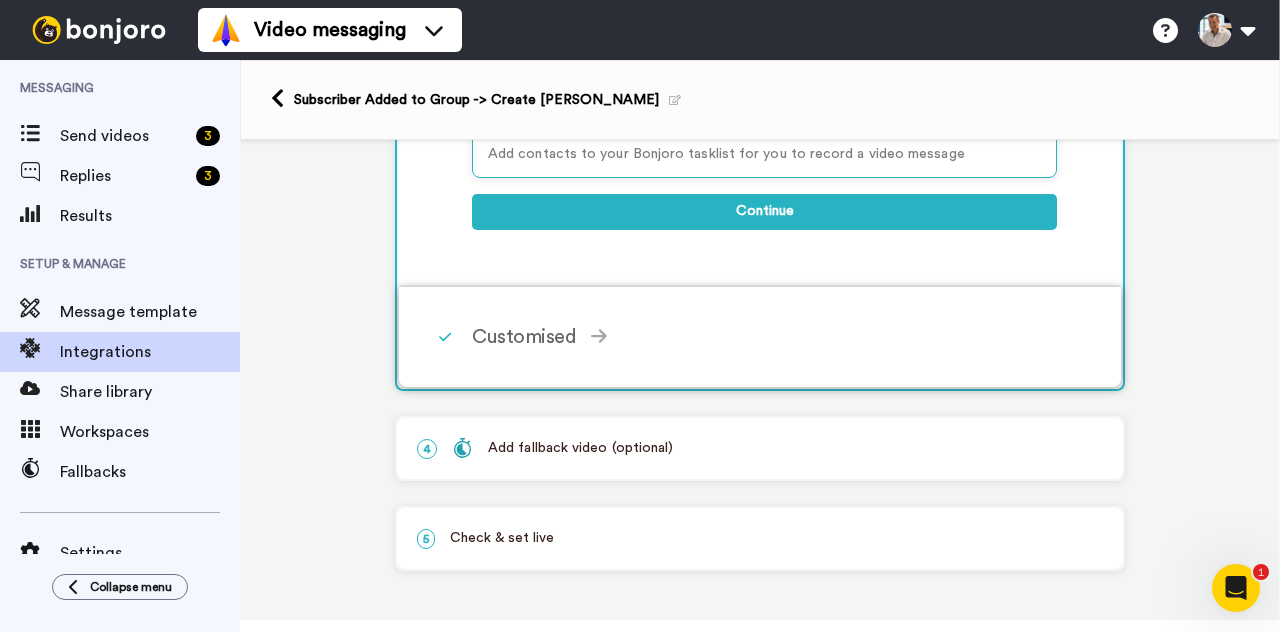 click on "Customised" at bounding box center [764, 337] 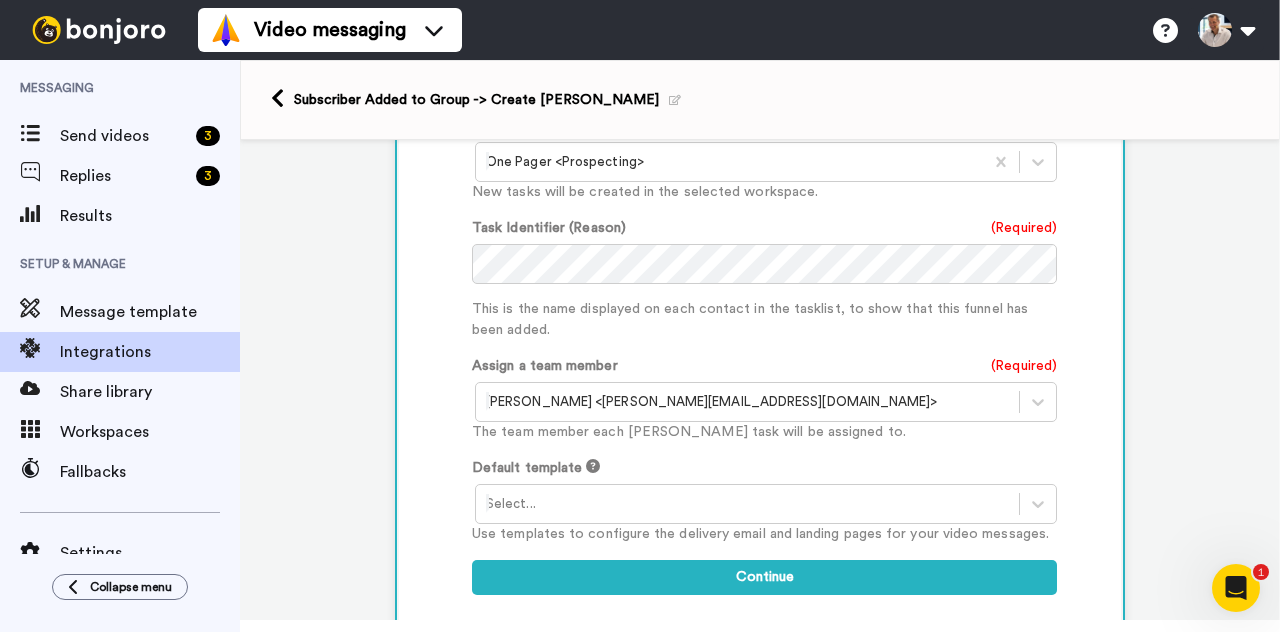 scroll, scrollTop: 1051, scrollLeft: 0, axis: vertical 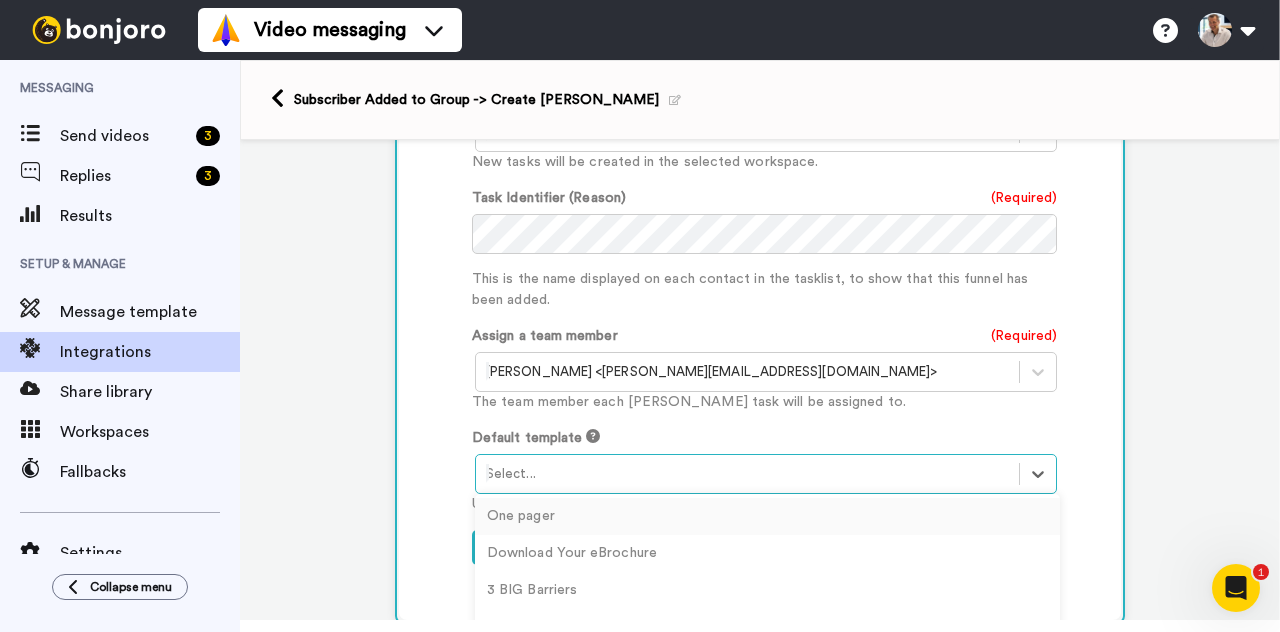 click at bounding box center [747, 474] 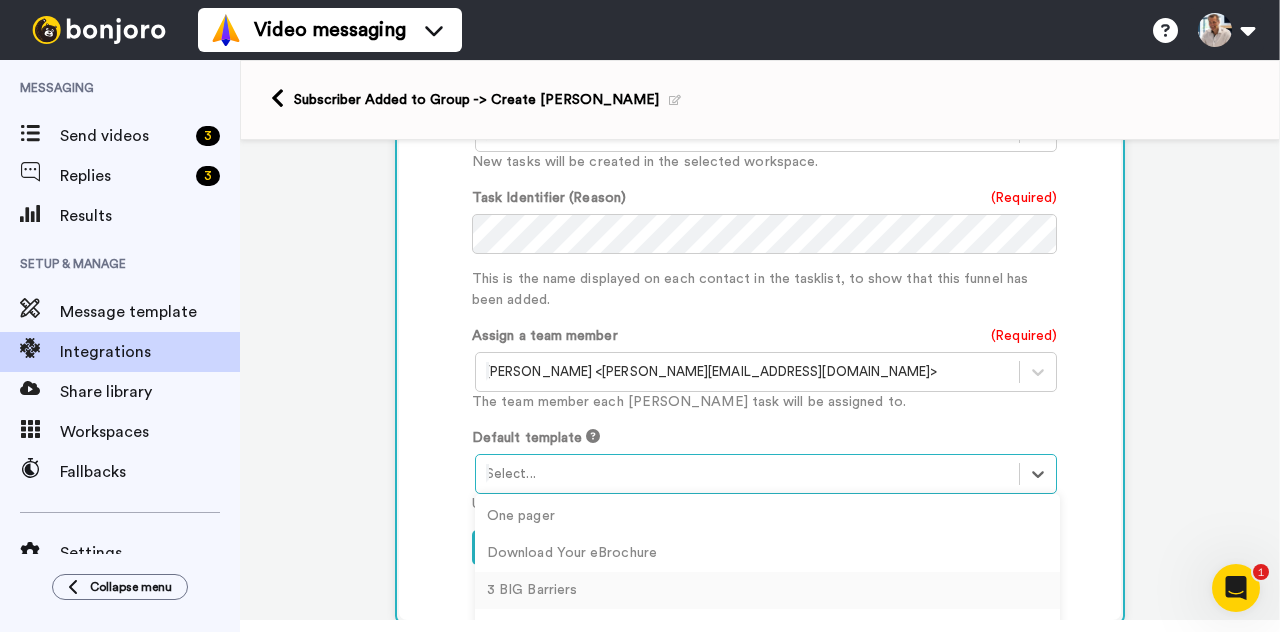 click on "3 BIG Barriers" at bounding box center [767, 590] 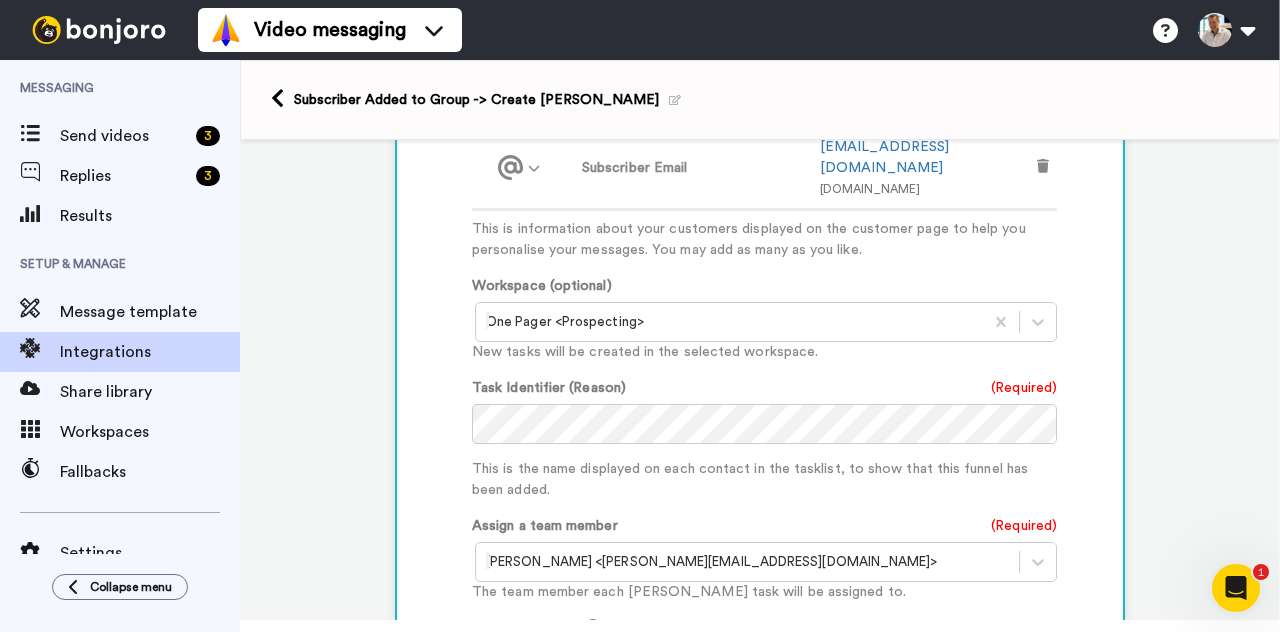 scroll, scrollTop: 859, scrollLeft: 0, axis: vertical 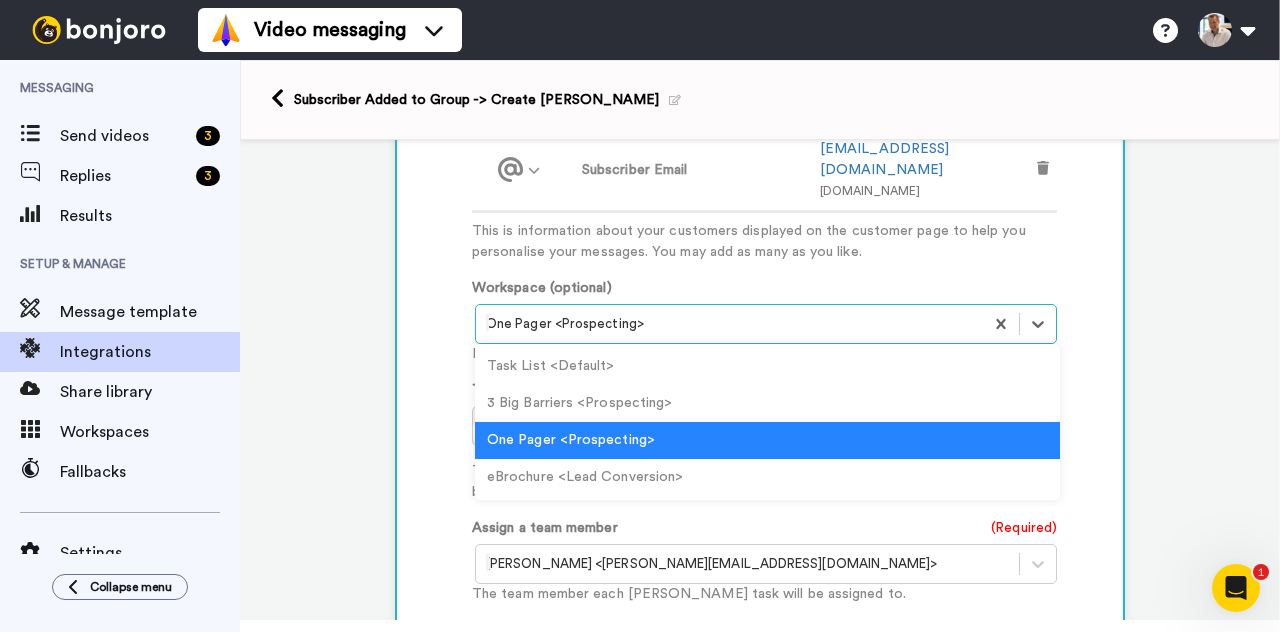 click at bounding box center (729, 324) 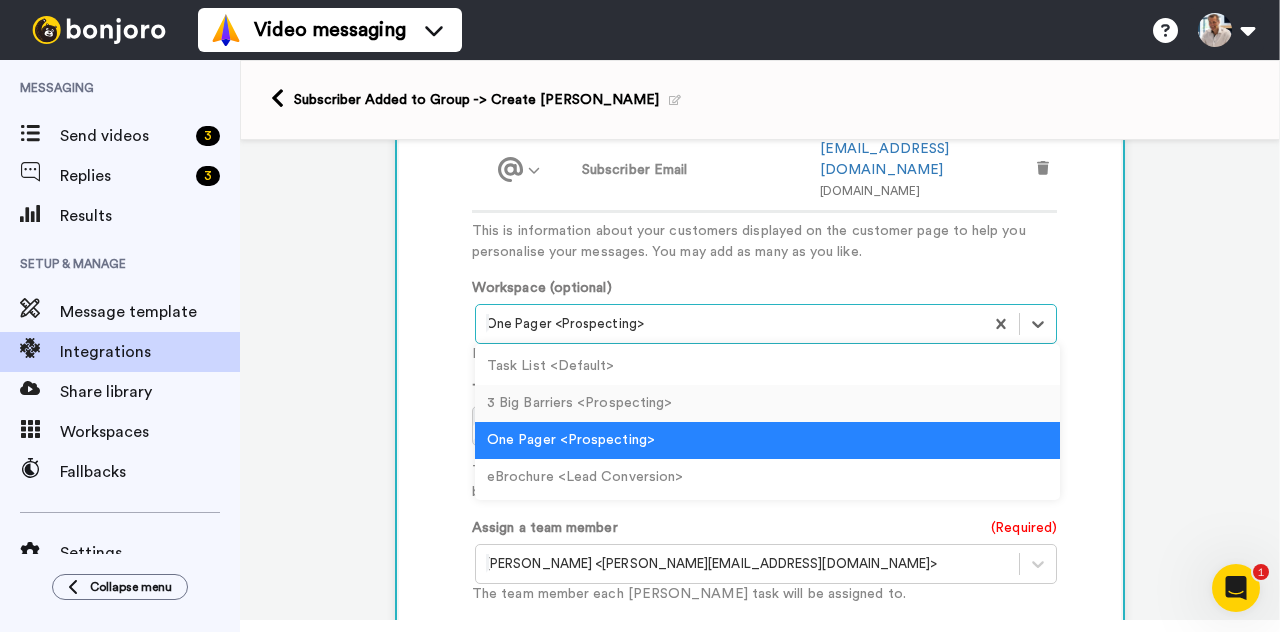 click on "3 Big Barriers <Prospecting>" at bounding box center (767, 403) 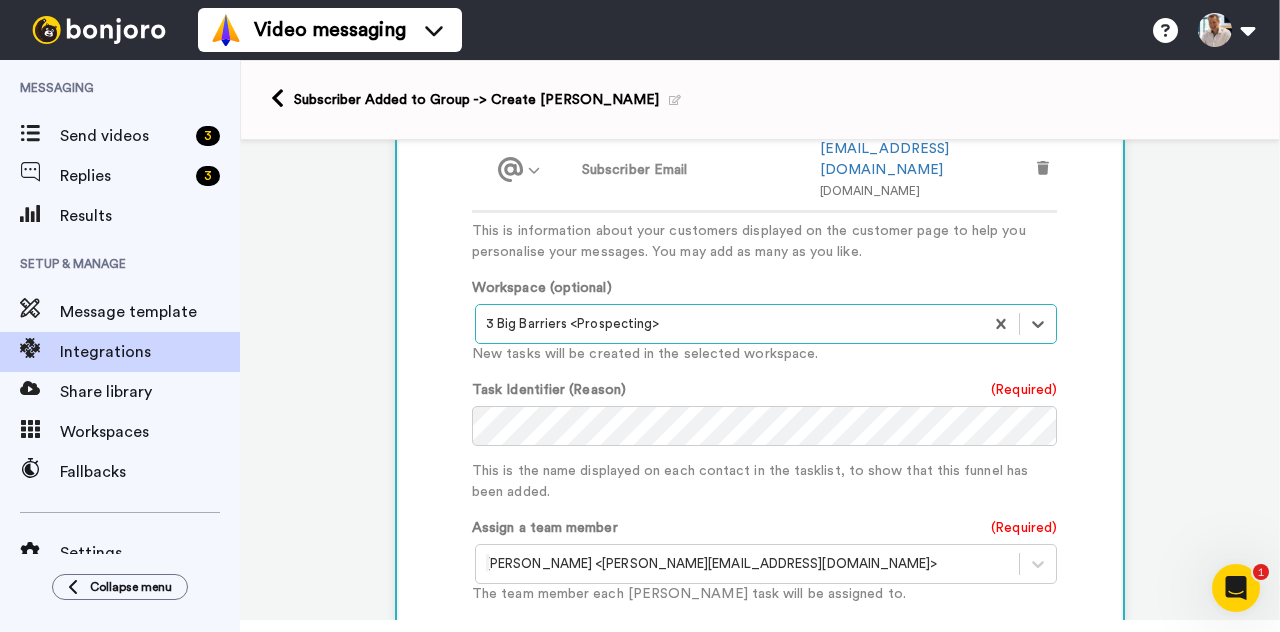scroll, scrollTop: 1245, scrollLeft: 0, axis: vertical 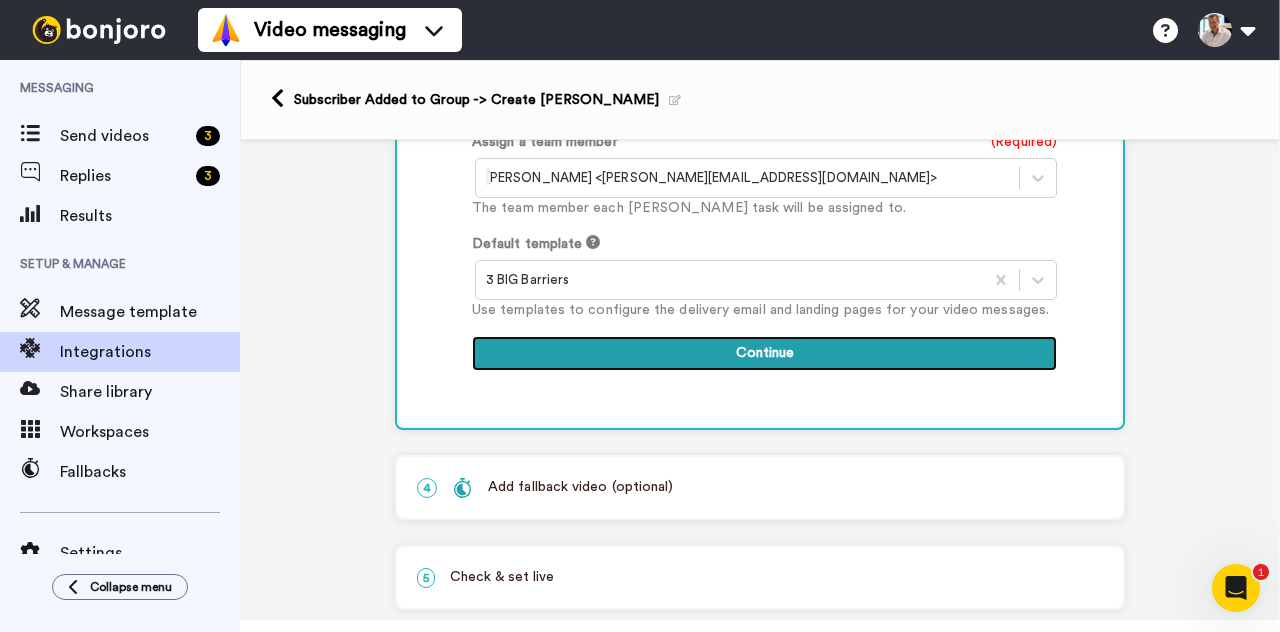 click on "Continue" at bounding box center [764, 354] 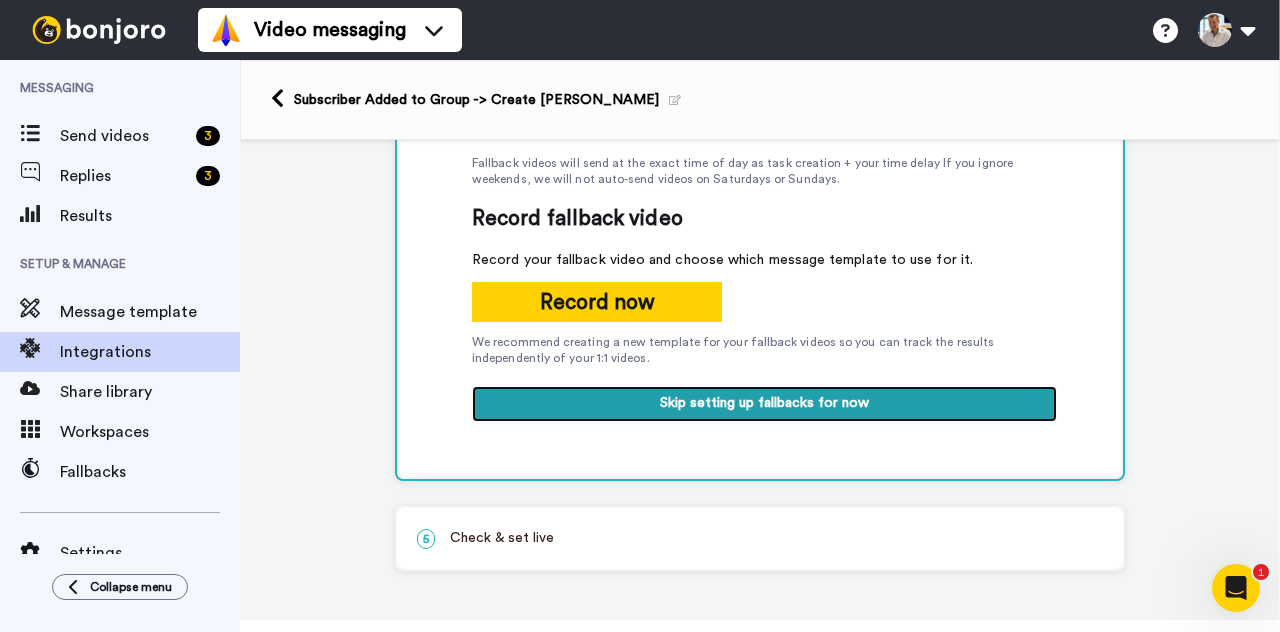 click on "Skip setting up fallbacks for now" at bounding box center (764, 404) 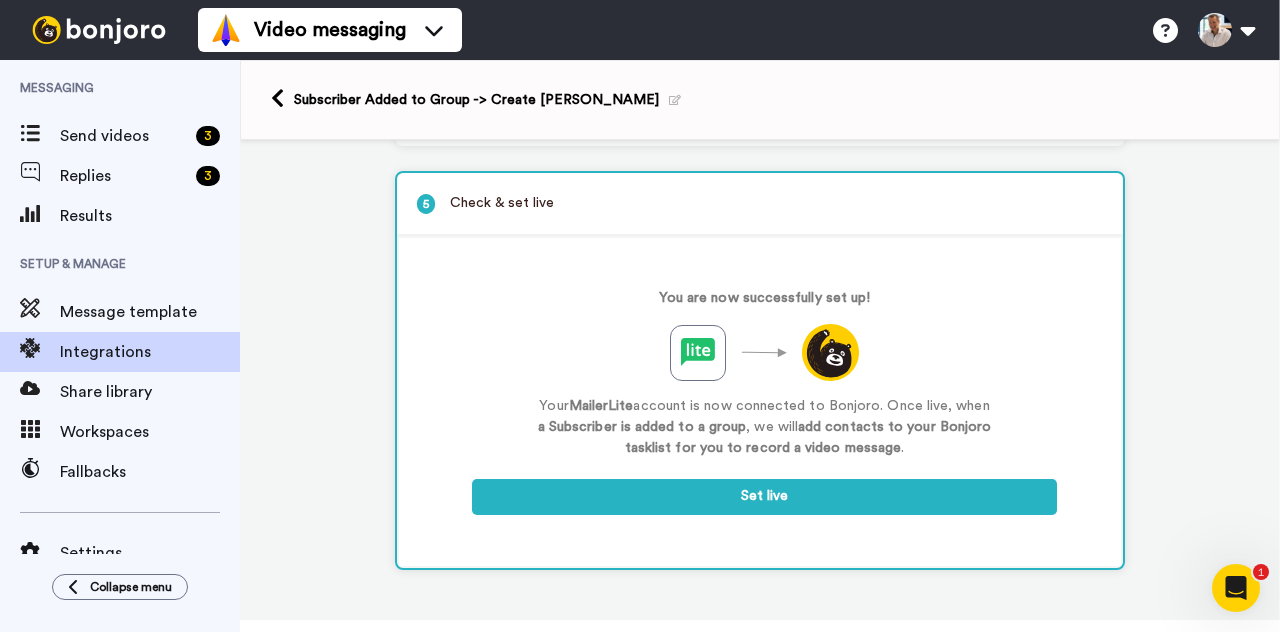 scroll, scrollTop: 358, scrollLeft: 0, axis: vertical 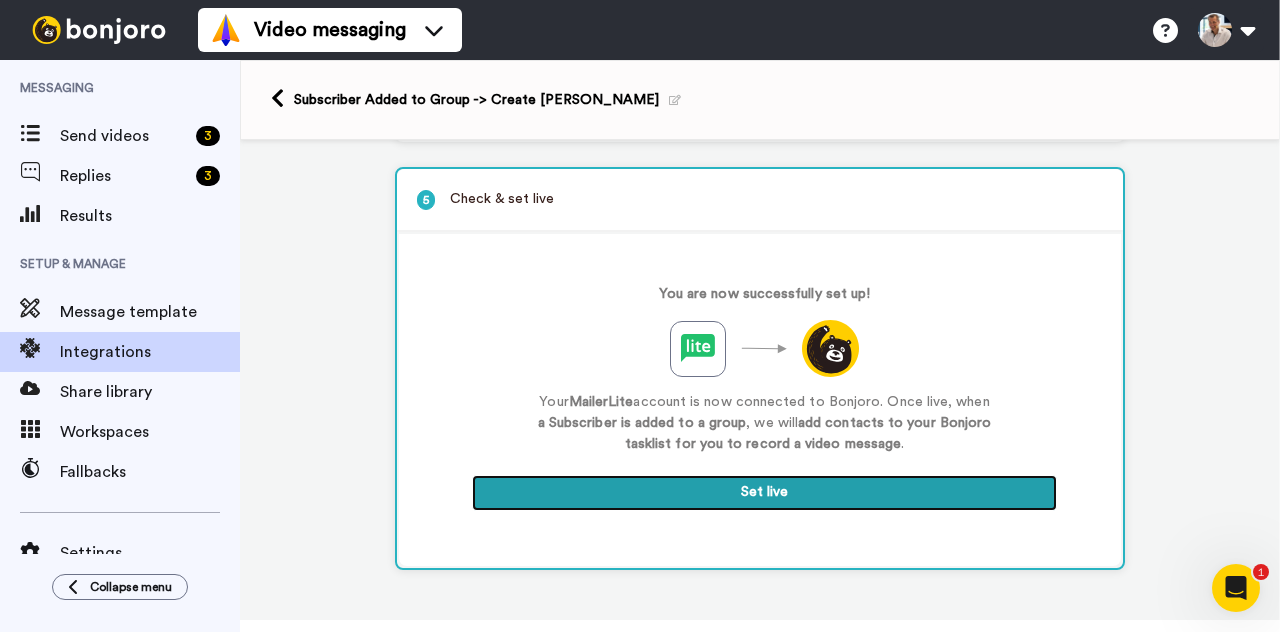 click on "Set live" at bounding box center [764, 493] 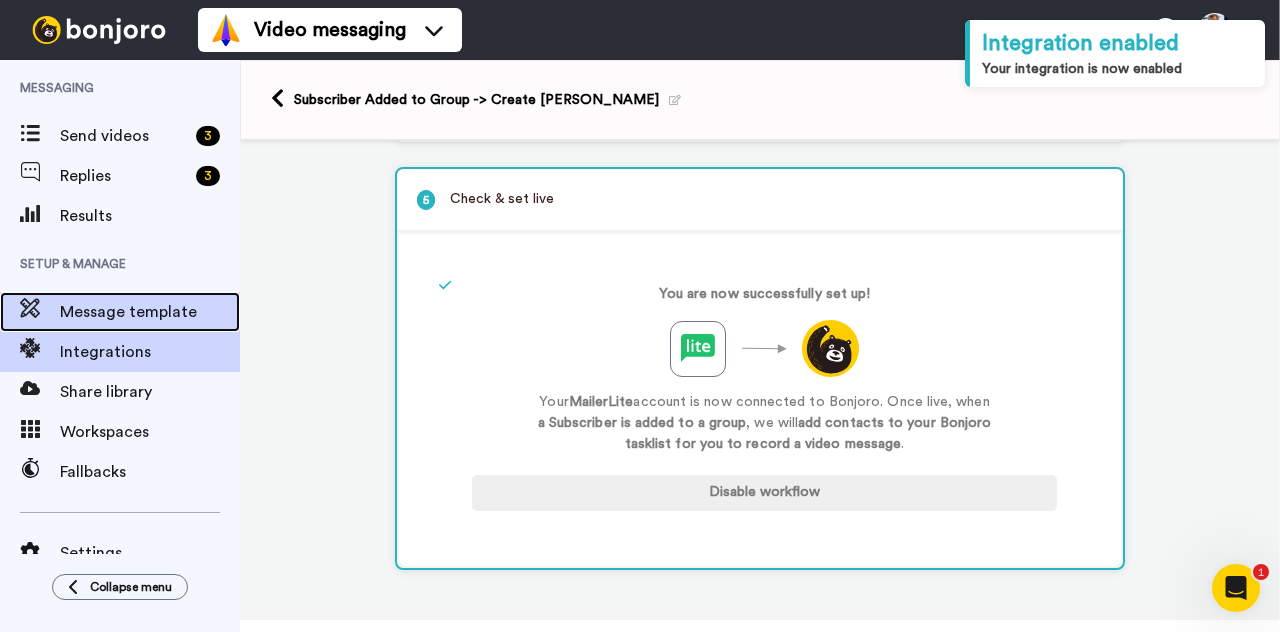 click on "Message template" at bounding box center [150, 312] 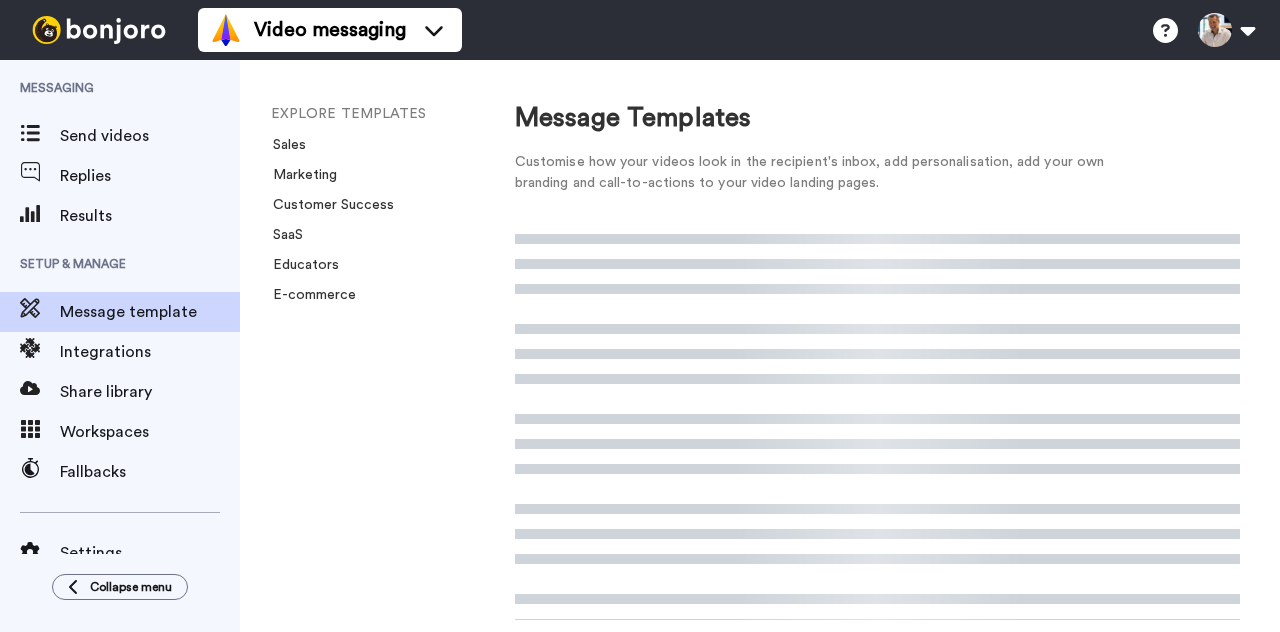 click on "Integrations" at bounding box center (150, 352) 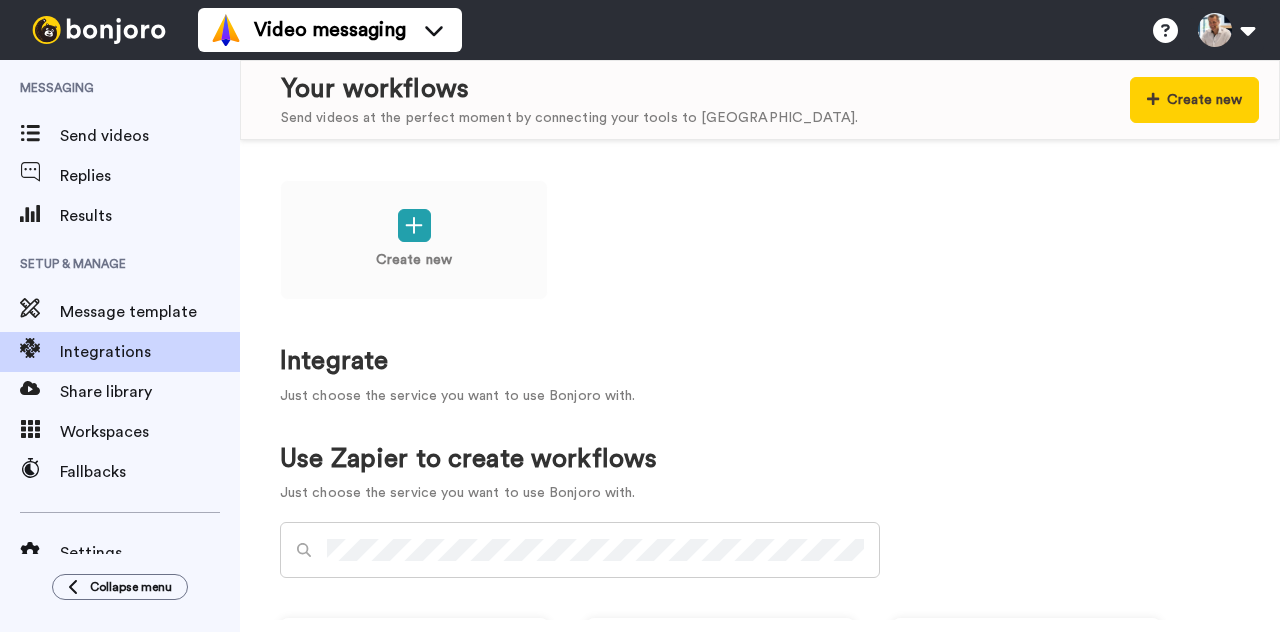 scroll, scrollTop: 0, scrollLeft: 0, axis: both 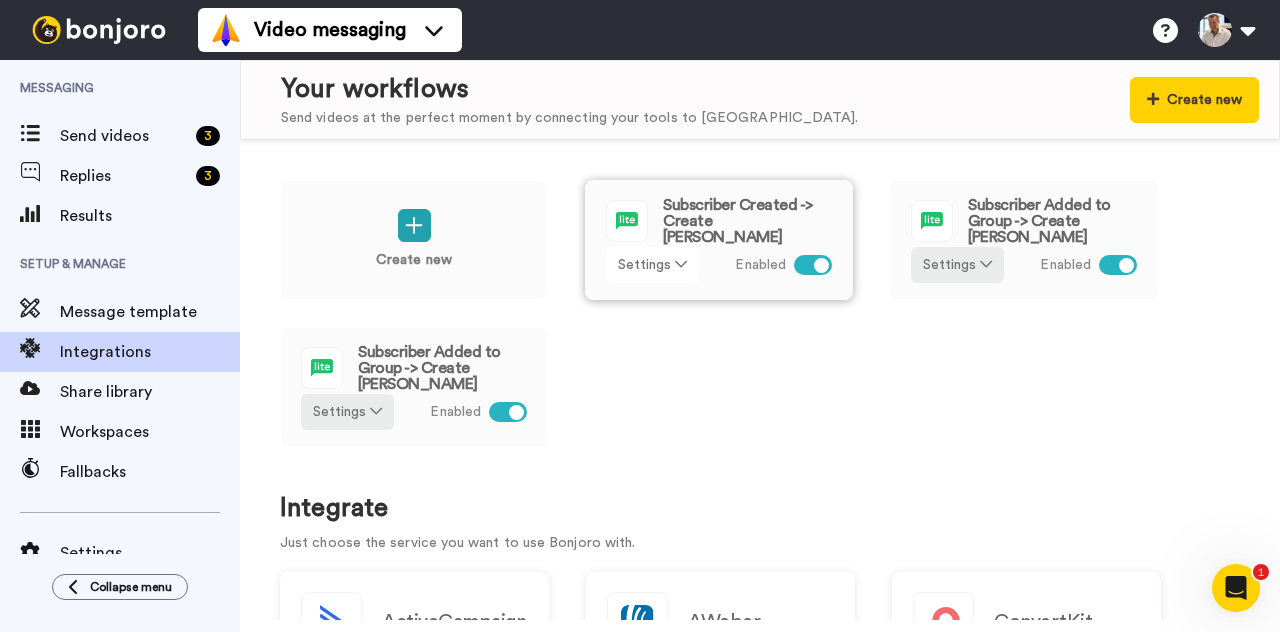 click on "Settings" at bounding box center [652, 265] 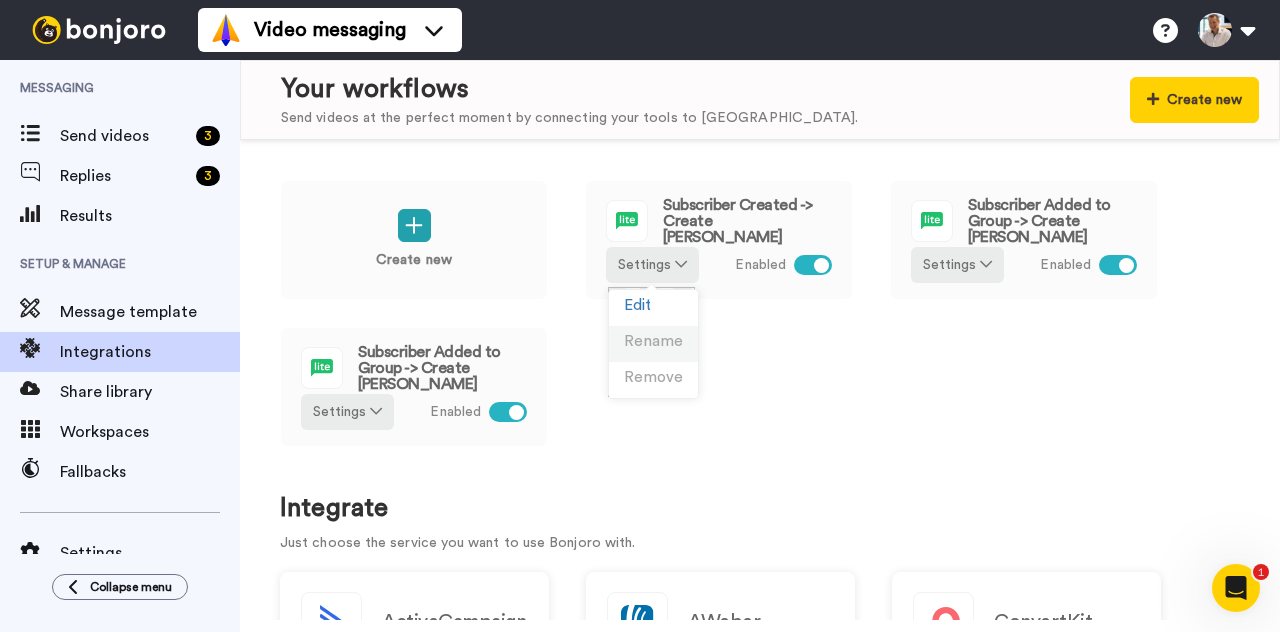 click on "Rename" at bounding box center [653, 341] 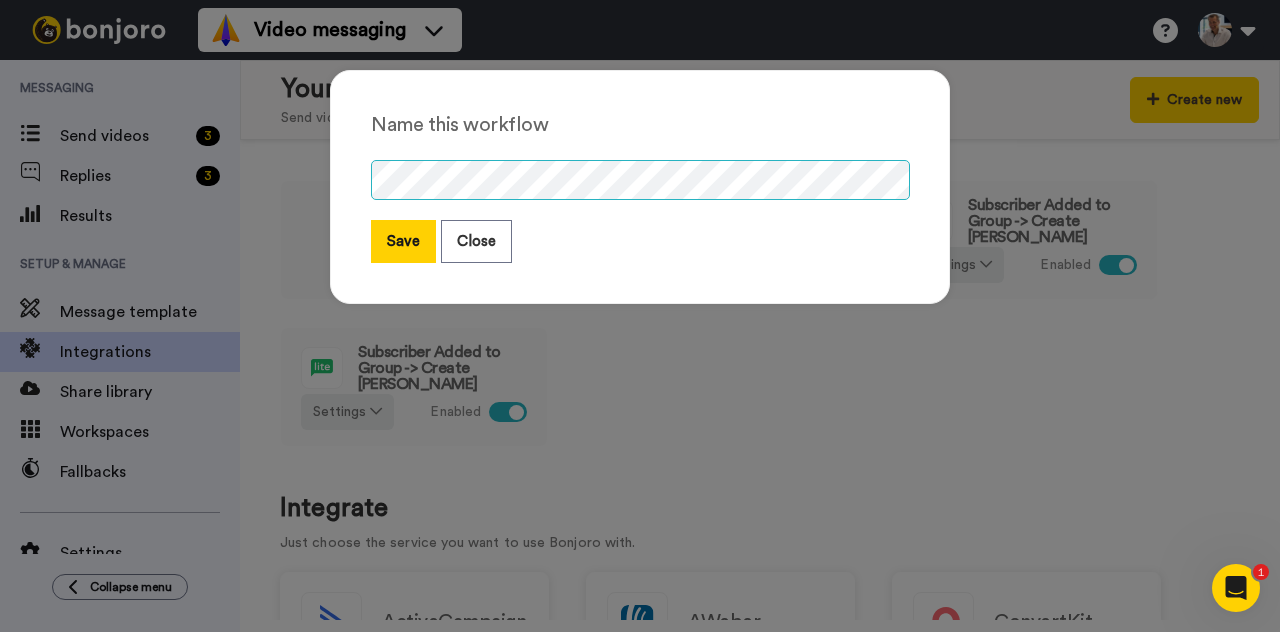 click on "Name this workflow Save Close" at bounding box center (640, 187) 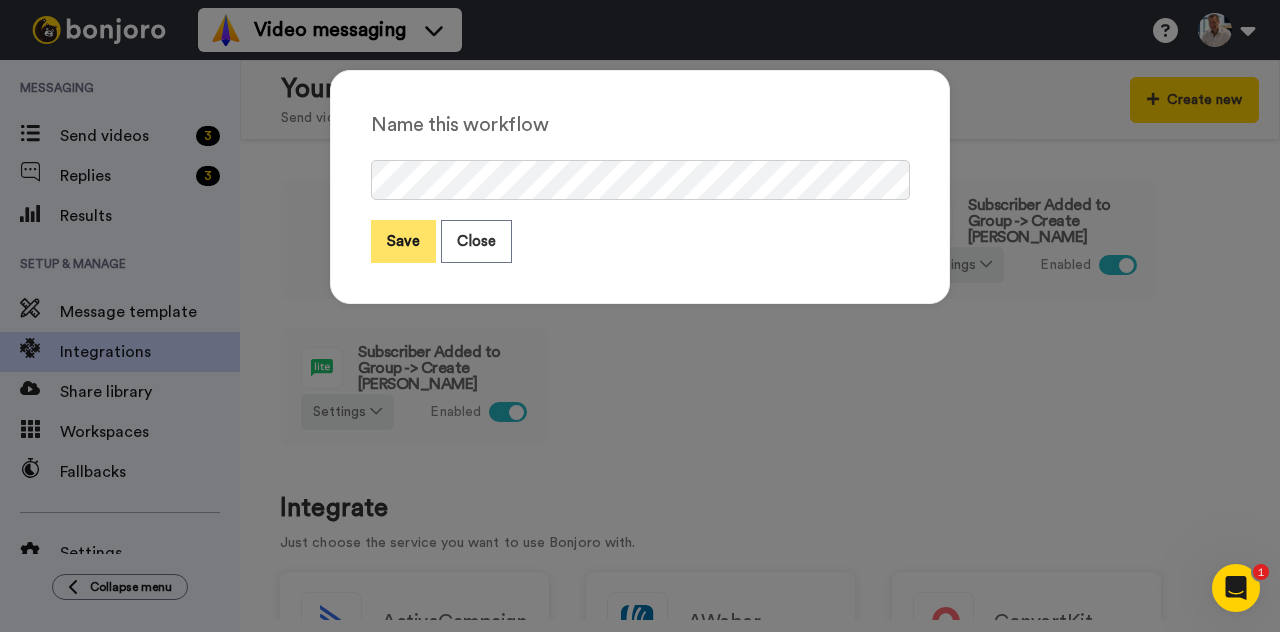 click on "Save" at bounding box center (403, 241) 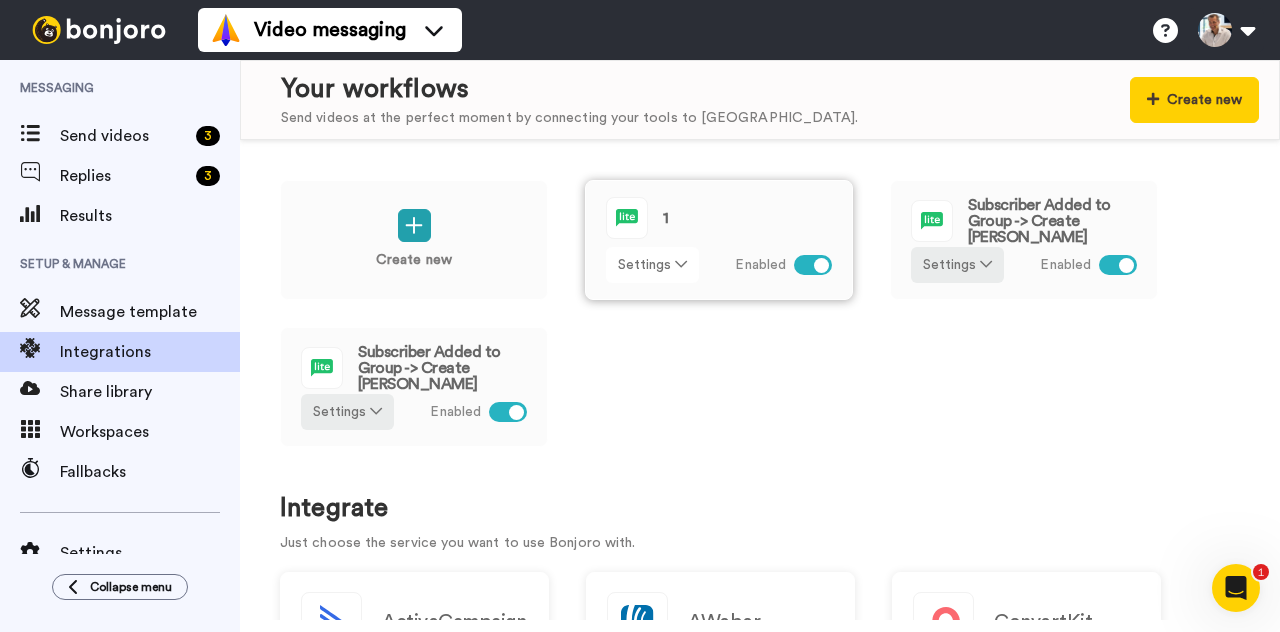 click on "Settings" at bounding box center (652, 265) 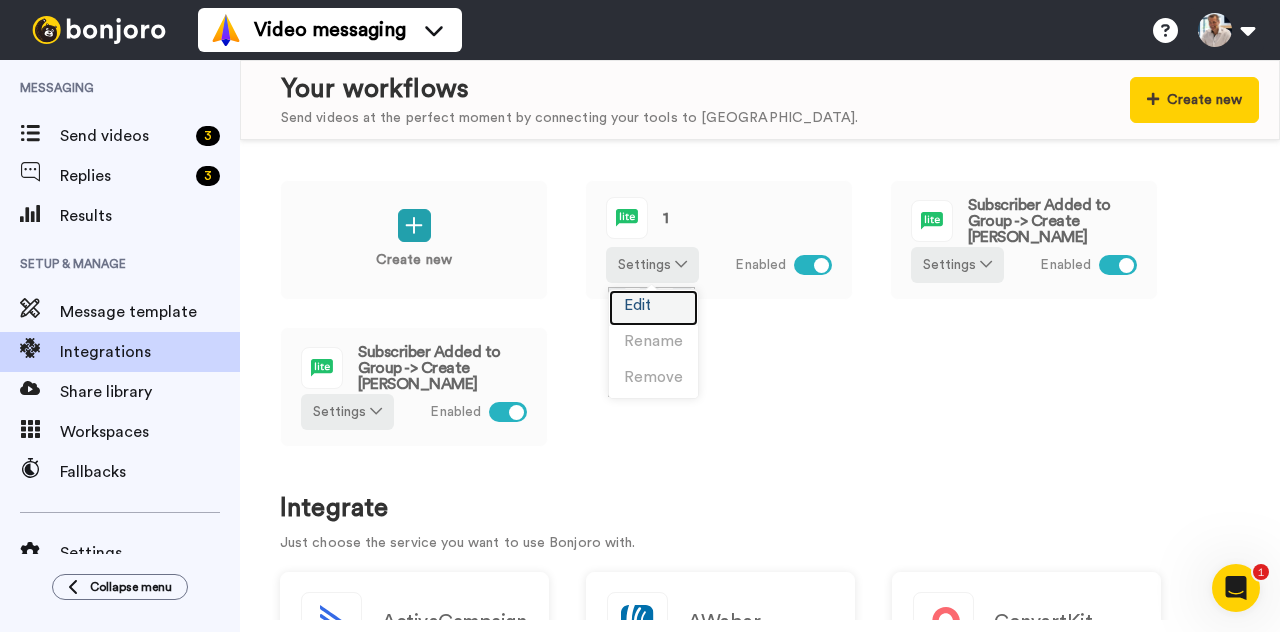 click on "Edit" at bounding box center (653, 308) 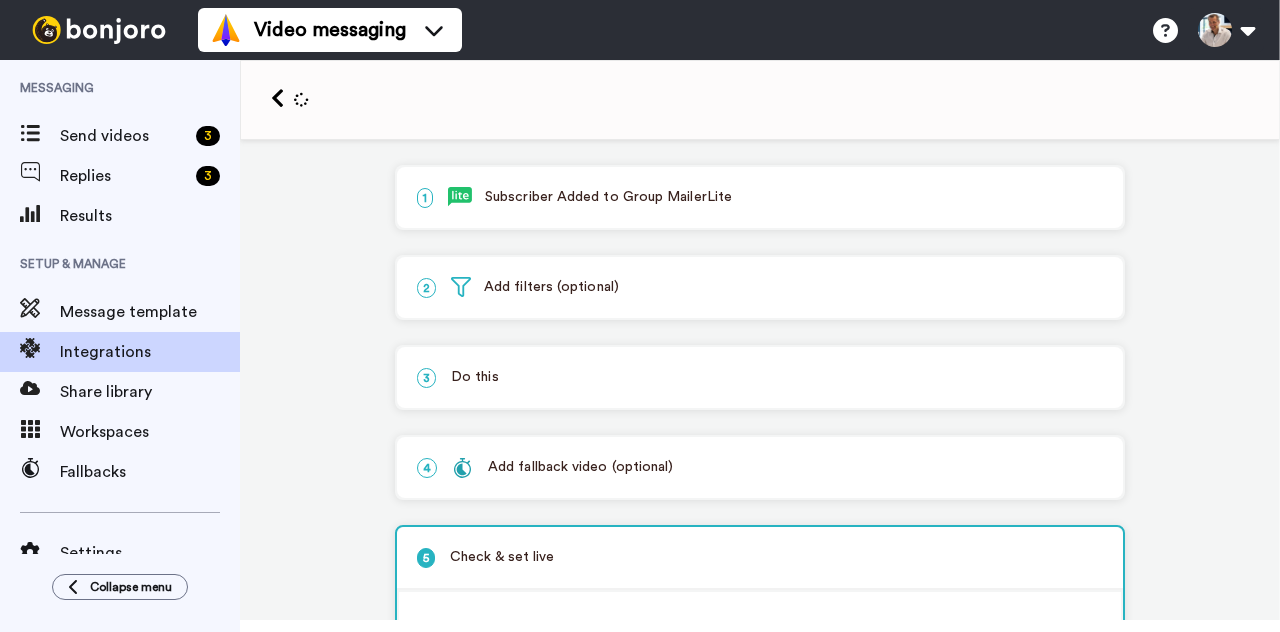 scroll, scrollTop: 0, scrollLeft: 0, axis: both 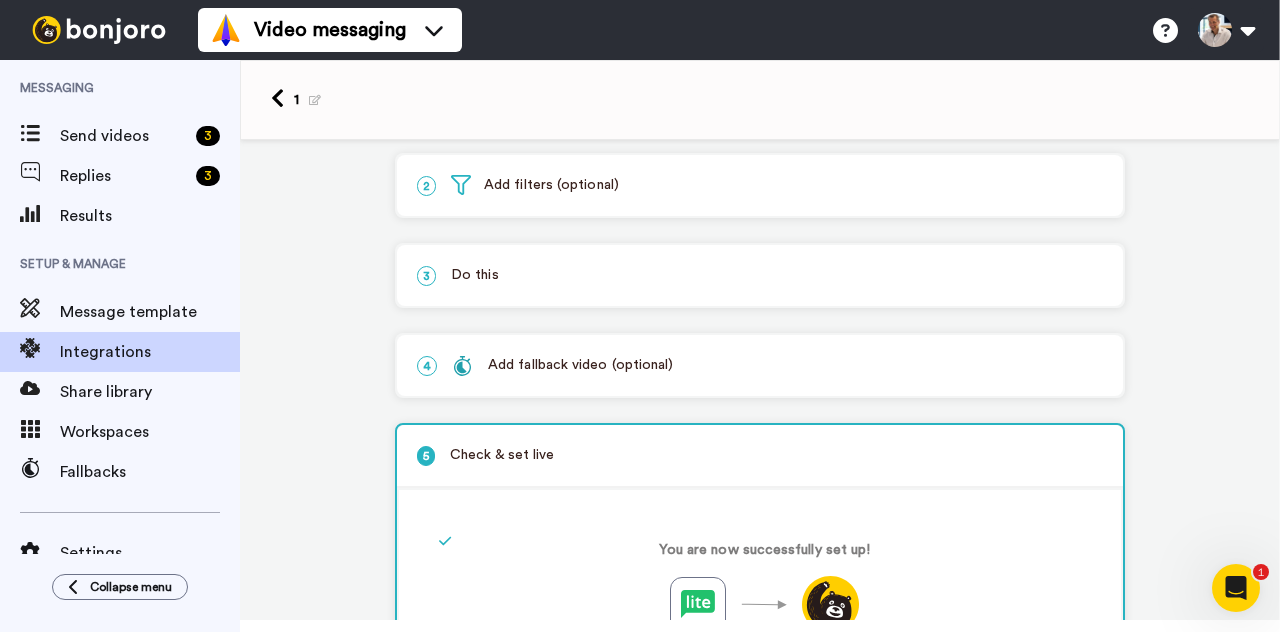 click on "3 Do this" at bounding box center (760, 275) 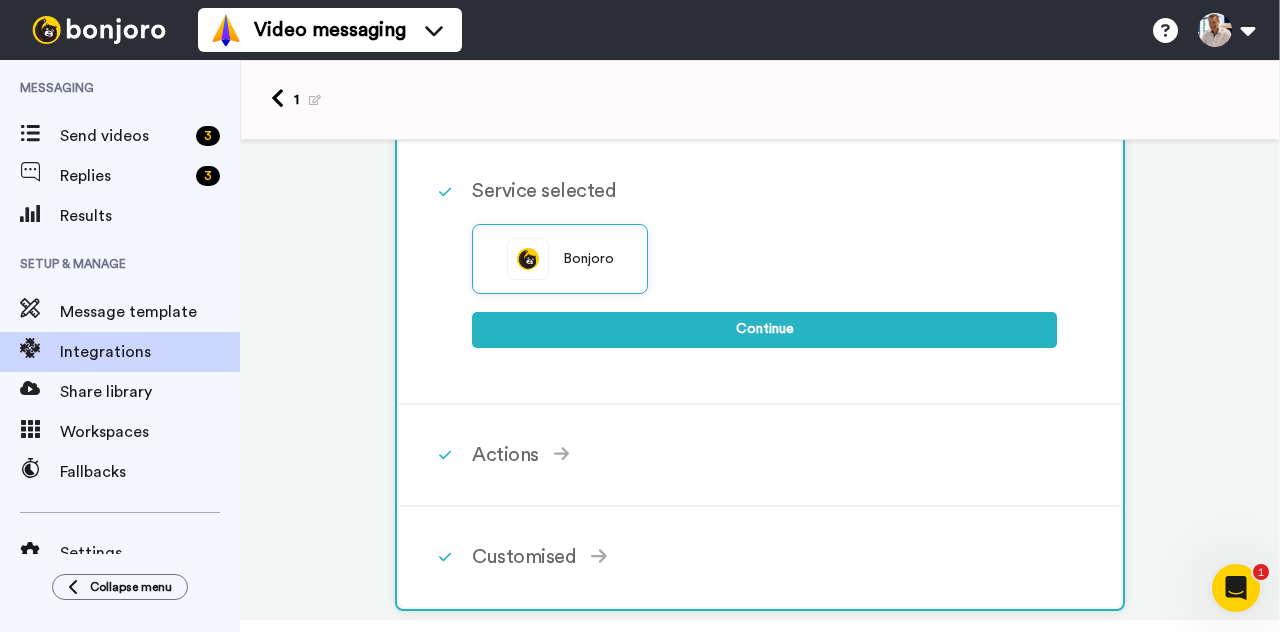 scroll, scrollTop: 284, scrollLeft: 0, axis: vertical 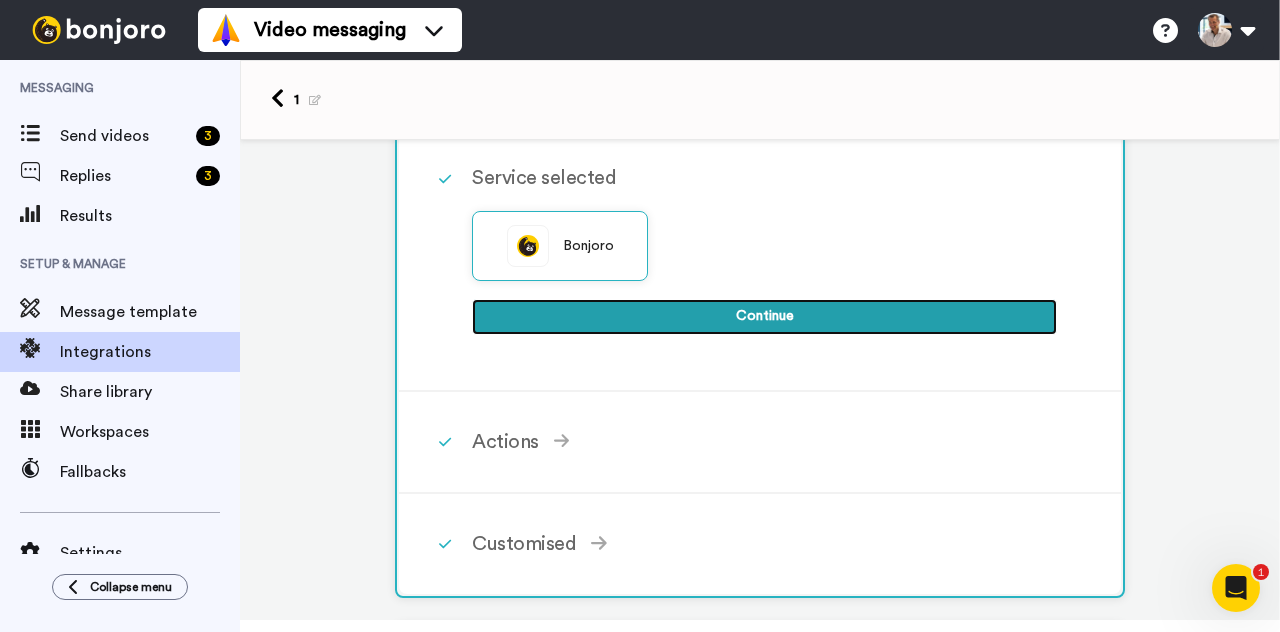 click on "Continue" at bounding box center (764, 317) 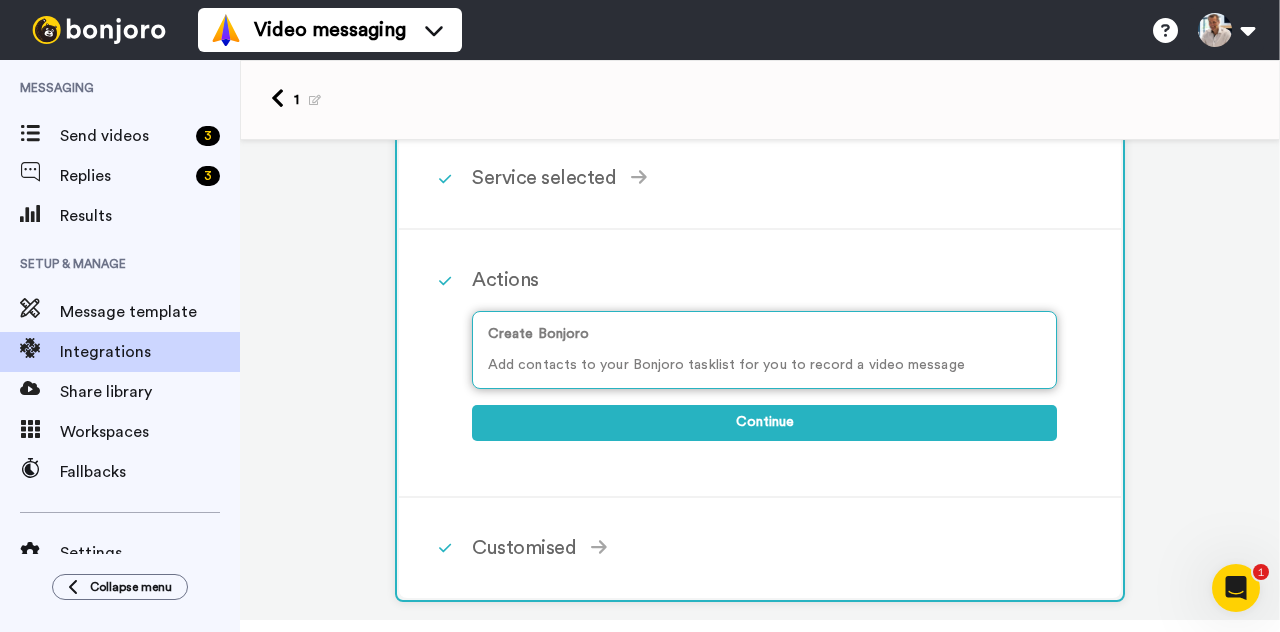 scroll, scrollTop: 362, scrollLeft: 0, axis: vertical 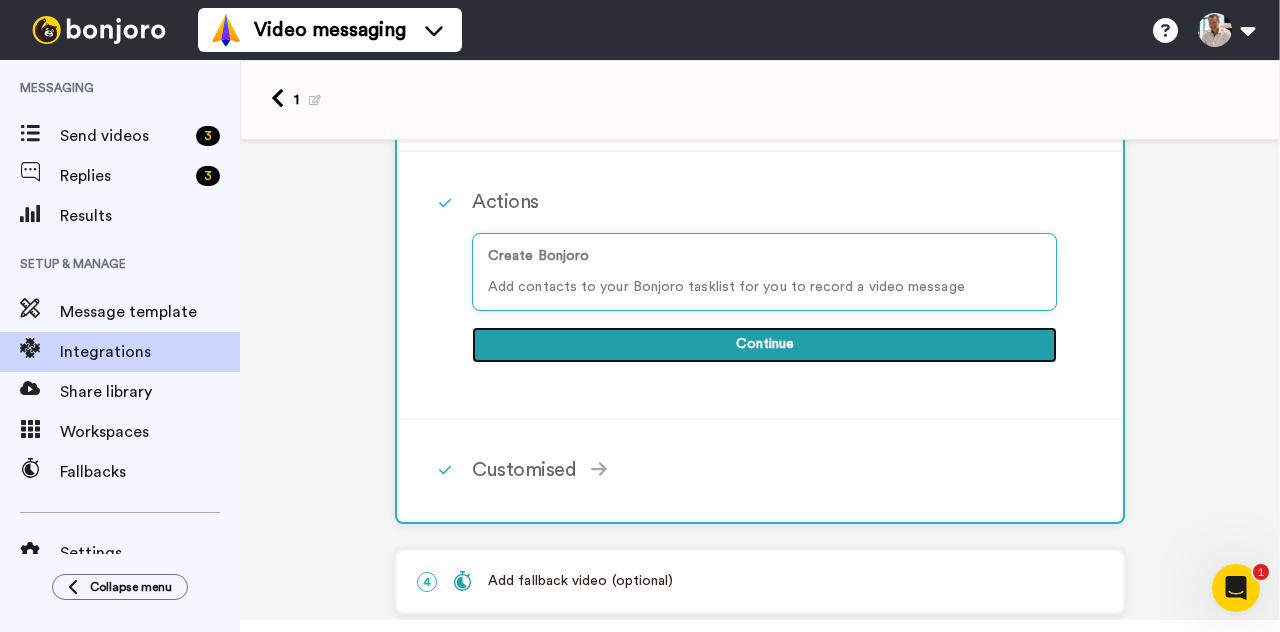 click on "Continue" at bounding box center (764, 345) 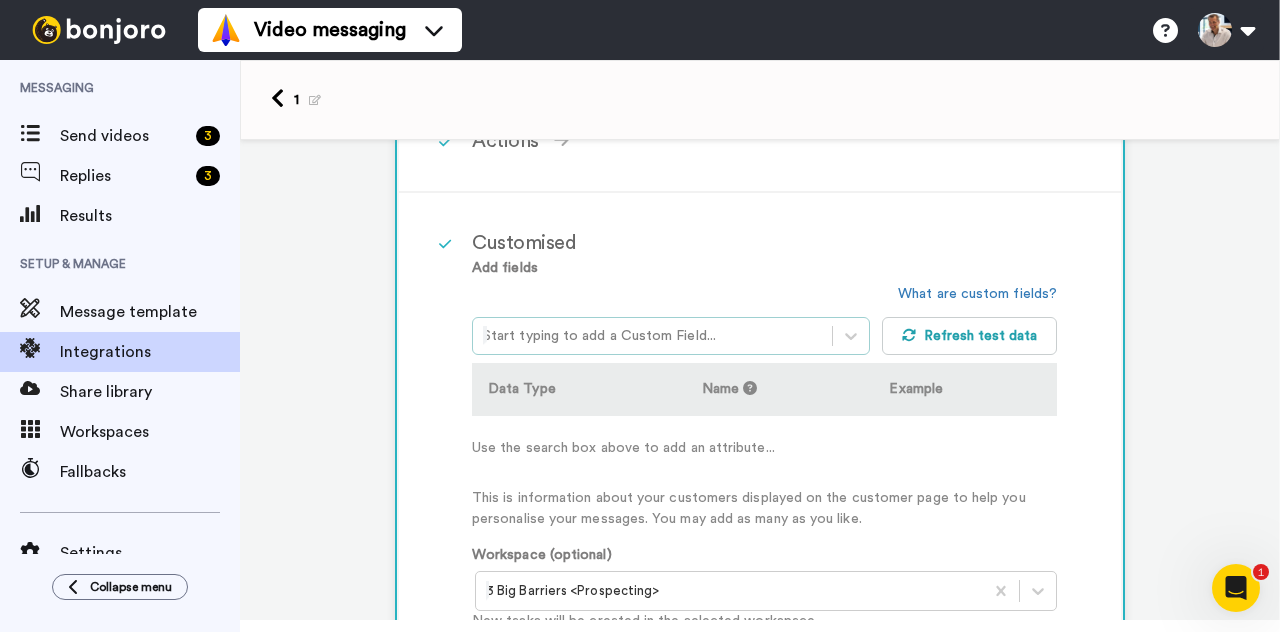 scroll, scrollTop: 422, scrollLeft: 0, axis: vertical 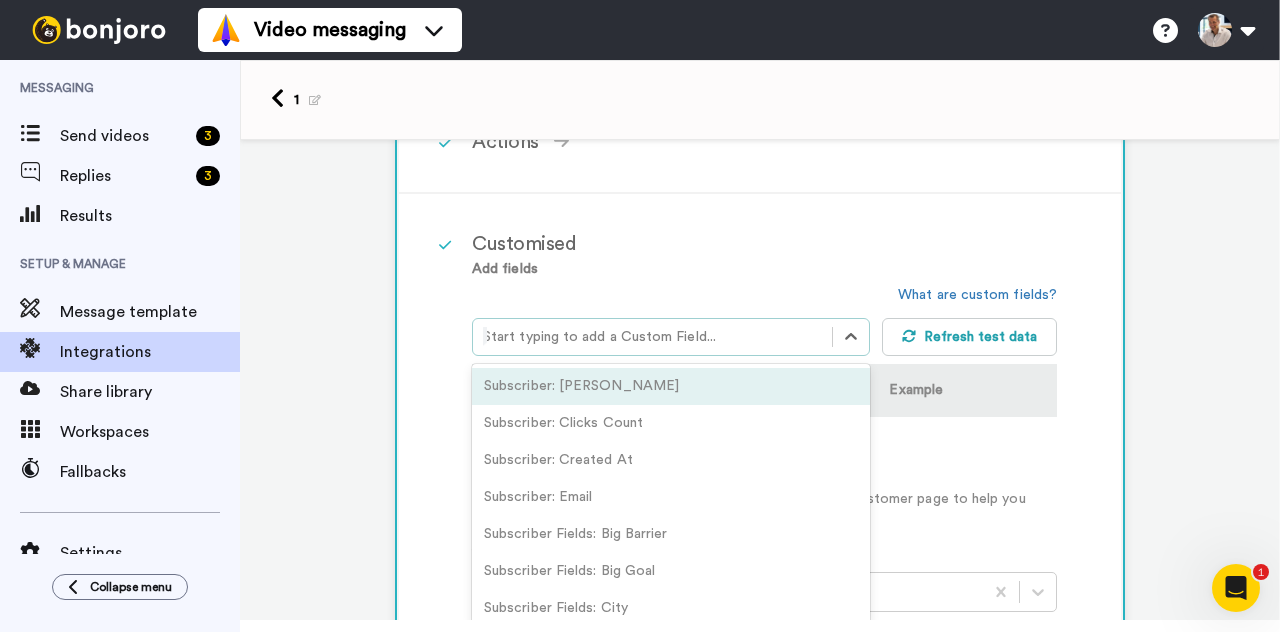 click at bounding box center [652, 337] 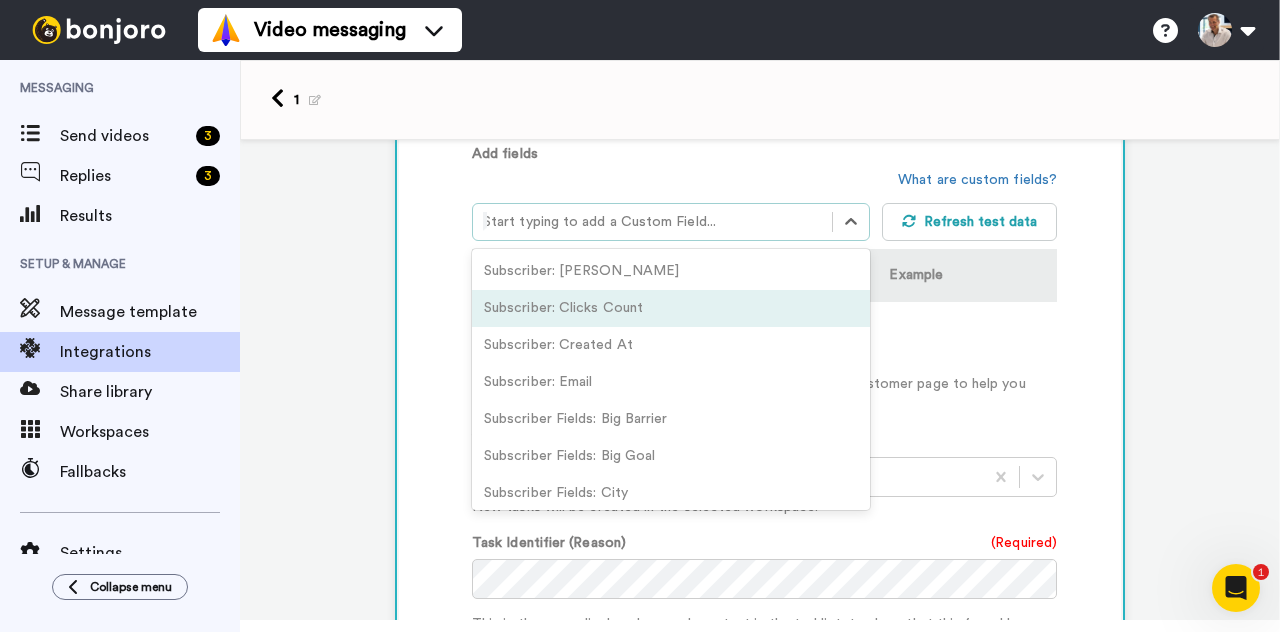 scroll, scrollTop: 538, scrollLeft: 0, axis: vertical 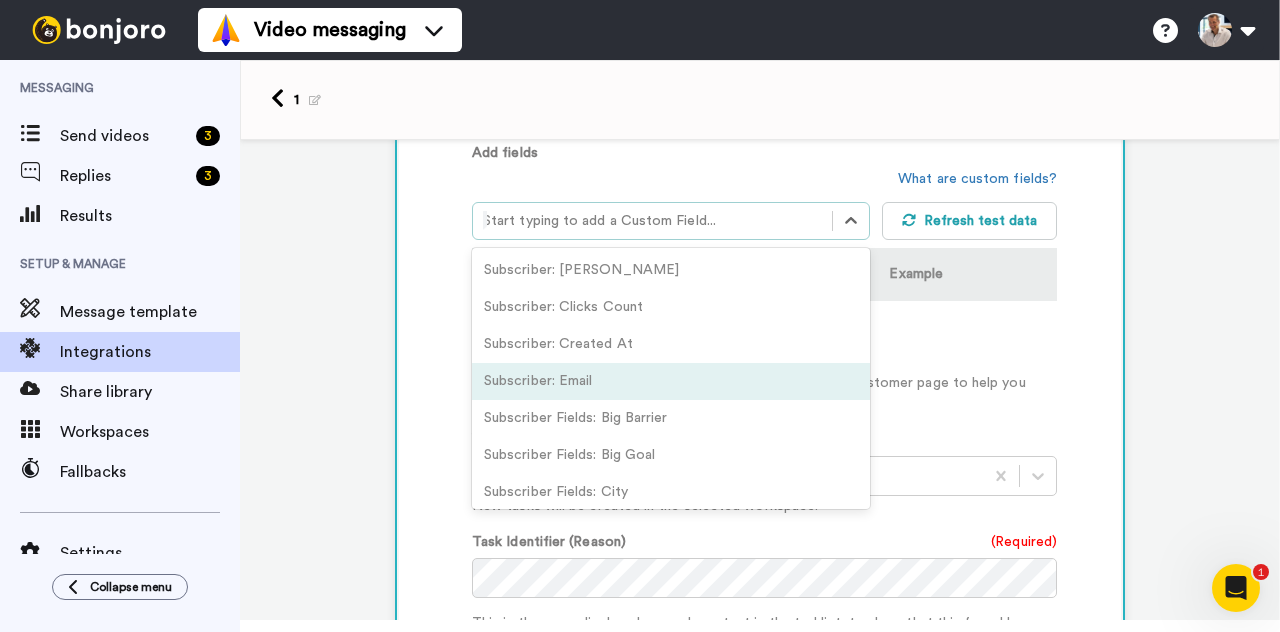 click on "Subscriber: Email" at bounding box center [671, 381] 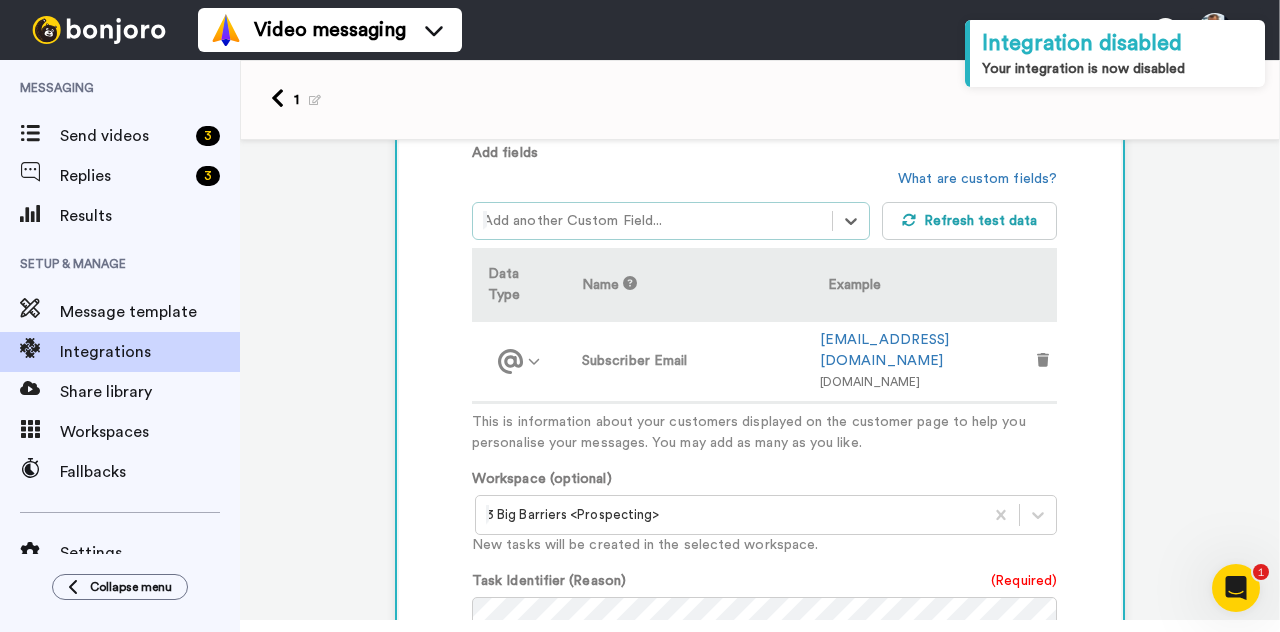 click at bounding box center (652, 221) 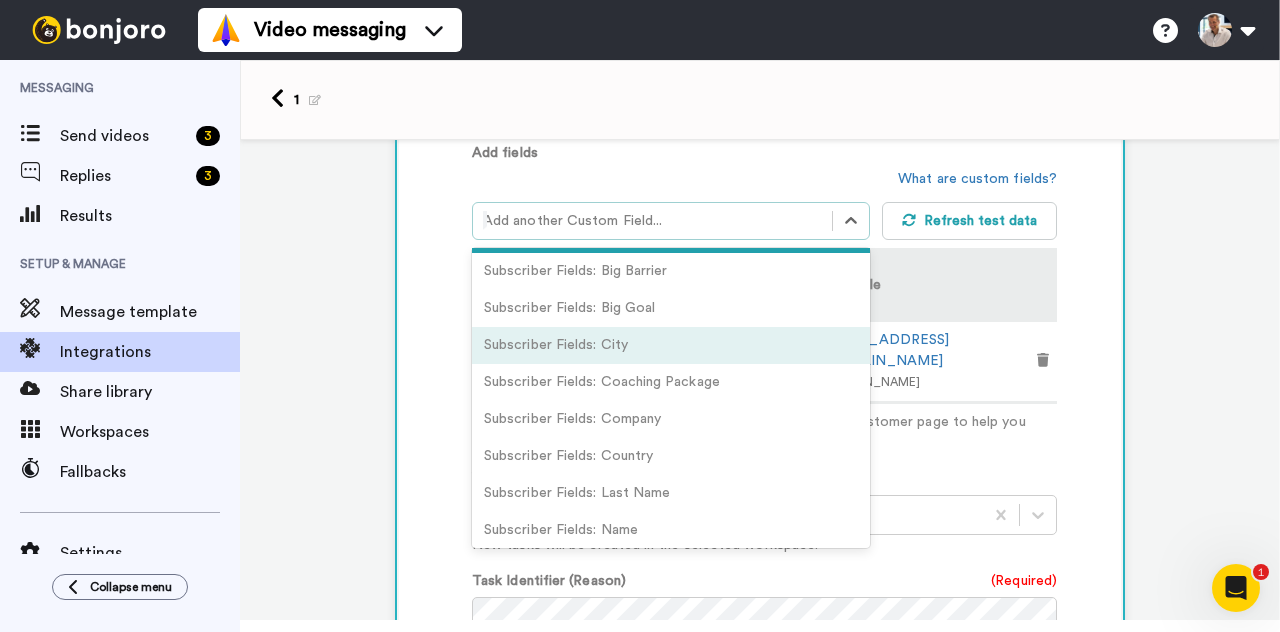 scroll, scrollTop: 152, scrollLeft: 0, axis: vertical 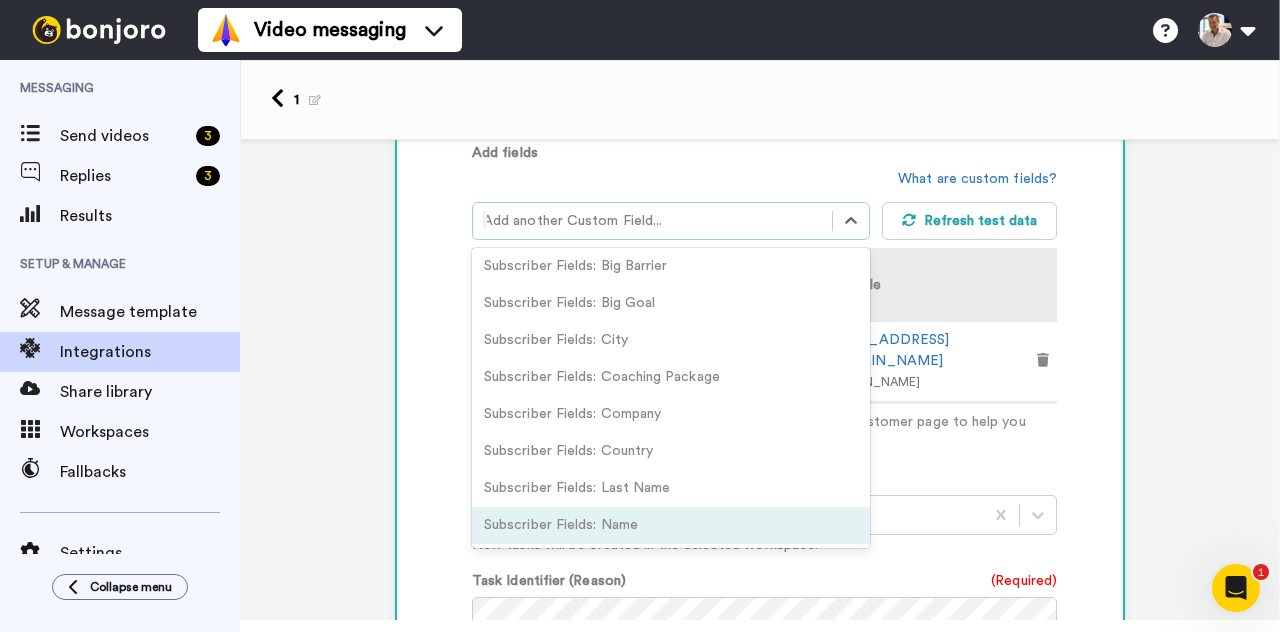 click on "Subscriber Fields: Name" at bounding box center (671, 525) 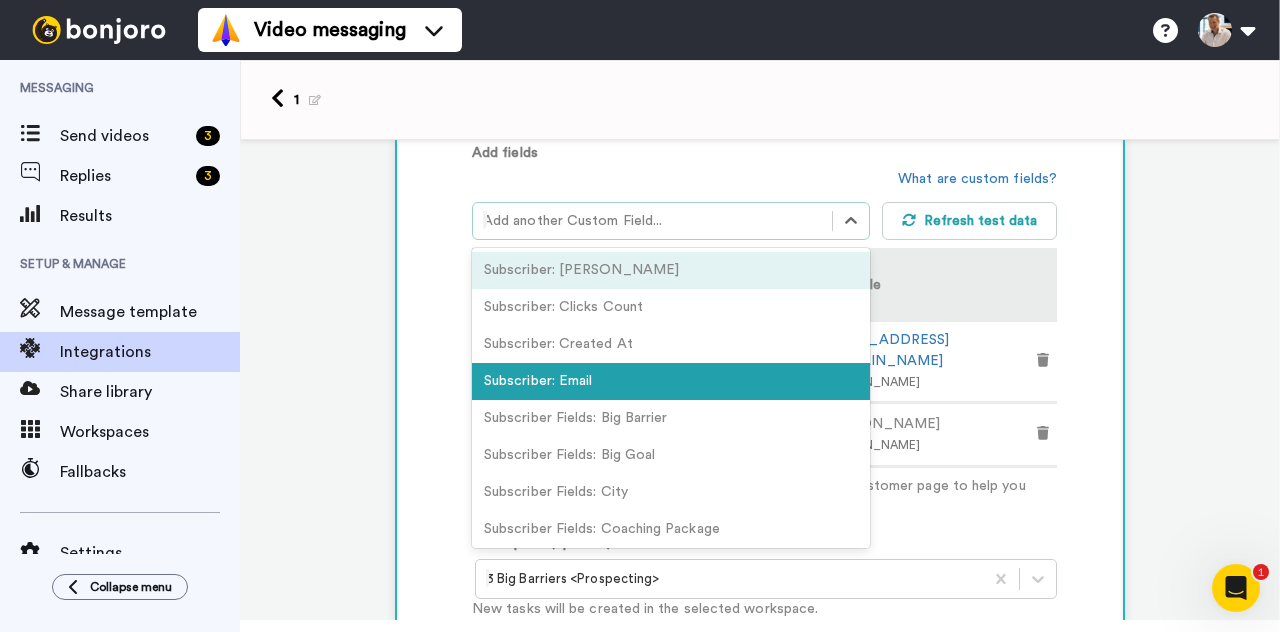 click at bounding box center (652, 221) 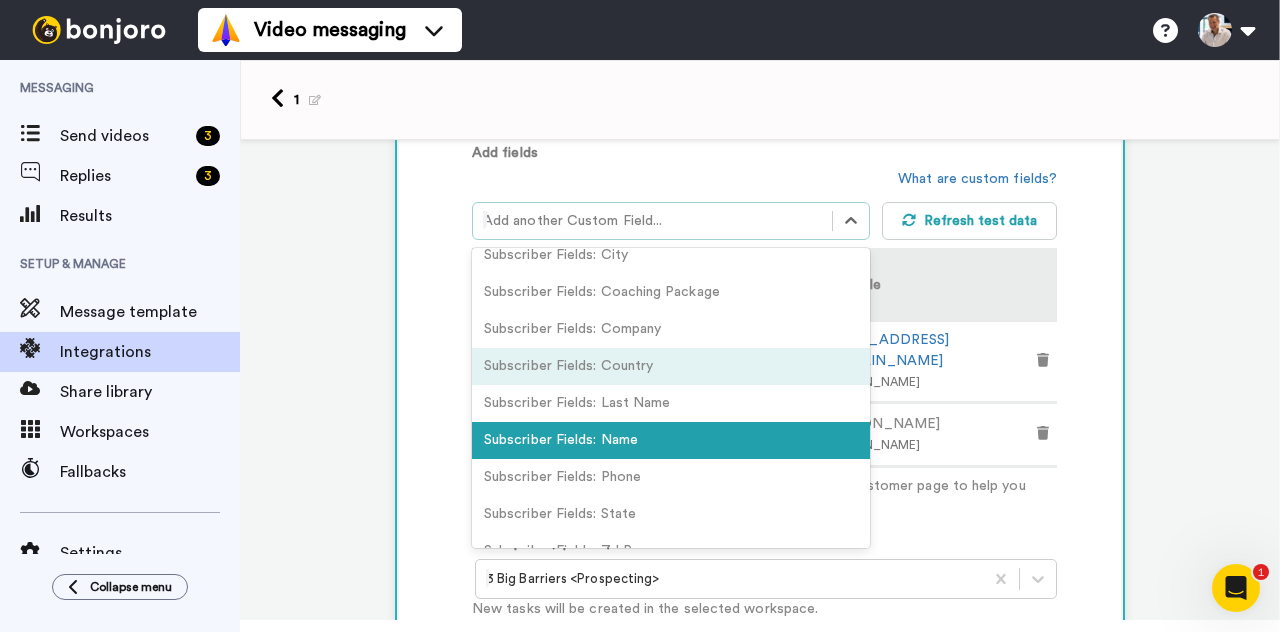 scroll, scrollTop: 245, scrollLeft: 0, axis: vertical 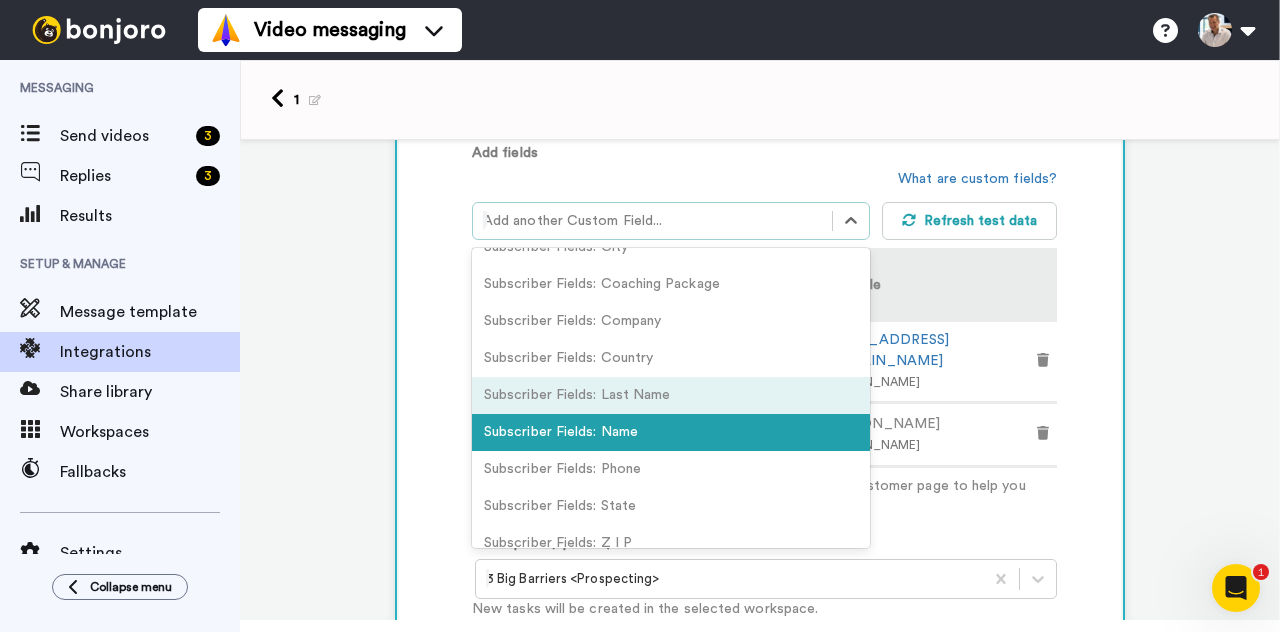 click on "Subscriber Fields: Last Name" at bounding box center (671, 395) 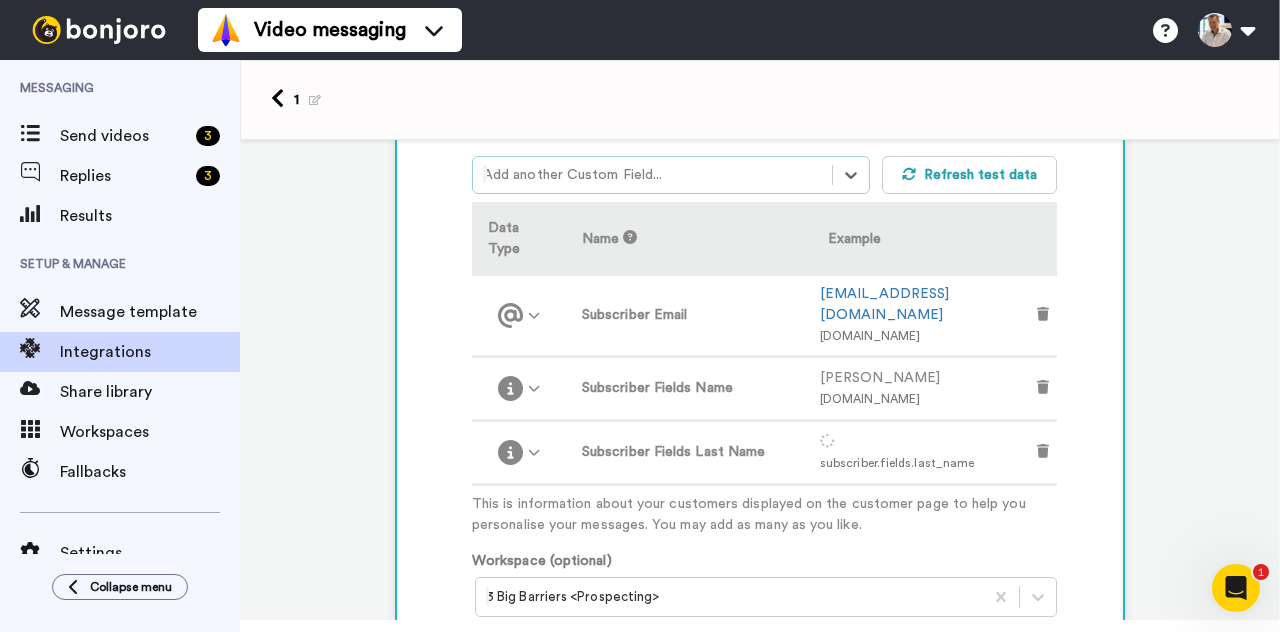 scroll, scrollTop: 586, scrollLeft: 0, axis: vertical 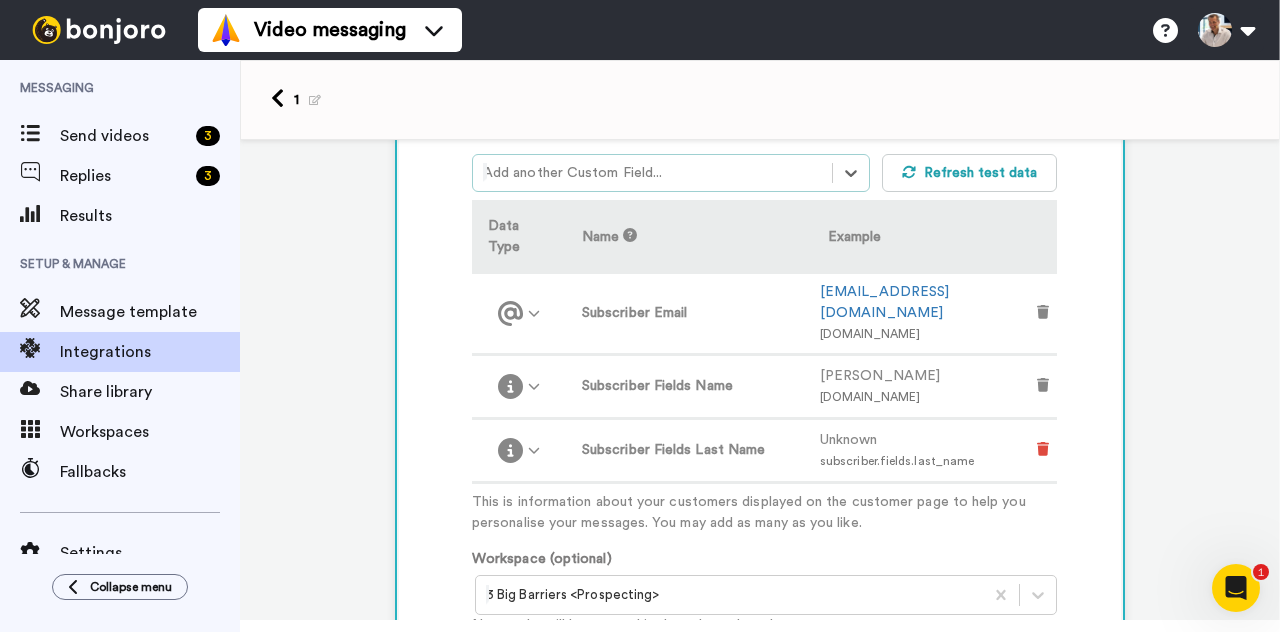 click 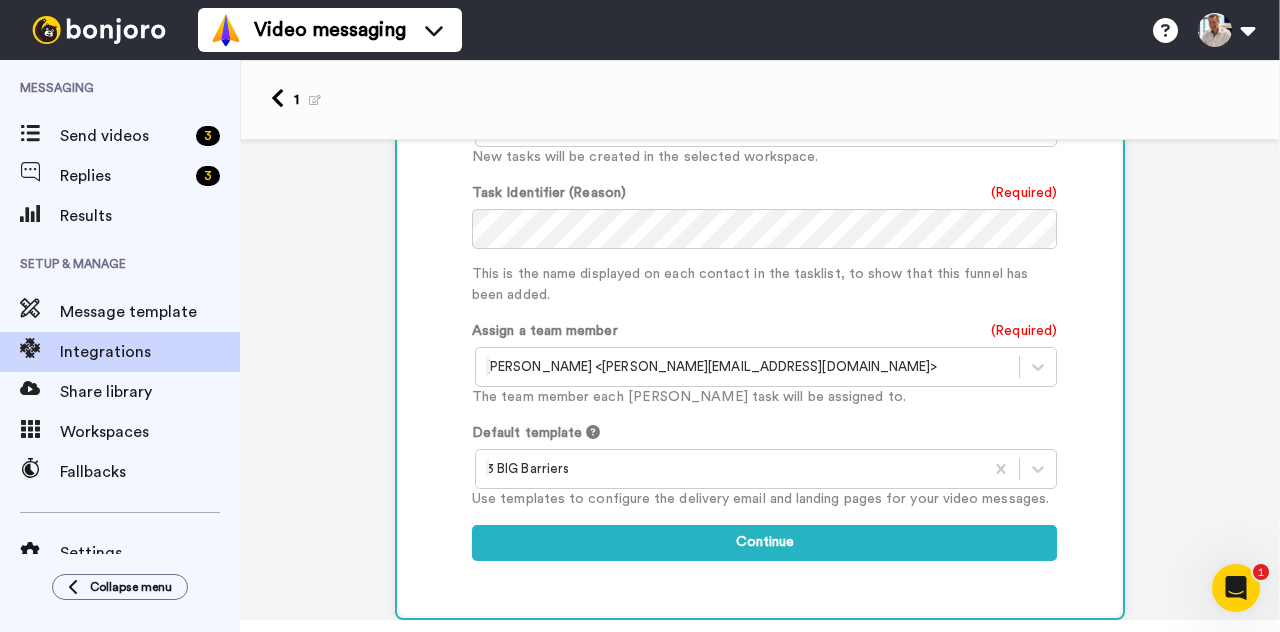 scroll, scrollTop: 992, scrollLeft: 0, axis: vertical 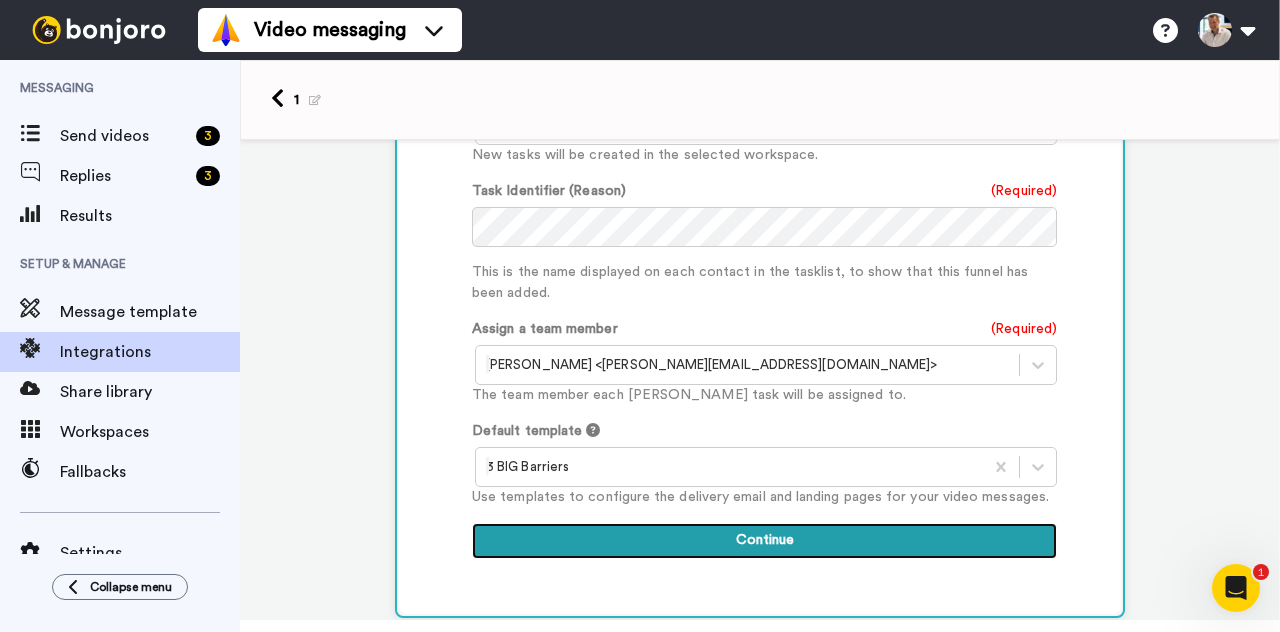 click on "Continue" at bounding box center [764, 541] 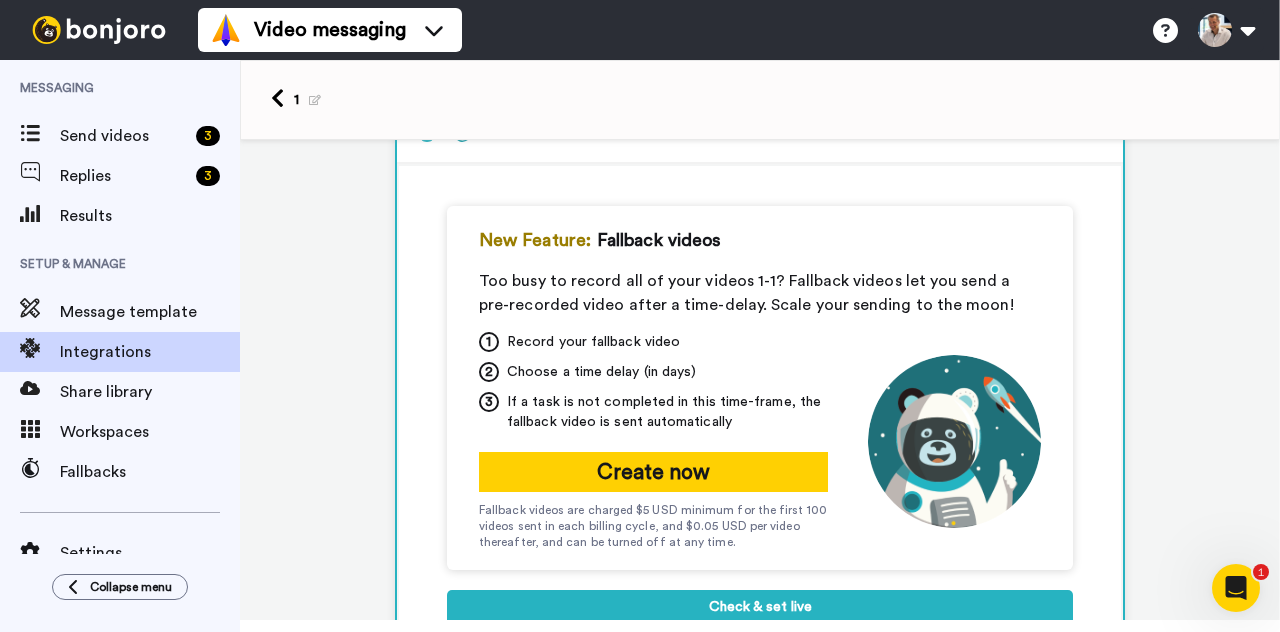 scroll, scrollTop: 274, scrollLeft: 0, axis: vertical 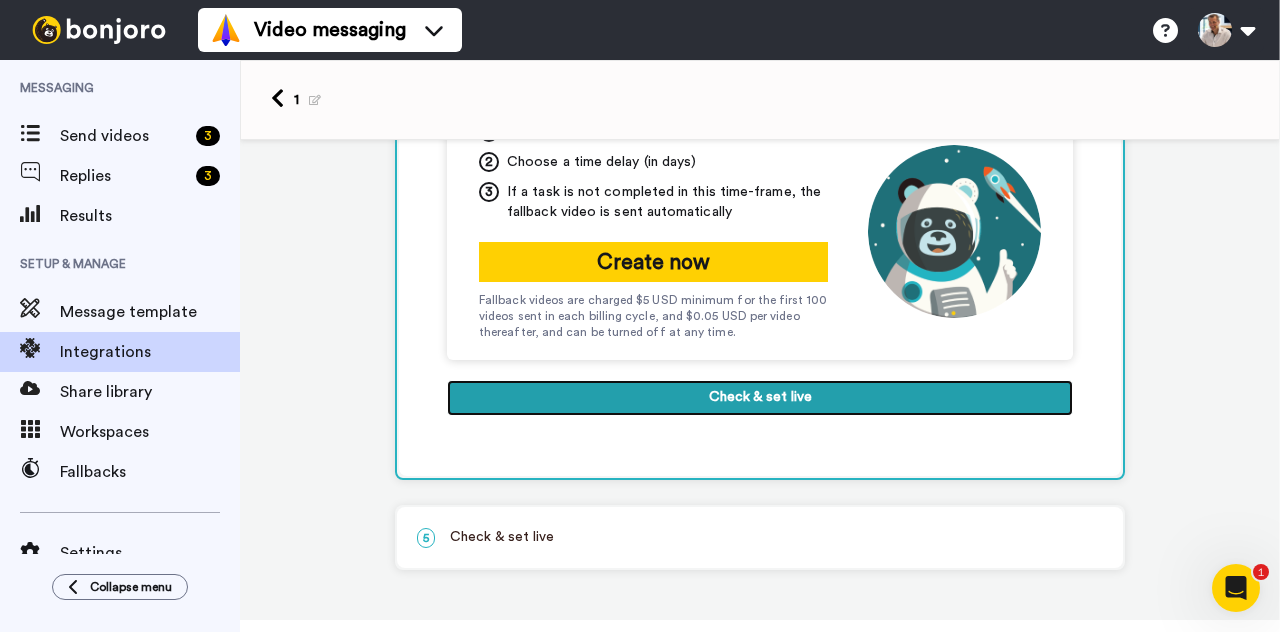 click on "Check & set live" at bounding box center [760, 398] 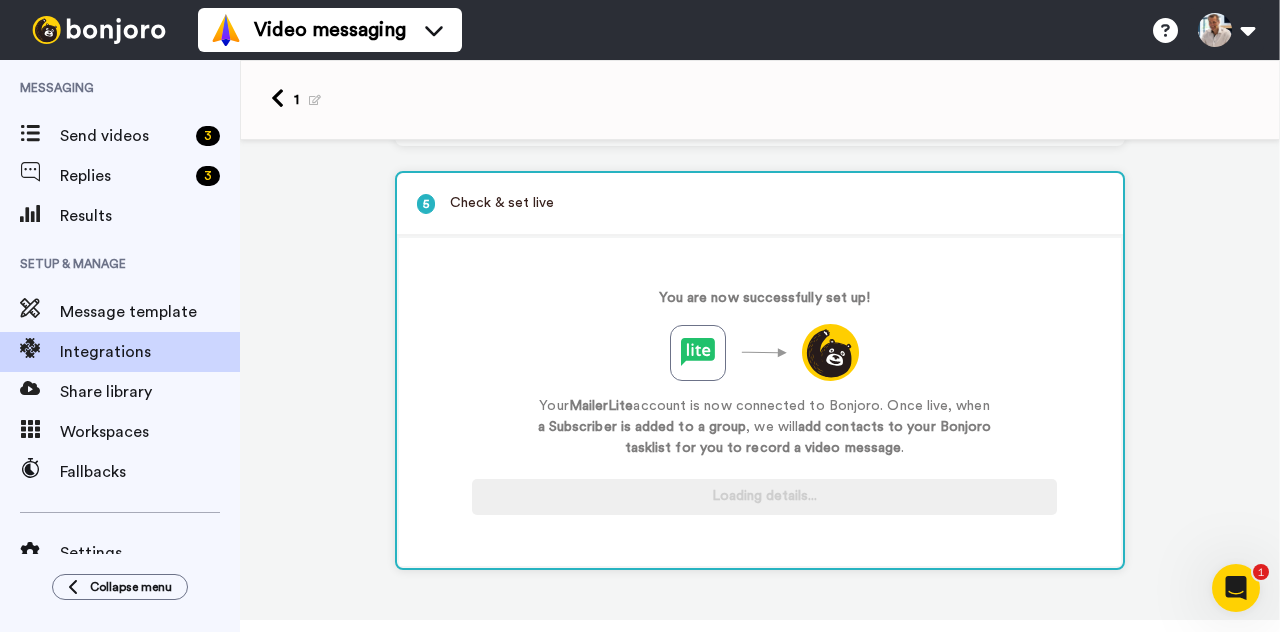 scroll, scrollTop: 356, scrollLeft: 0, axis: vertical 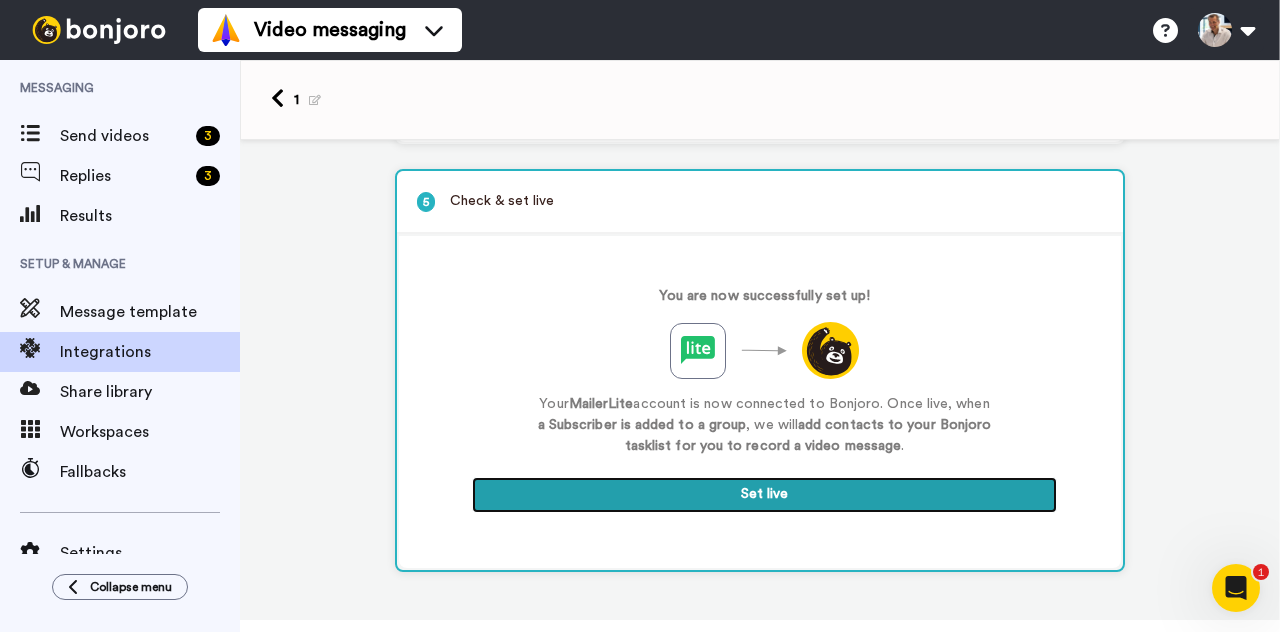 click on "Set live" at bounding box center (764, 495) 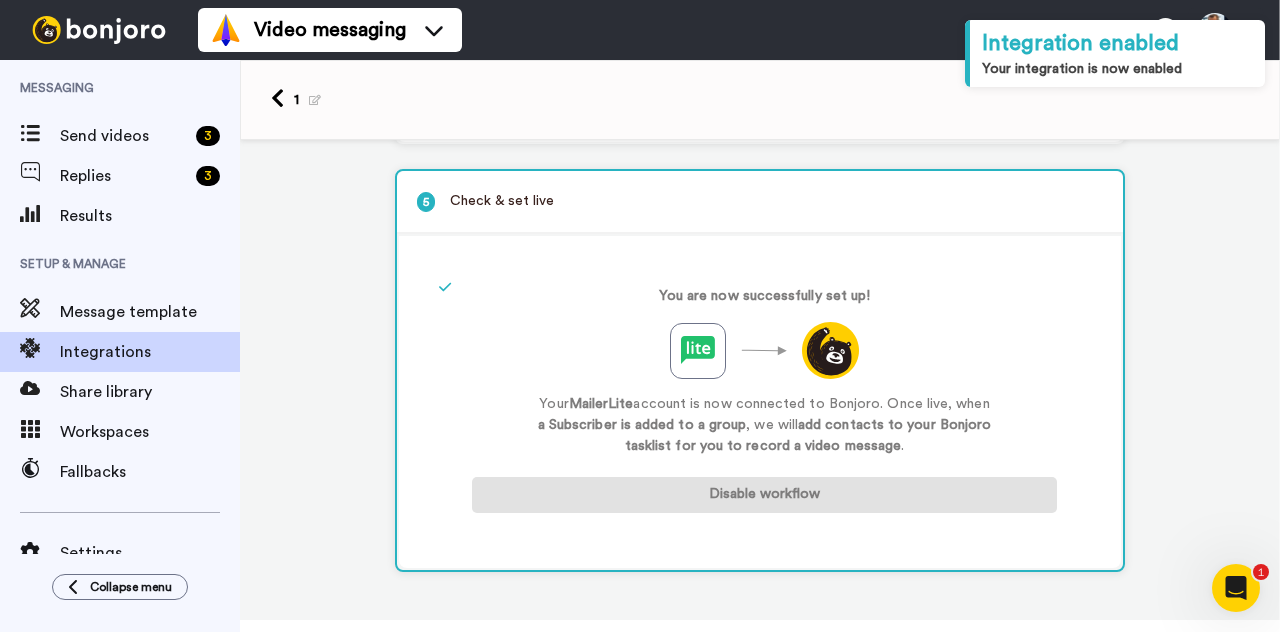 scroll, scrollTop: 358, scrollLeft: 0, axis: vertical 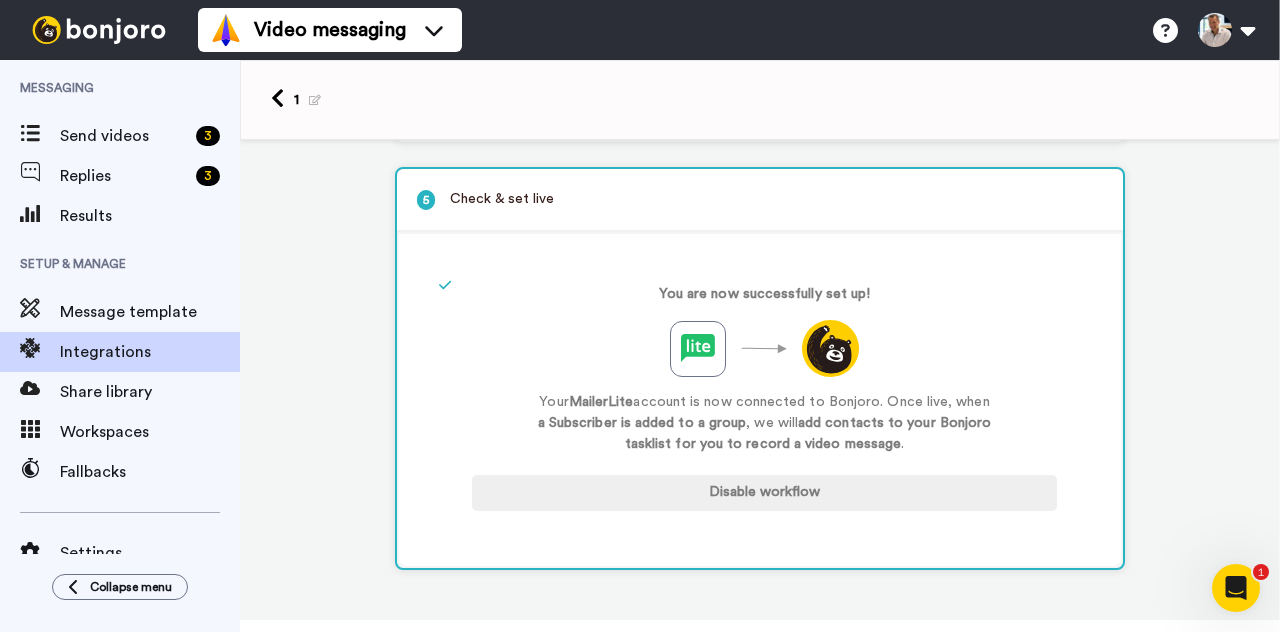 click on "Integrations" at bounding box center [150, 352] 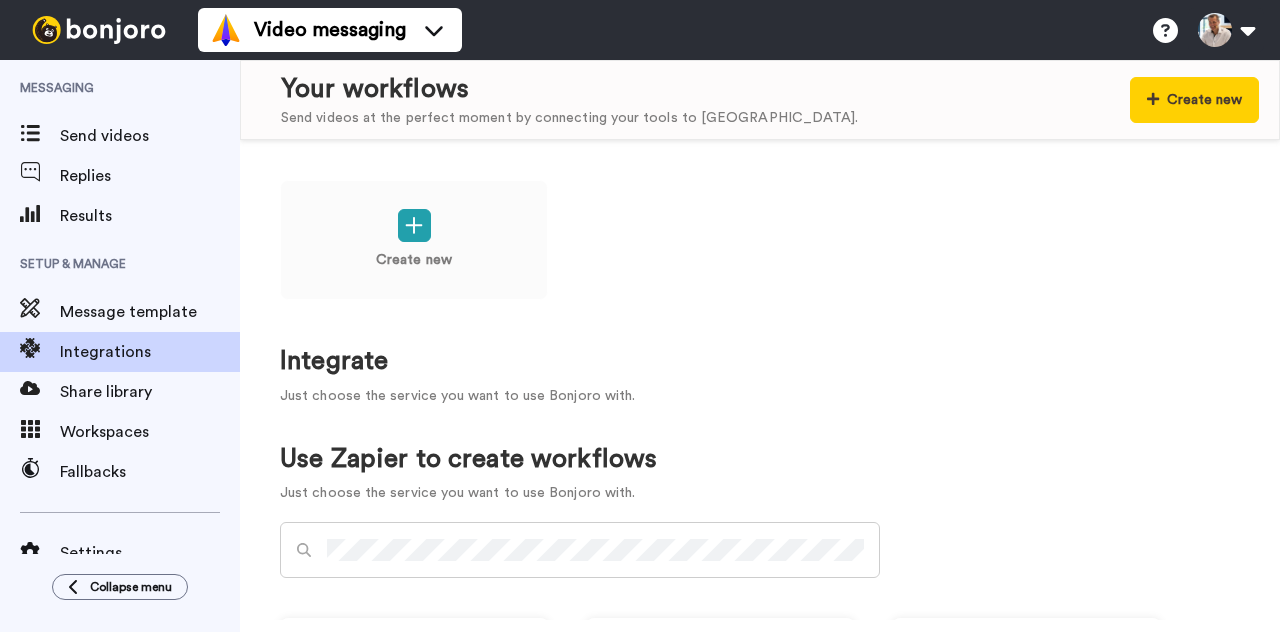 scroll, scrollTop: 0, scrollLeft: 0, axis: both 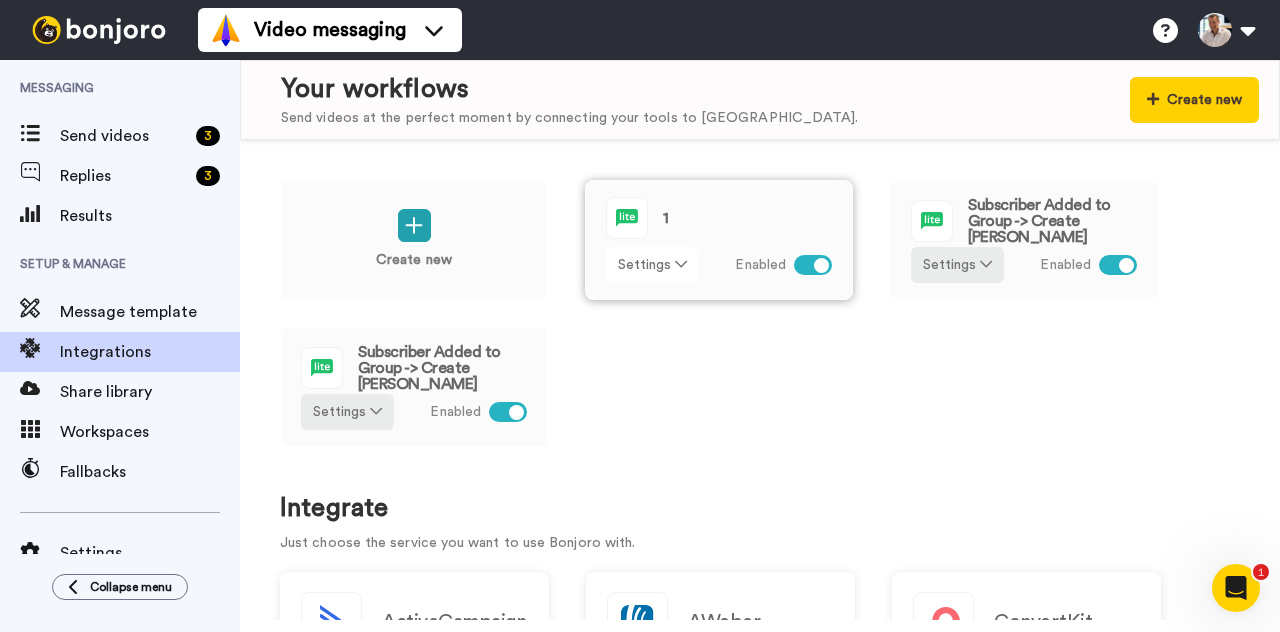 click on "Settings" at bounding box center (652, 265) 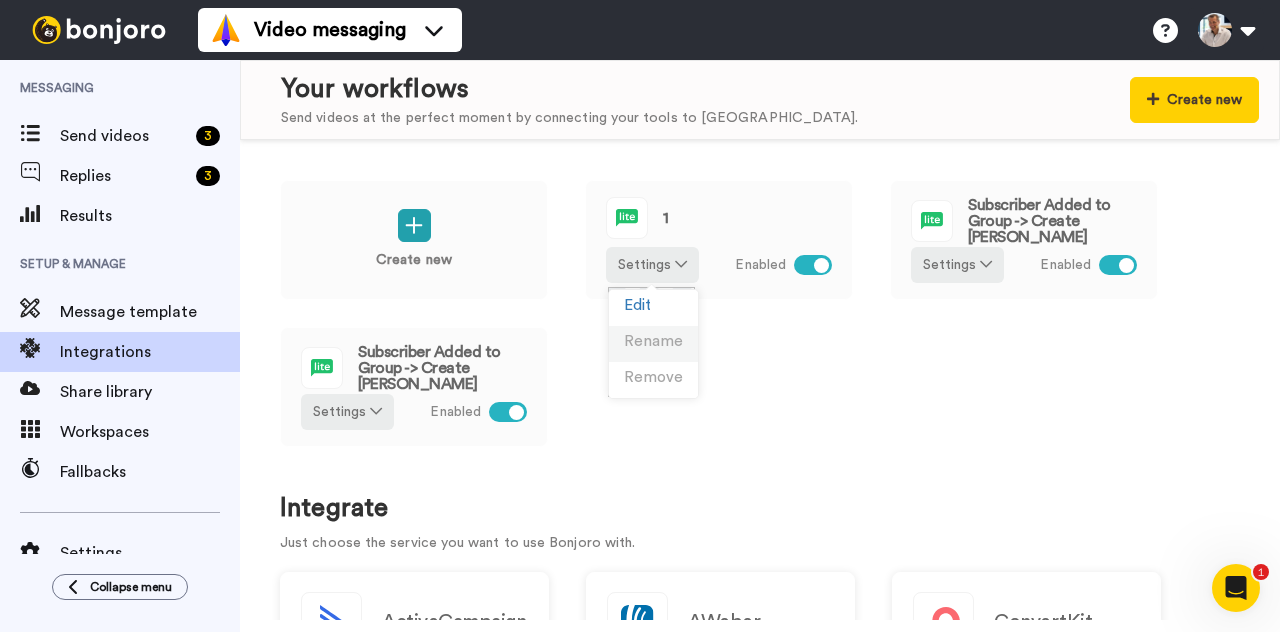click on "Rename" at bounding box center (653, 341) 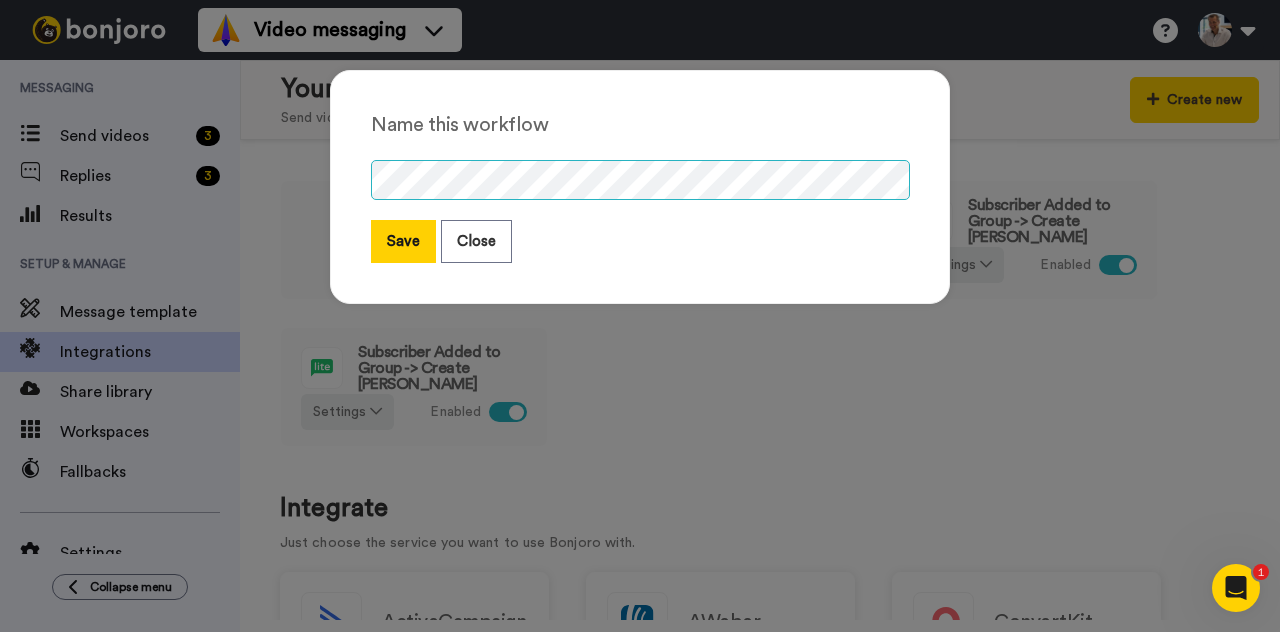 click on "Name this workflow Save Close" at bounding box center [640, 187] 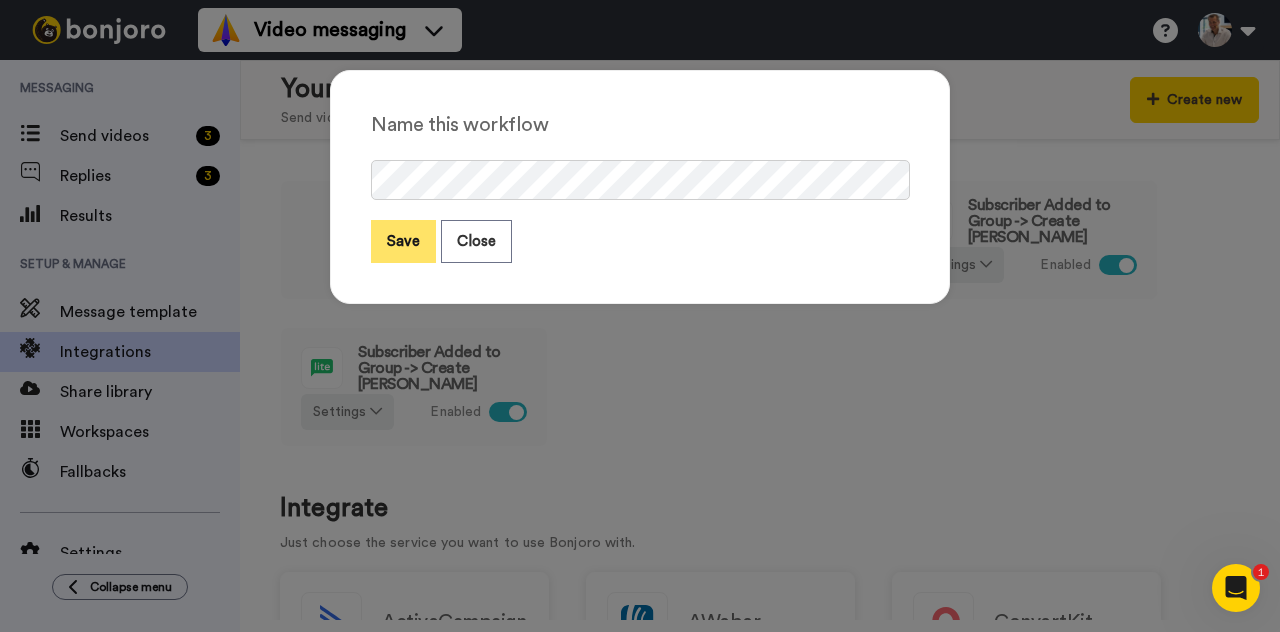 click on "Save" at bounding box center (403, 241) 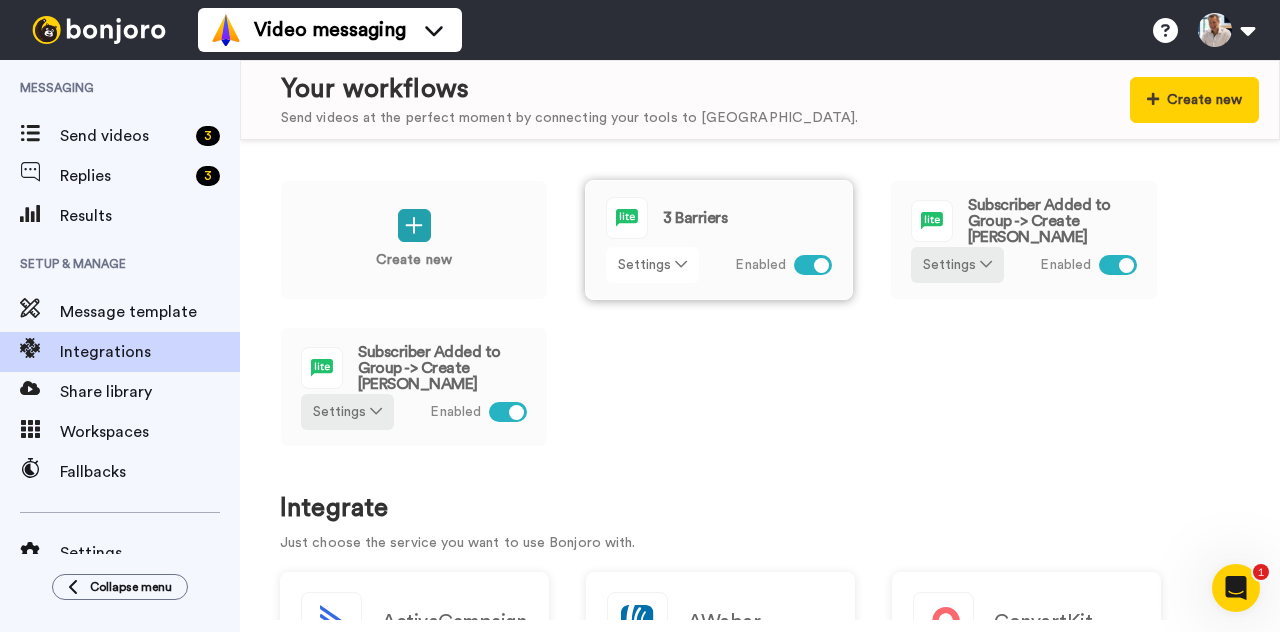 click on "Settings" at bounding box center [652, 265] 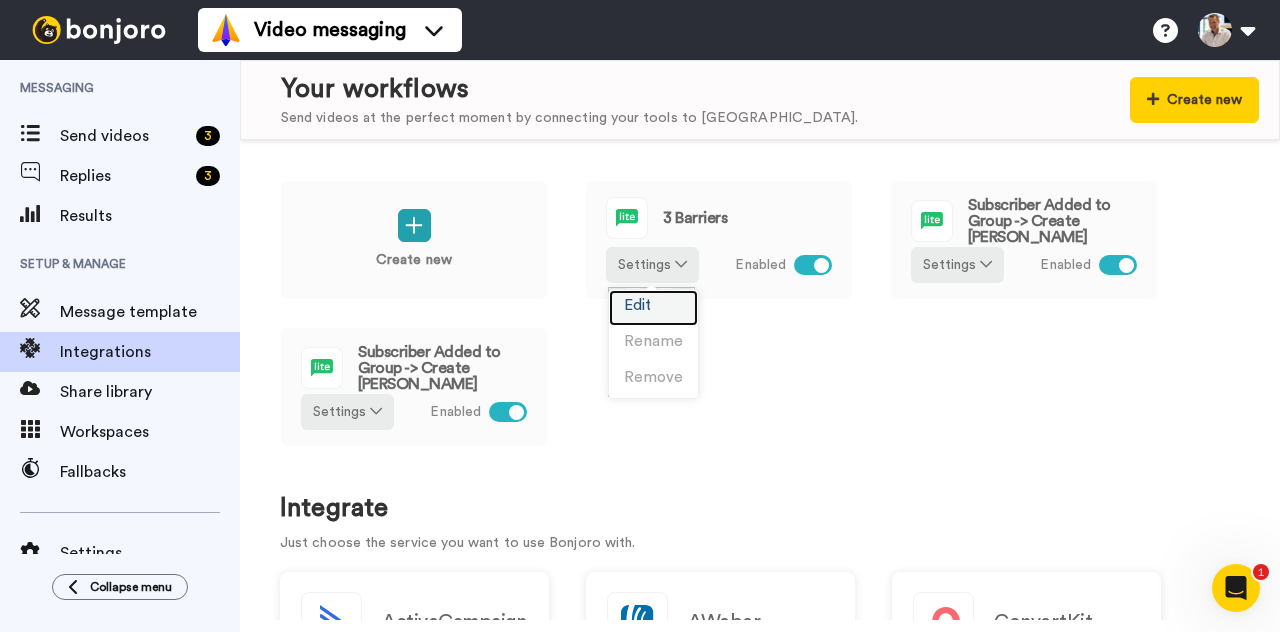 click on "Edit" at bounding box center [637, 305] 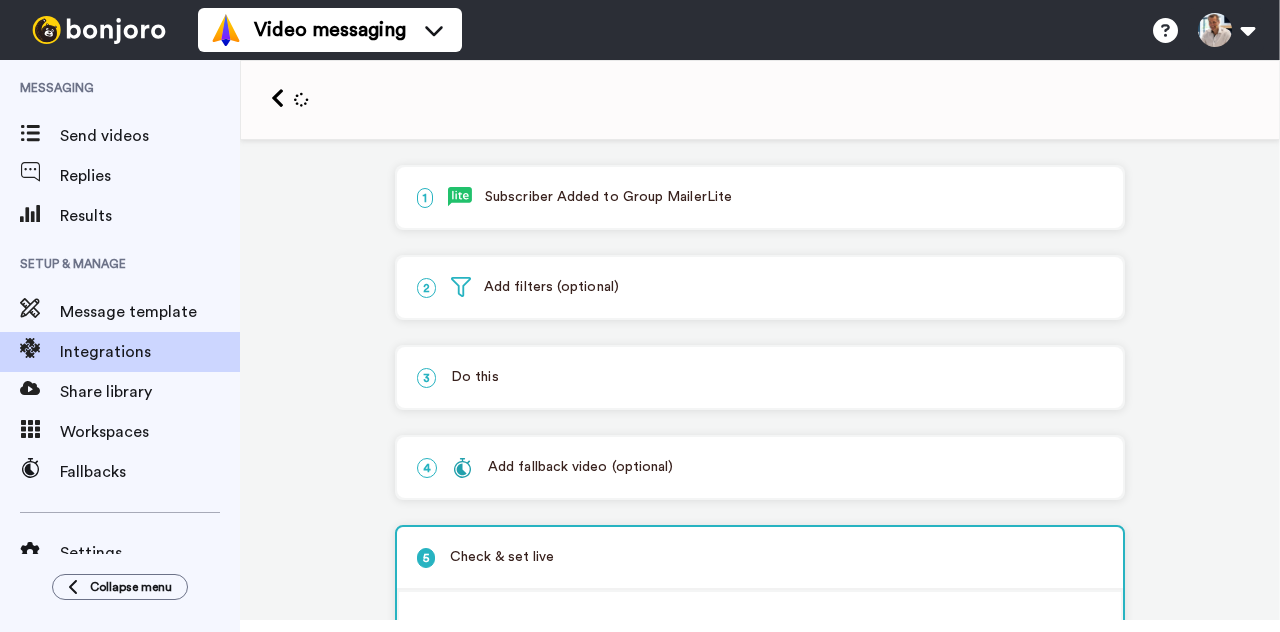 scroll, scrollTop: 0, scrollLeft: 0, axis: both 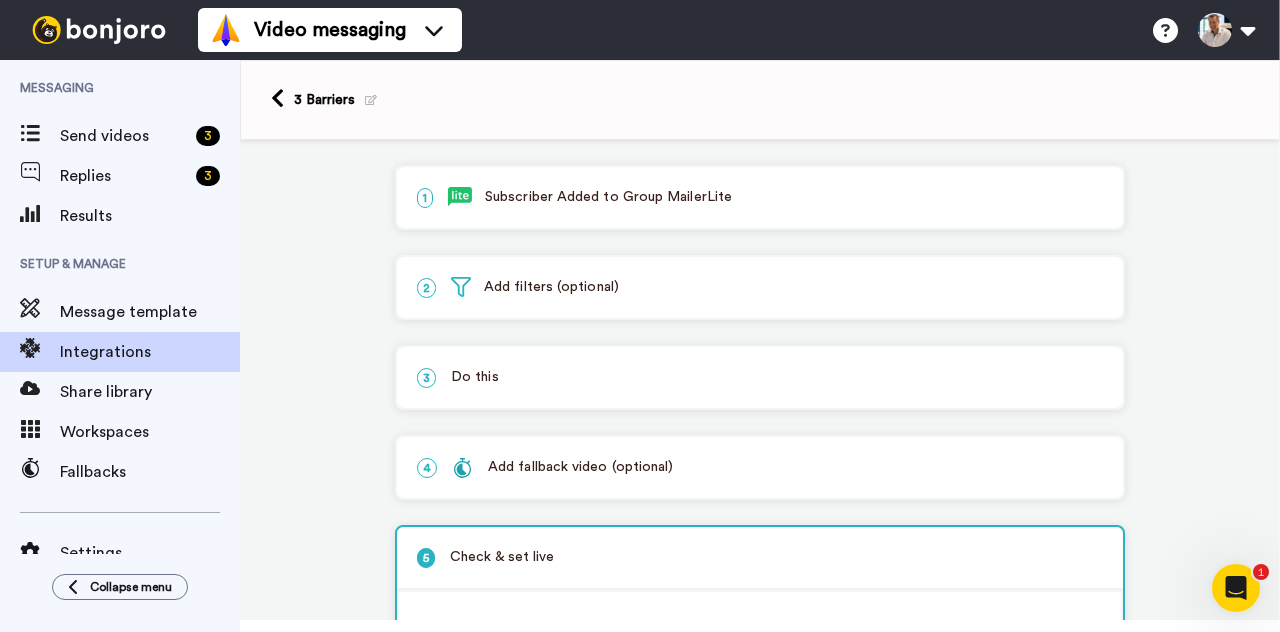 click on "2 Add filters (optional)" at bounding box center [760, 287] 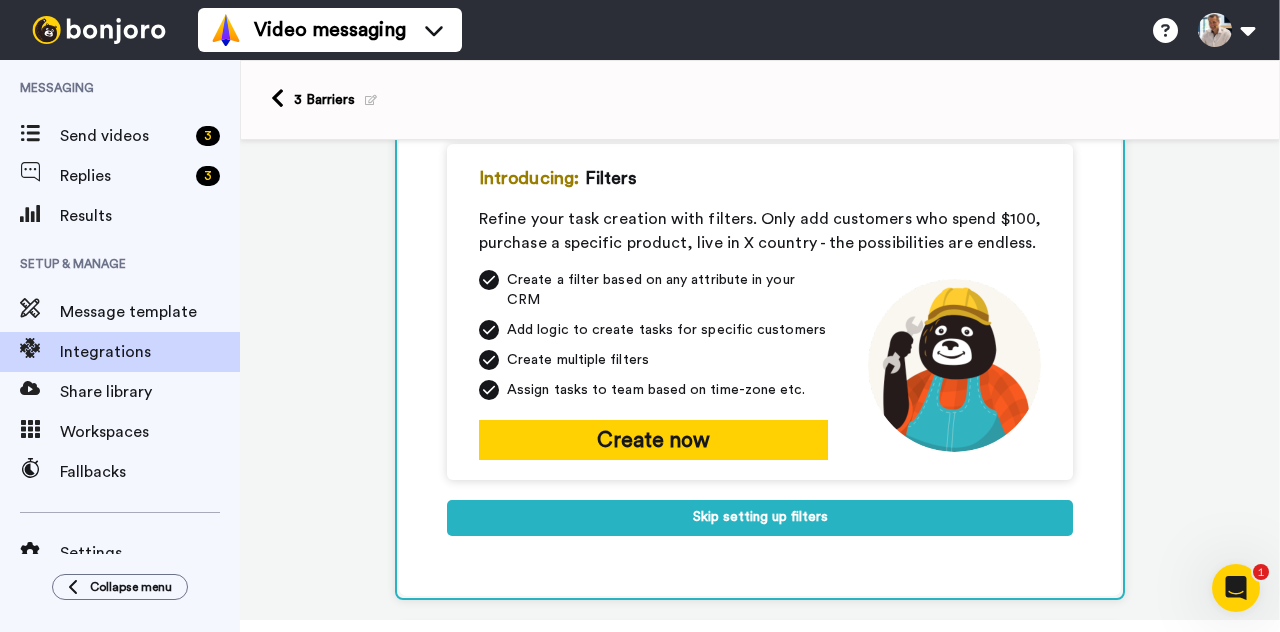 scroll, scrollTop: 292, scrollLeft: 0, axis: vertical 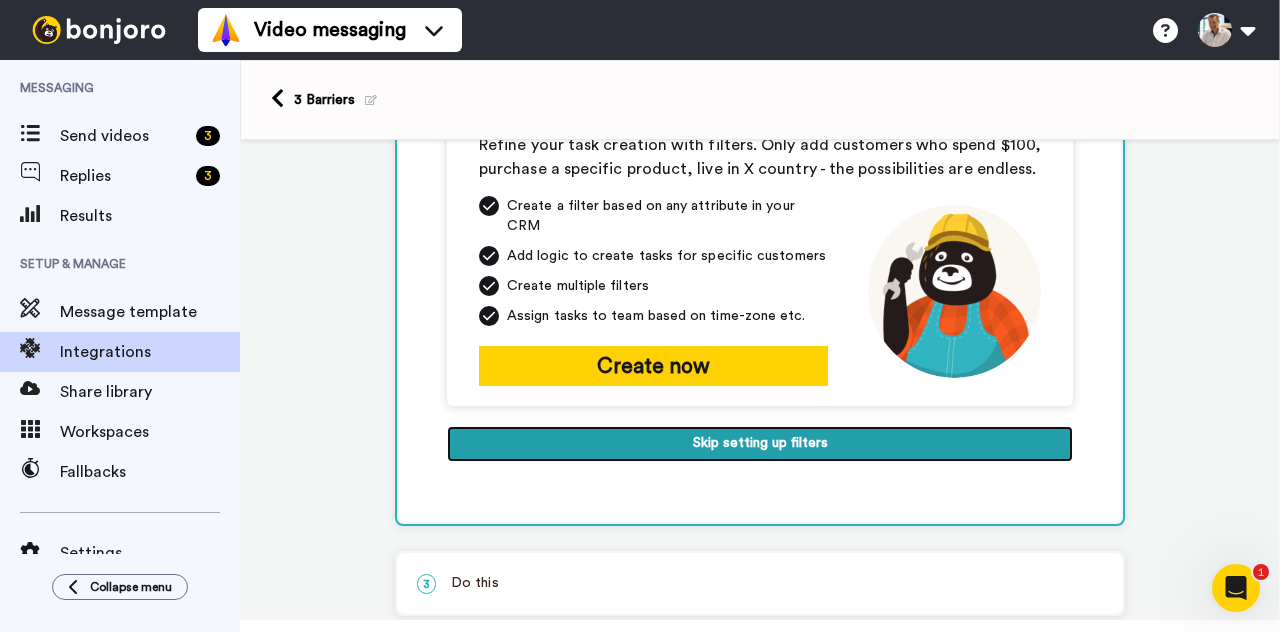 click on "Skip setting up filters" at bounding box center [760, 444] 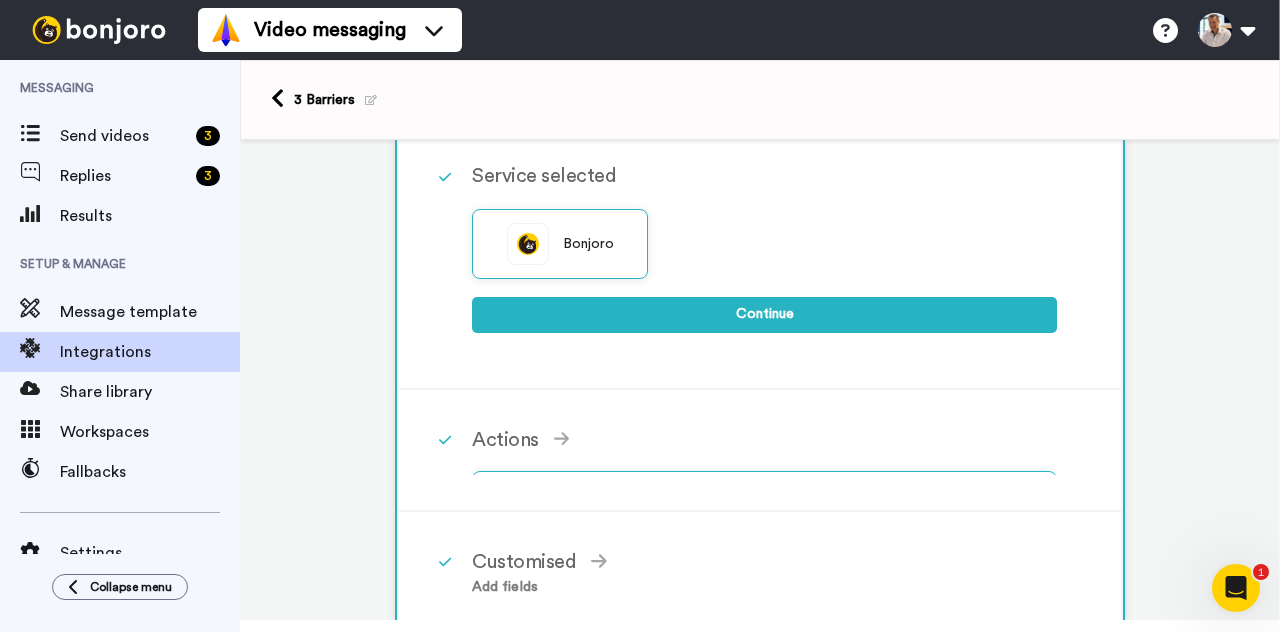 scroll, scrollTop: 272, scrollLeft: 0, axis: vertical 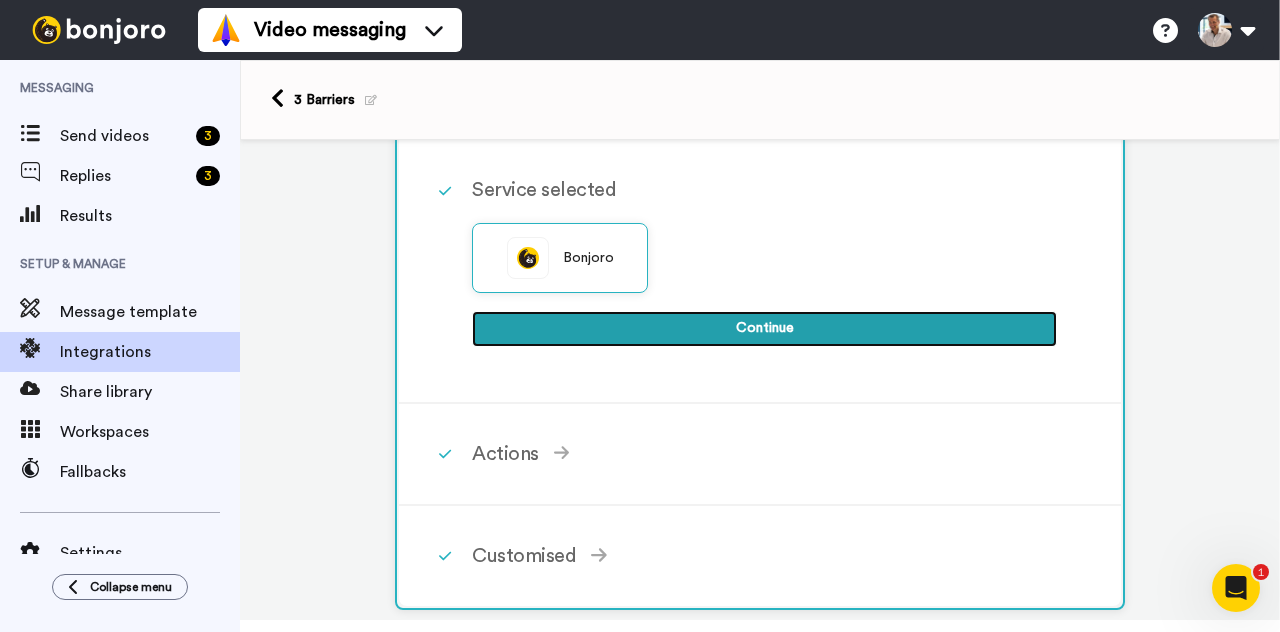 click on "Continue" at bounding box center (764, 329) 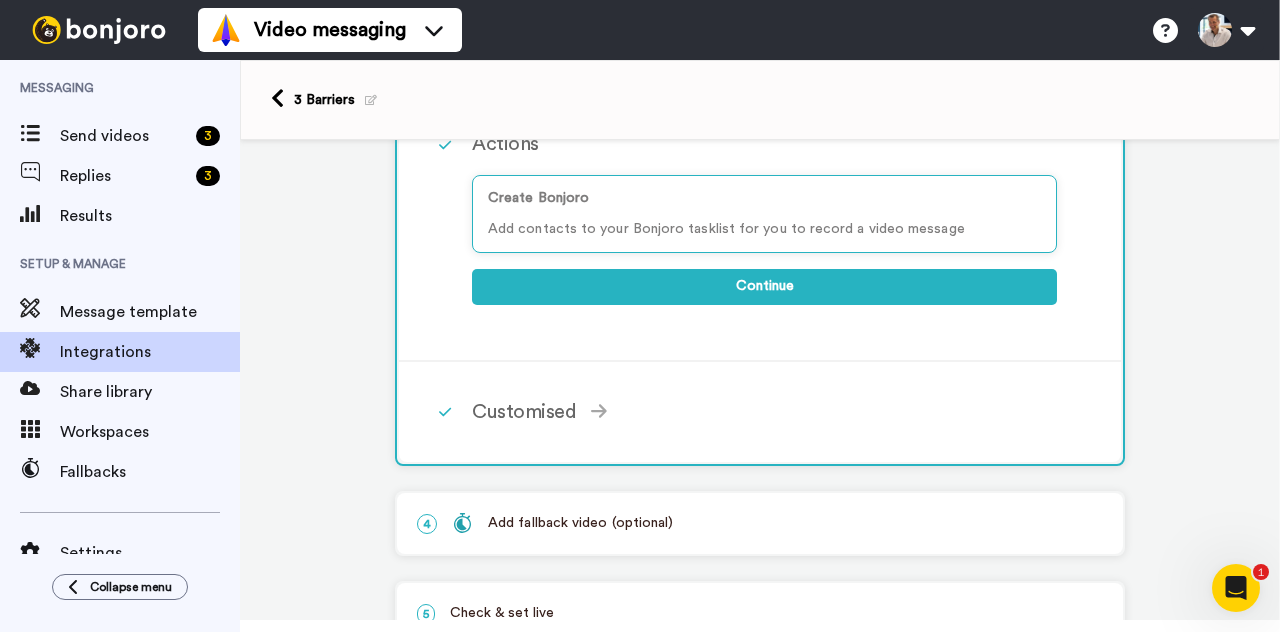 scroll, scrollTop: 420, scrollLeft: 0, axis: vertical 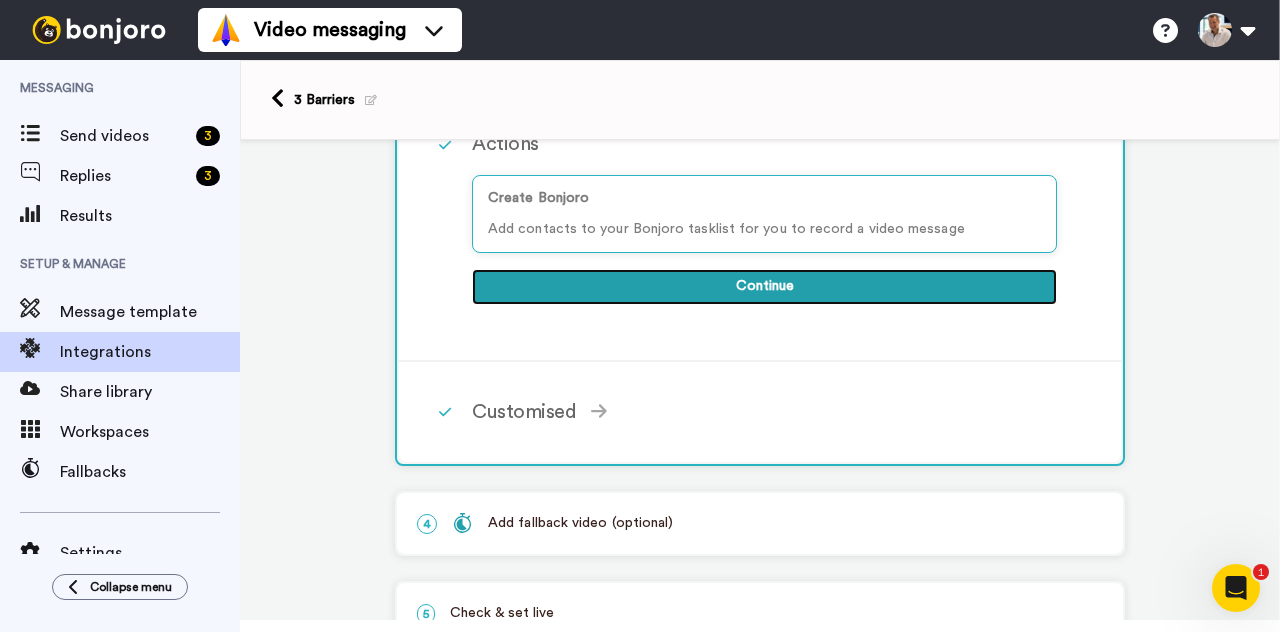 click on "Continue" at bounding box center (764, 287) 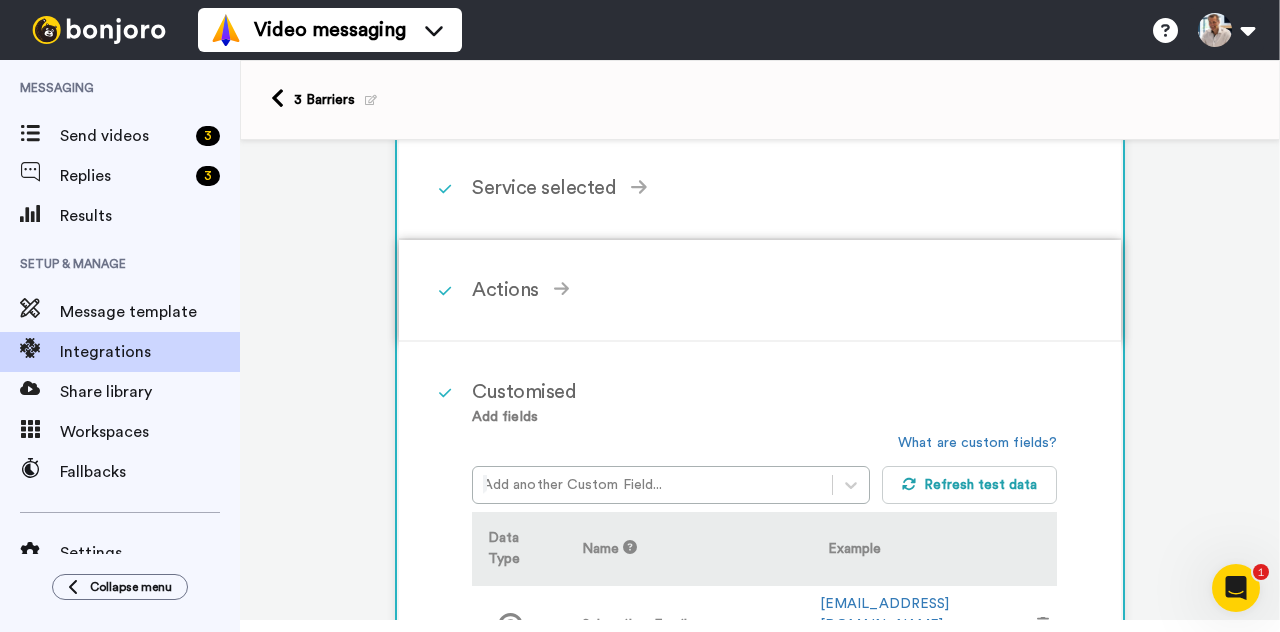 scroll, scrollTop: 208, scrollLeft: 0, axis: vertical 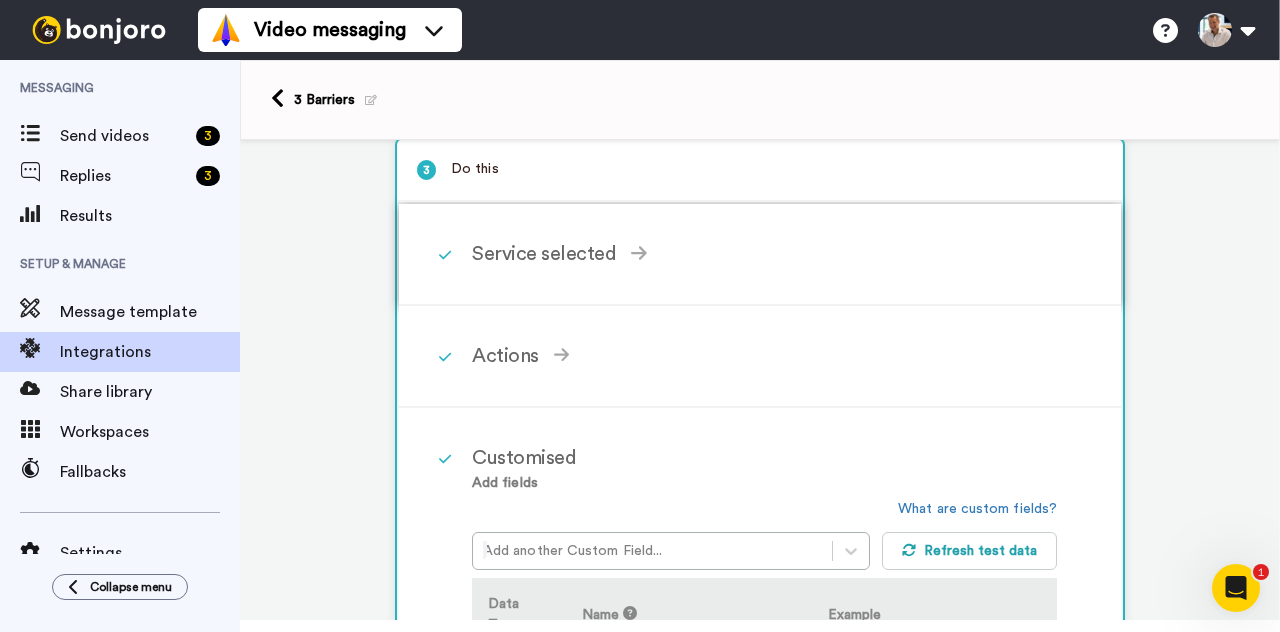 click on "Service selected" at bounding box center [764, 254] 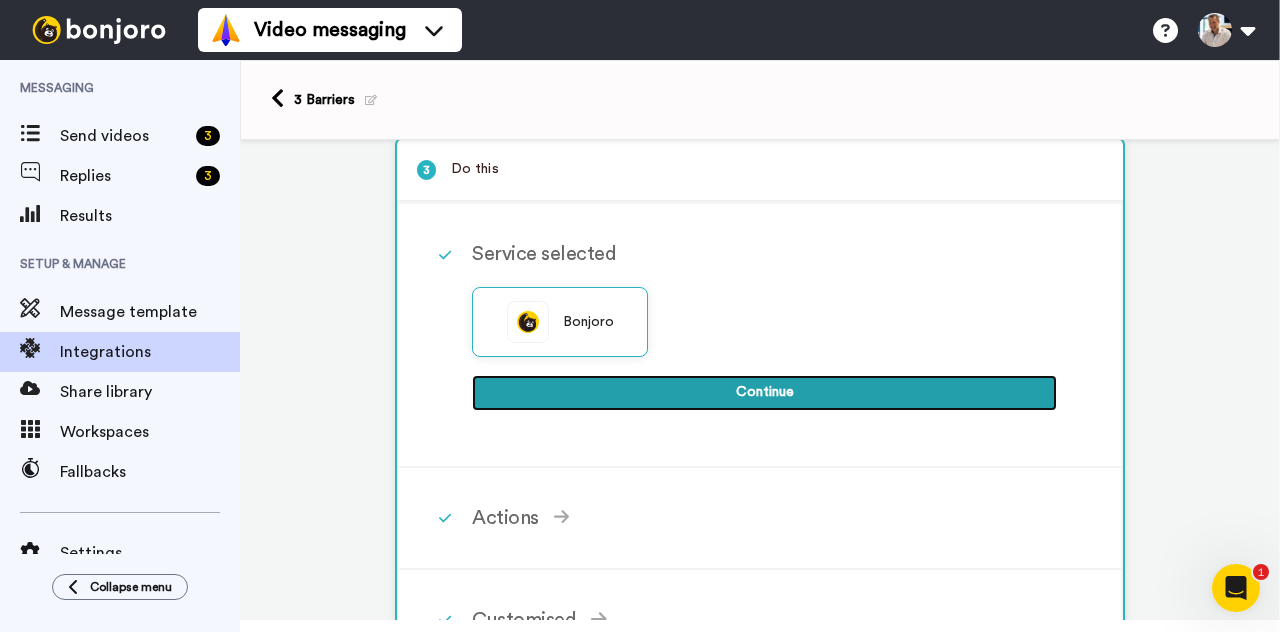 click on "Continue" at bounding box center [764, 393] 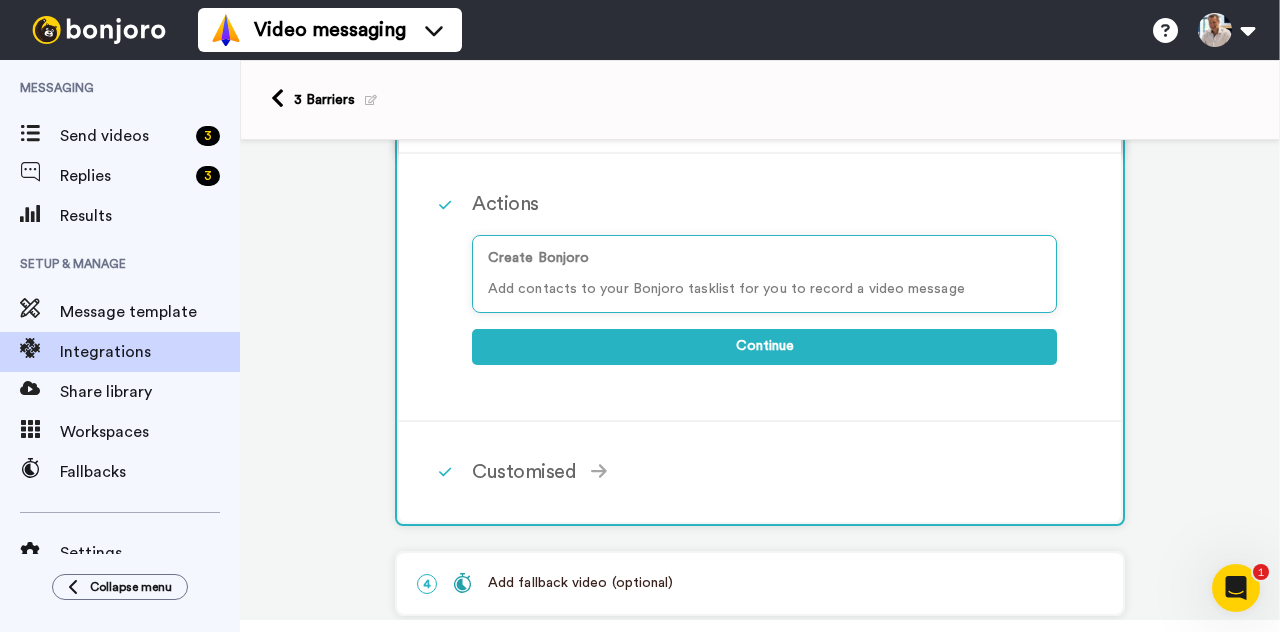 scroll, scrollTop: 368, scrollLeft: 0, axis: vertical 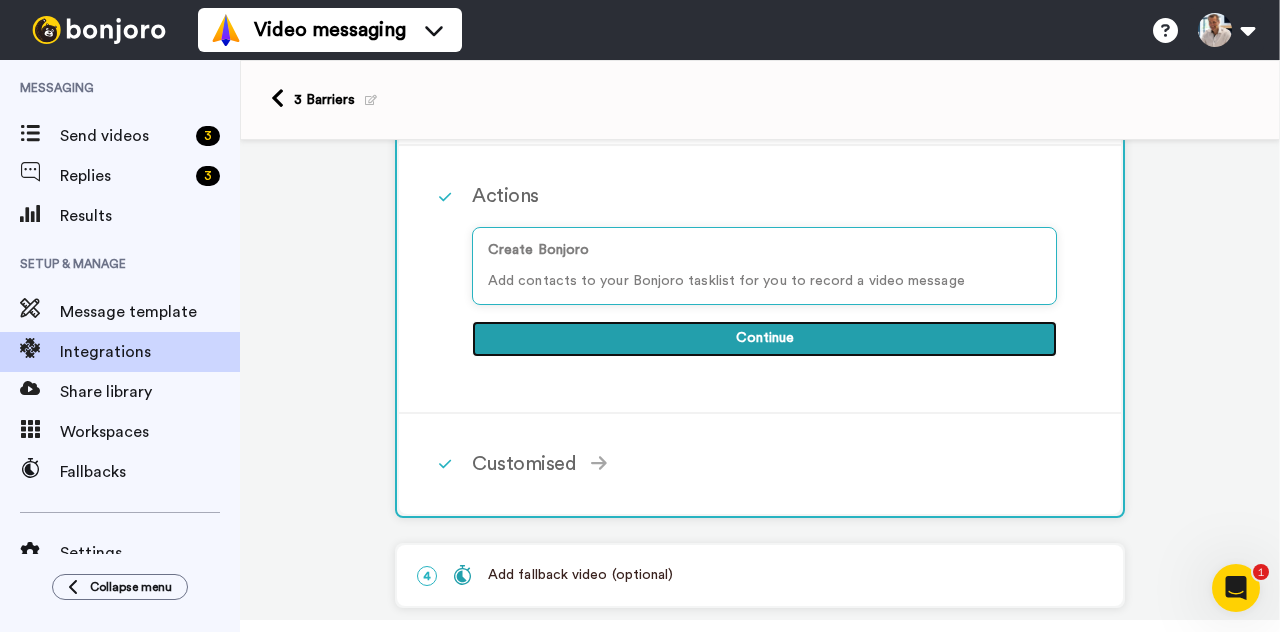 click on "Continue" at bounding box center [764, 339] 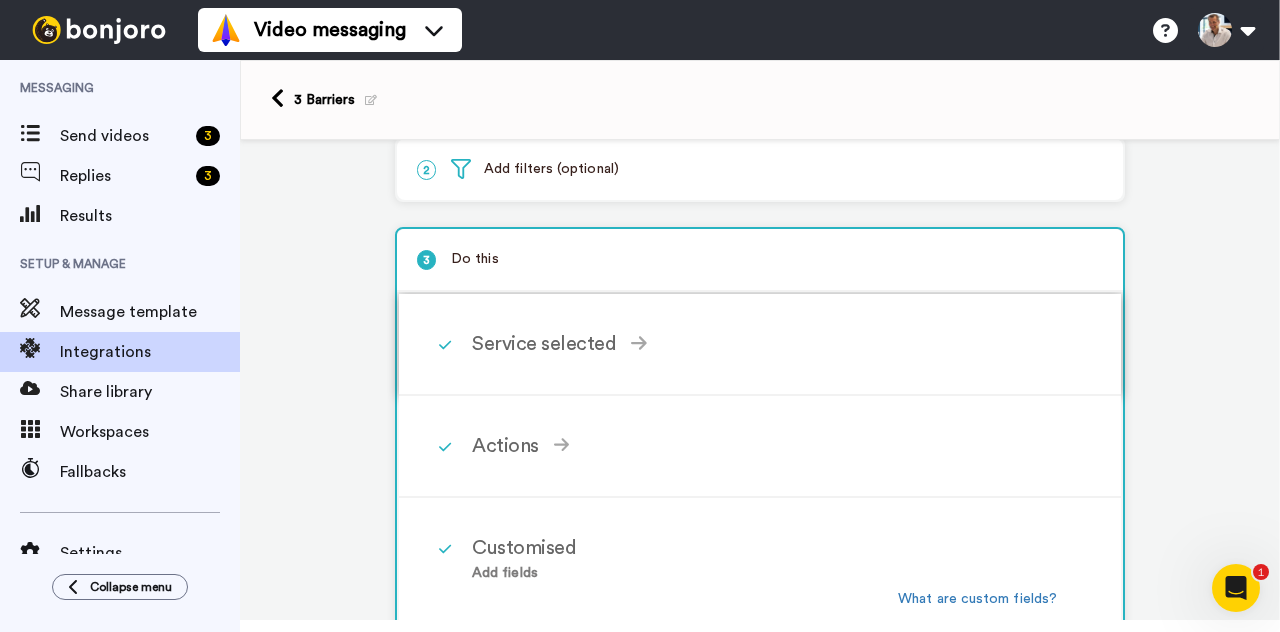 scroll, scrollTop: 0, scrollLeft: 0, axis: both 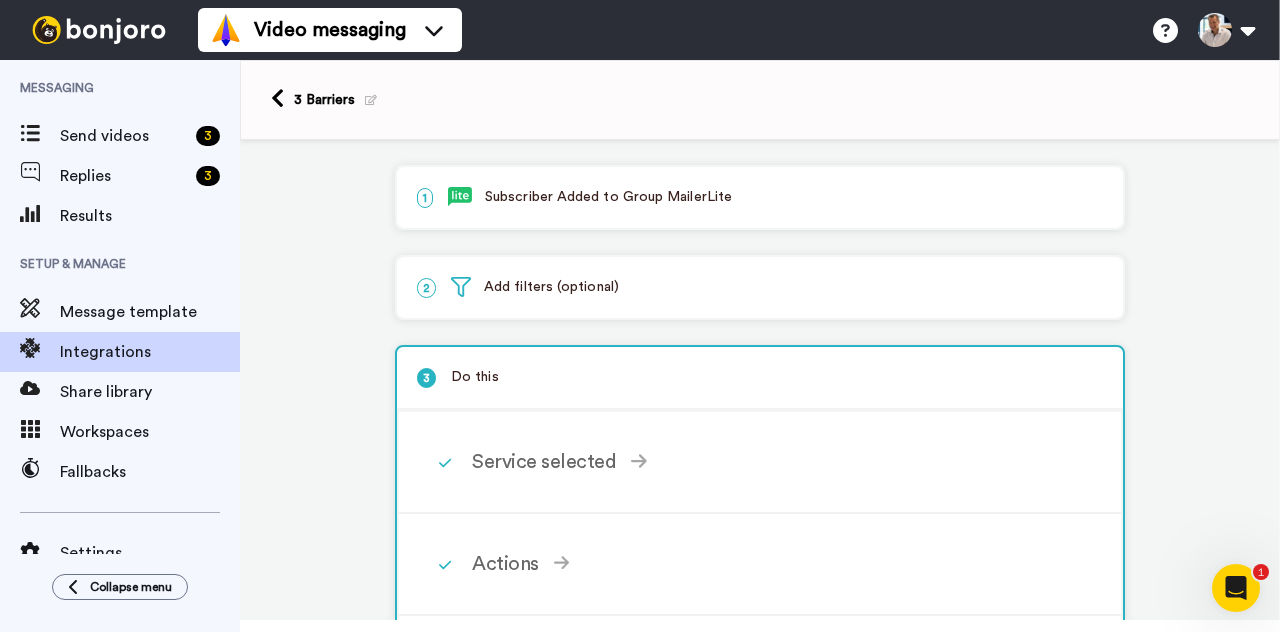 click on "1 Subscriber Added to Group   MailerLite" at bounding box center (760, 197) 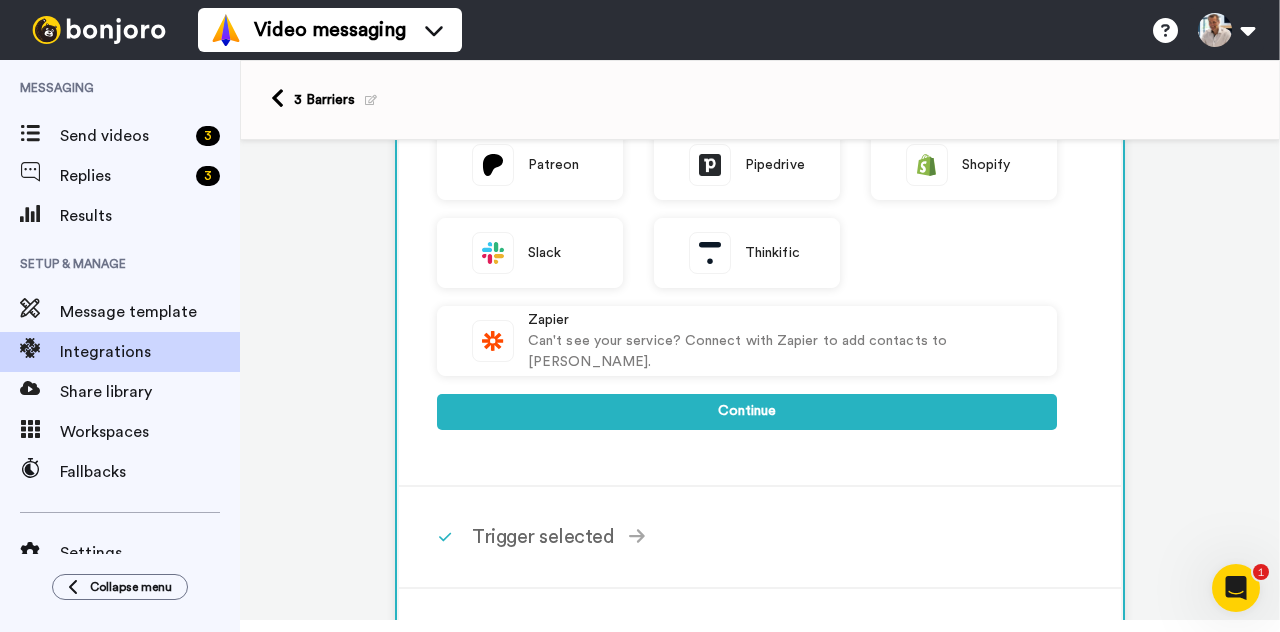 scroll, scrollTop: 627, scrollLeft: 0, axis: vertical 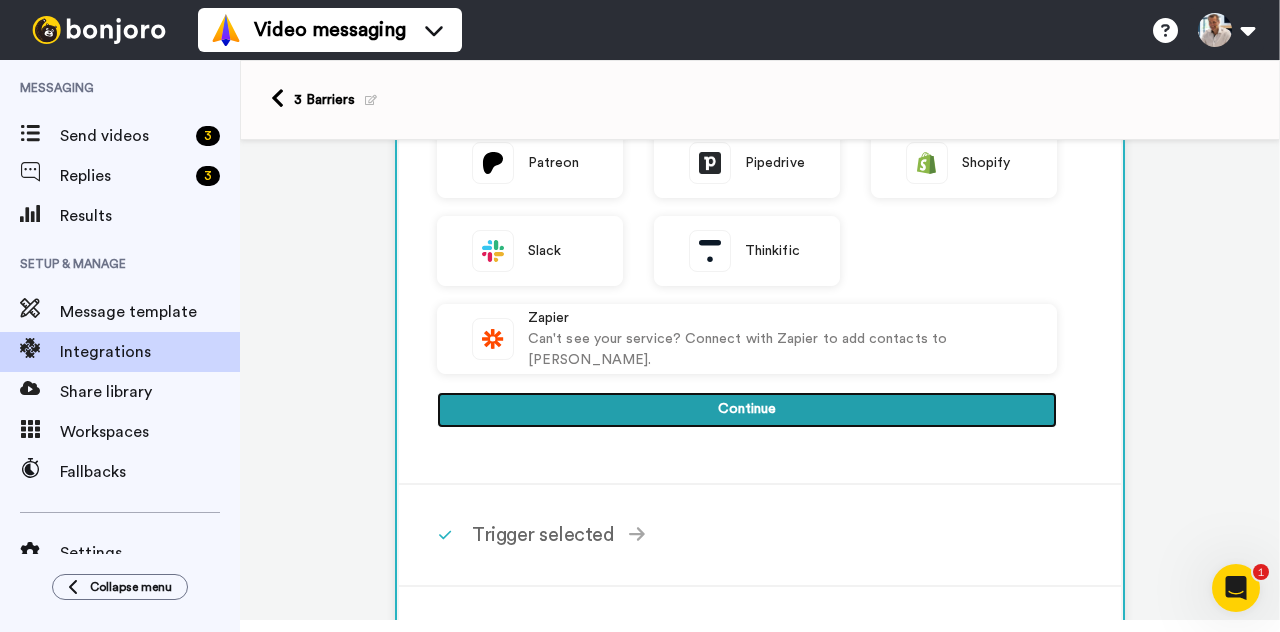 click on "Continue" at bounding box center [747, 410] 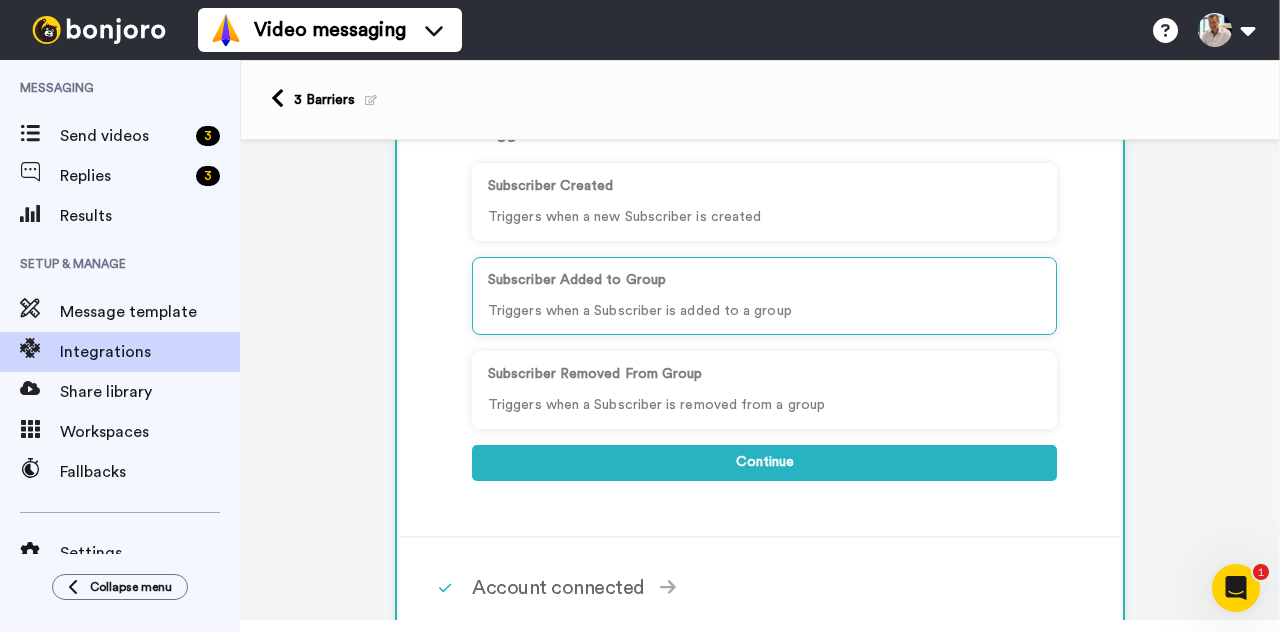 scroll, scrollTop: 250, scrollLeft: 0, axis: vertical 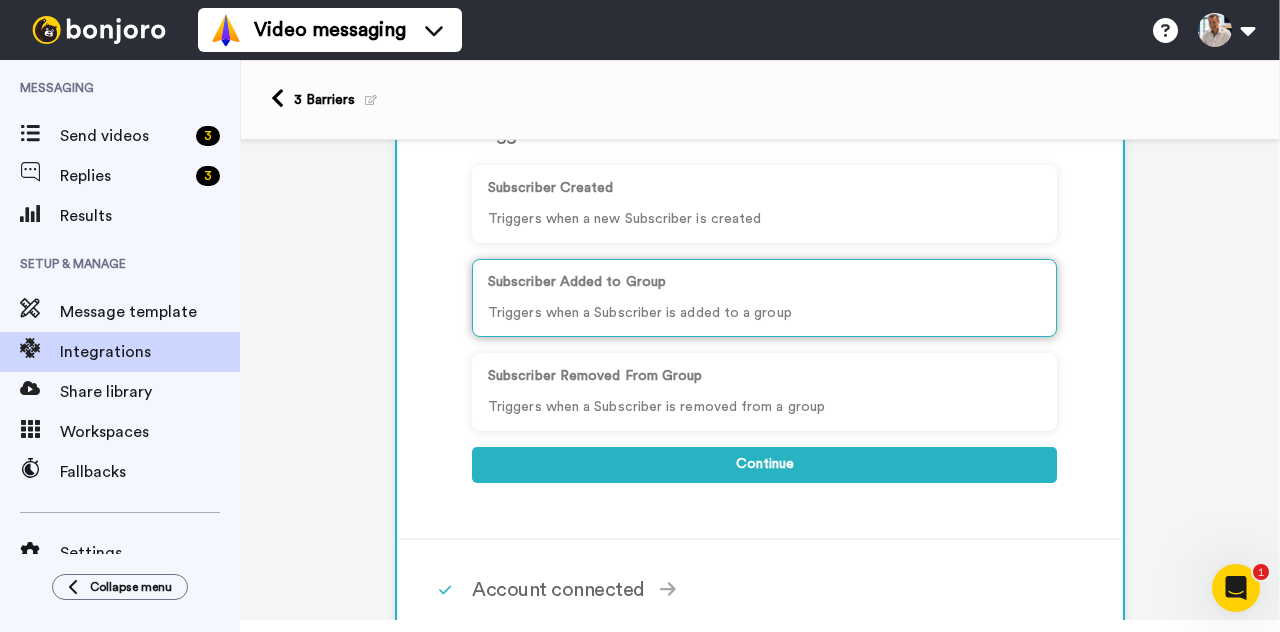 click on "Triggers when a Subscriber is added to a group" at bounding box center (764, 313) 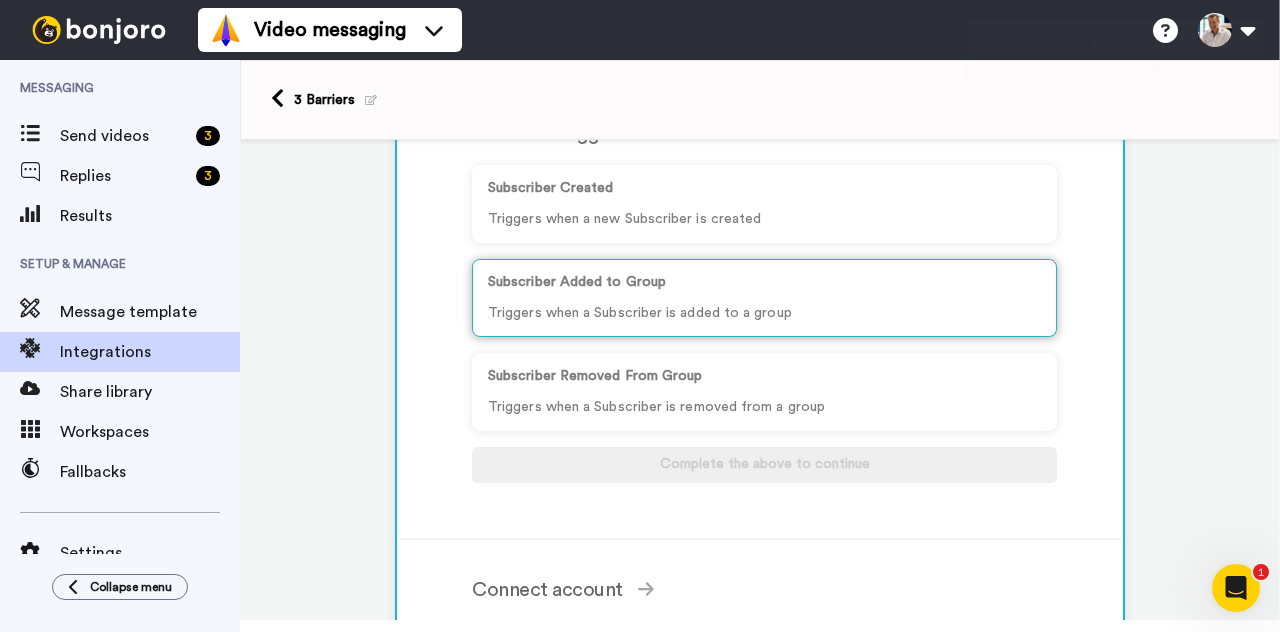 click on "Subscriber Added to Group Triggers when a Subscriber is added to a group" at bounding box center (764, 298) 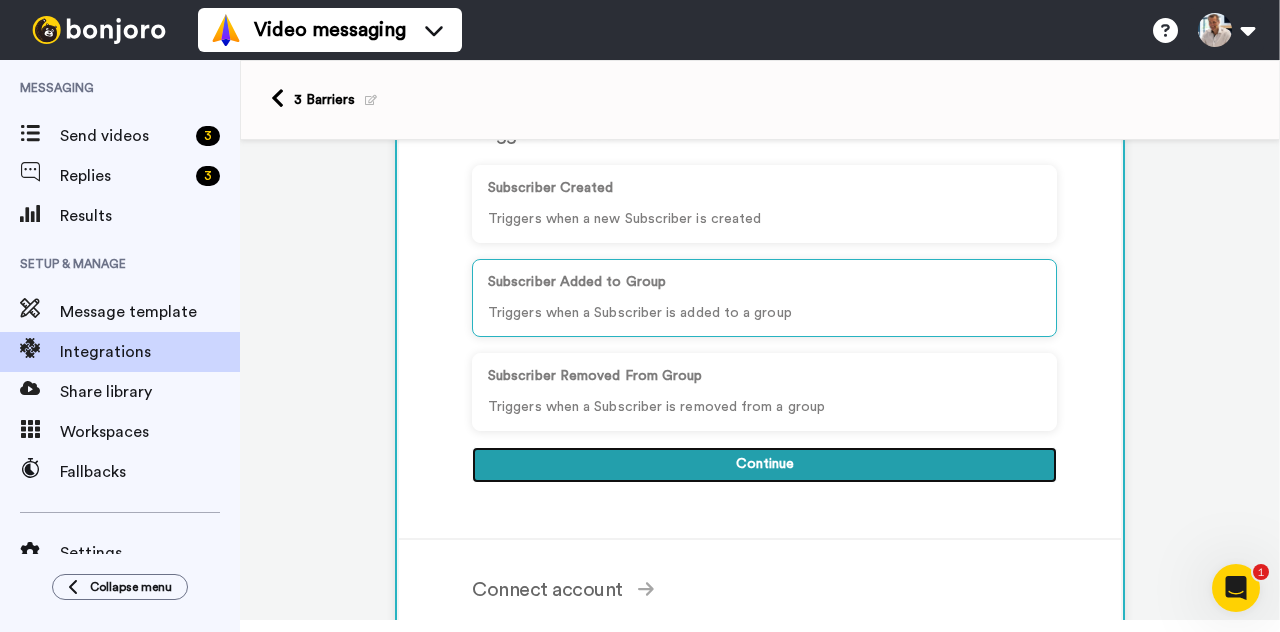 click on "Continue" at bounding box center (764, 465) 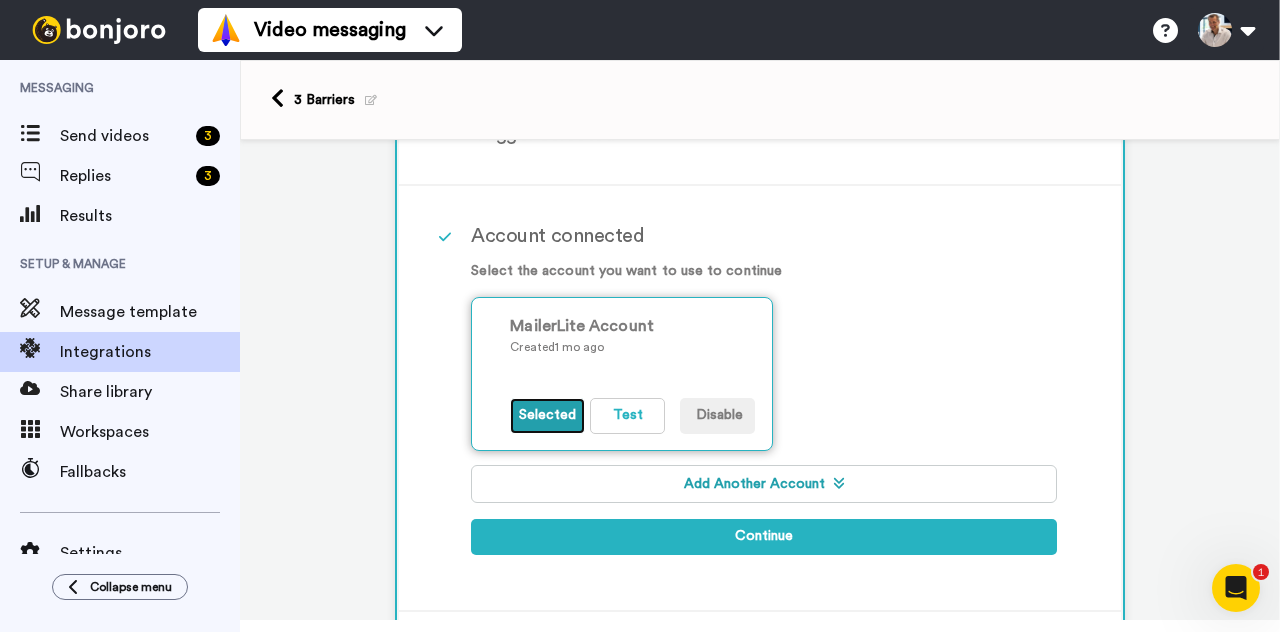 click on "Selected" at bounding box center (547, 416) 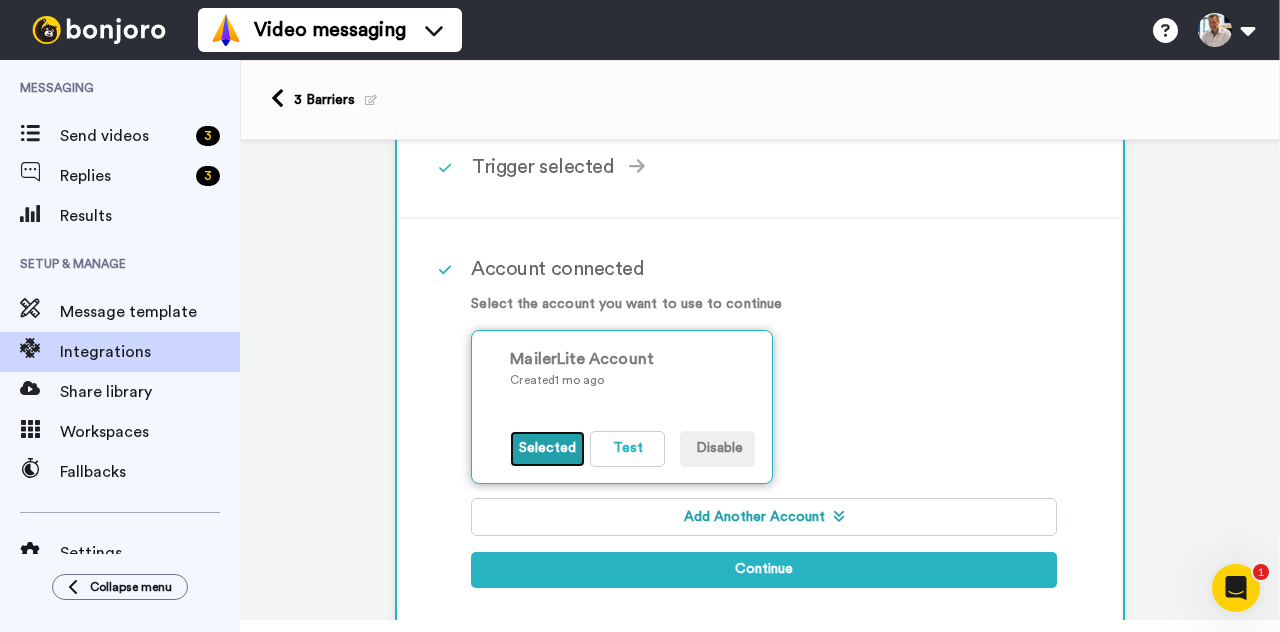 scroll, scrollTop: 212, scrollLeft: 0, axis: vertical 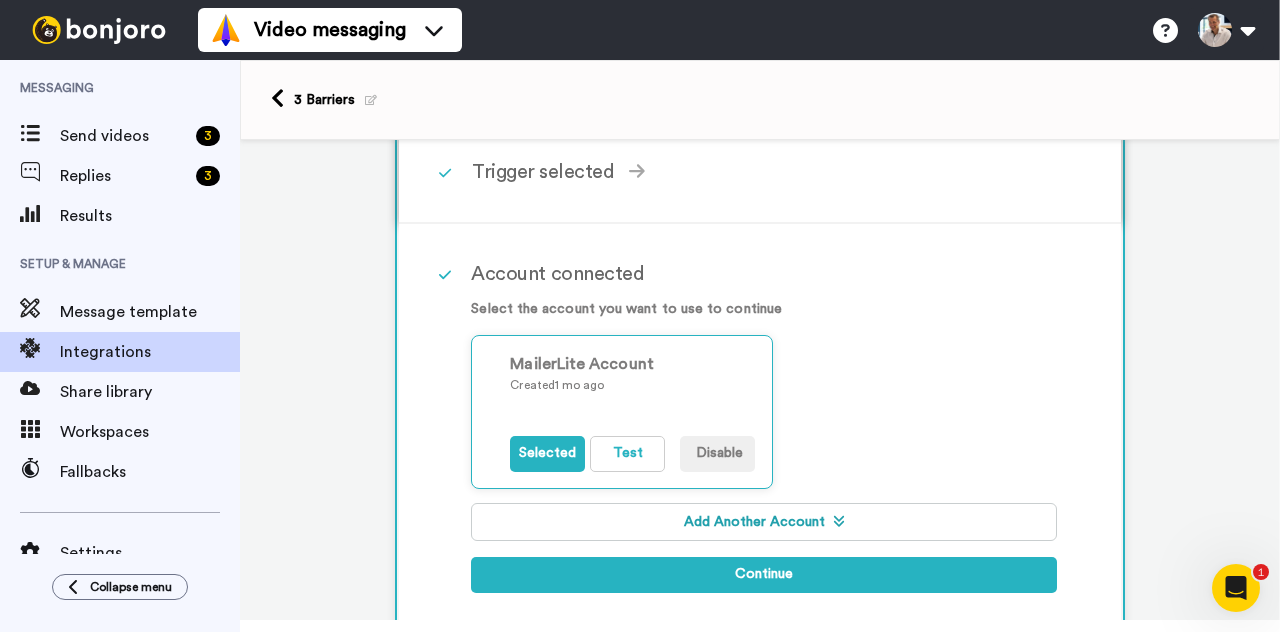 click 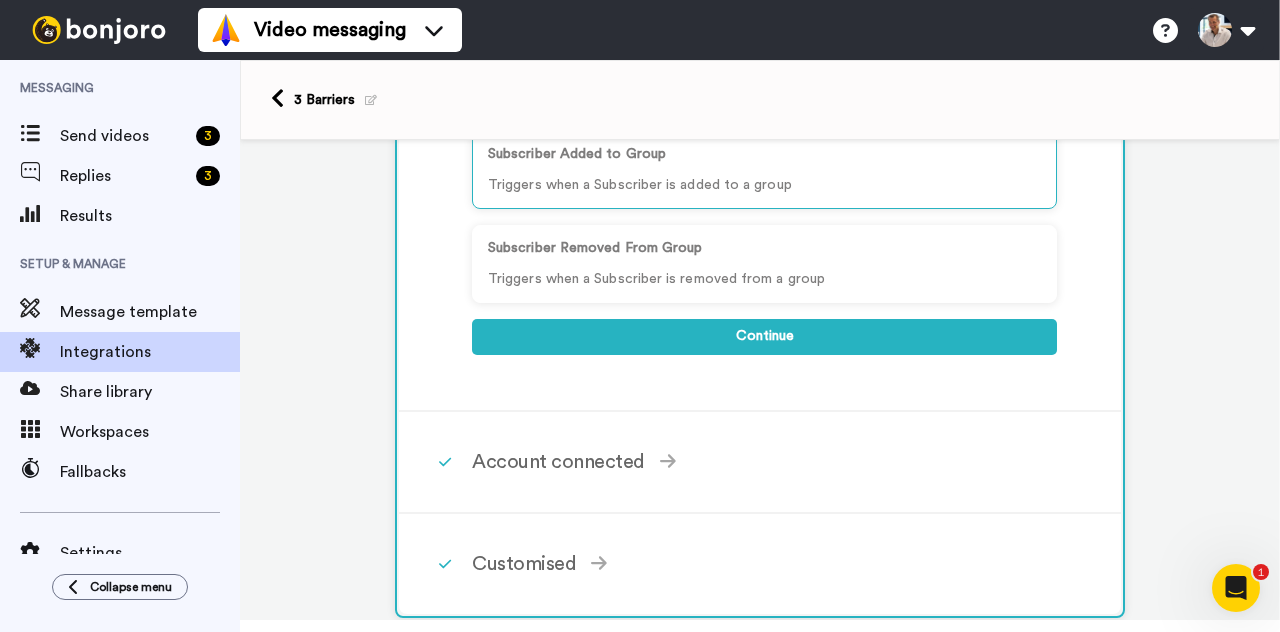 scroll, scrollTop: 379, scrollLeft: 0, axis: vertical 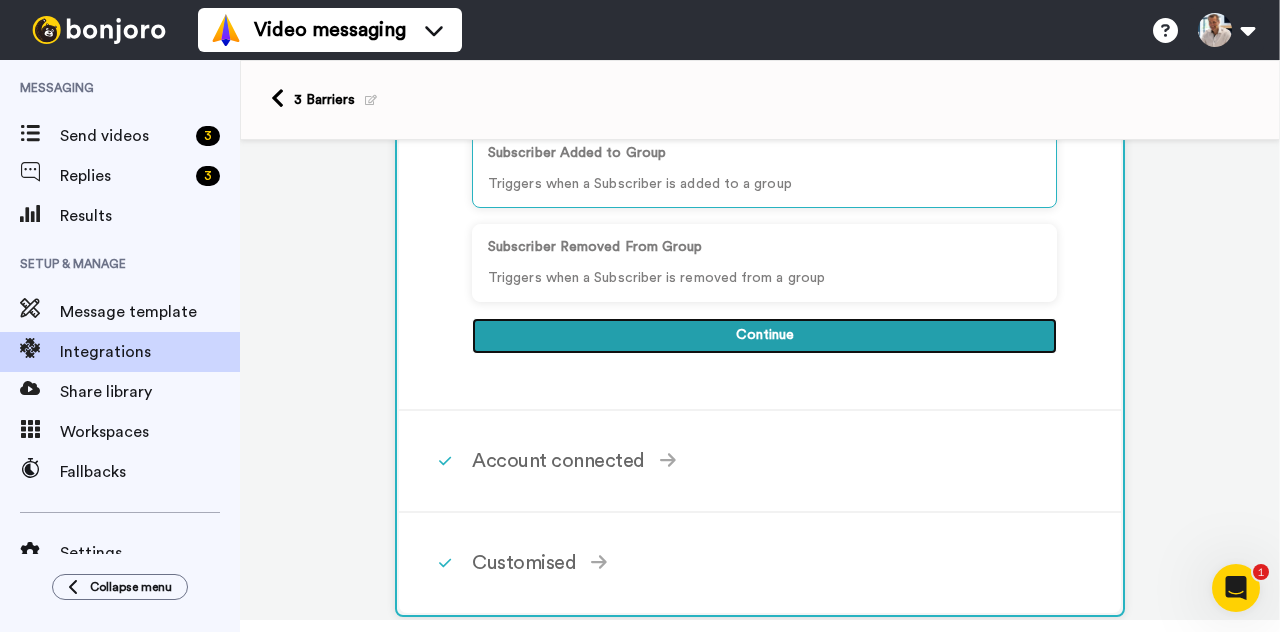 click on "Continue" at bounding box center [764, 336] 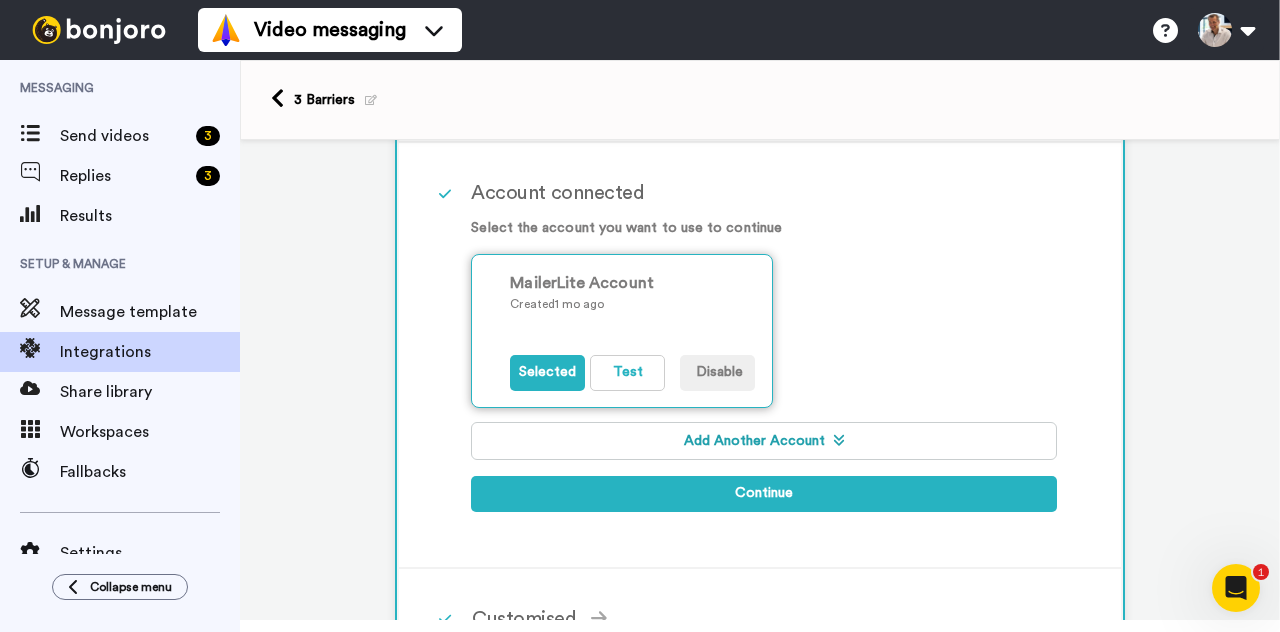 scroll, scrollTop: 235, scrollLeft: 0, axis: vertical 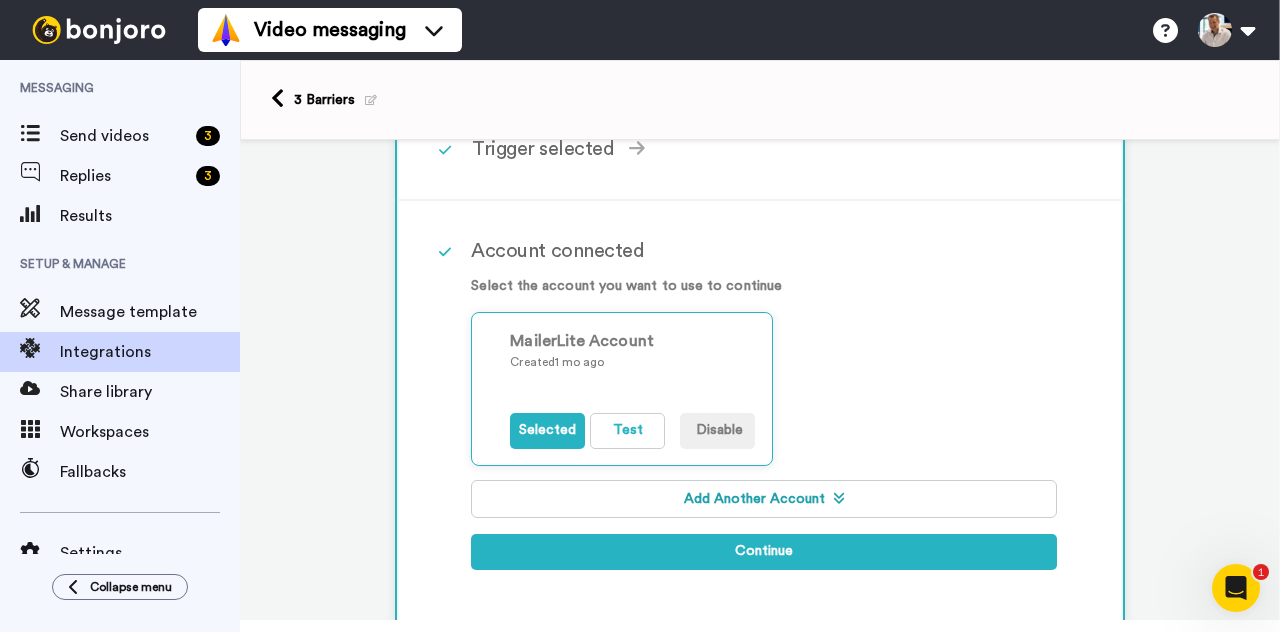click on "Select the account you want to use to continue" at bounding box center (764, 286) 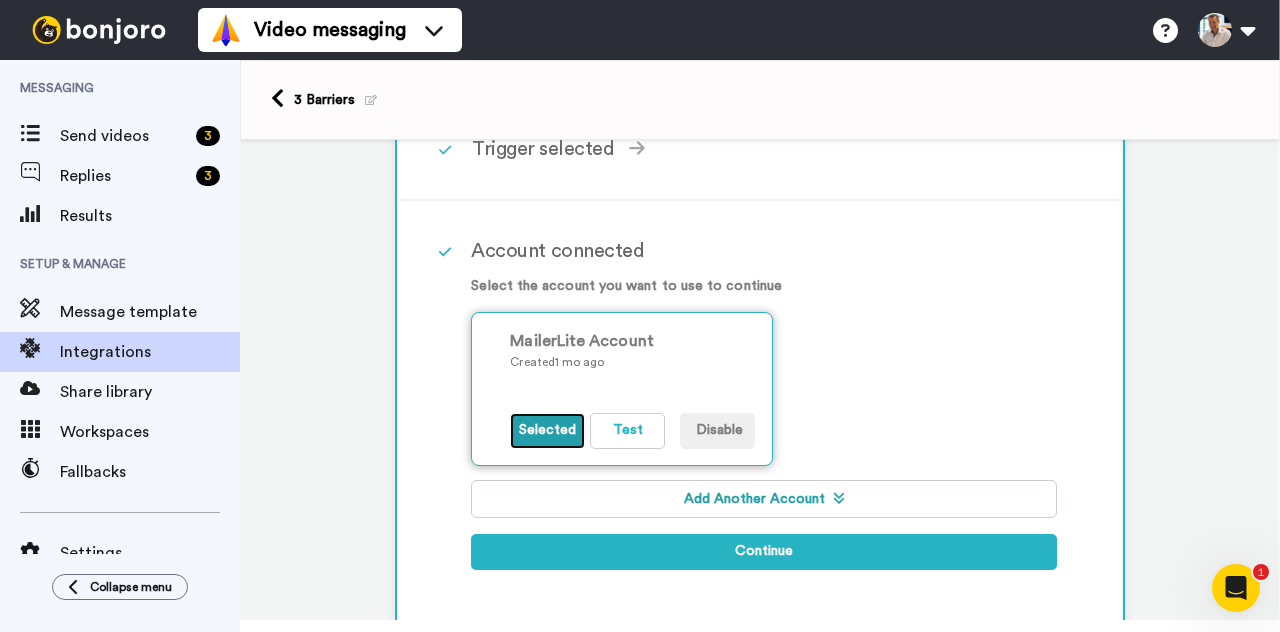 click on "Selected" at bounding box center [547, 431] 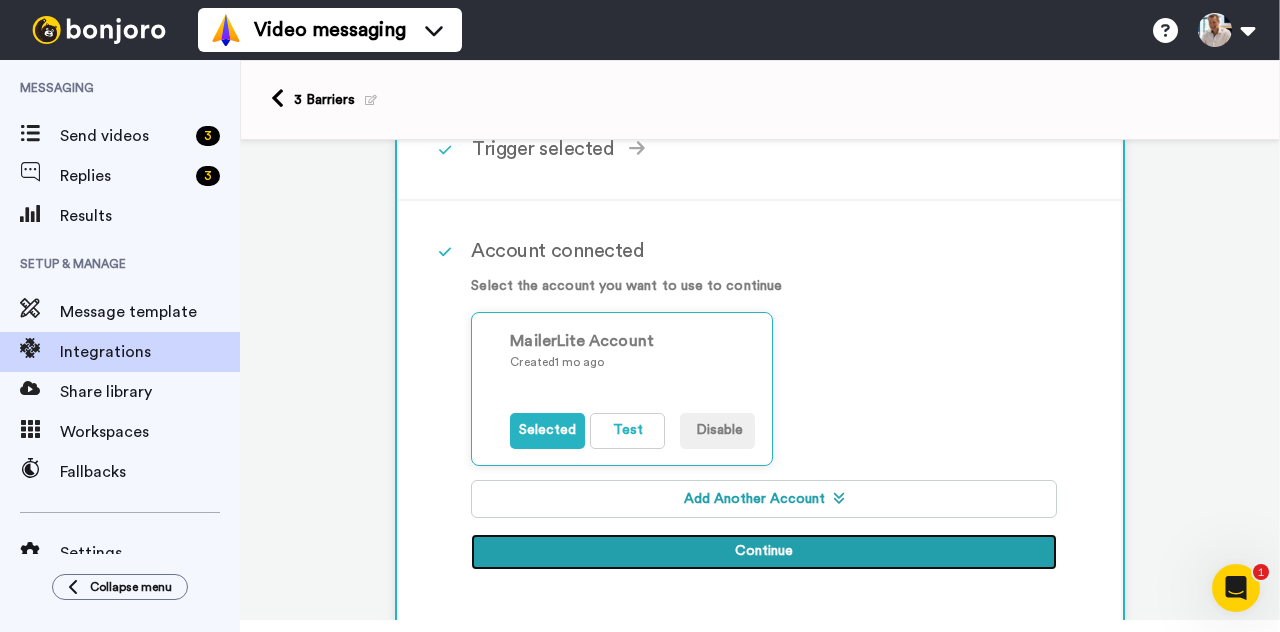 click on "Continue" at bounding box center [764, 552] 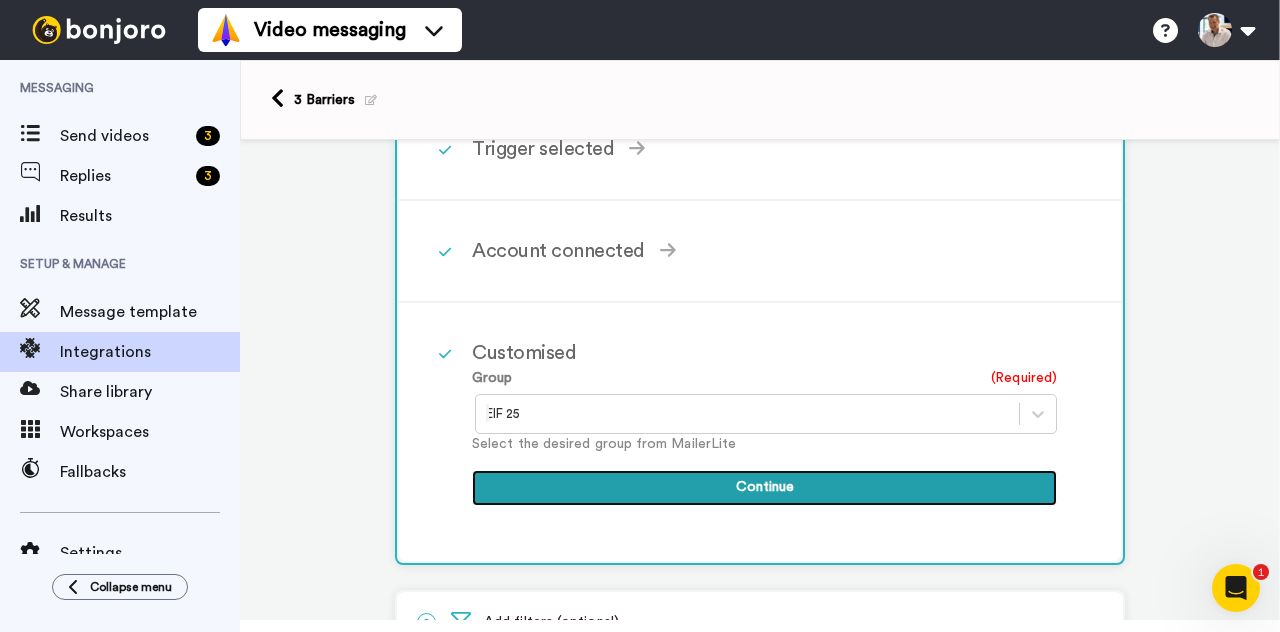 click on "Continue" at bounding box center [764, 488] 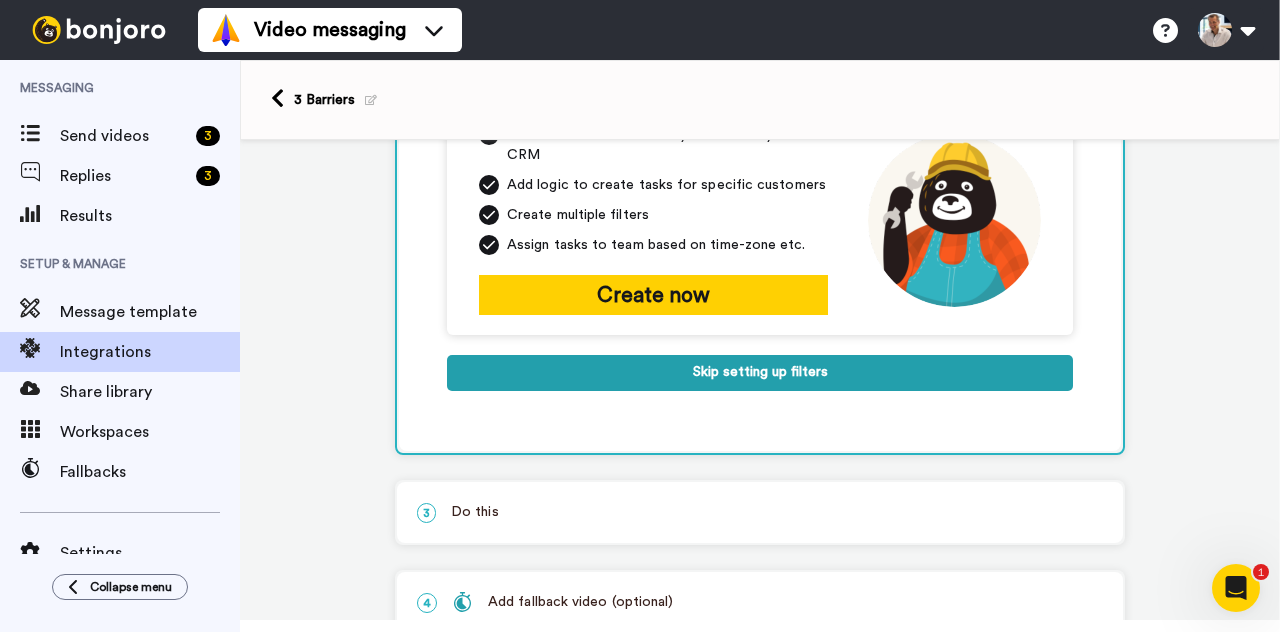 scroll, scrollTop: 365, scrollLeft: 0, axis: vertical 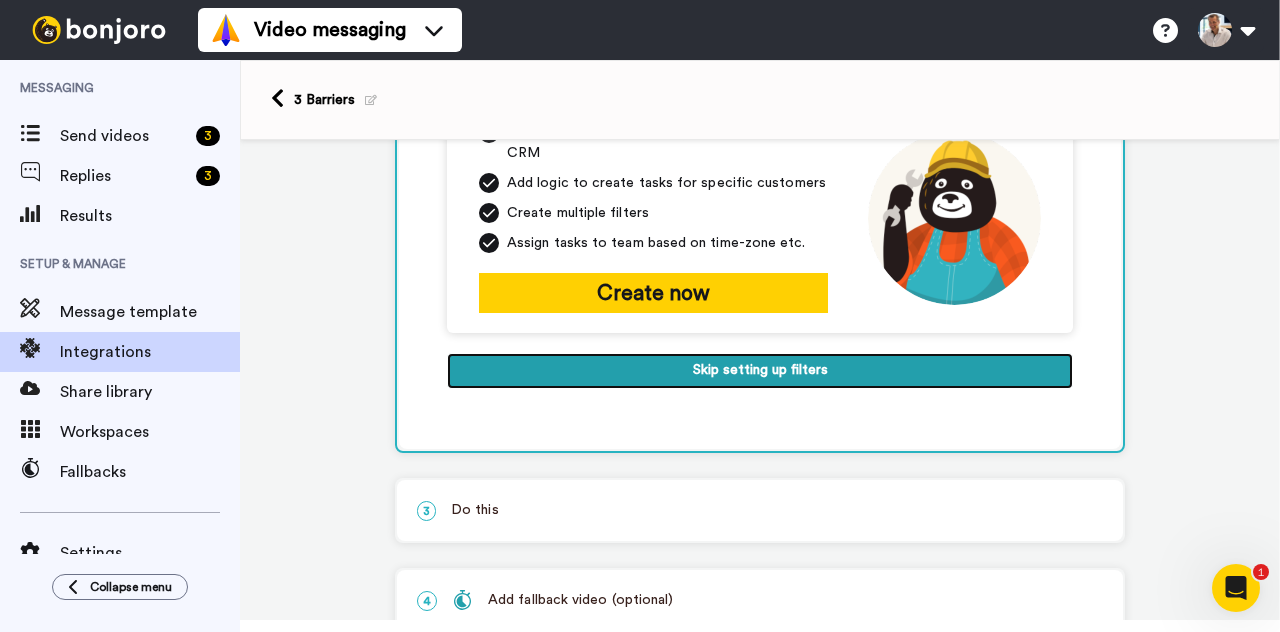 click on "Skip setting up filters" at bounding box center [760, 371] 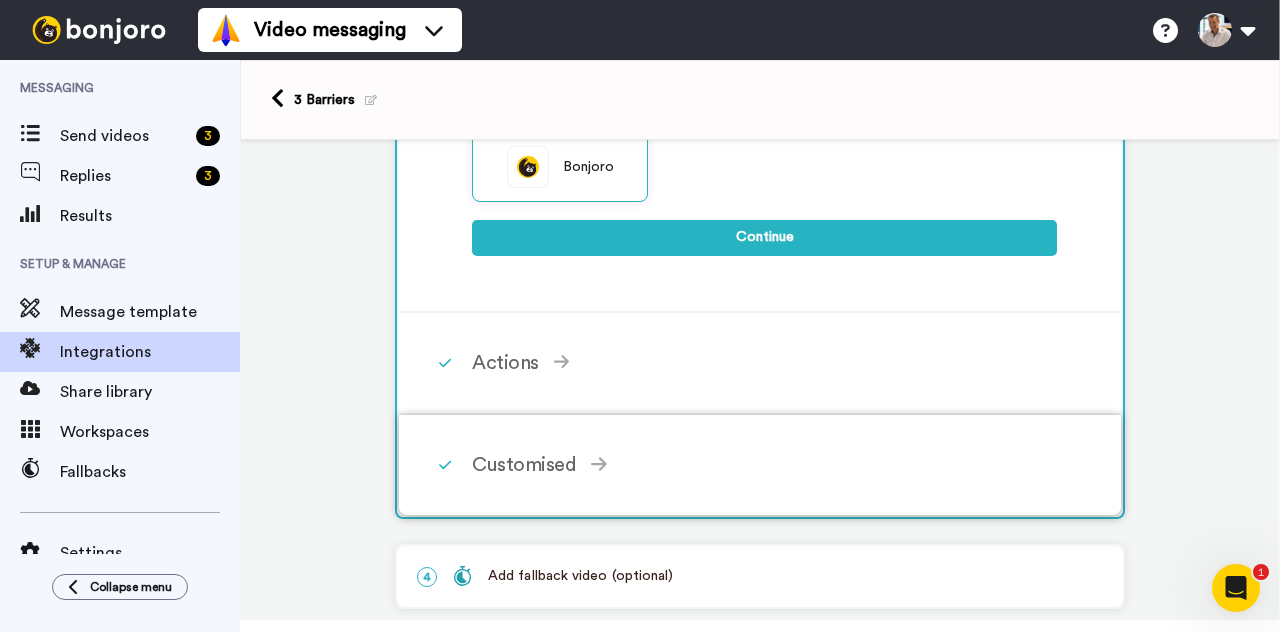 scroll, scrollTop: 492, scrollLeft: 0, axis: vertical 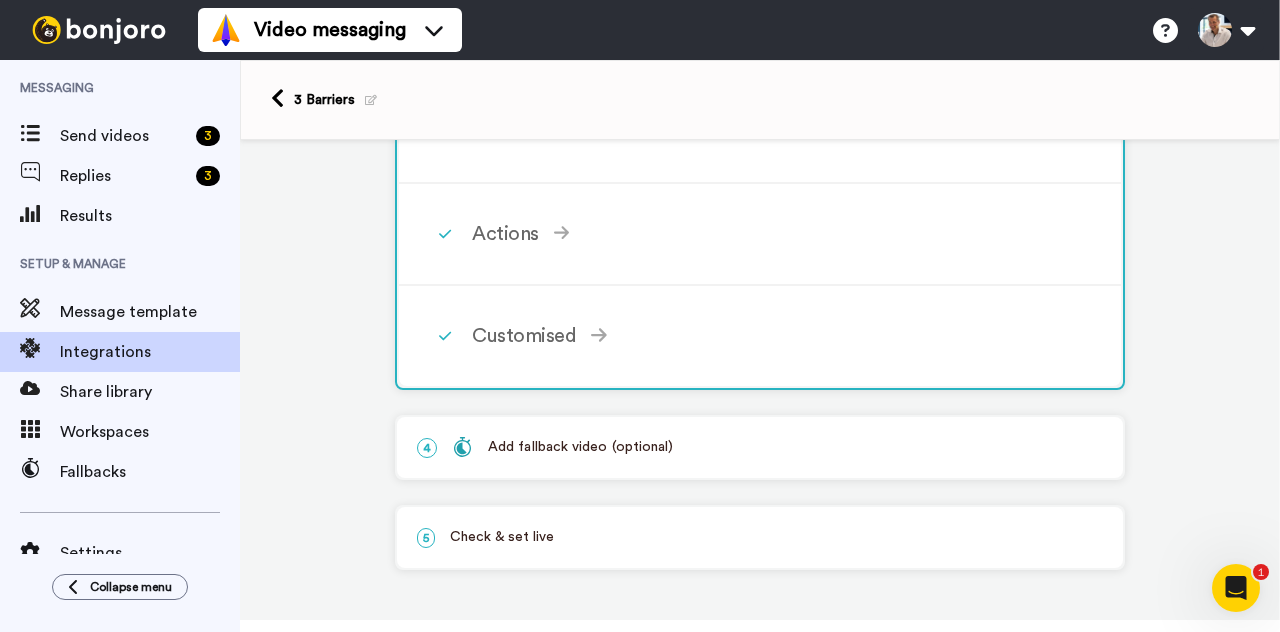 click on "5 Check & set live" at bounding box center (760, 537) 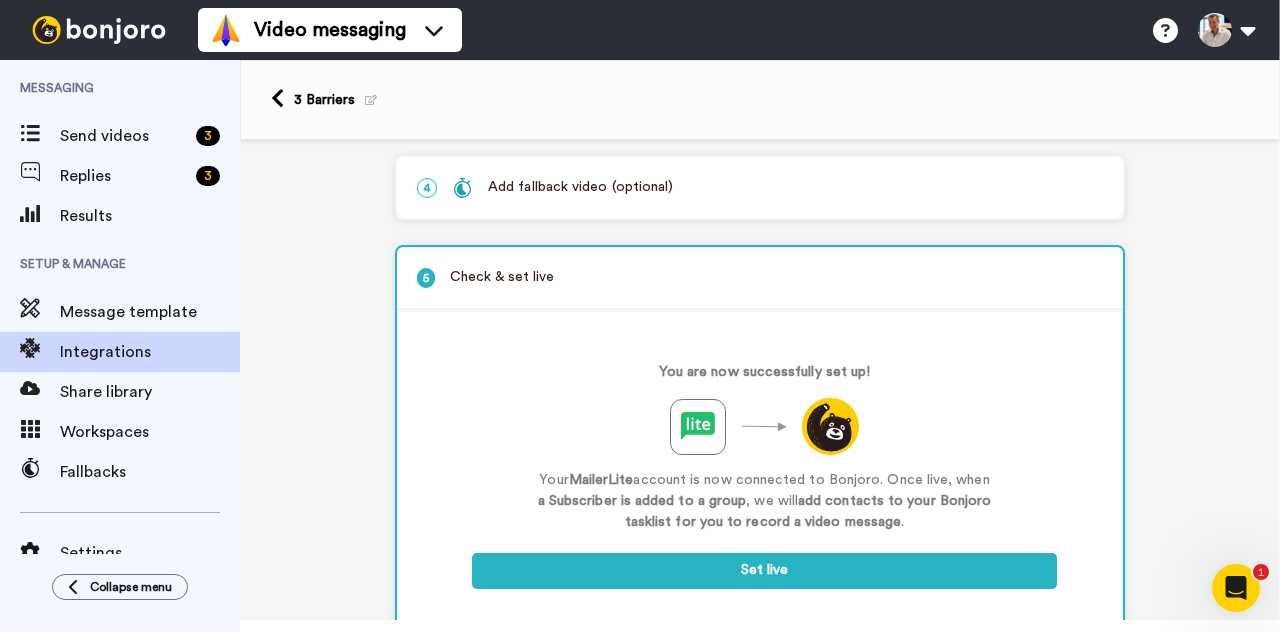 scroll, scrollTop: 358, scrollLeft: 0, axis: vertical 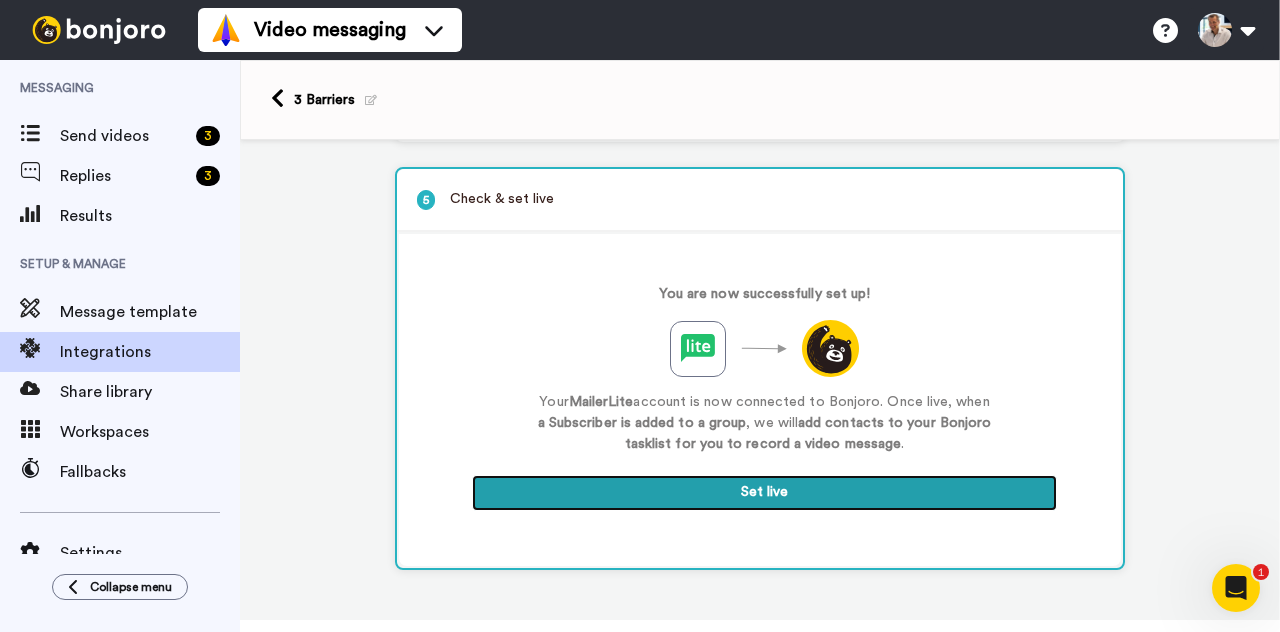 click on "Set live" at bounding box center [764, 493] 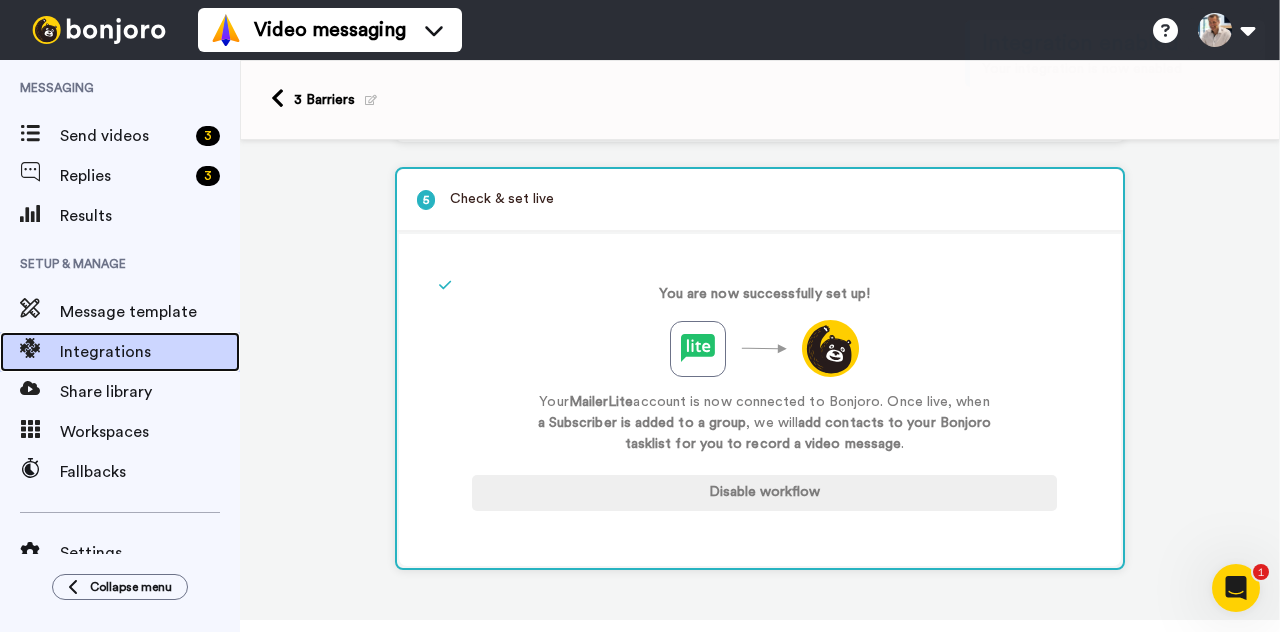 click on "Integrations" at bounding box center [150, 352] 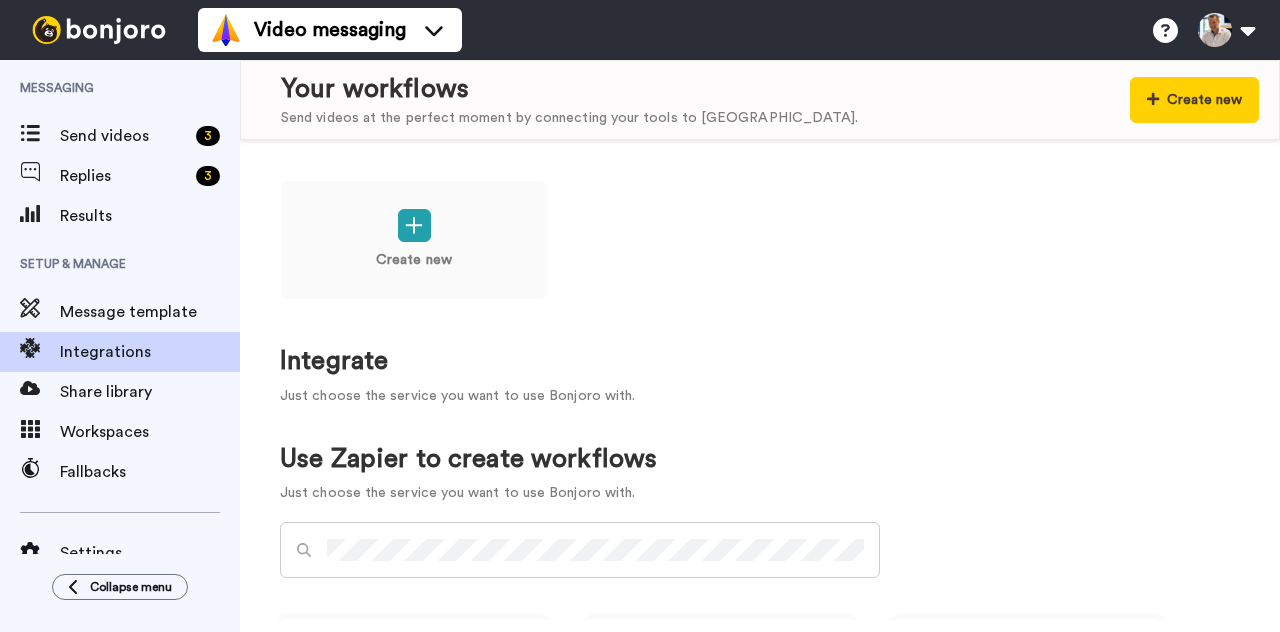 scroll, scrollTop: 0, scrollLeft: 0, axis: both 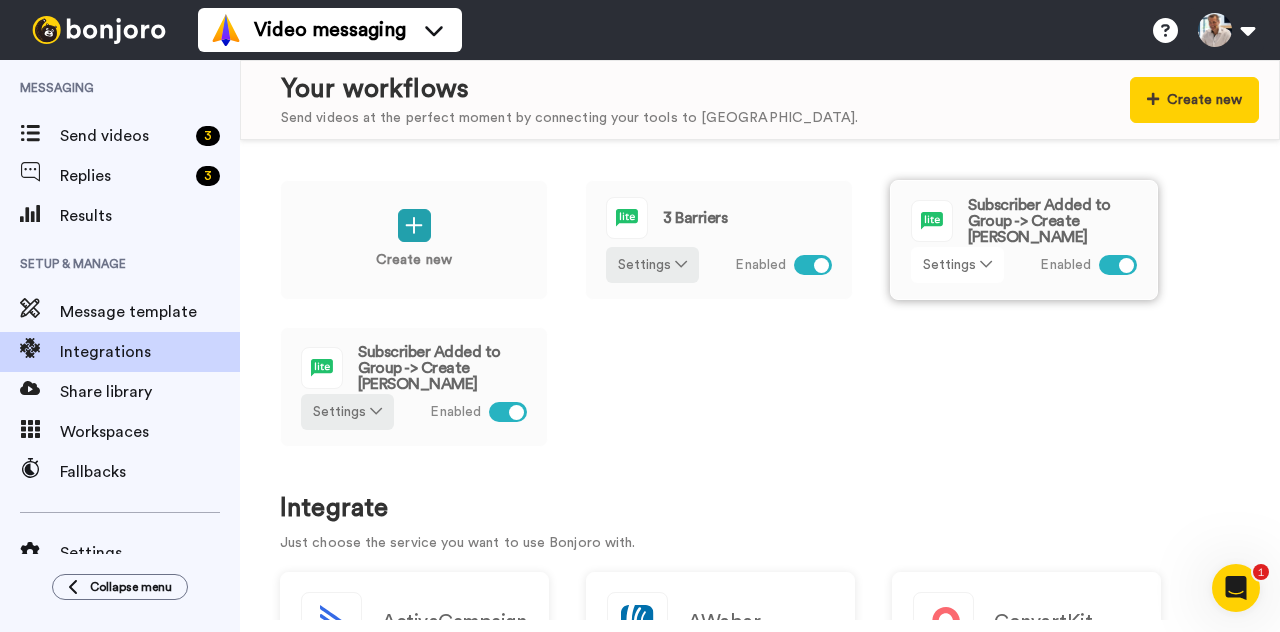 click on "Settings" at bounding box center [957, 265] 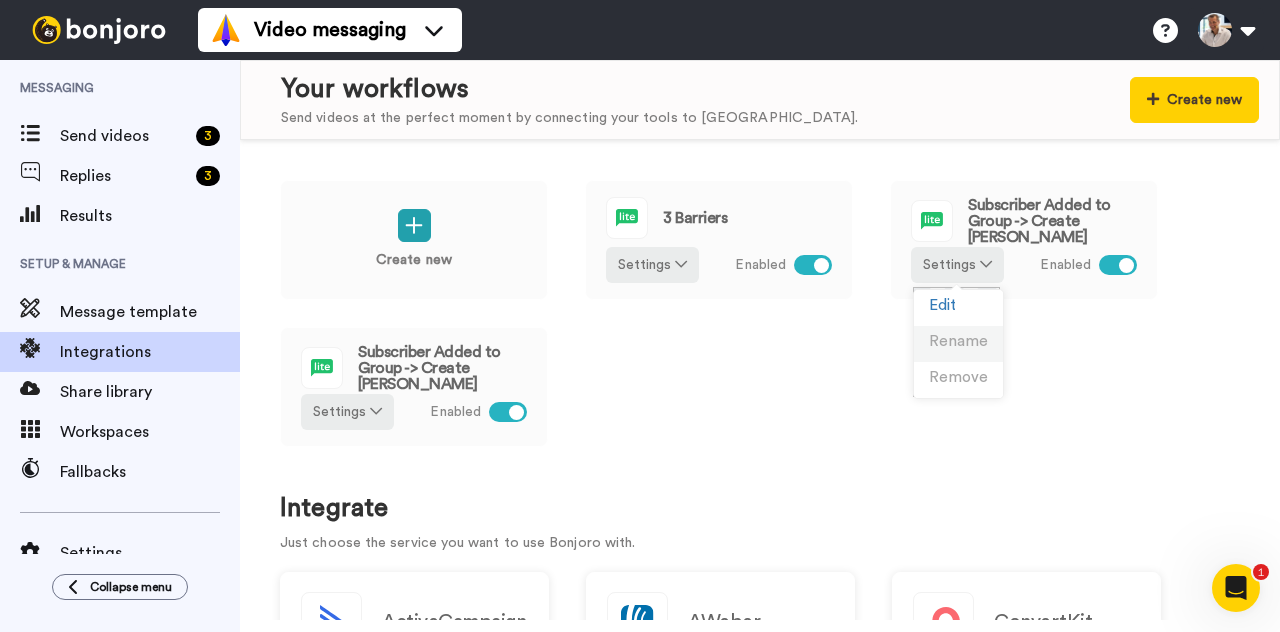 click on "Rename" at bounding box center (958, 341) 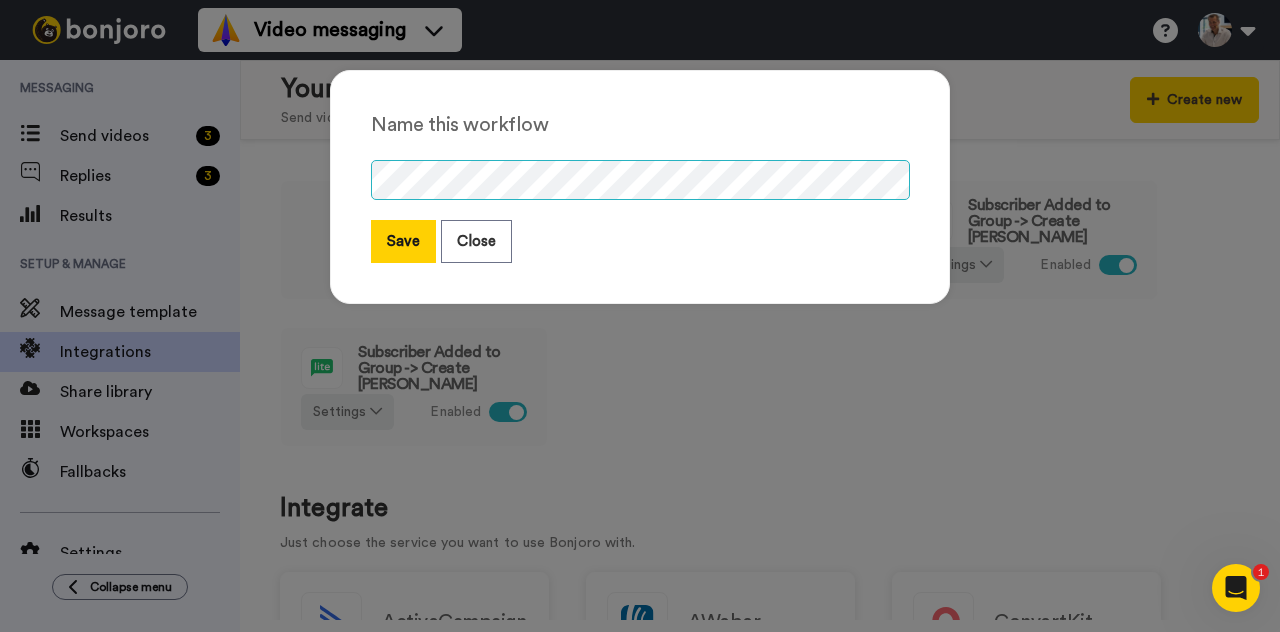 click on "Name this workflow Save Close" at bounding box center (640, 187) 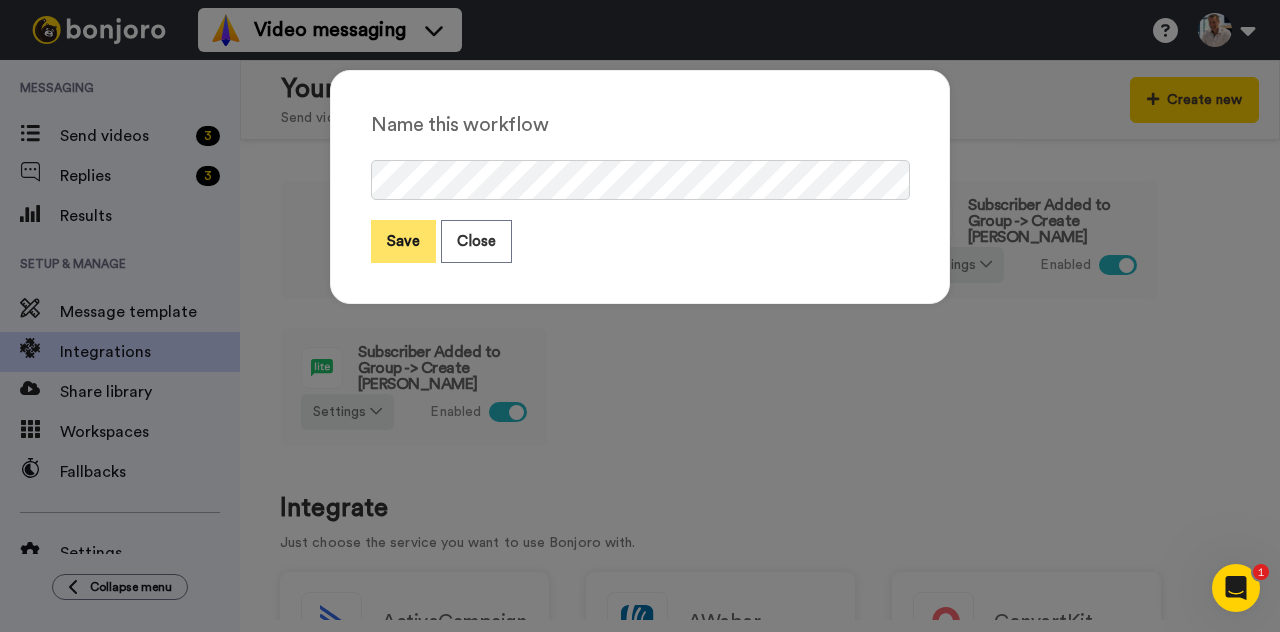 click on "Save" at bounding box center (403, 241) 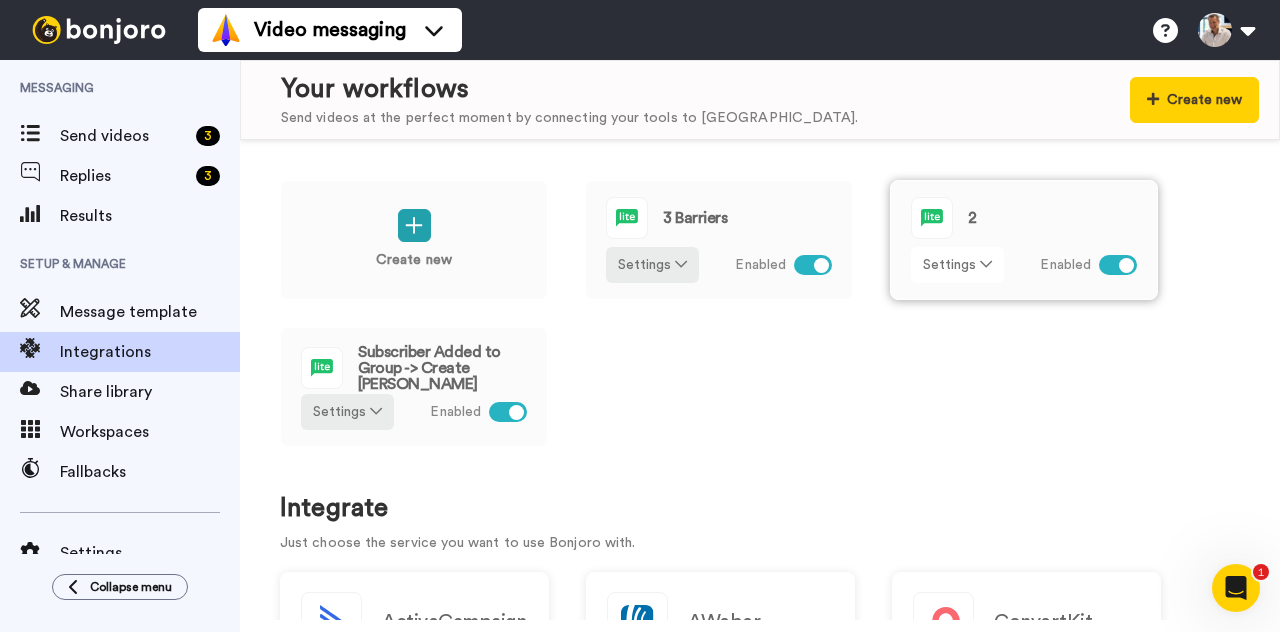 click on "Settings" at bounding box center [957, 265] 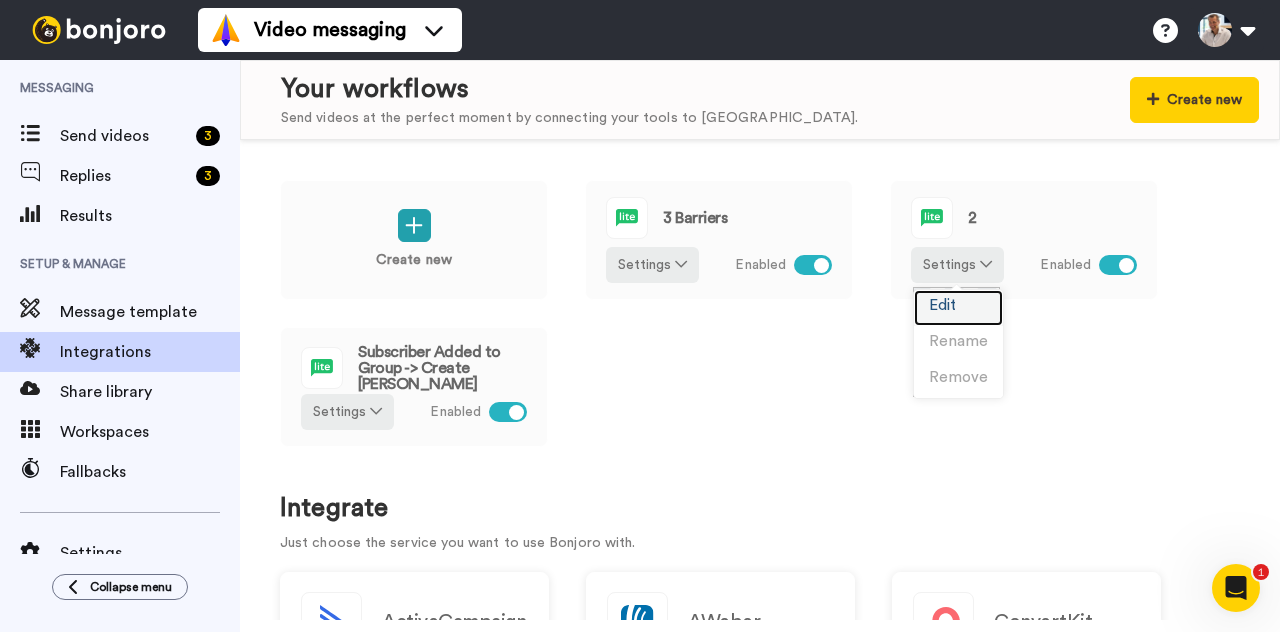 click on "Edit" at bounding box center [942, 305] 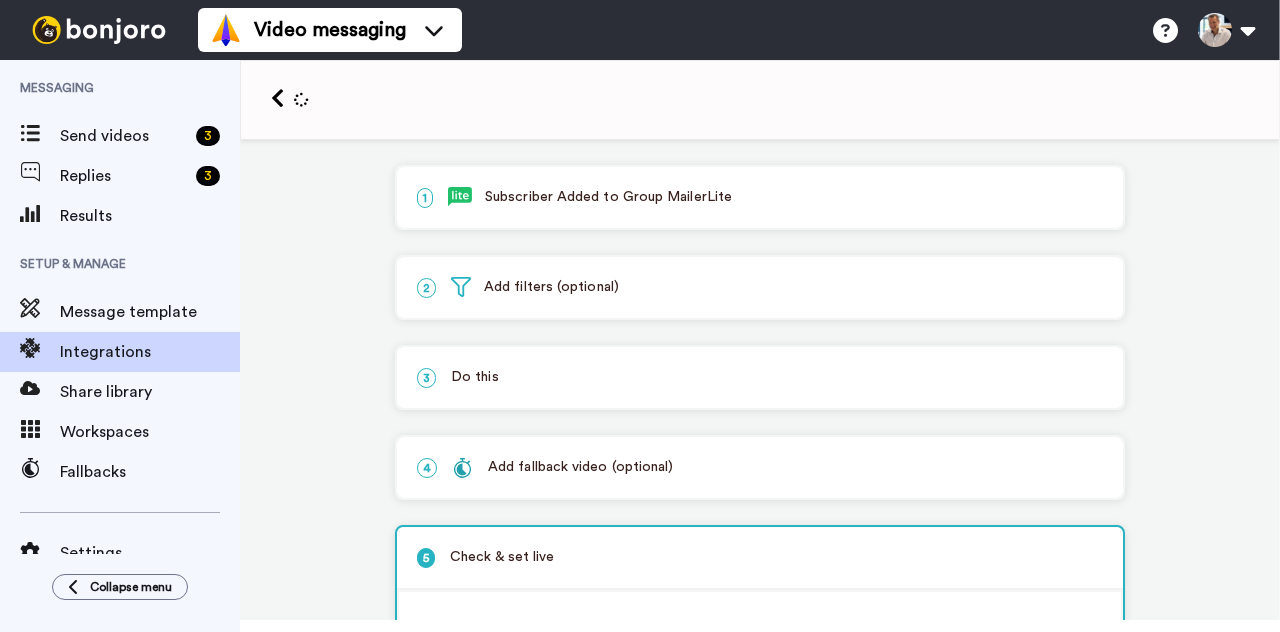 scroll, scrollTop: 0, scrollLeft: 0, axis: both 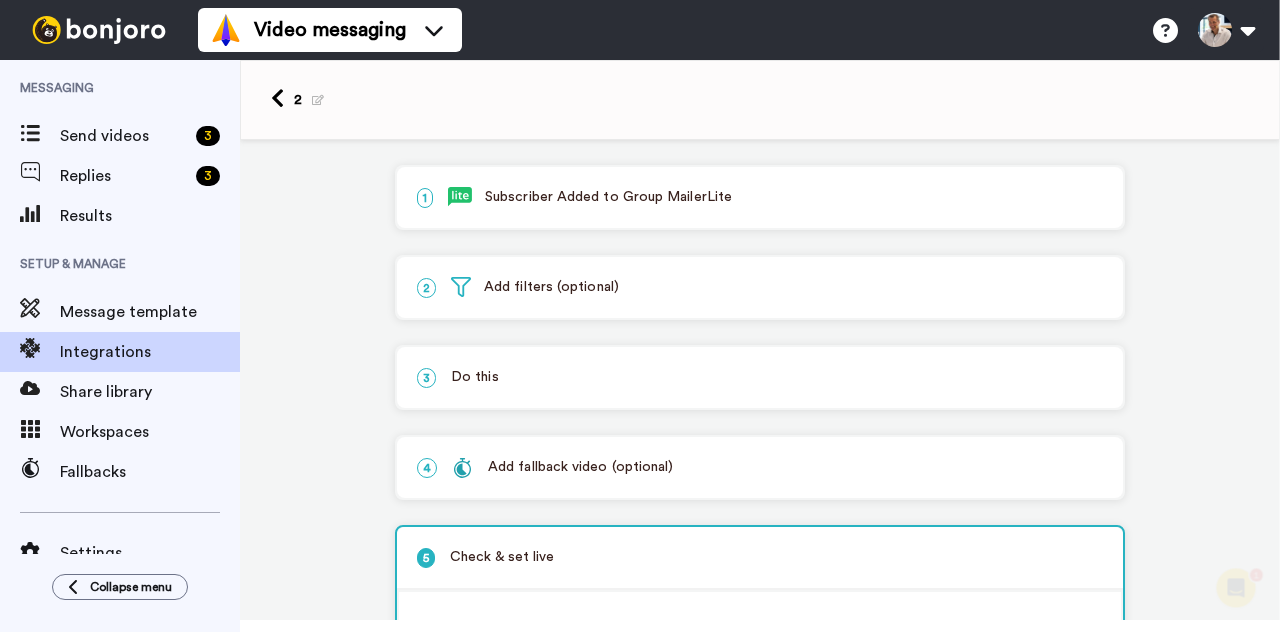 click on "1 Subscriber Added to Group   MailerLite" at bounding box center [760, 197] 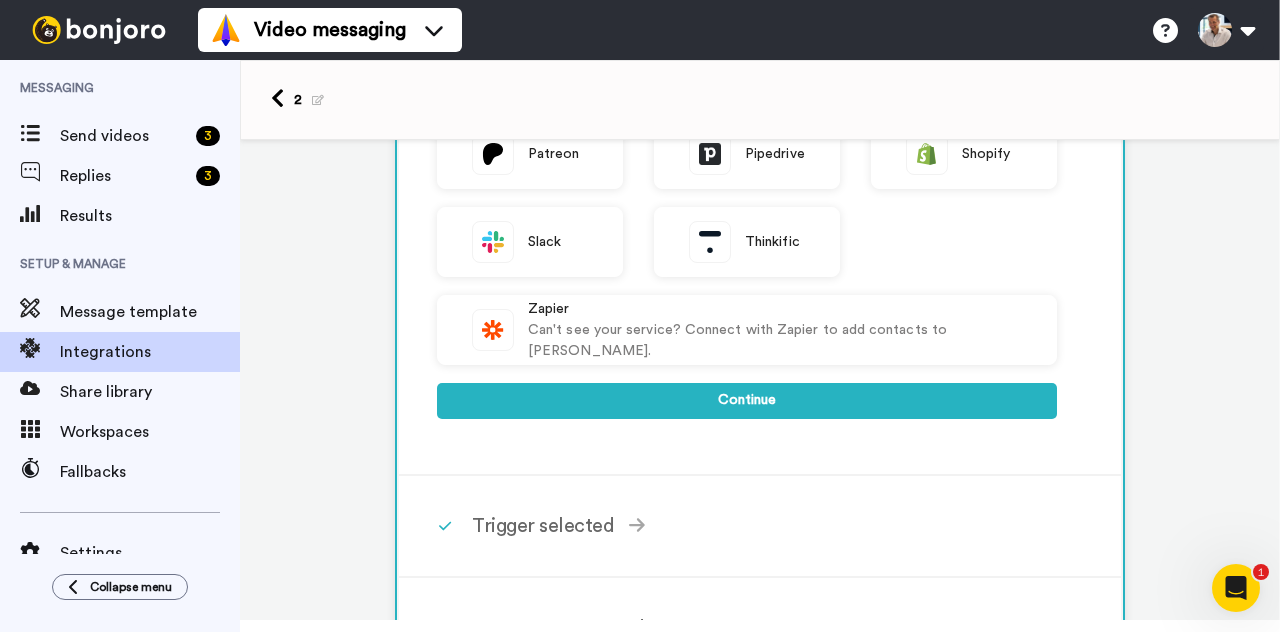 scroll, scrollTop: 638, scrollLeft: 0, axis: vertical 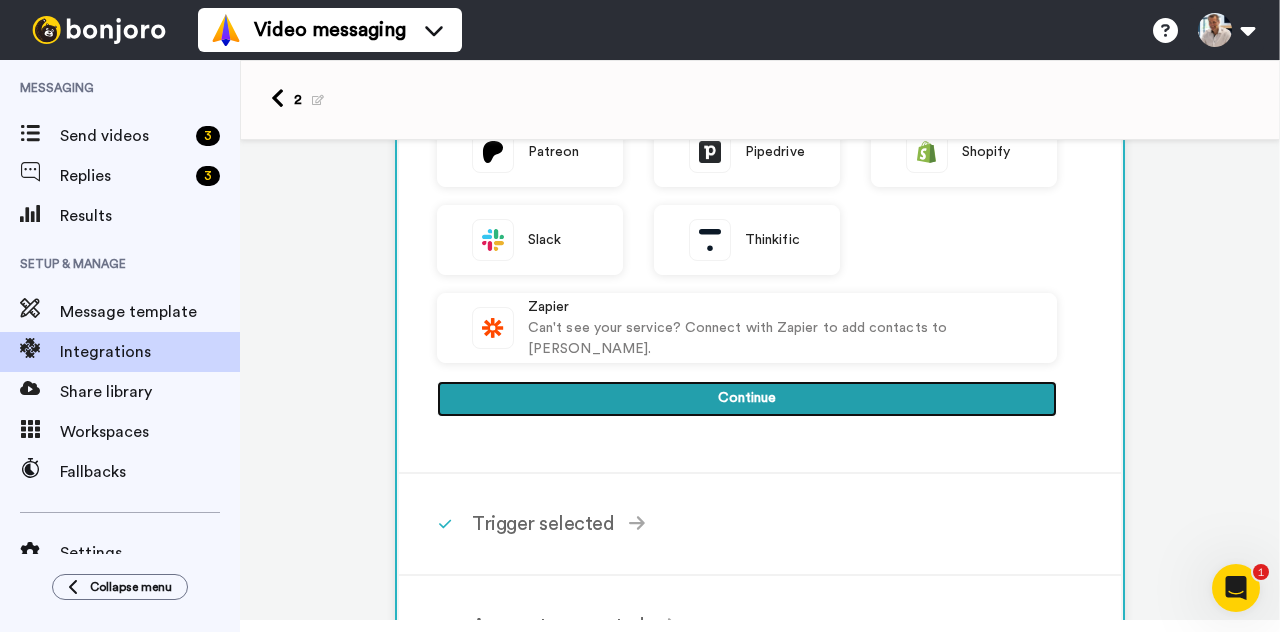 click on "Continue" at bounding box center (747, 399) 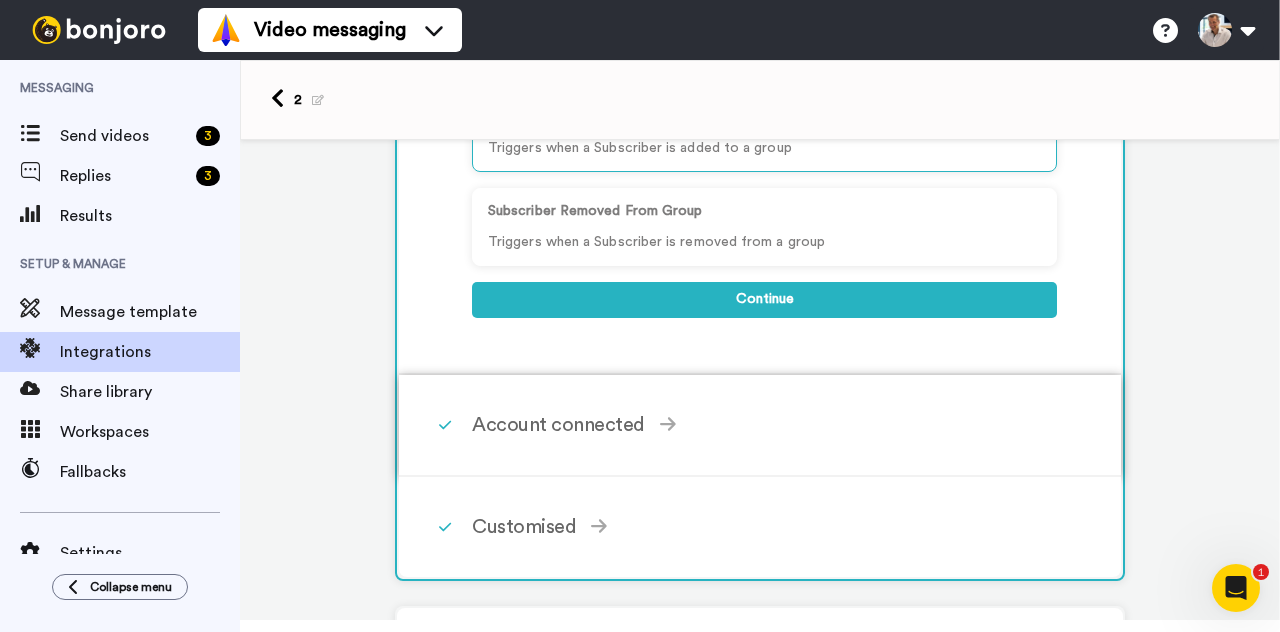 scroll, scrollTop: 411, scrollLeft: 0, axis: vertical 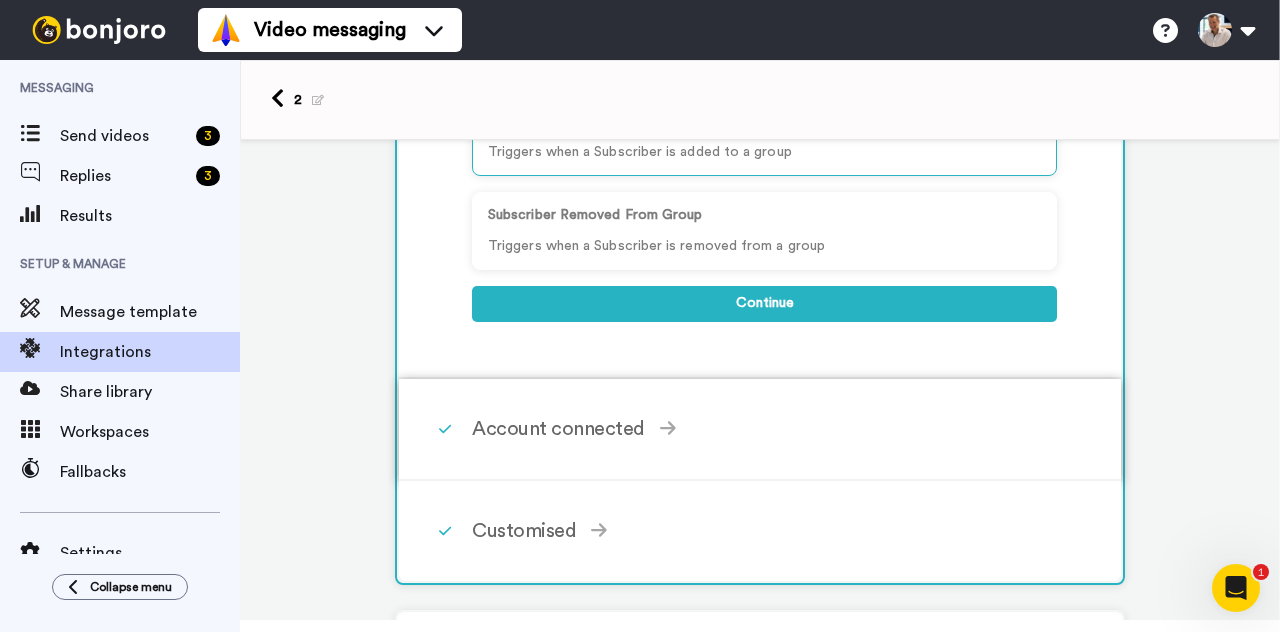 click on "Account connected" at bounding box center (764, 429) 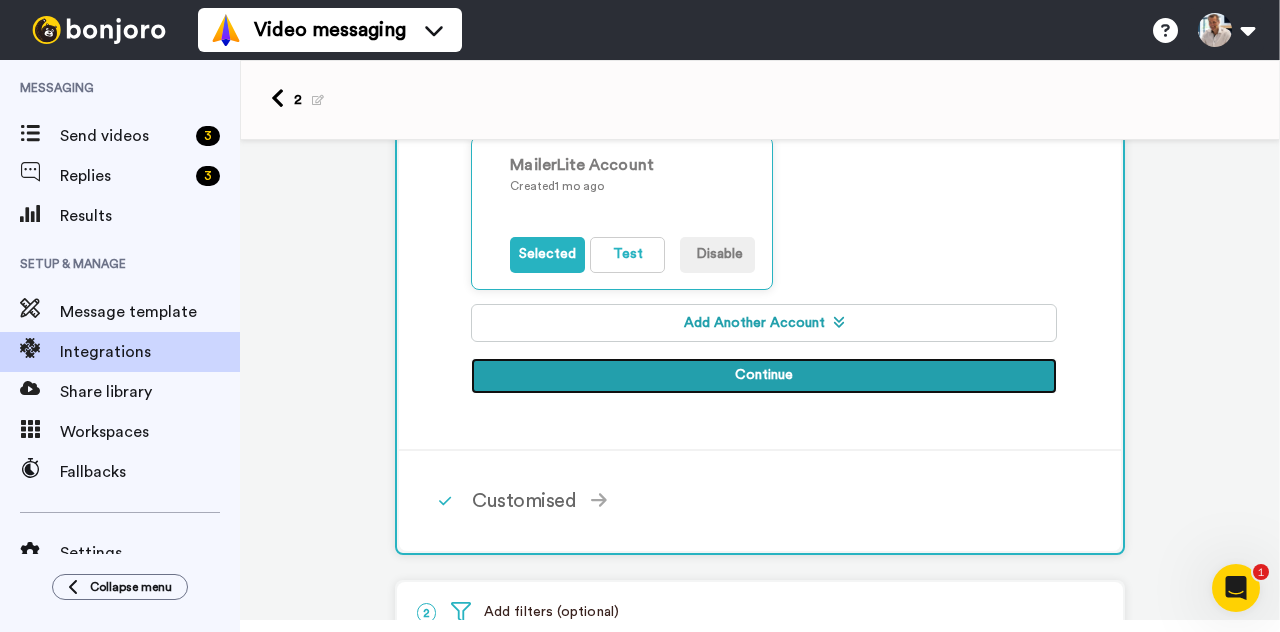 click on "Continue" at bounding box center (764, 376) 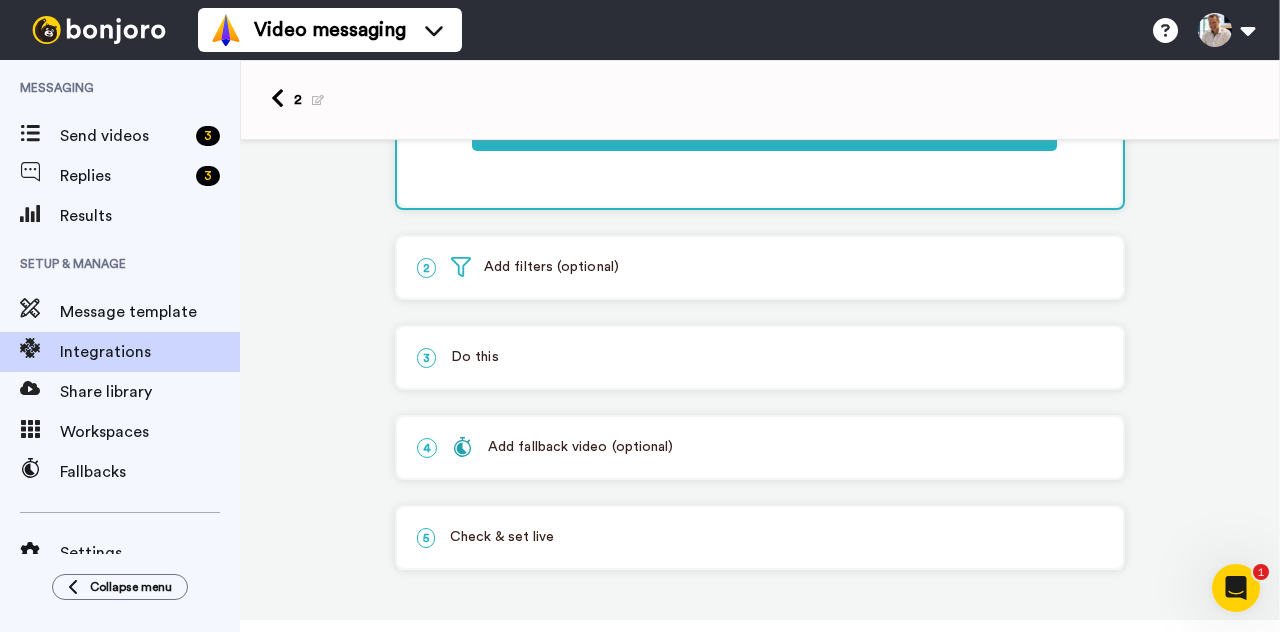 click on "3 Do this" at bounding box center (760, 357) 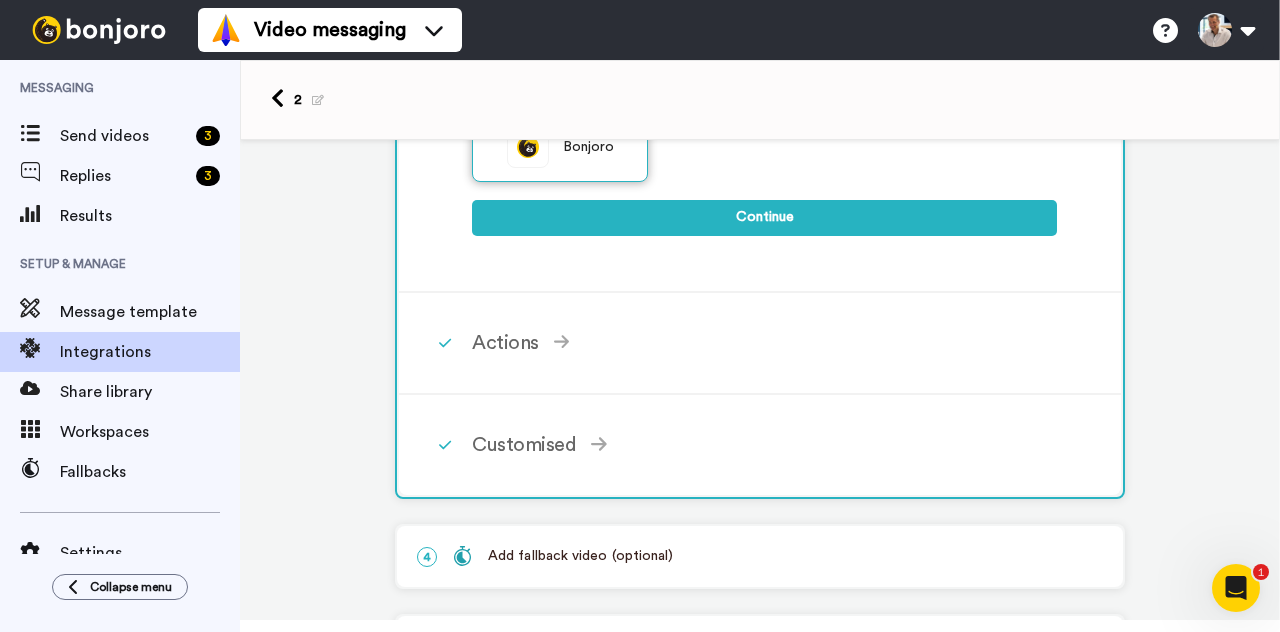 scroll, scrollTop: 477, scrollLeft: 0, axis: vertical 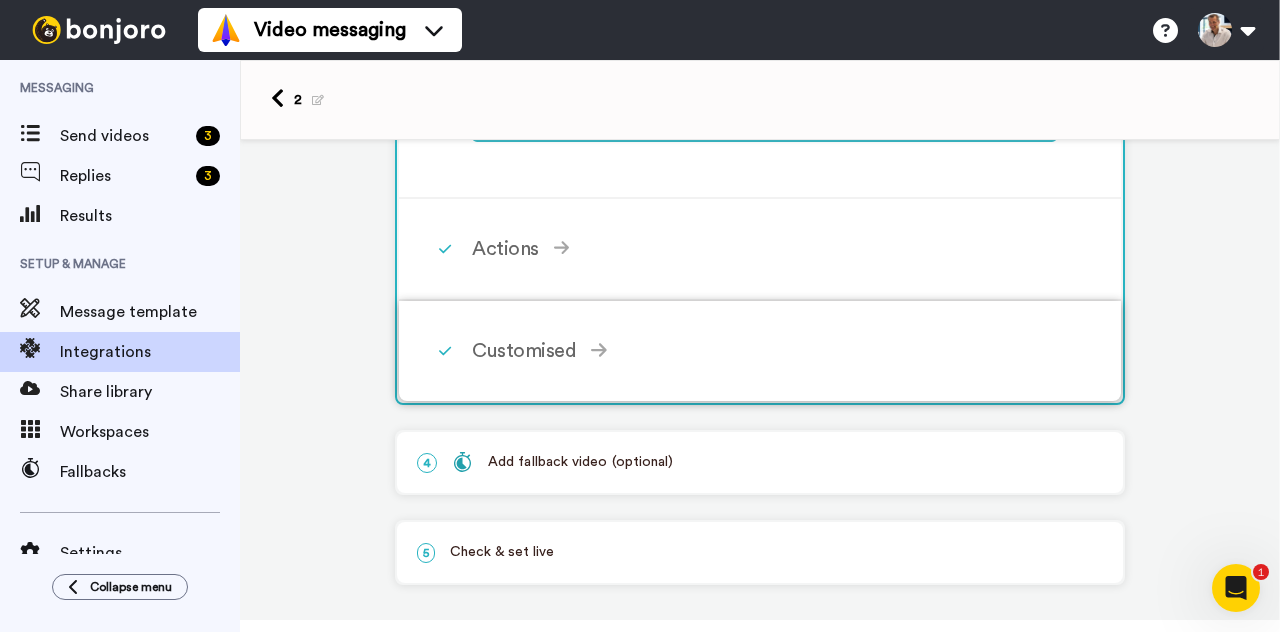click on "Customised" at bounding box center (764, 351) 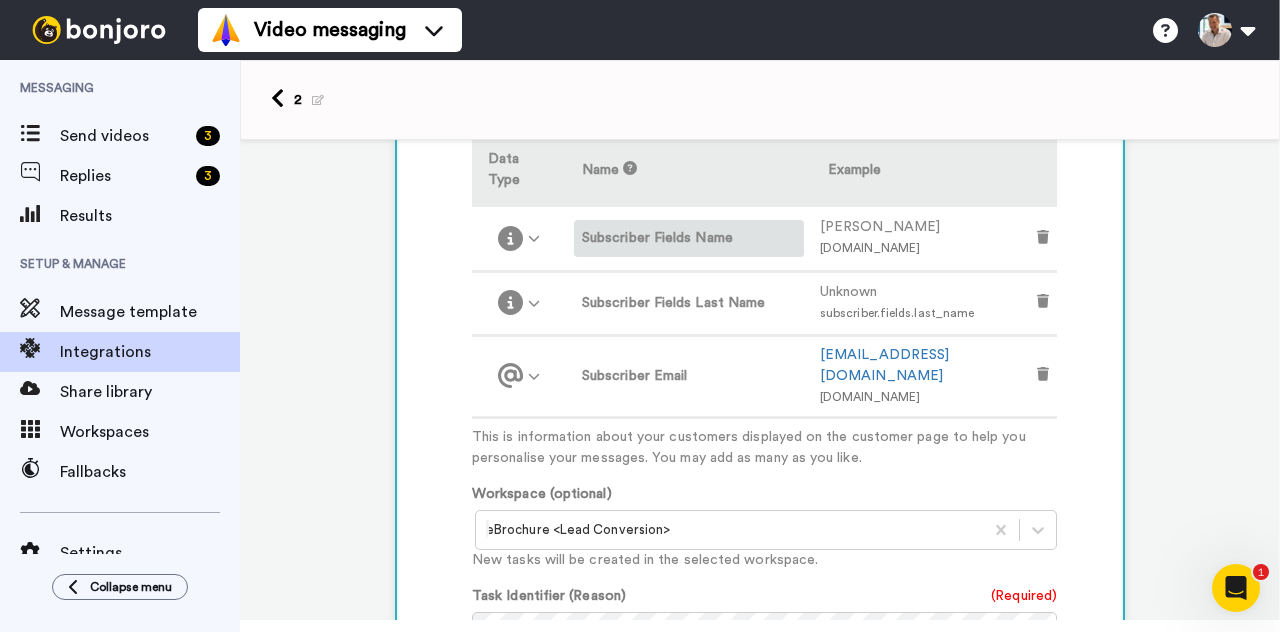 scroll, scrollTop: 650, scrollLeft: 0, axis: vertical 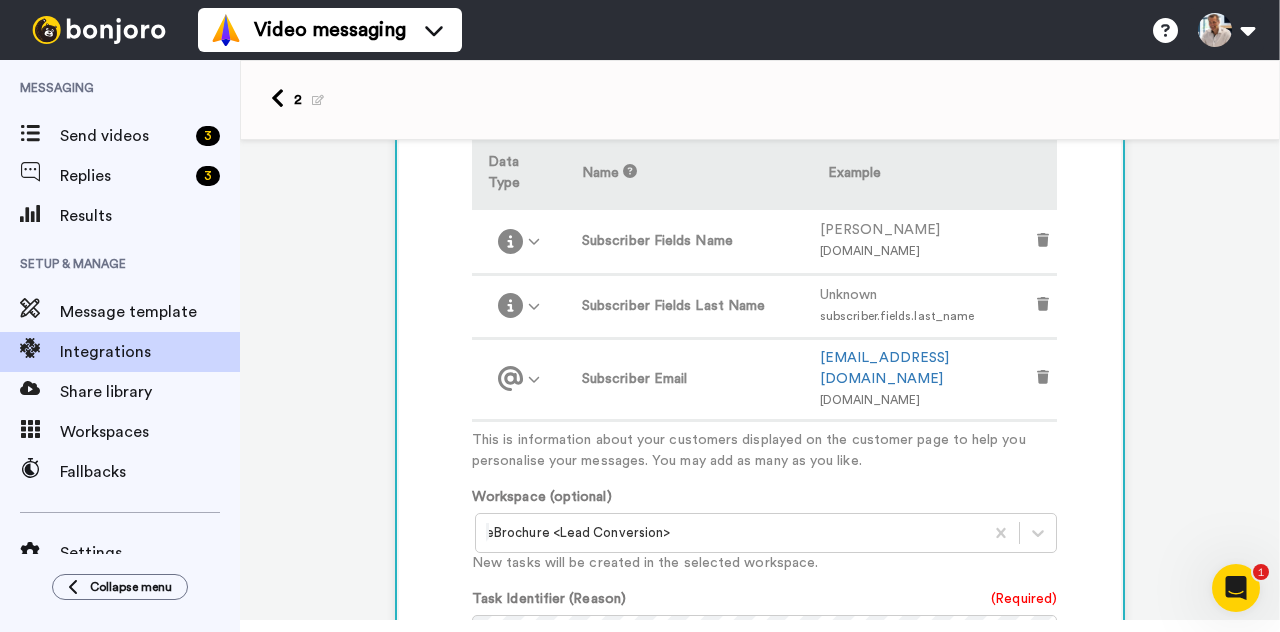 click at bounding box center (1043, 306) 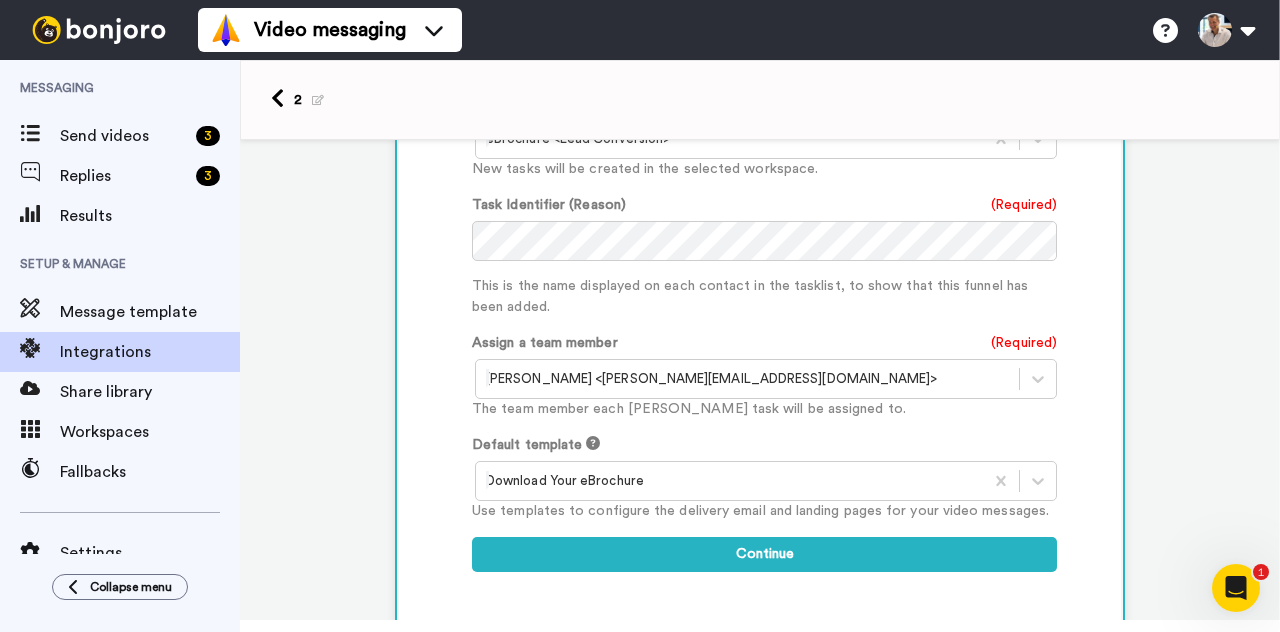 scroll, scrollTop: 1028, scrollLeft: 0, axis: vertical 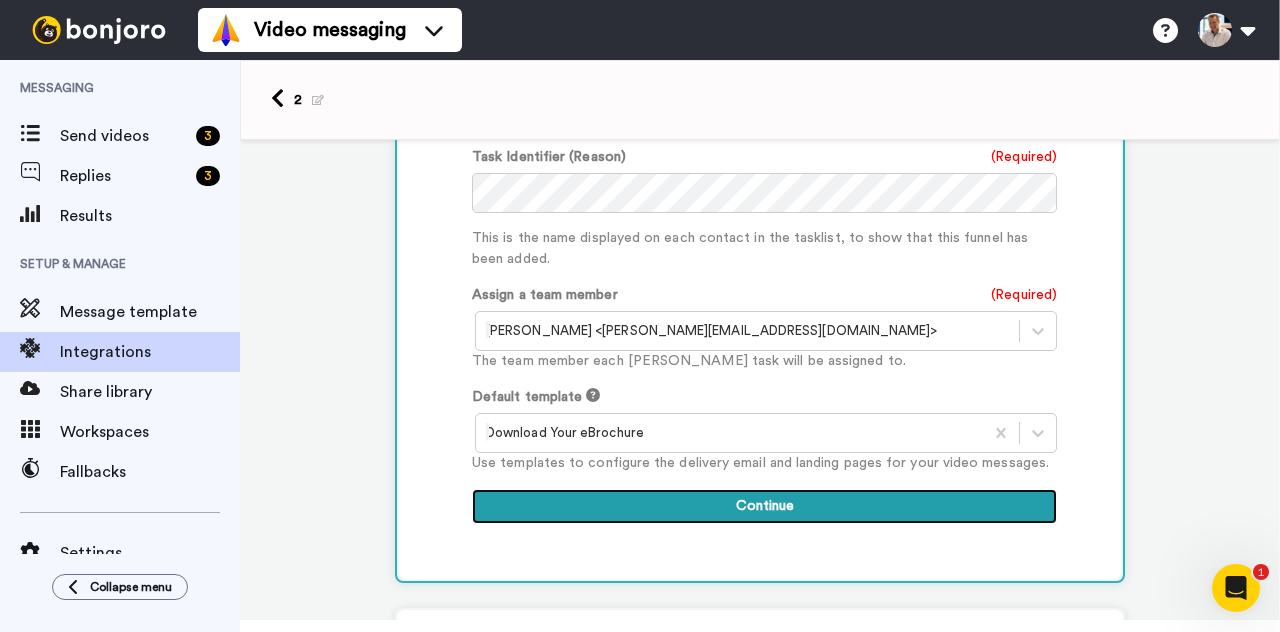 click on "Continue" at bounding box center (764, 507) 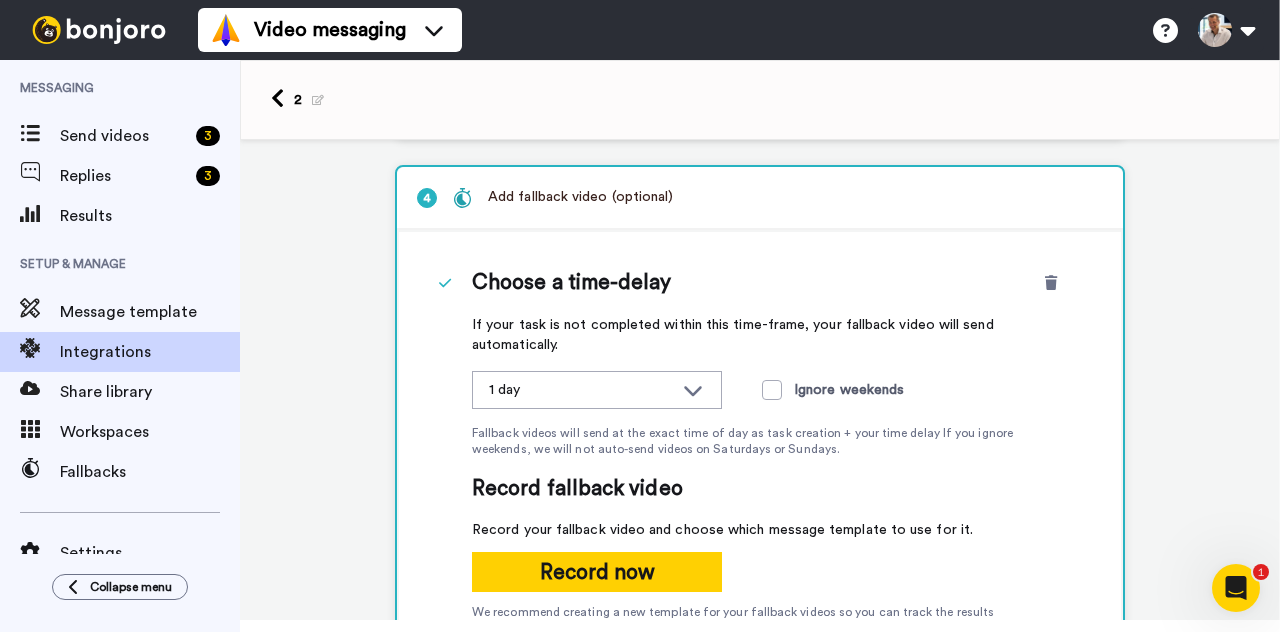 scroll, scrollTop: 540, scrollLeft: 0, axis: vertical 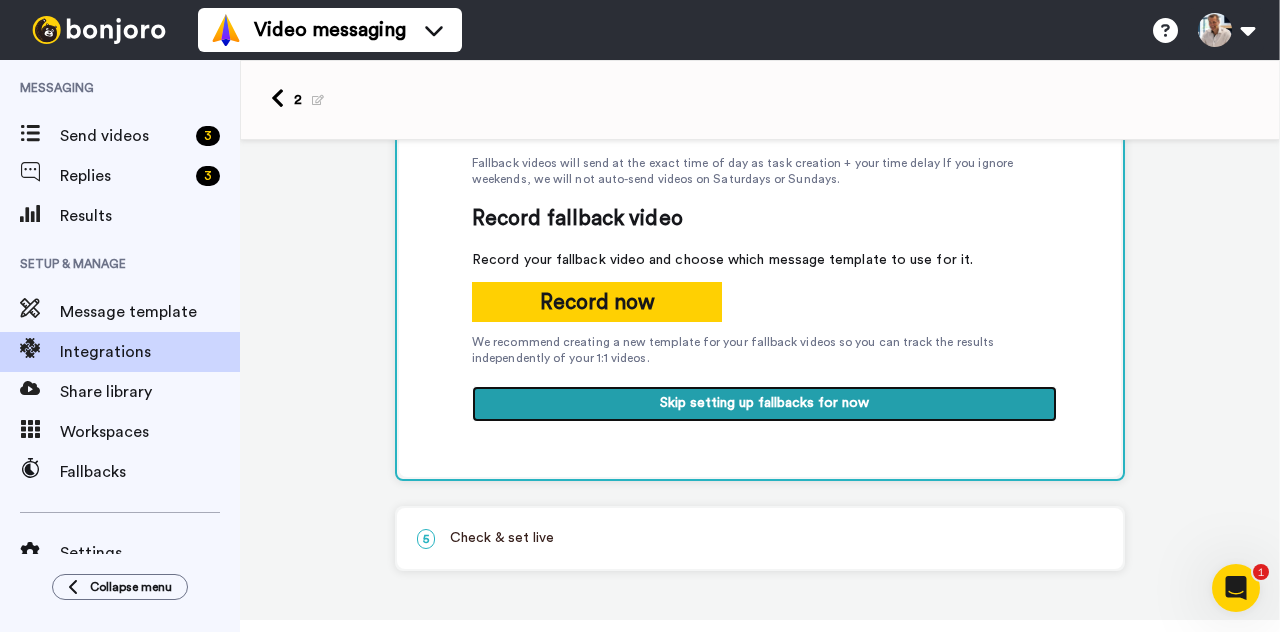 click on "Skip setting up fallbacks for now" at bounding box center (764, 404) 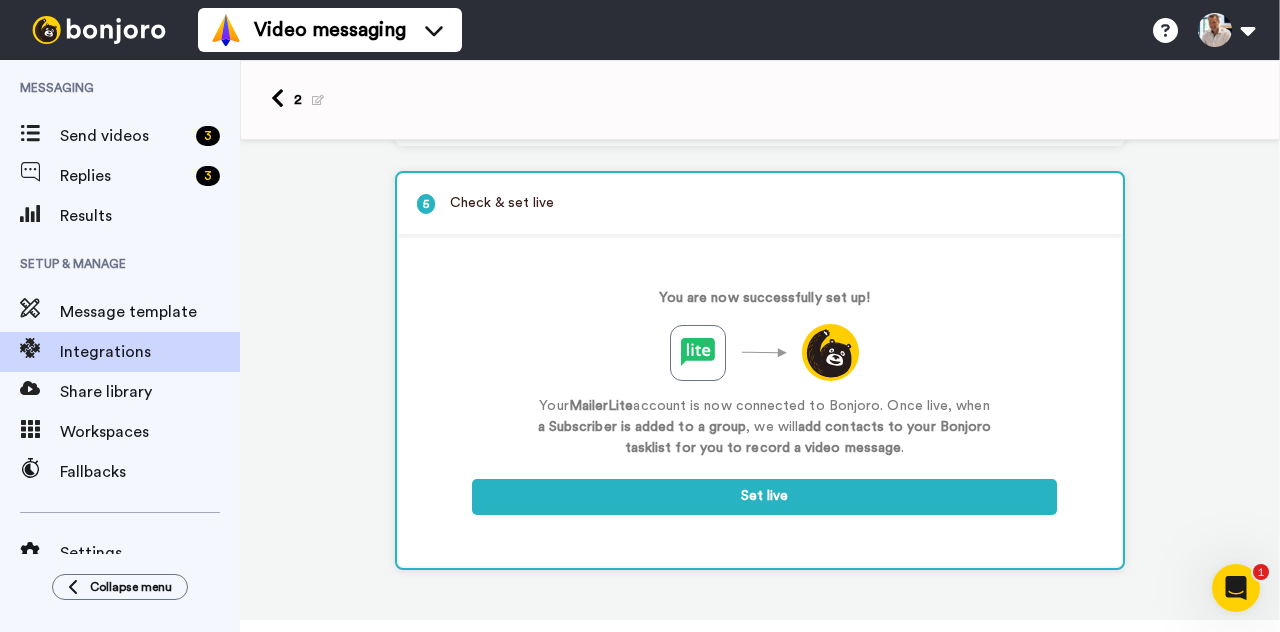 scroll, scrollTop: 358, scrollLeft: 0, axis: vertical 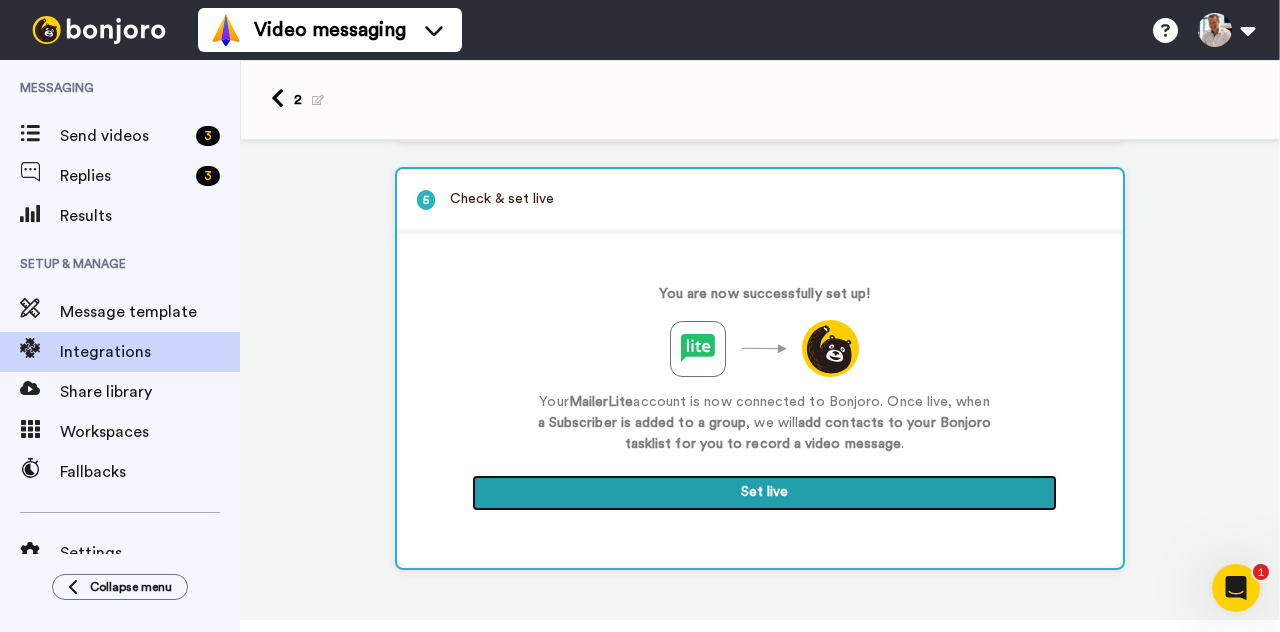 click on "Set live" at bounding box center [764, 493] 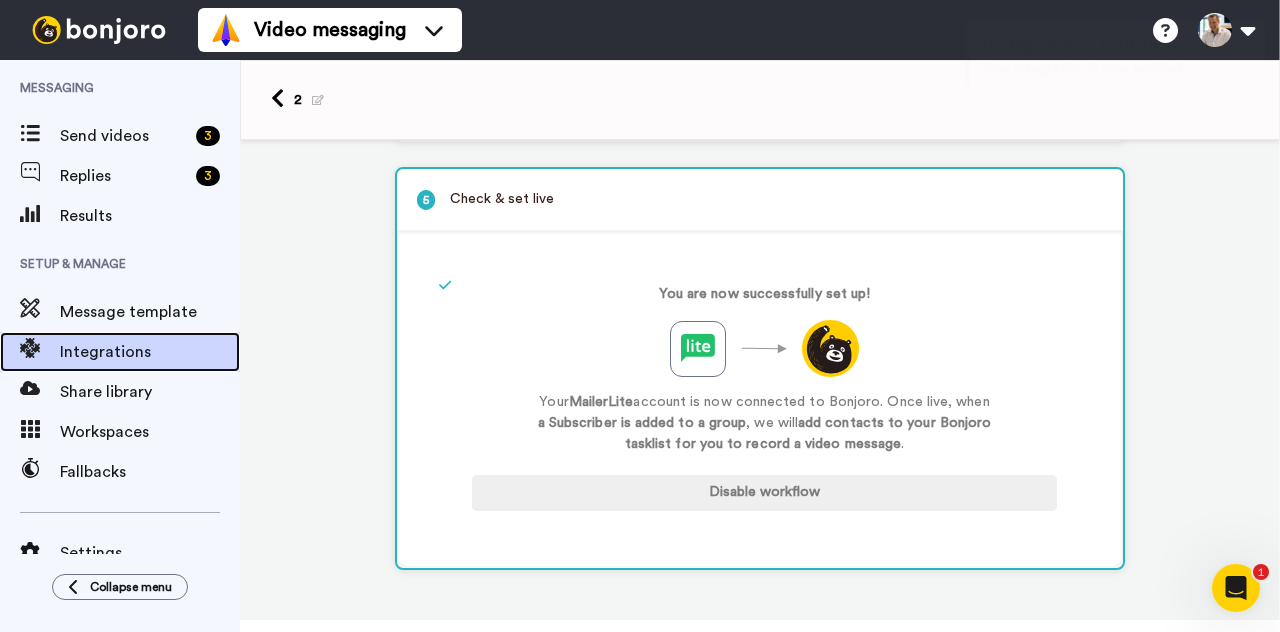 click on "Integrations" at bounding box center [150, 352] 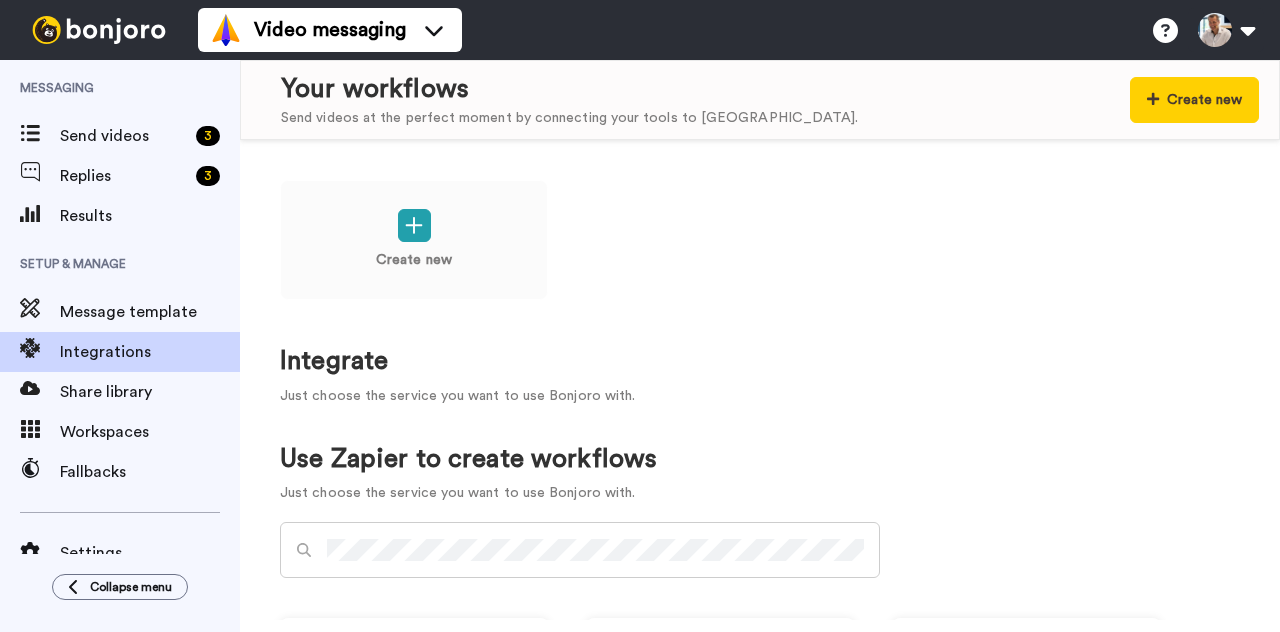 scroll, scrollTop: 0, scrollLeft: 0, axis: both 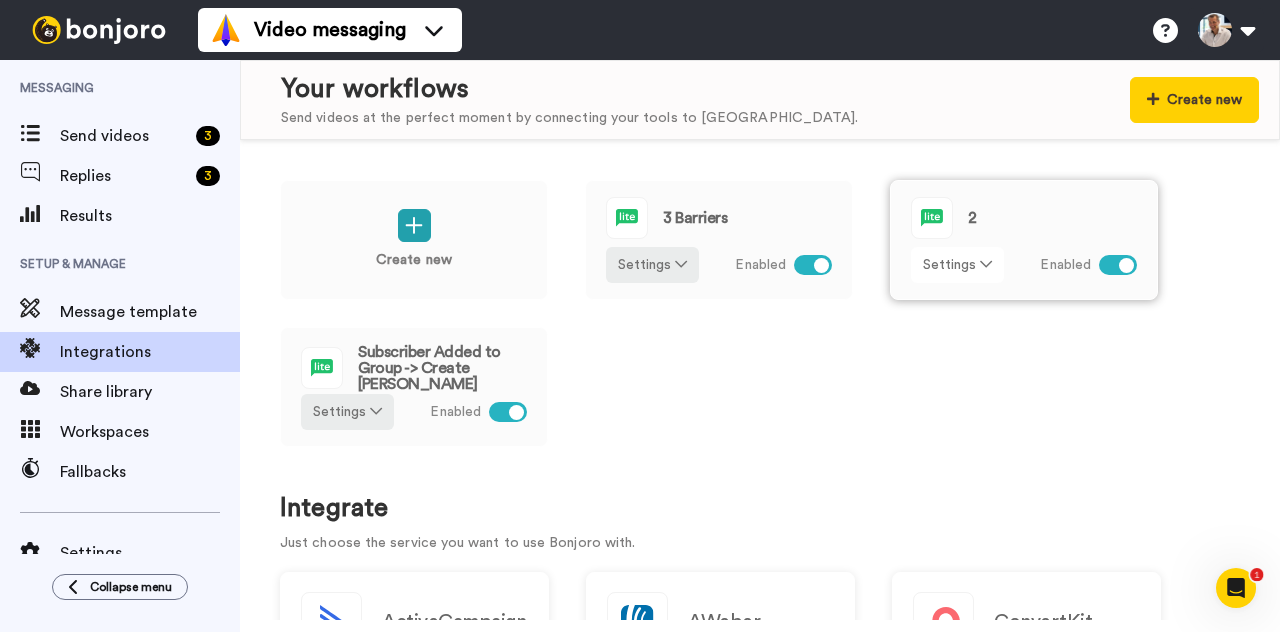 click on "Settings" at bounding box center [957, 265] 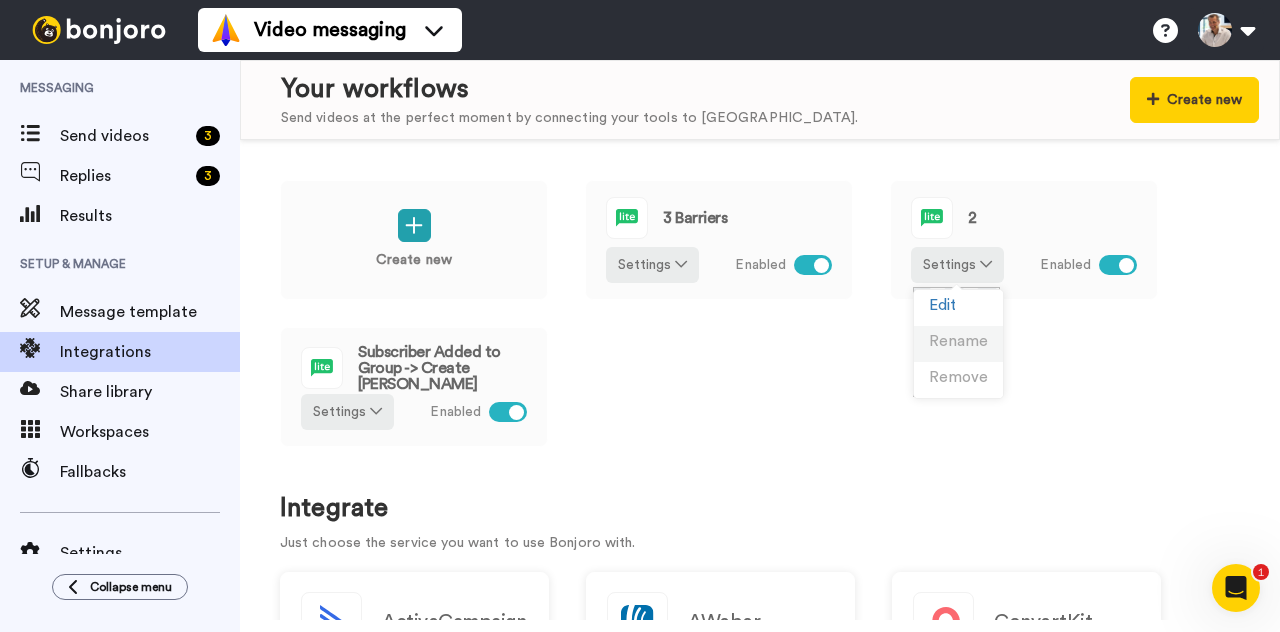 click on "Rename" at bounding box center [958, 341] 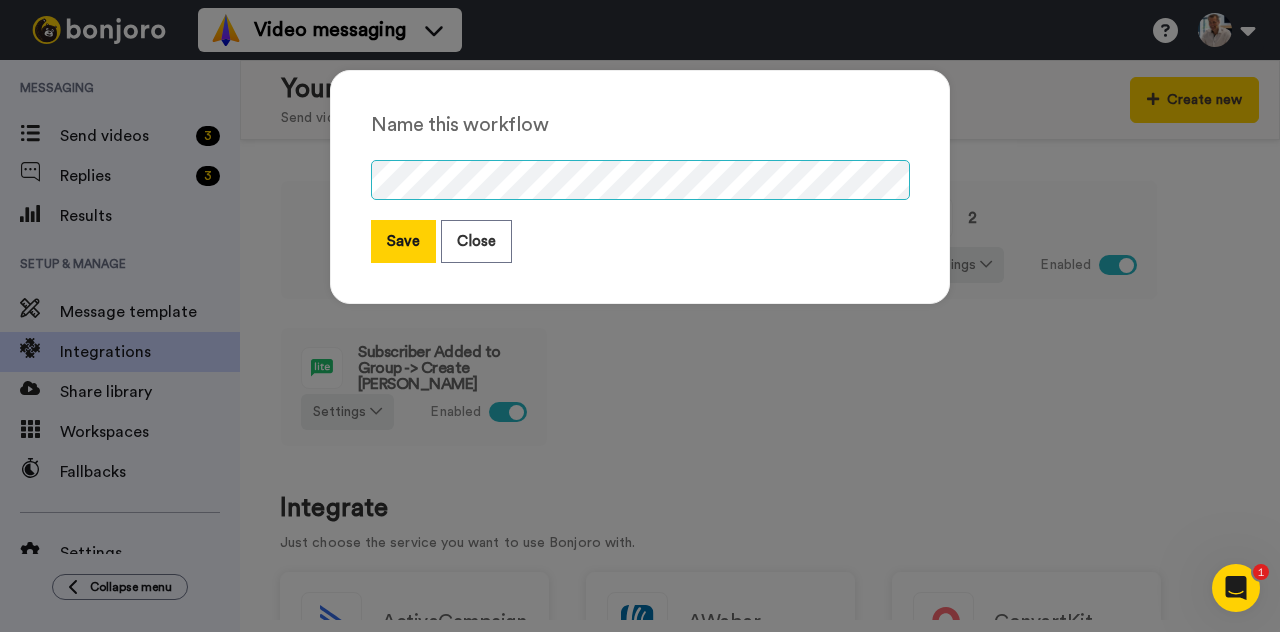 click on "Name this workflow Save Close" at bounding box center [640, 187] 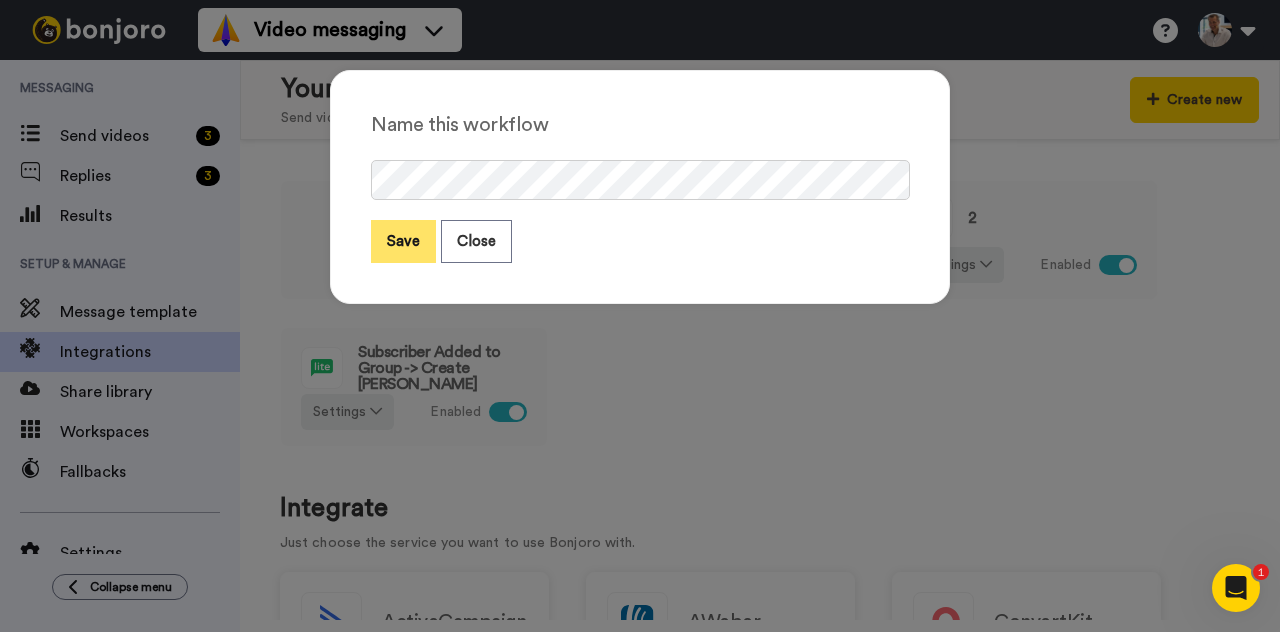 click on "Save" at bounding box center (403, 241) 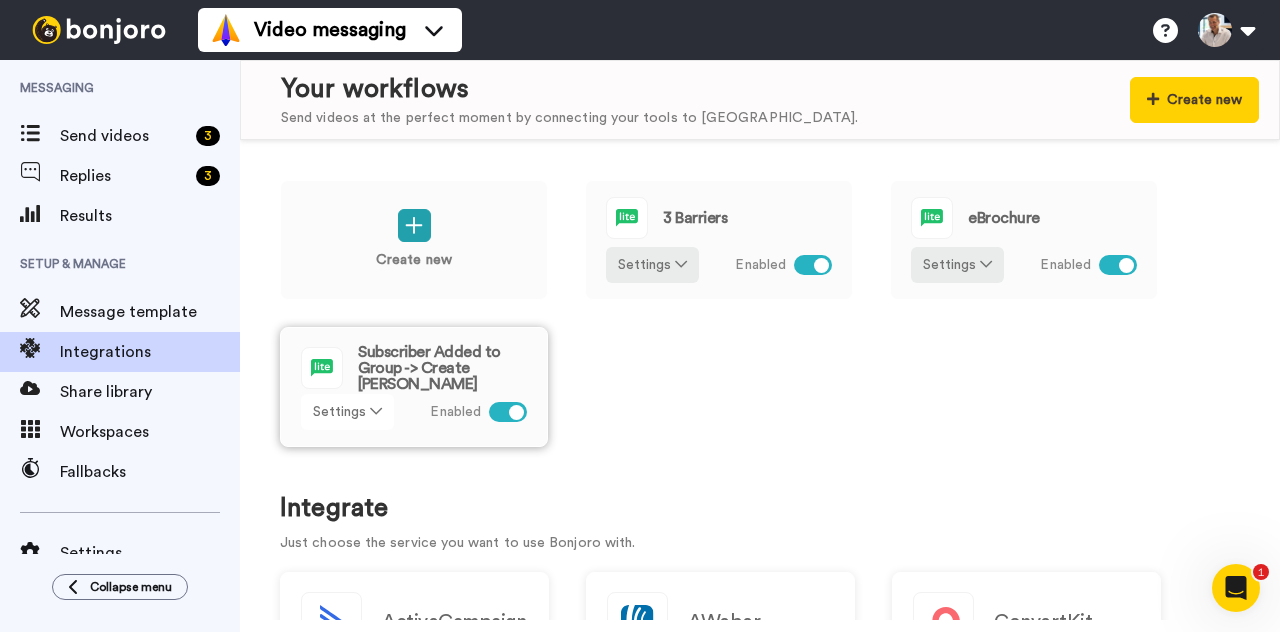 click on "Settings" at bounding box center (347, 412) 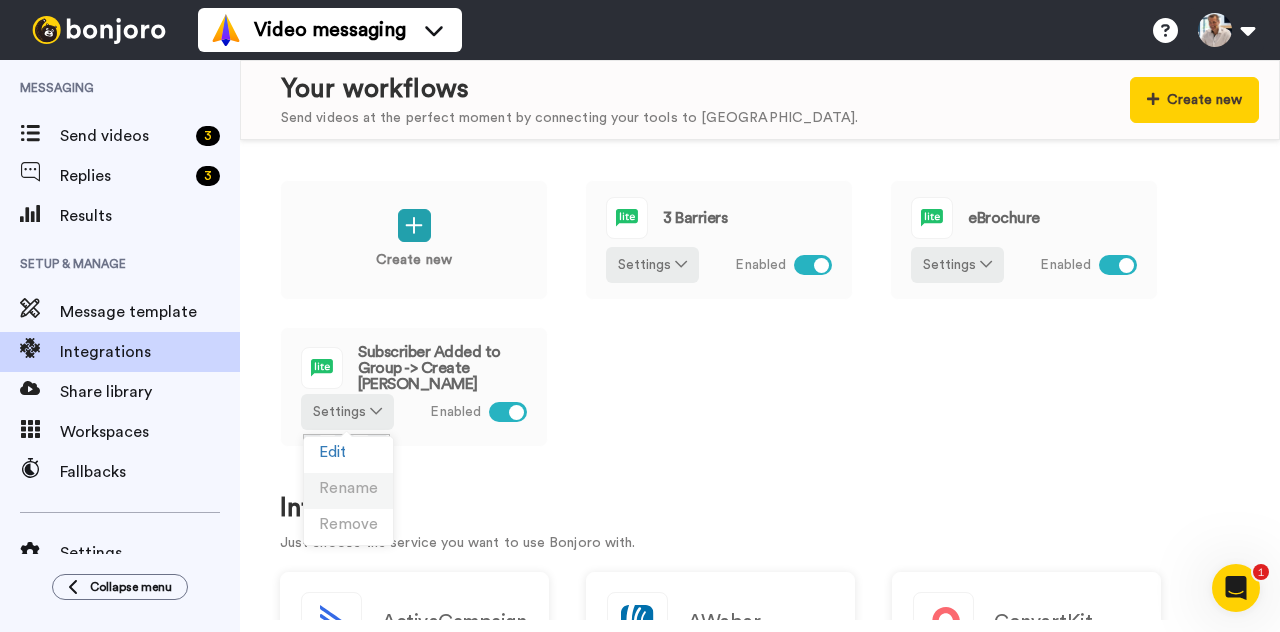 click on "Rename" at bounding box center (348, 488) 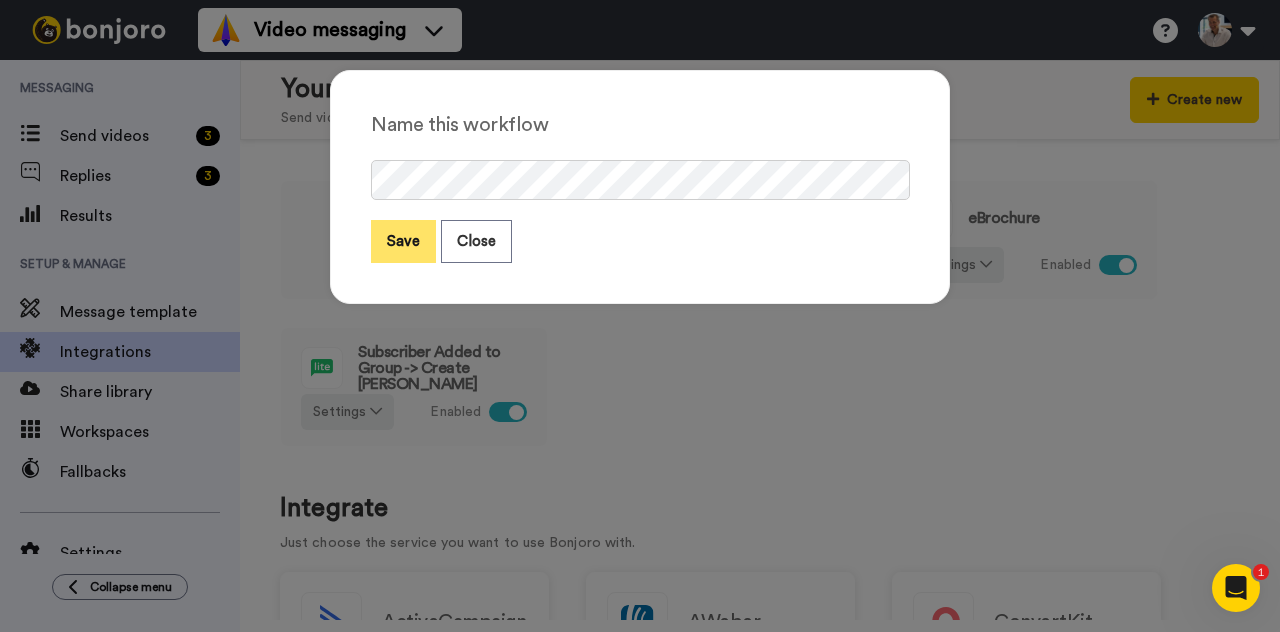 click on "Save" at bounding box center (403, 241) 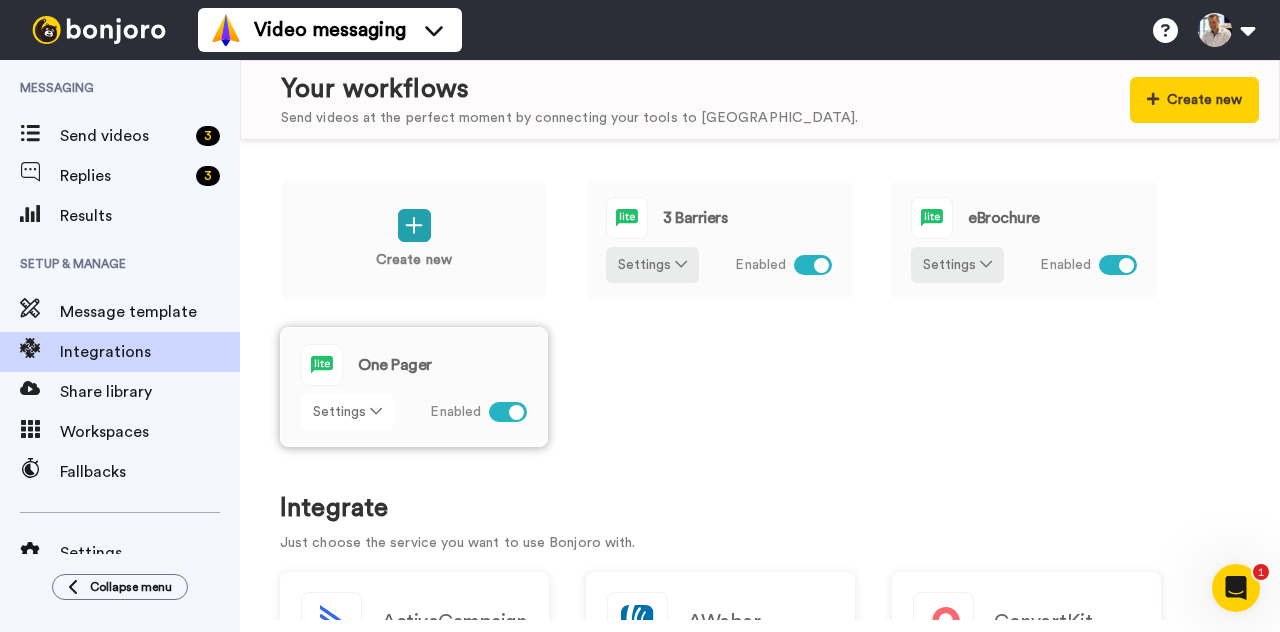 click on "Settings" at bounding box center (347, 412) 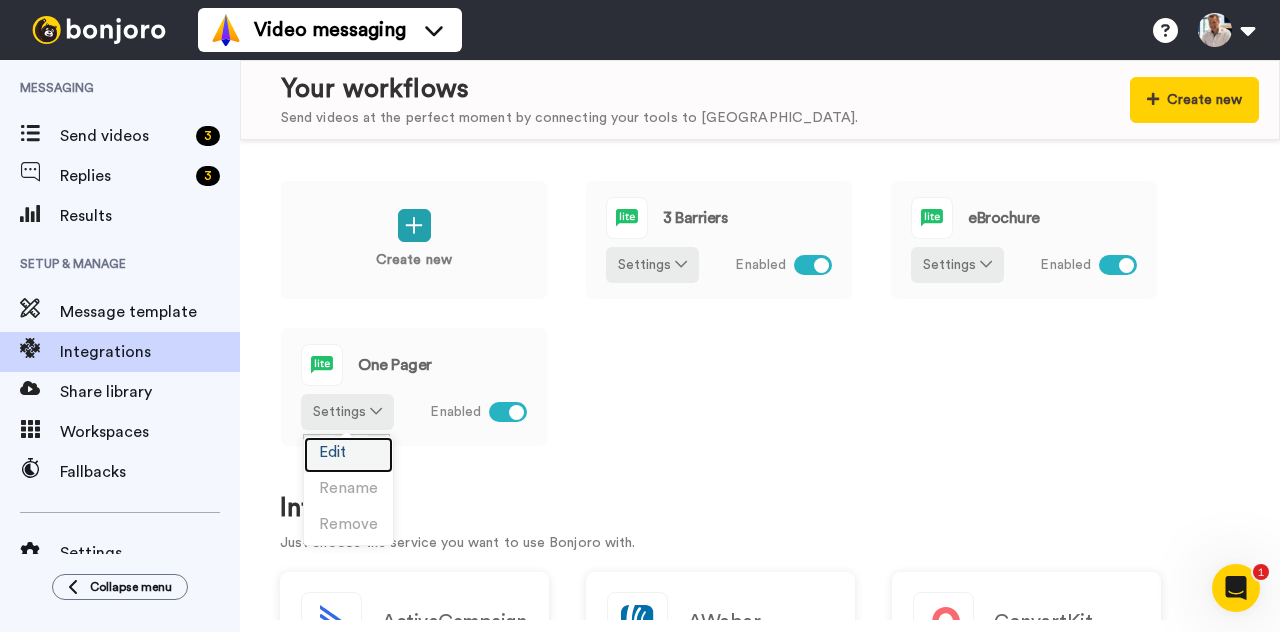 click on "Edit" at bounding box center [348, 455] 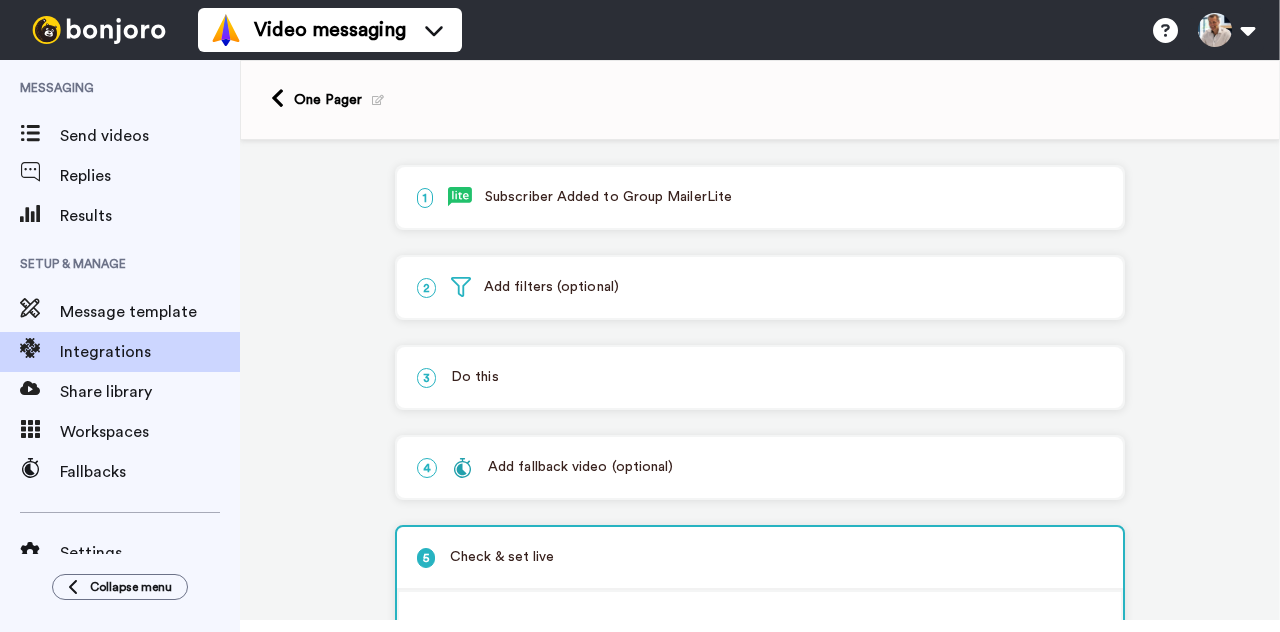 scroll, scrollTop: 0, scrollLeft: 0, axis: both 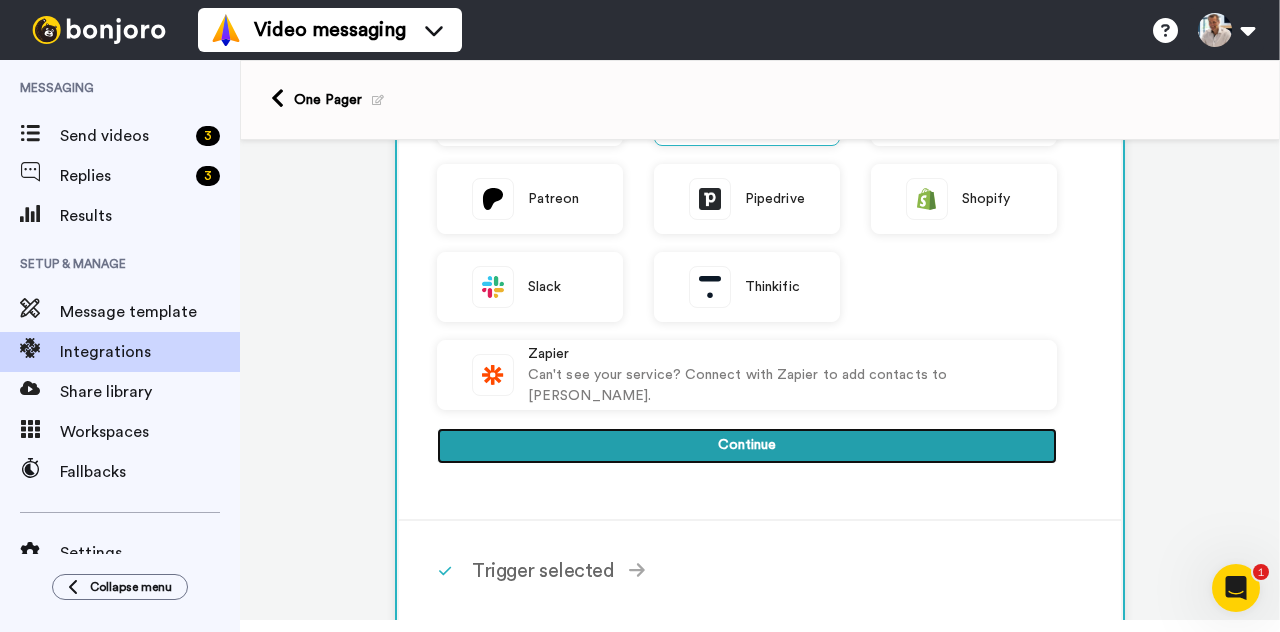 click on "Continue" at bounding box center [747, 446] 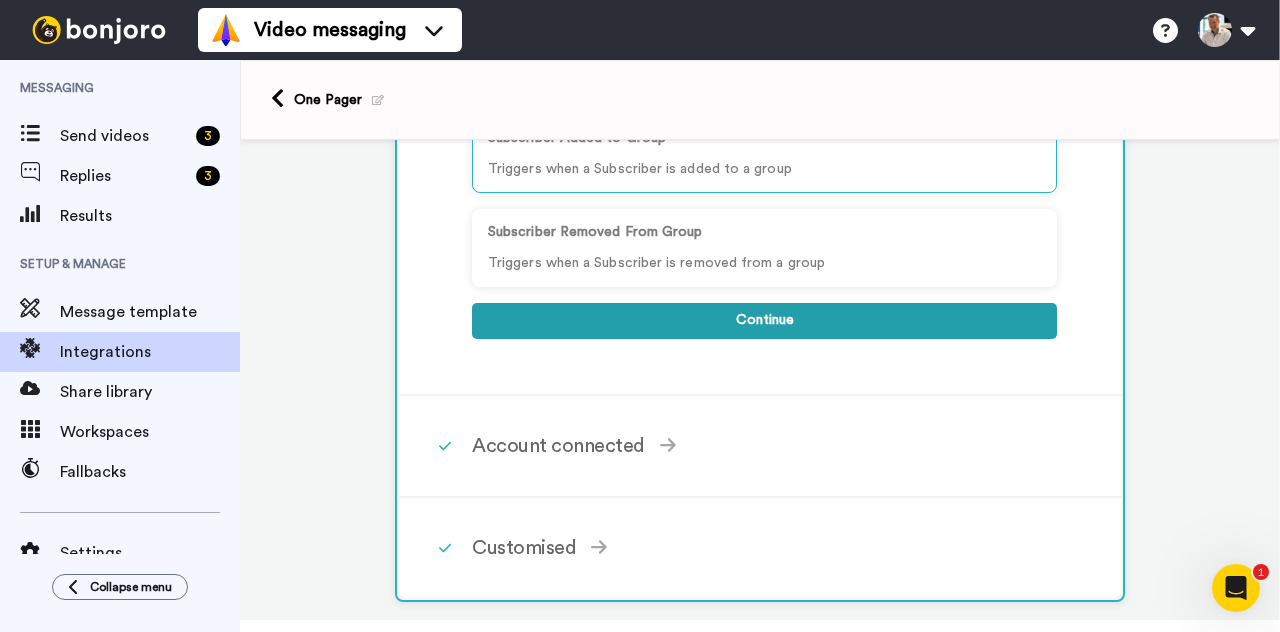scroll, scrollTop: 393, scrollLeft: 0, axis: vertical 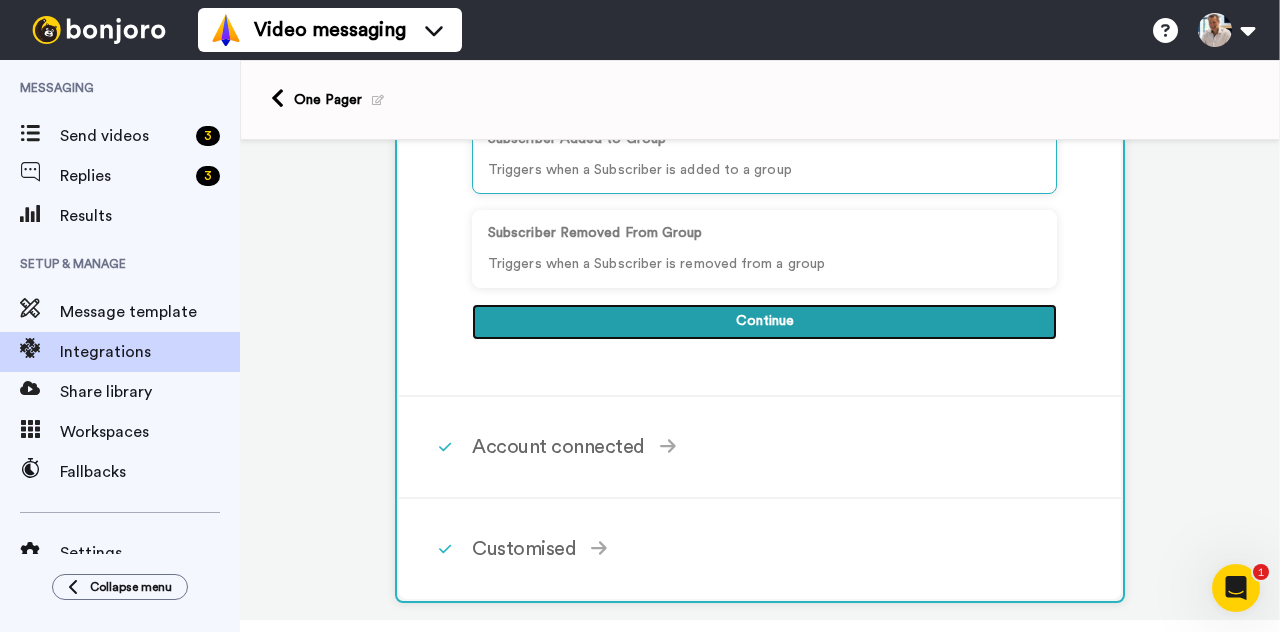 click on "Continue" at bounding box center [764, 322] 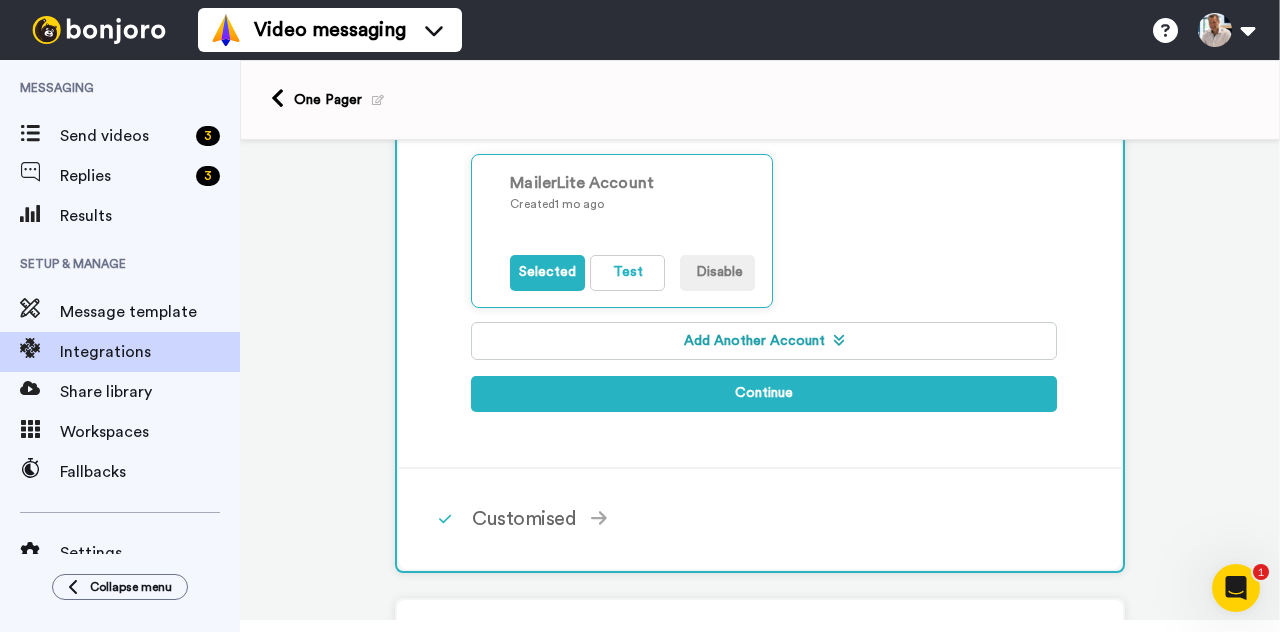 scroll, scrollTop: 373, scrollLeft: 0, axis: vertical 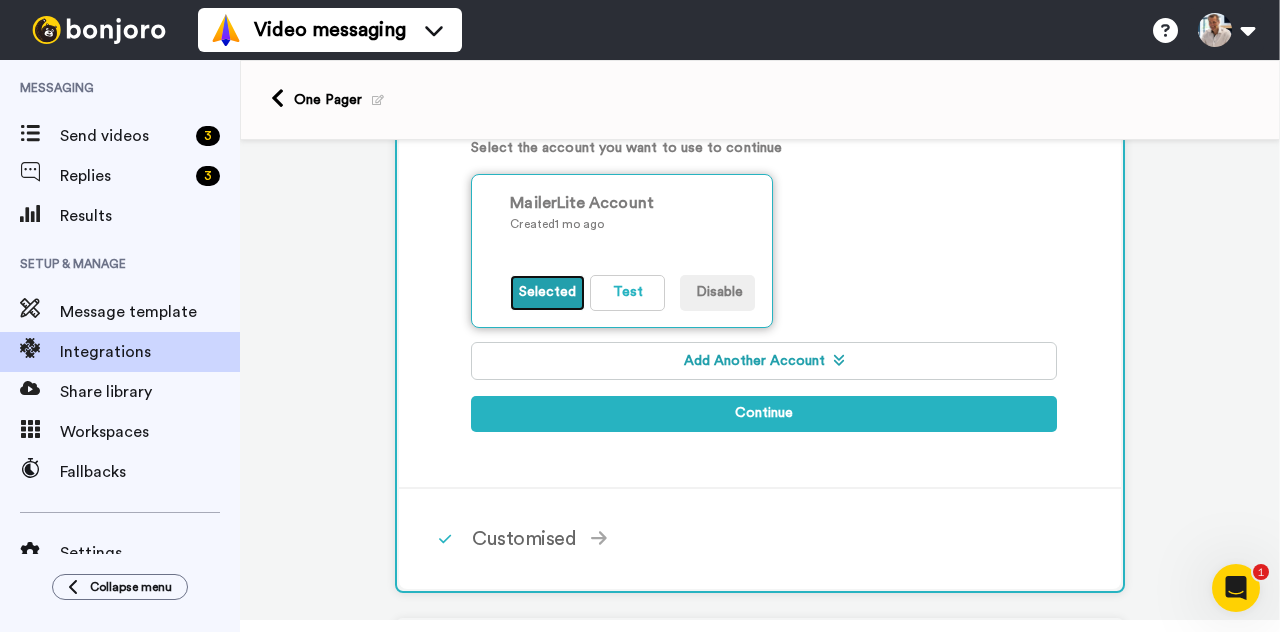 click on "Selected" at bounding box center [547, 293] 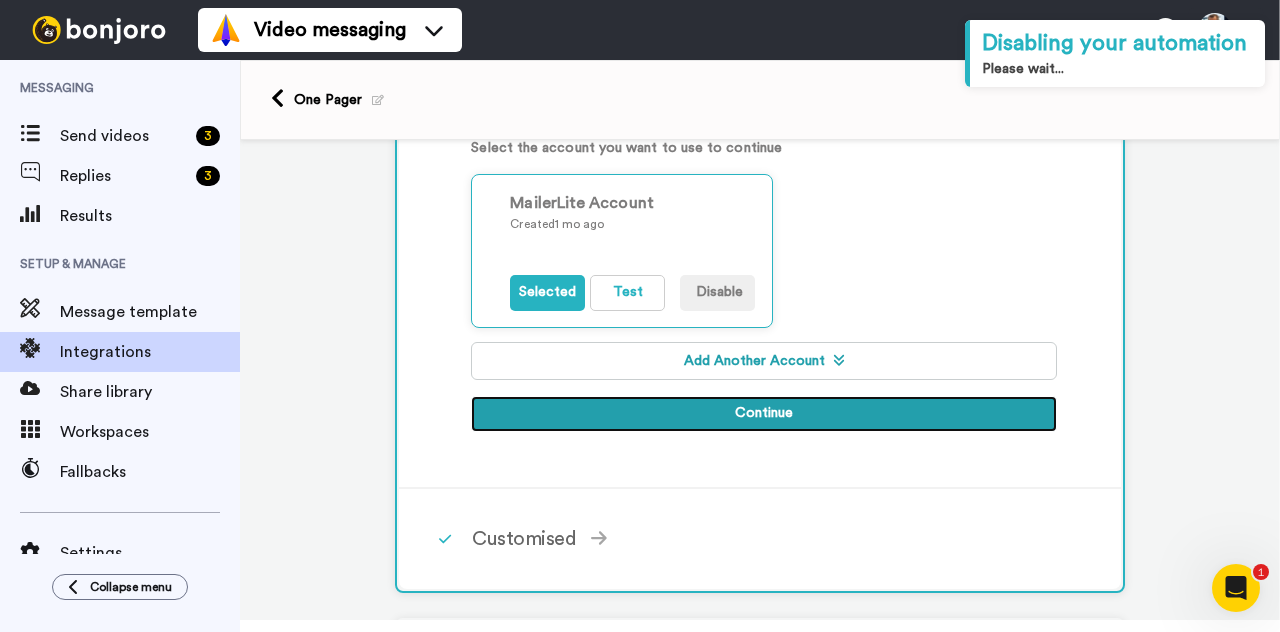 click on "Continue" at bounding box center [764, 414] 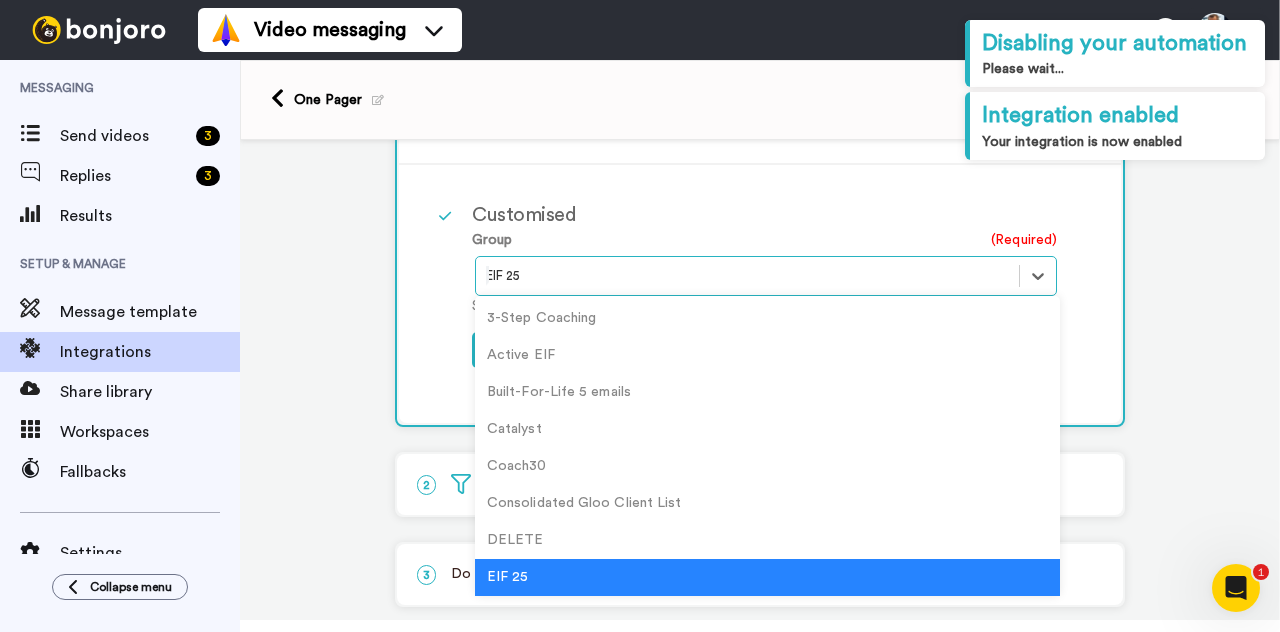 click at bounding box center [747, 276] 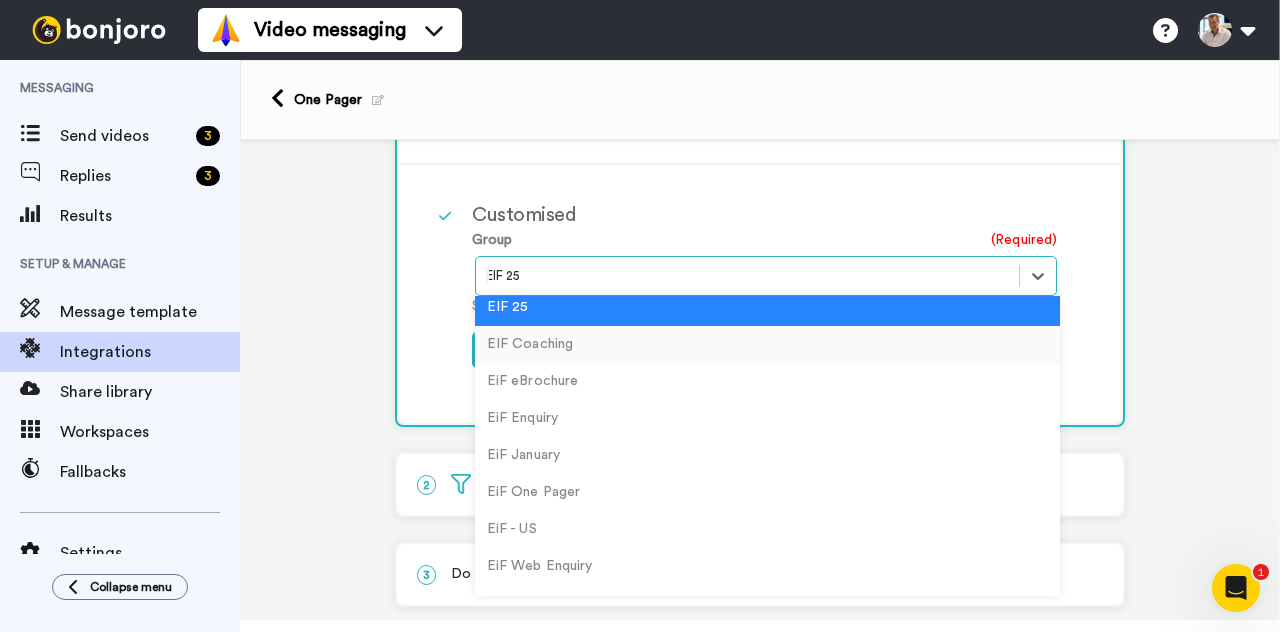 scroll, scrollTop: 286, scrollLeft: 0, axis: vertical 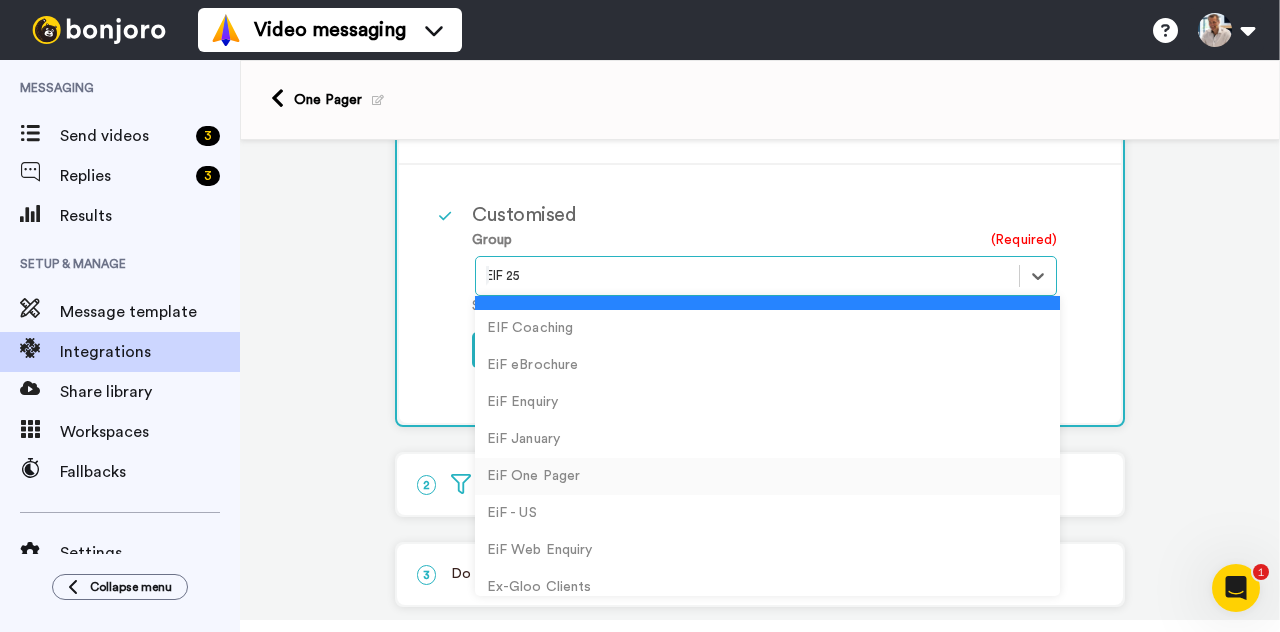 click on "EiF One Pager" at bounding box center [767, 476] 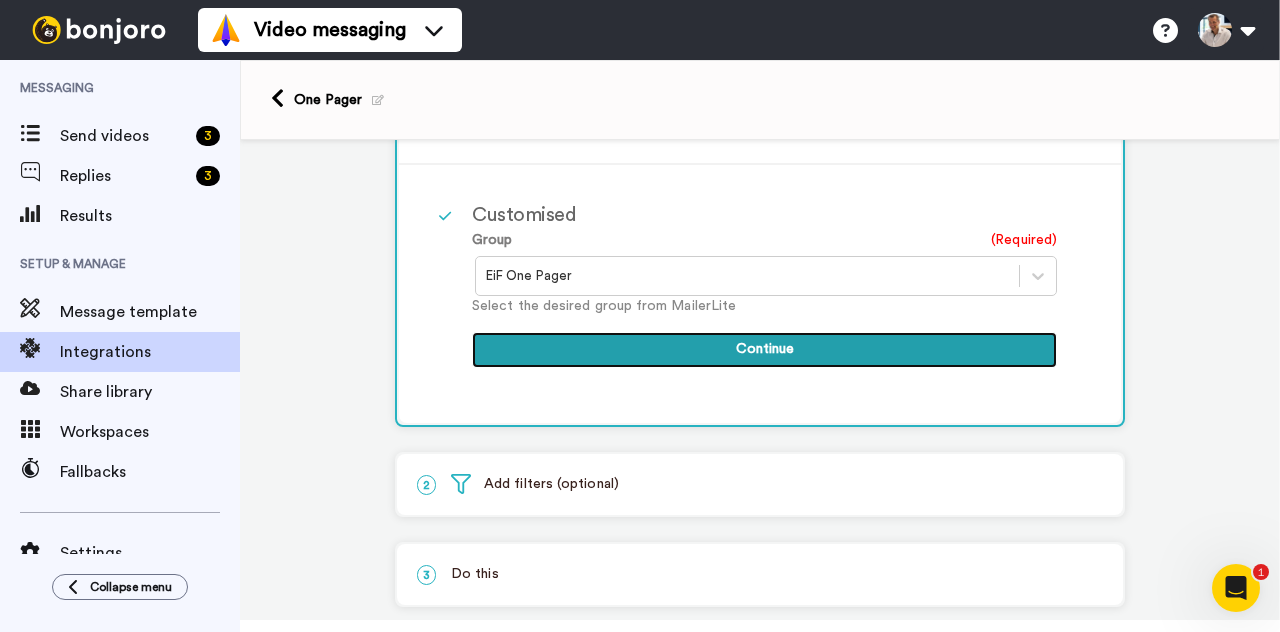 click on "Continue" at bounding box center (764, 350) 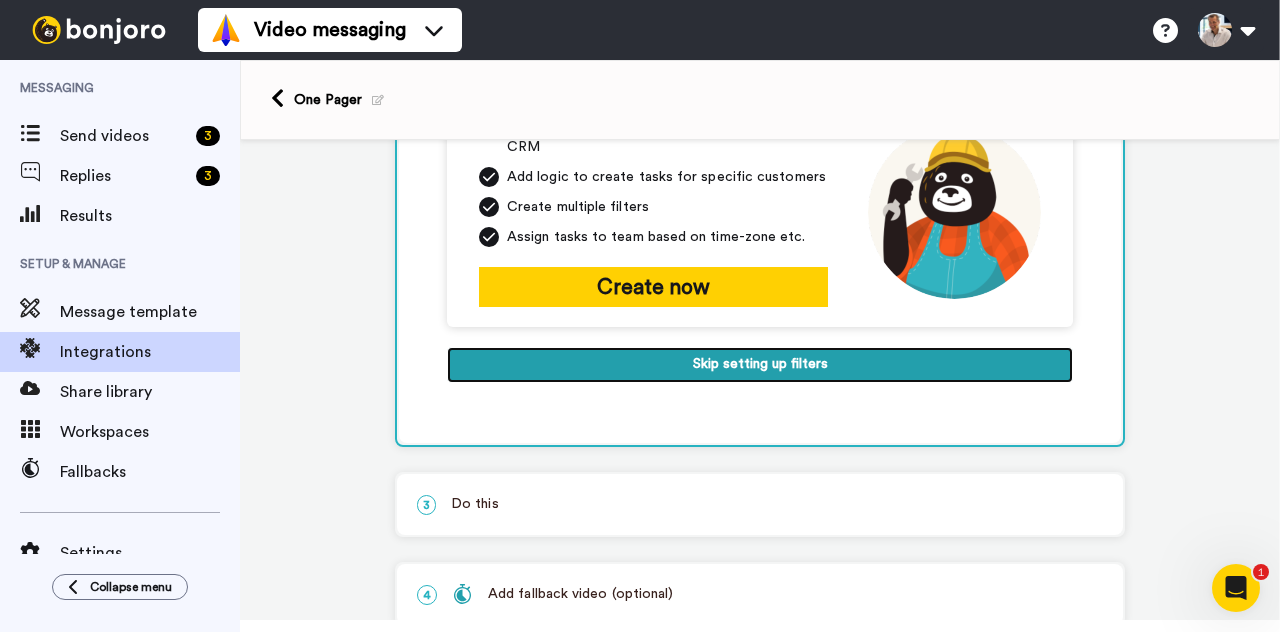 click on "Skip setting up filters" at bounding box center (760, 365) 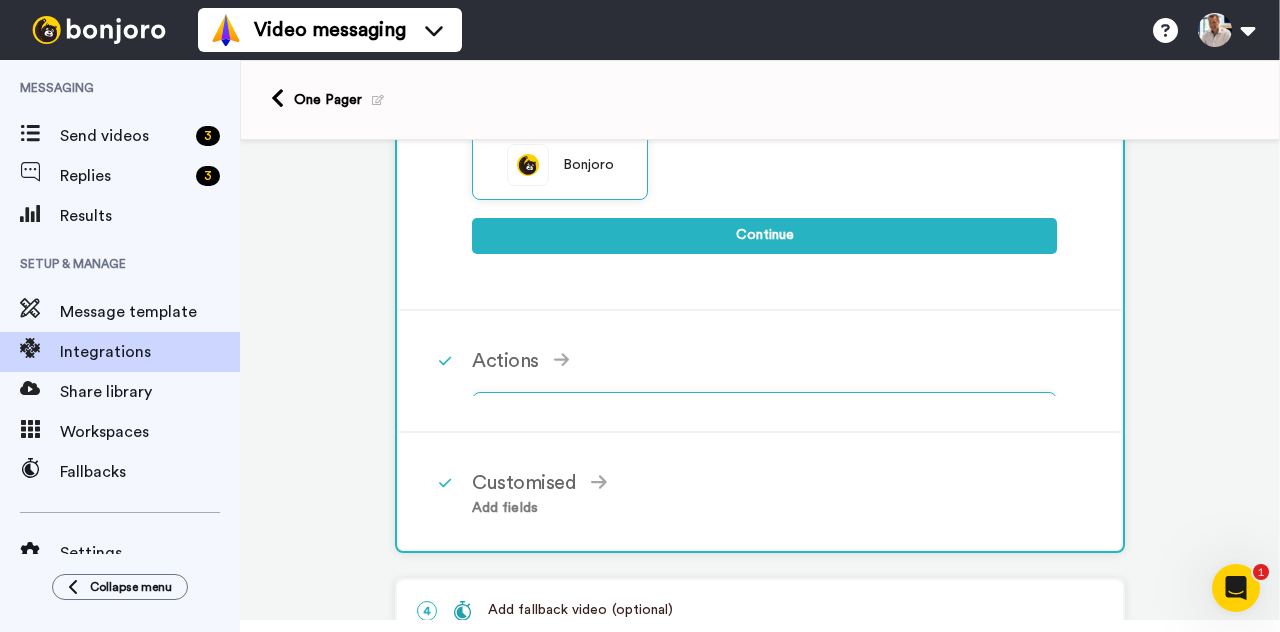 scroll, scrollTop: 359, scrollLeft: 0, axis: vertical 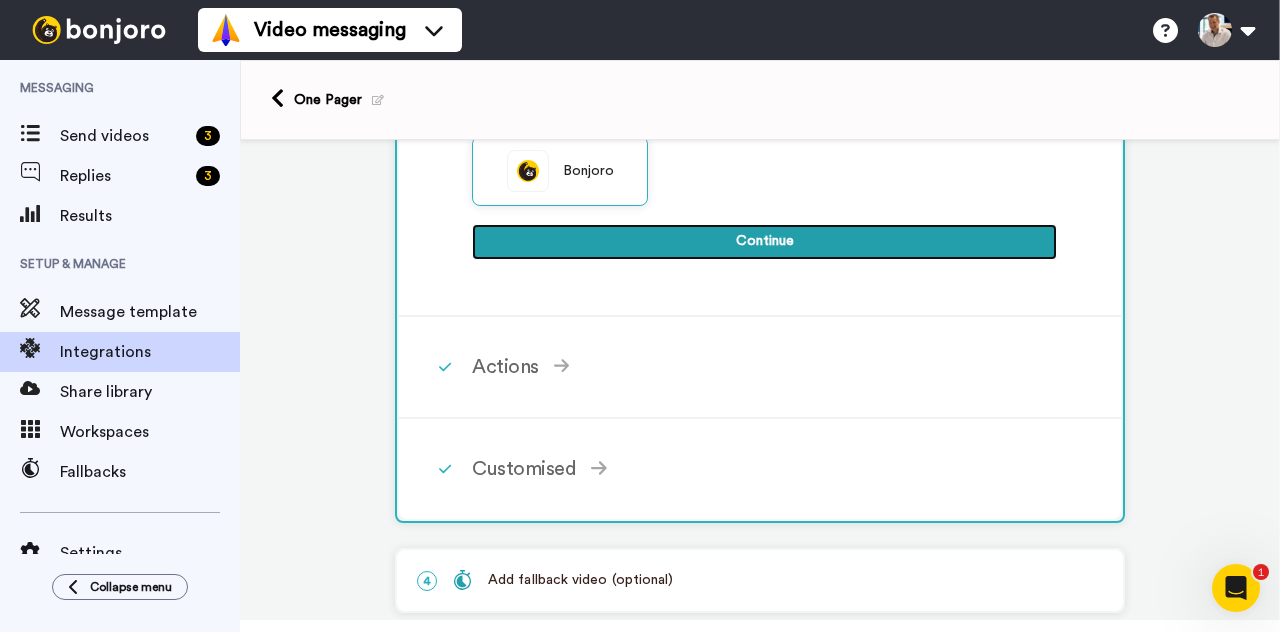 click on "Continue" at bounding box center (764, 242) 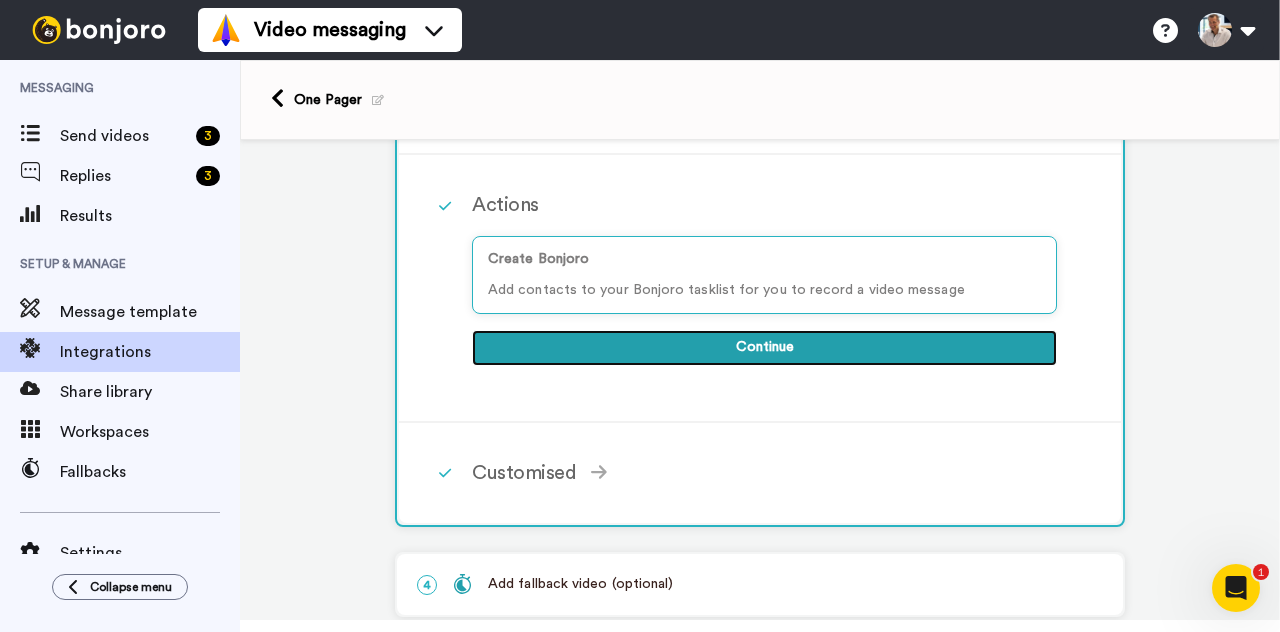 click on "Continue" at bounding box center (764, 348) 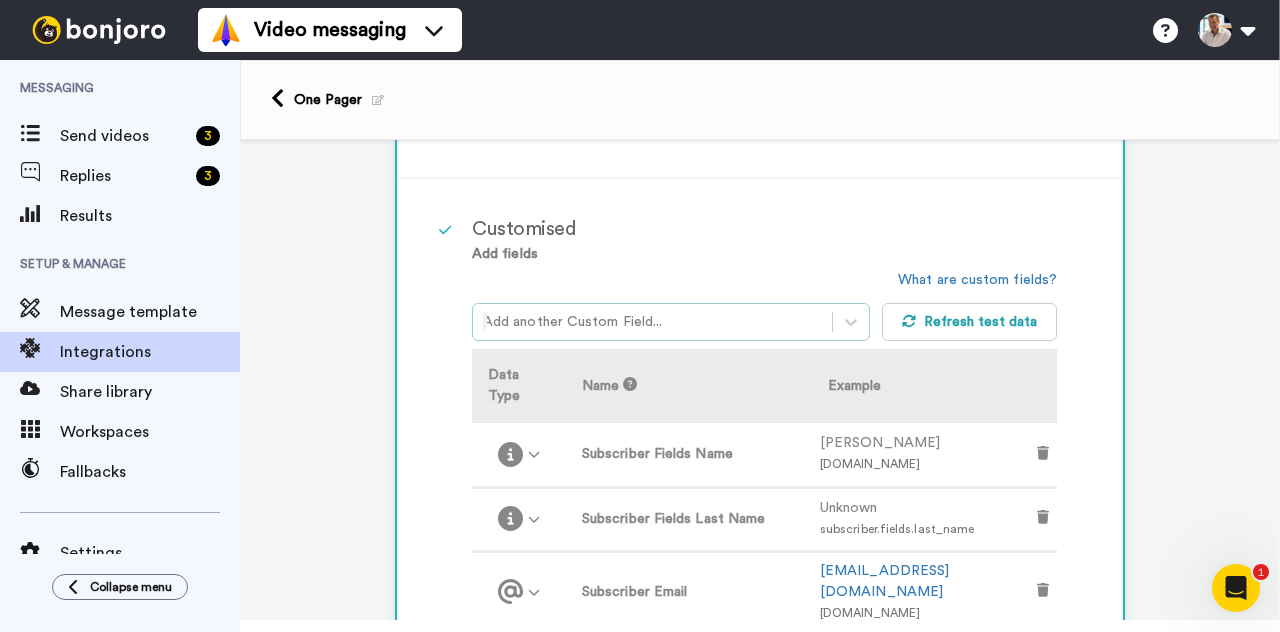 scroll, scrollTop: 549, scrollLeft: 0, axis: vertical 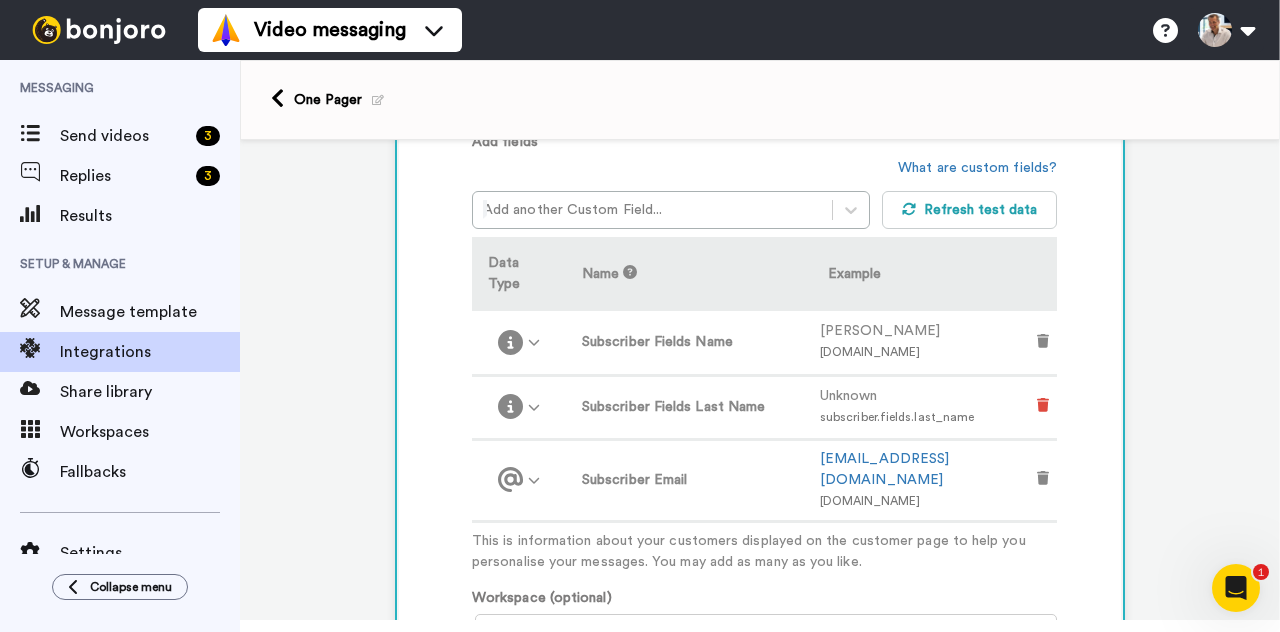 click 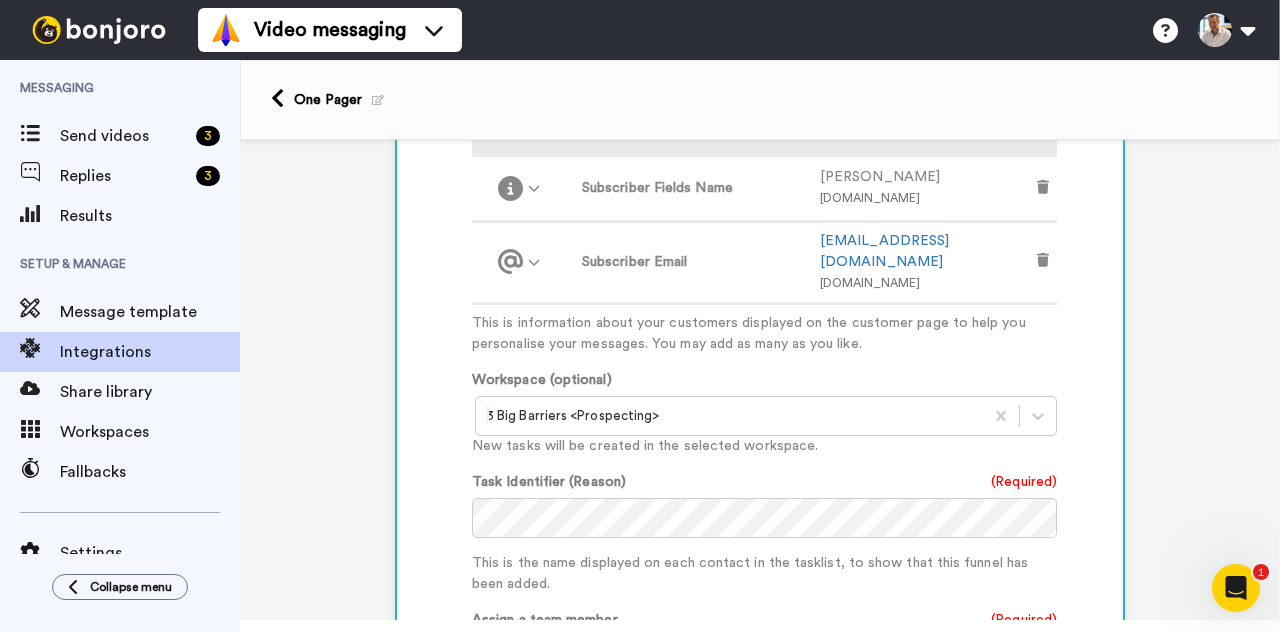 scroll, scrollTop: 704, scrollLeft: 0, axis: vertical 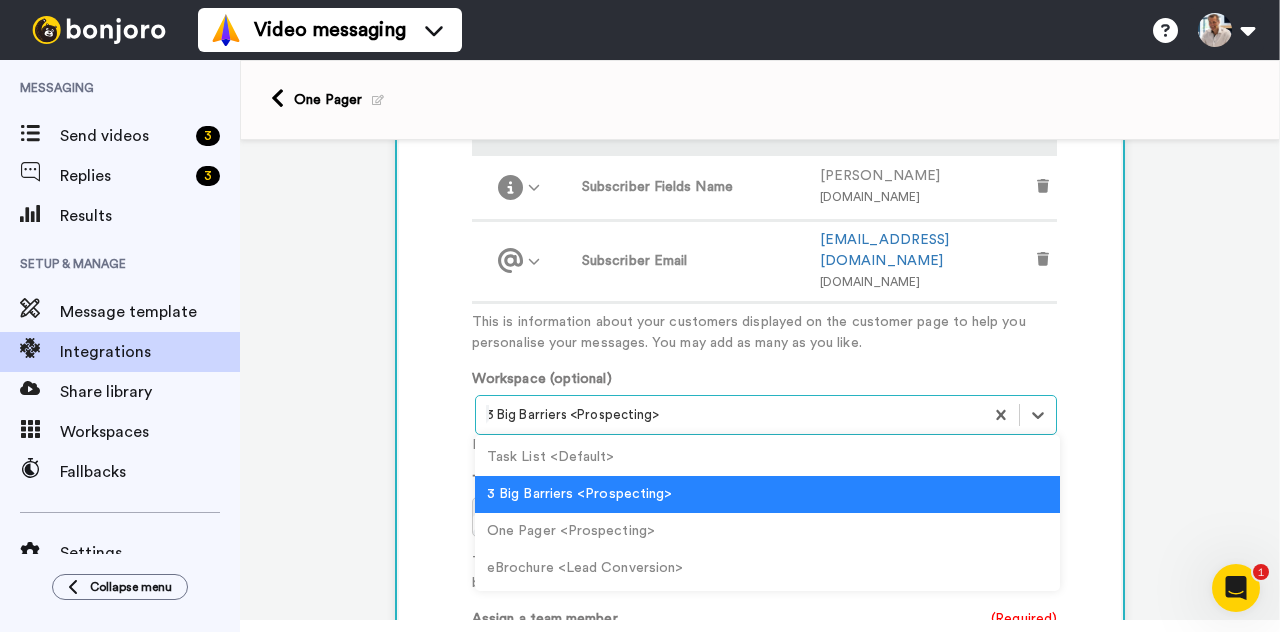 click at bounding box center [729, 415] 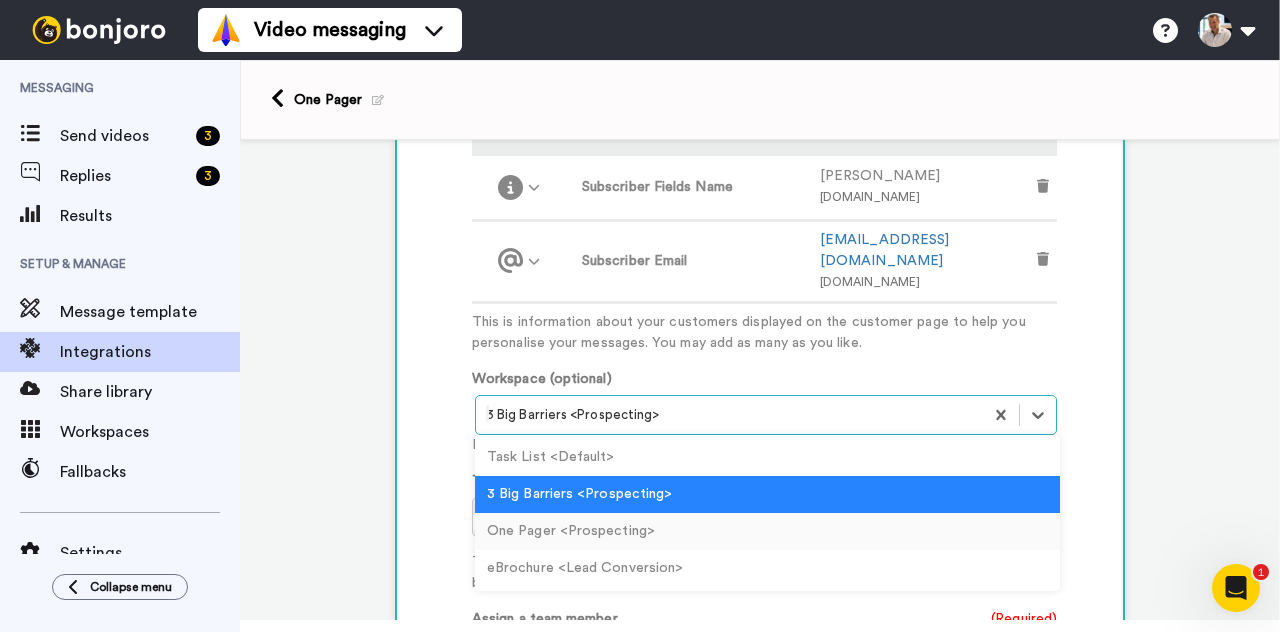 click on "One Pager <Prospecting>" at bounding box center (767, 531) 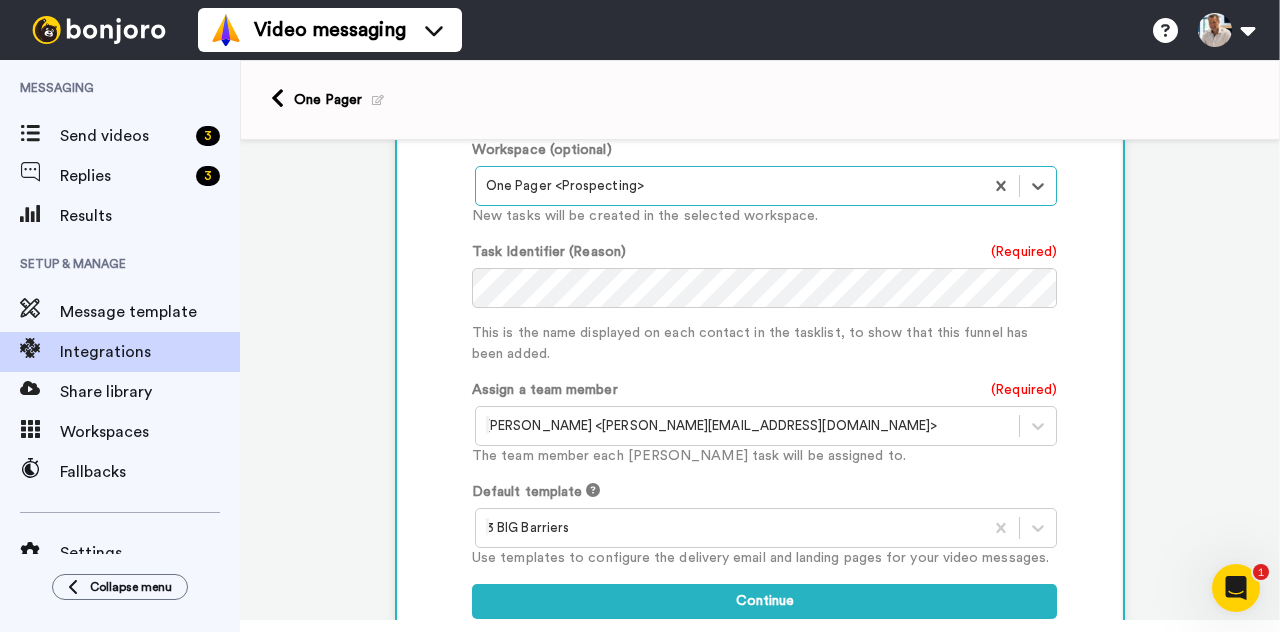 scroll, scrollTop: 957, scrollLeft: 0, axis: vertical 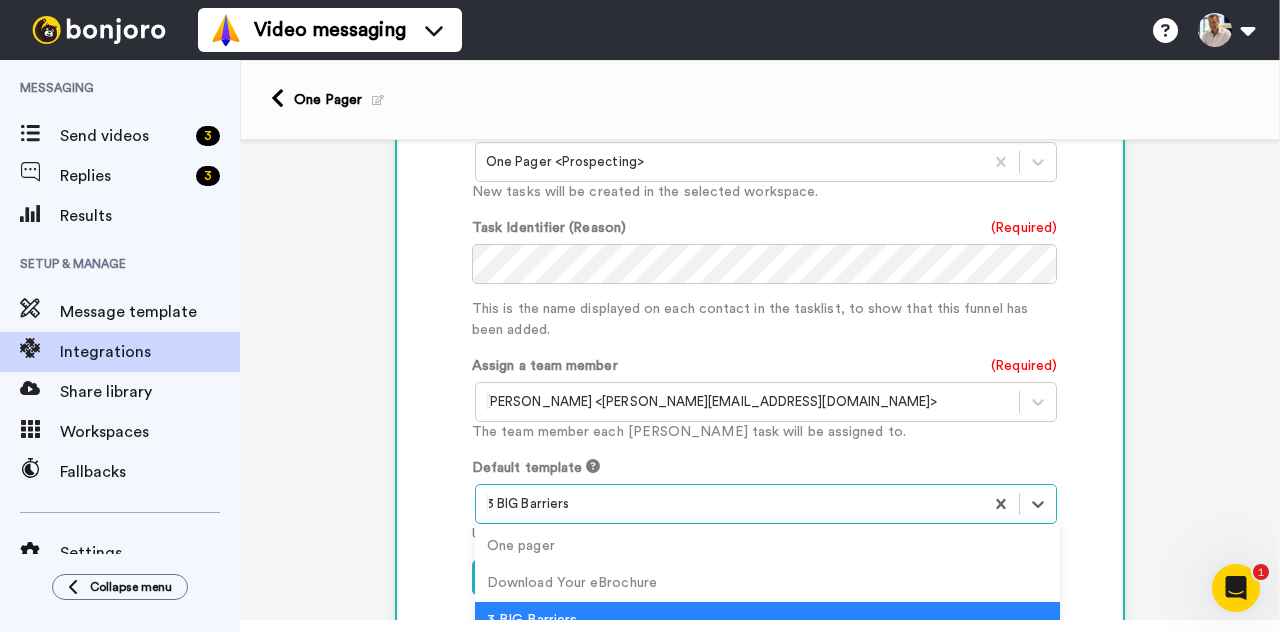 click at bounding box center (729, 504) 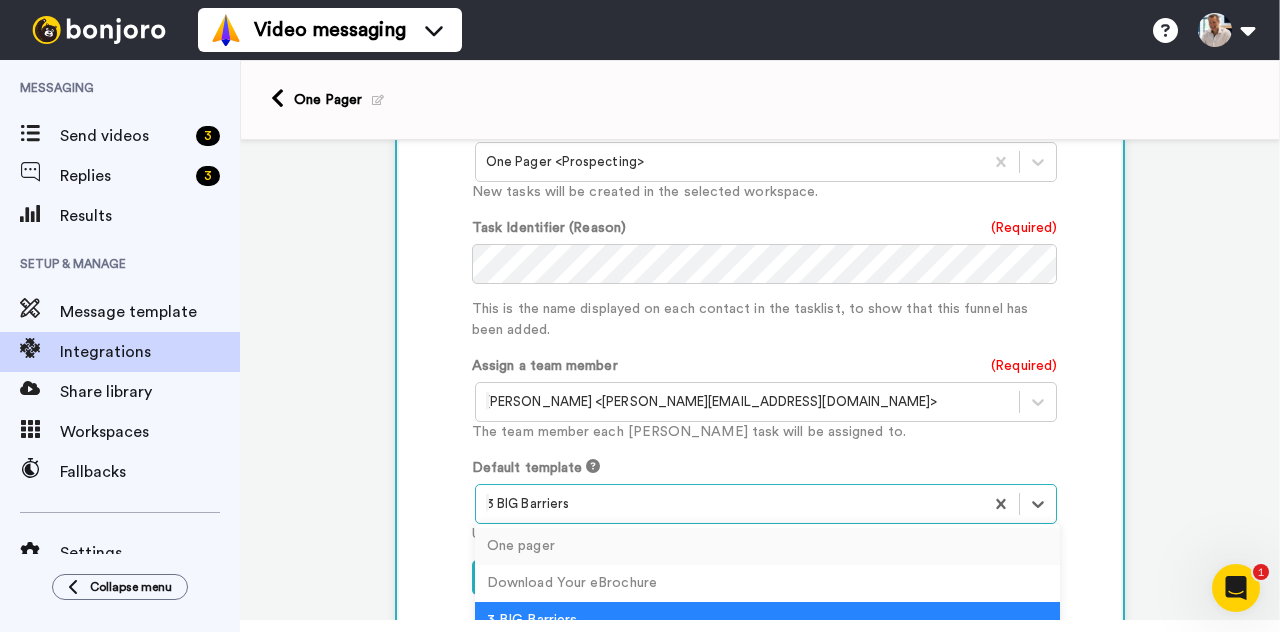 click on "One pager" at bounding box center (767, 546) 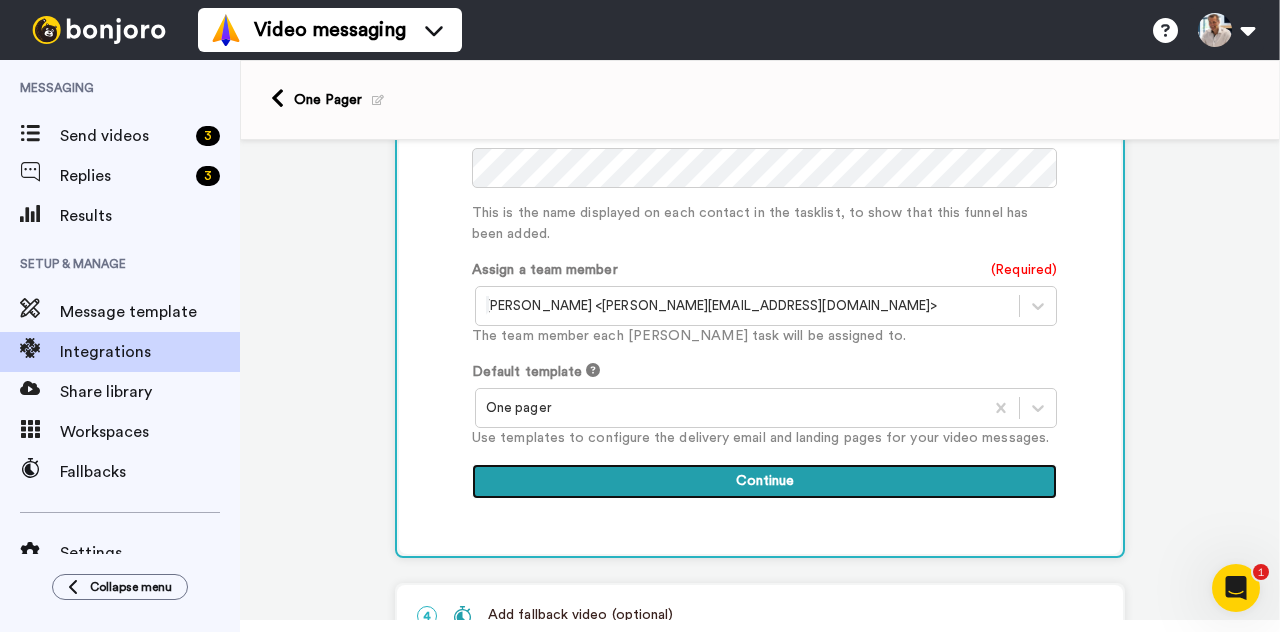 click on "Continue" at bounding box center [764, 482] 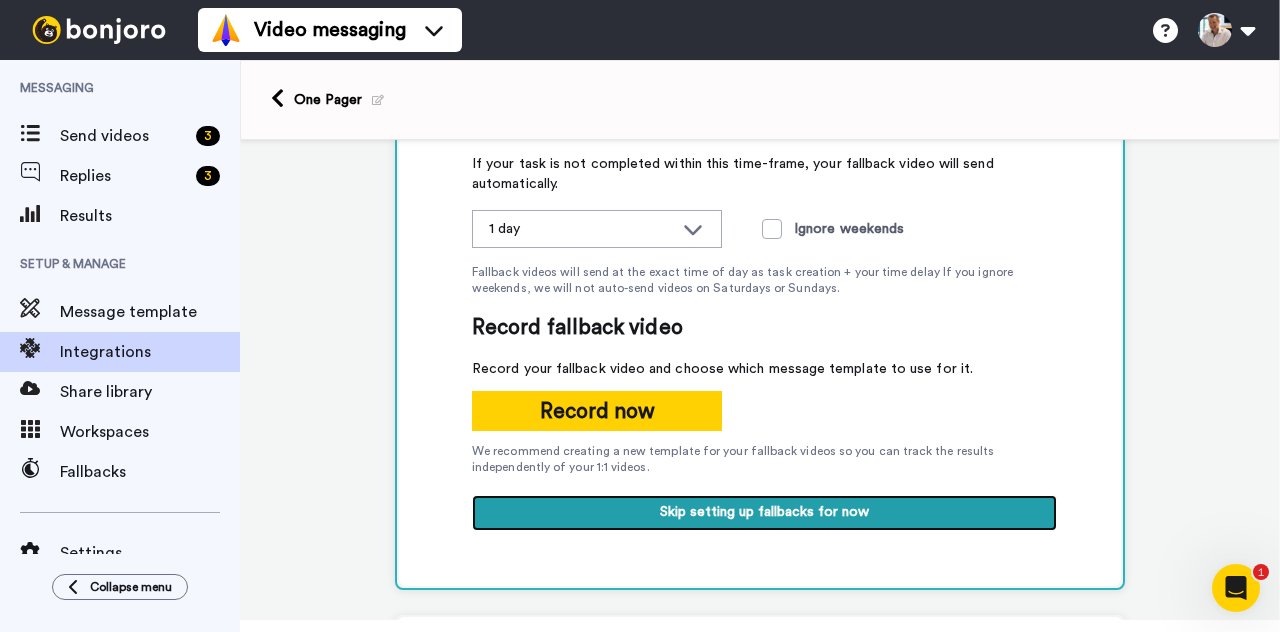 click on "Skip setting up fallbacks for now" at bounding box center [764, 513] 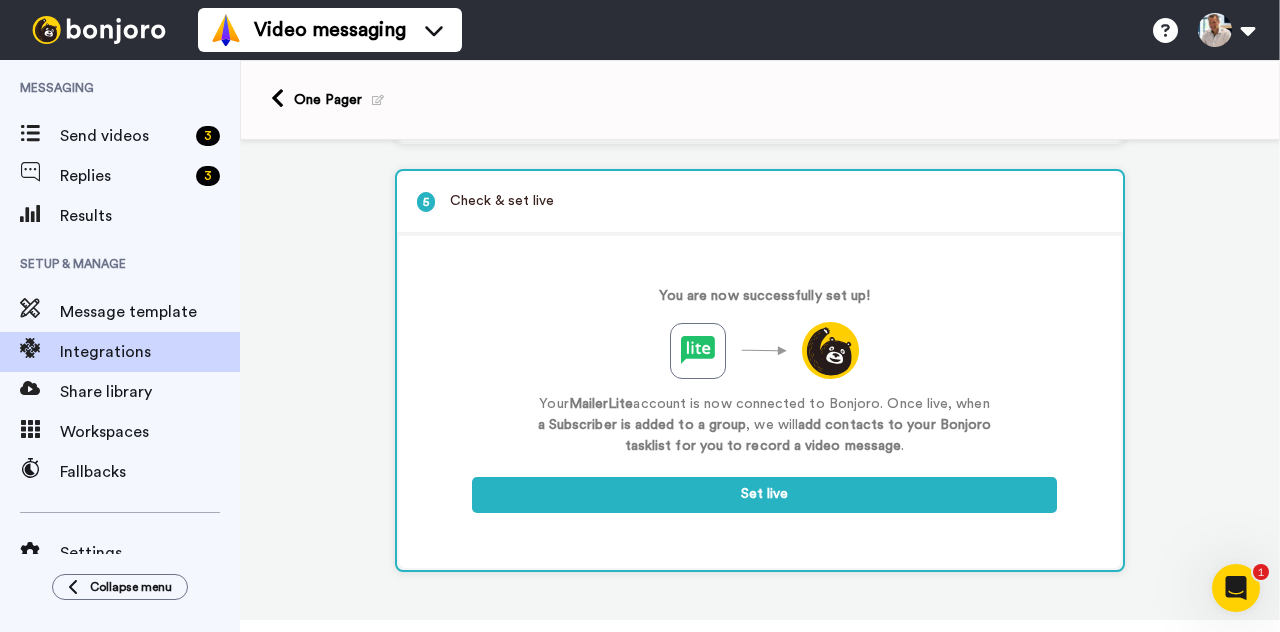 scroll, scrollTop: 358, scrollLeft: 0, axis: vertical 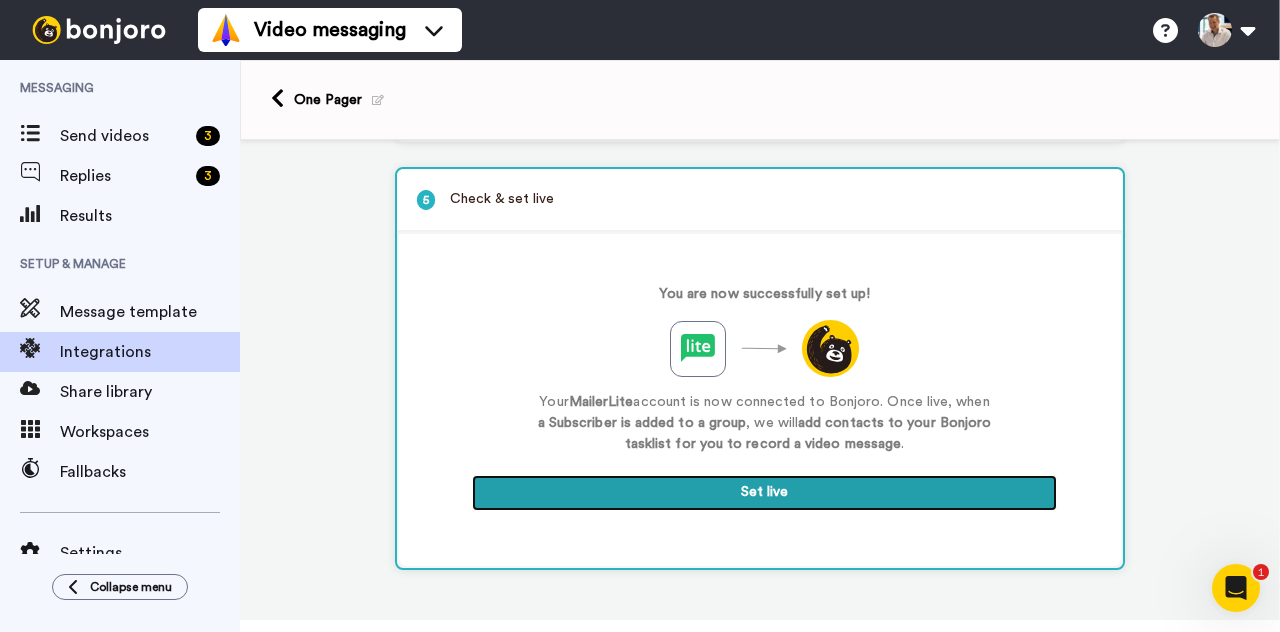 click on "Set live" at bounding box center (764, 493) 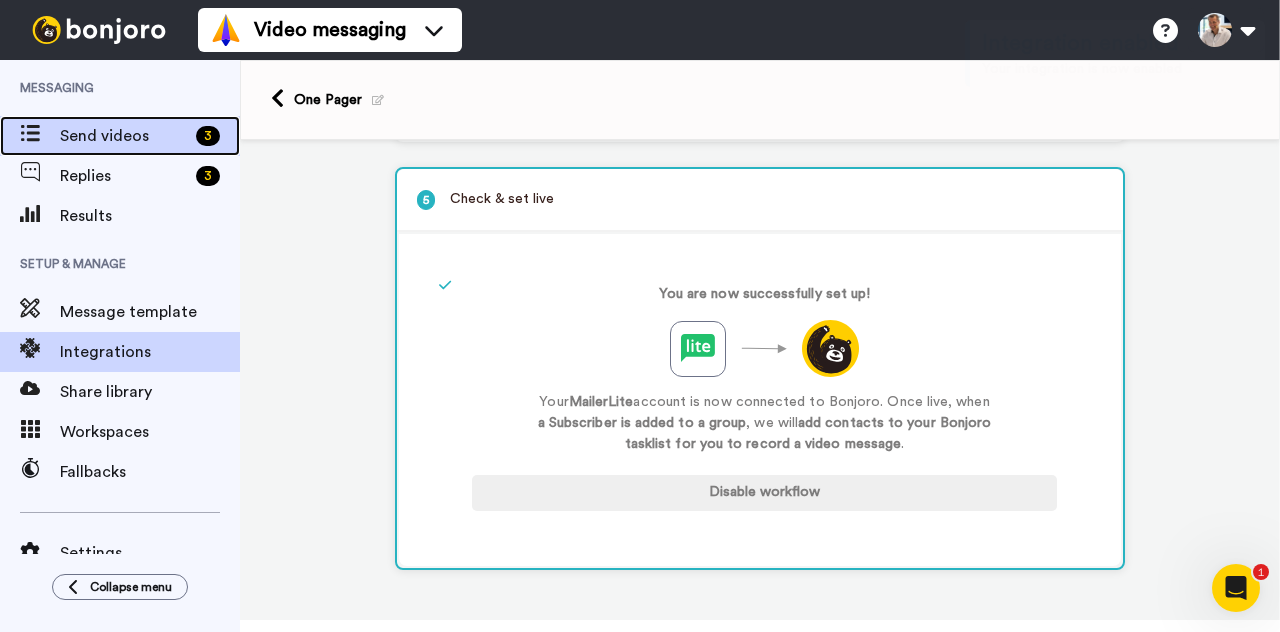 click on "Send videos" at bounding box center (124, 136) 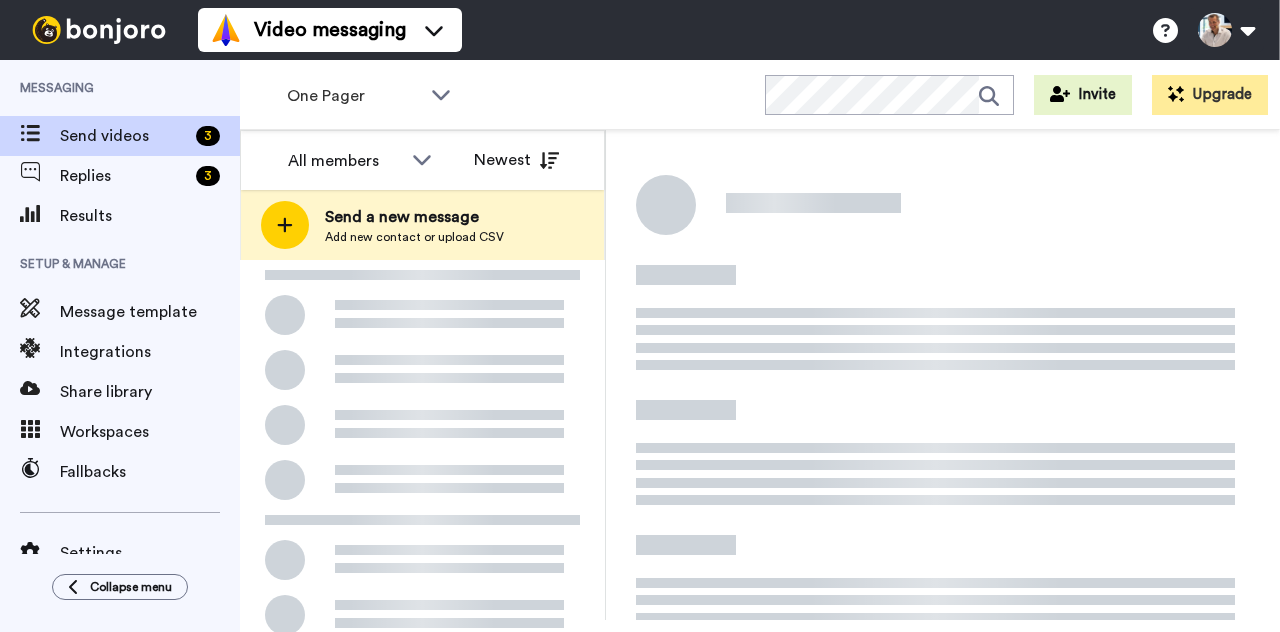 scroll, scrollTop: 0, scrollLeft: 0, axis: both 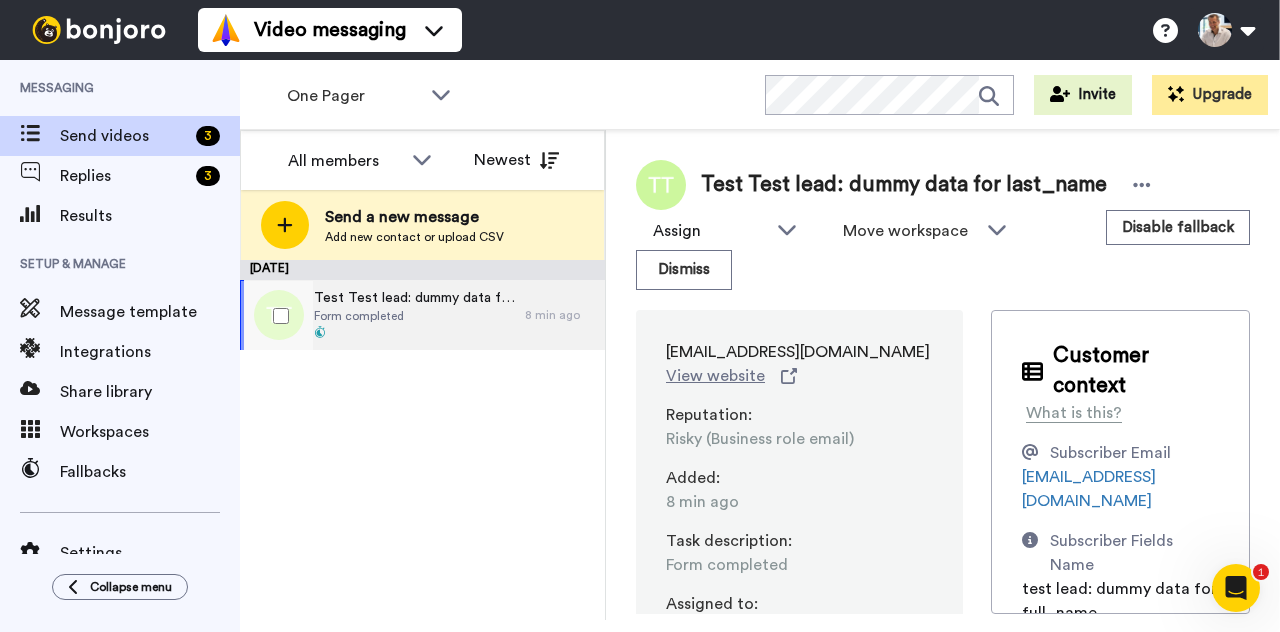click on "Form completed" at bounding box center (414, 316) 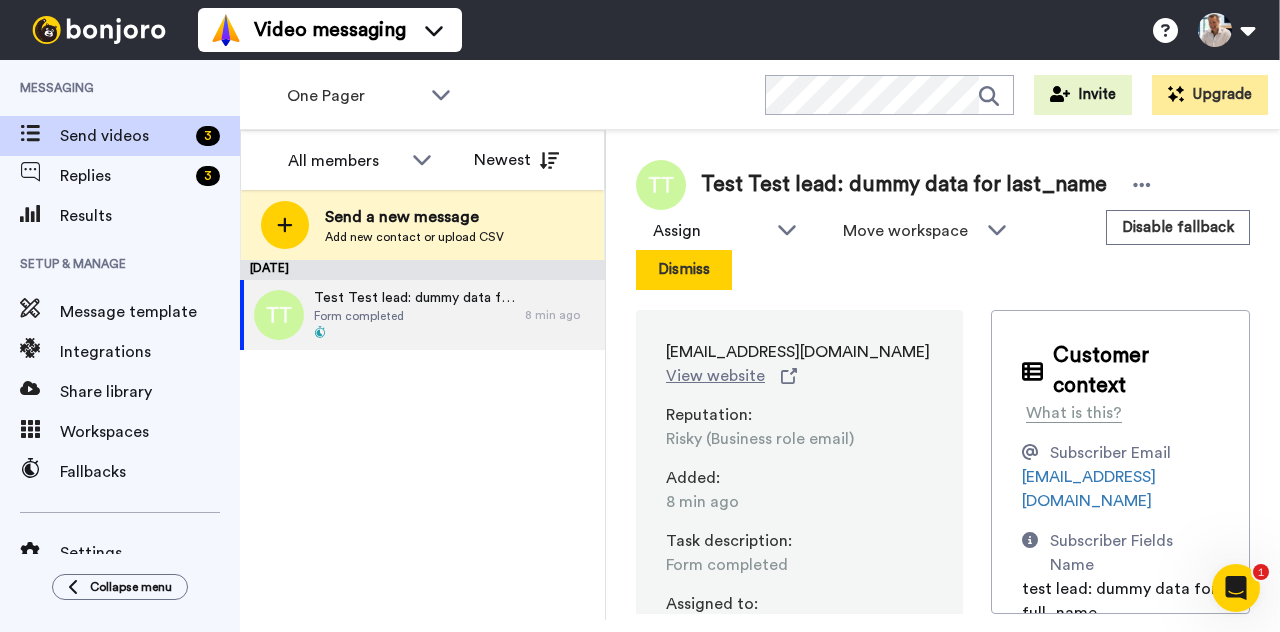 click on "Dismiss" at bounding box center [684, 270] 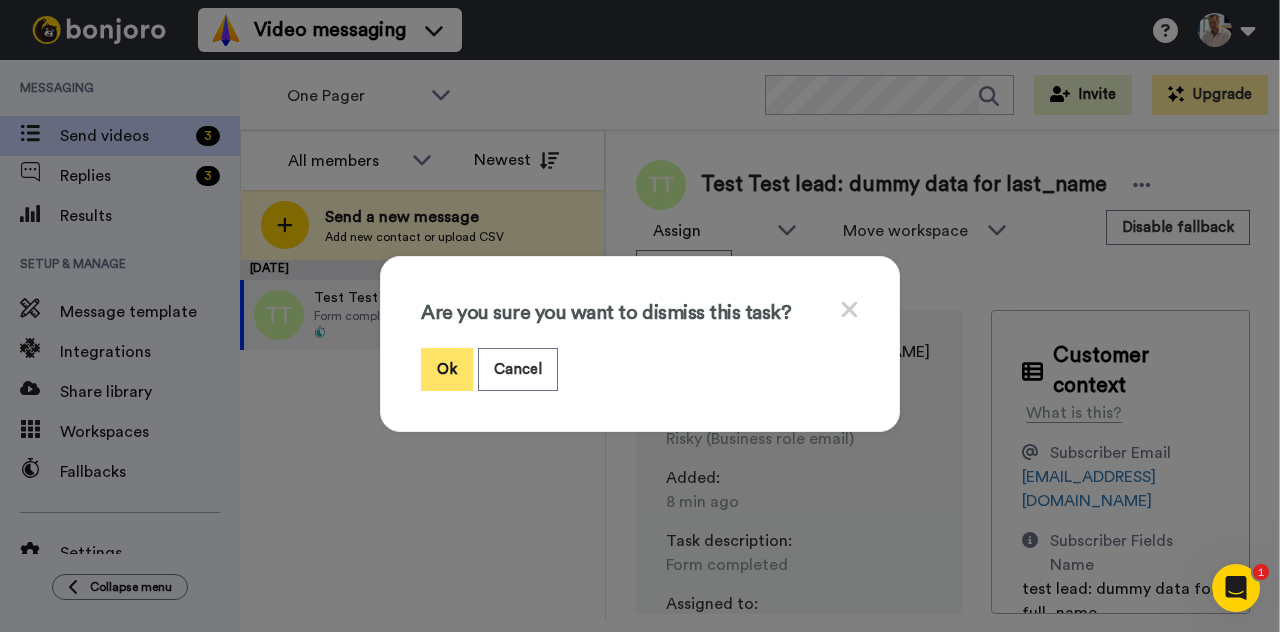 click on "Ok" at bounding box center [447, 369] 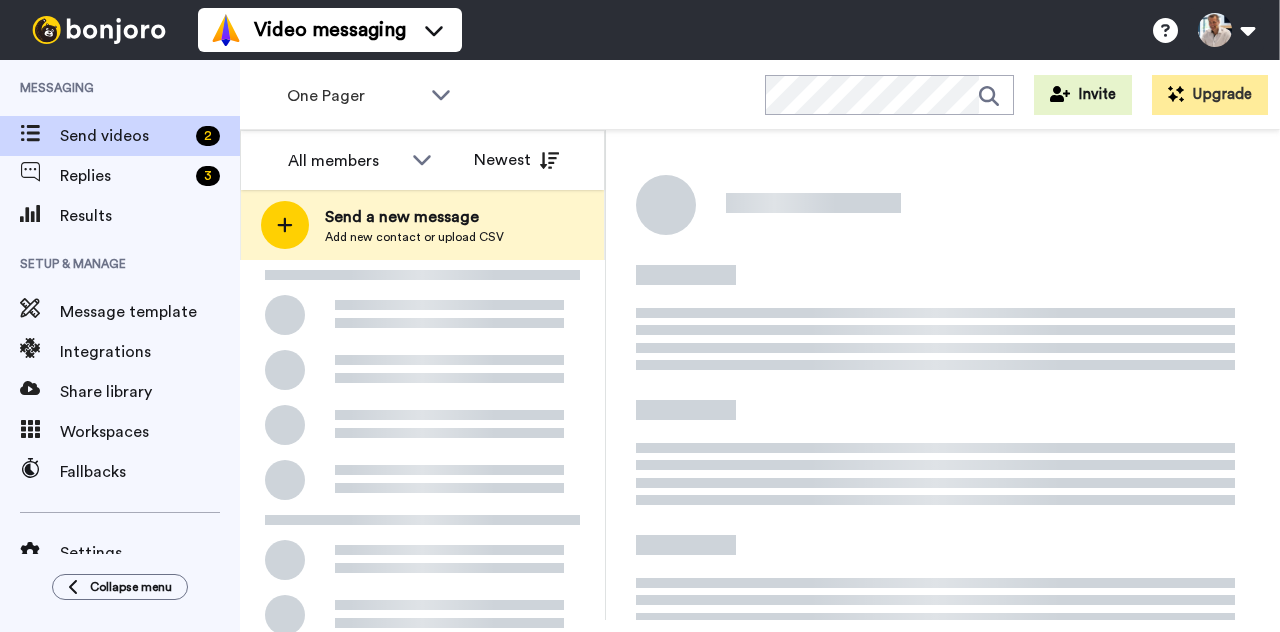 scroll, scrollTop: 0, scrollLeft: 0, axis: both 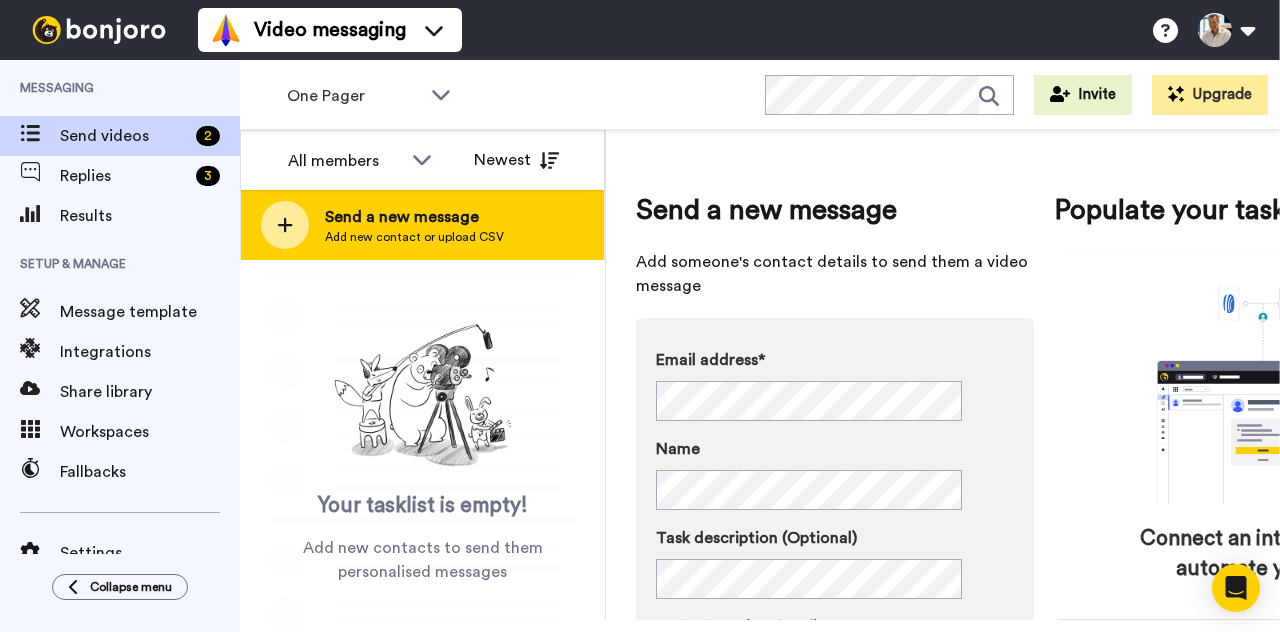 click on "Send a new message" at bounding box center (414, 217) 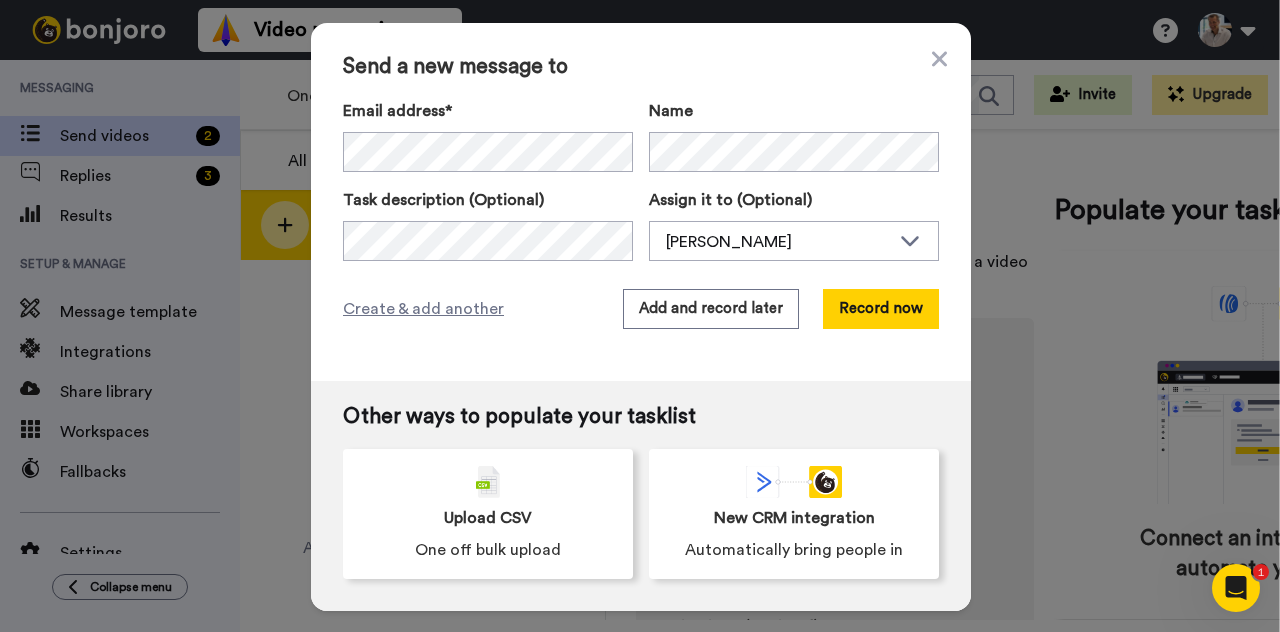 scroll, scrollTop: 0, scrollLeft: 0, axis: both 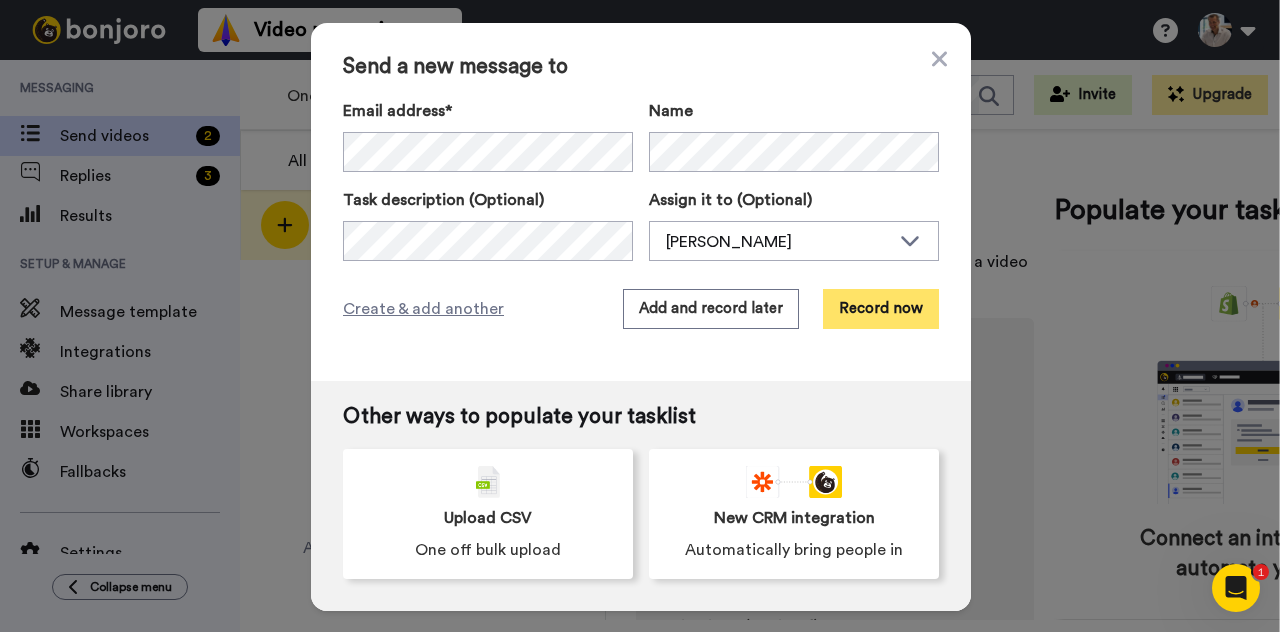click on "Record now" at bounding box center [881, 309] 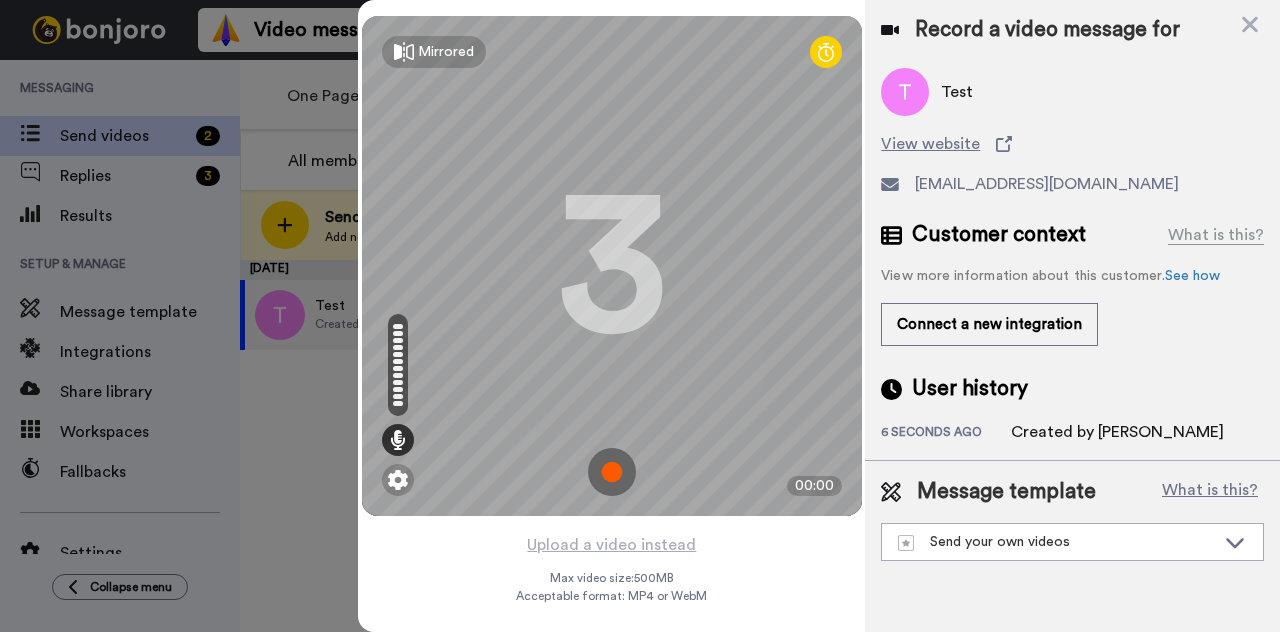 click at bounding box center (612, 472) 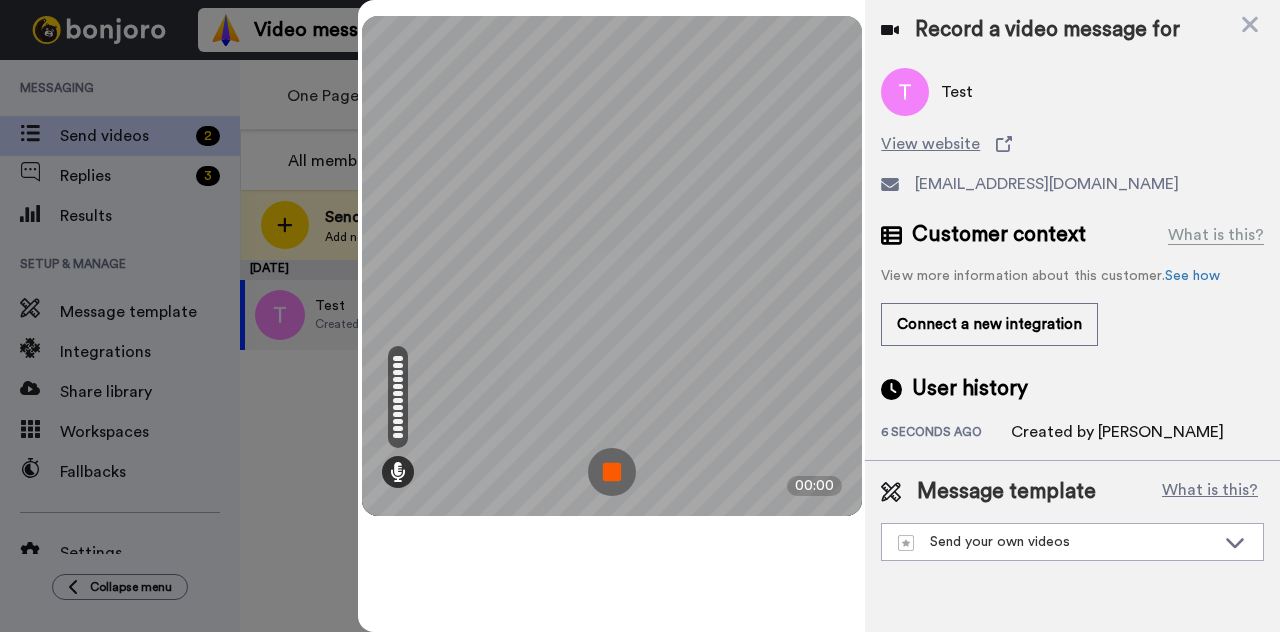 click at bounding box center (612, 472) 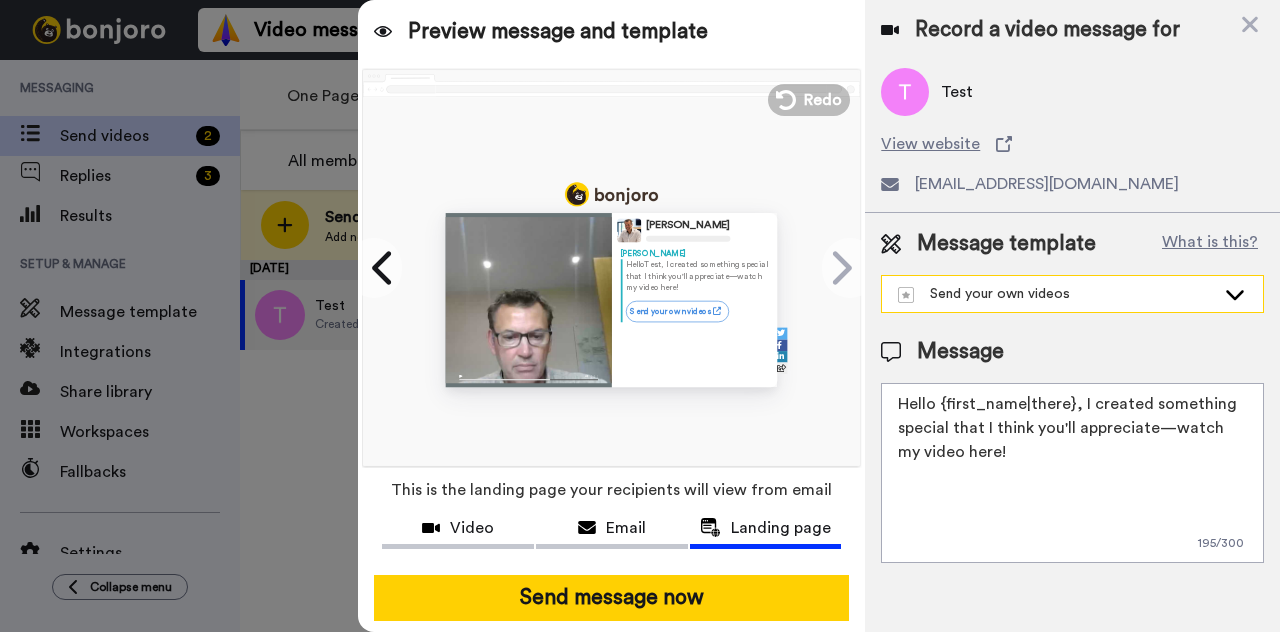 click on "Send your own videos" at bounding box center (1056, 294) 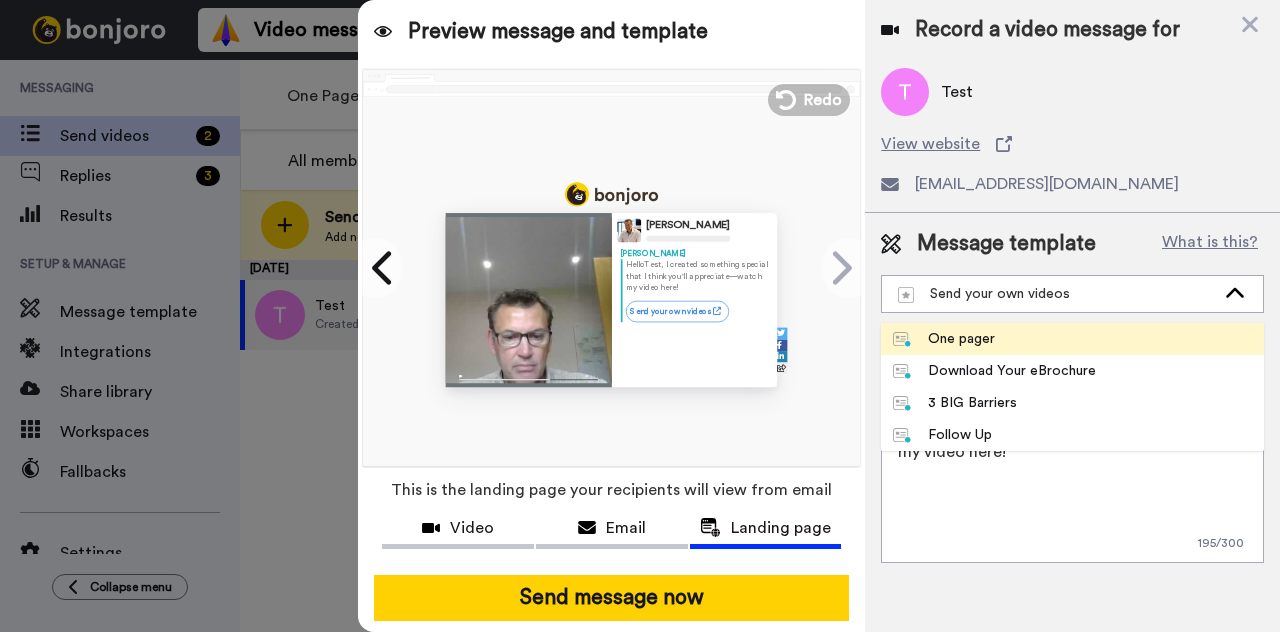 click on "One pager" at bounding box center (944, 339) 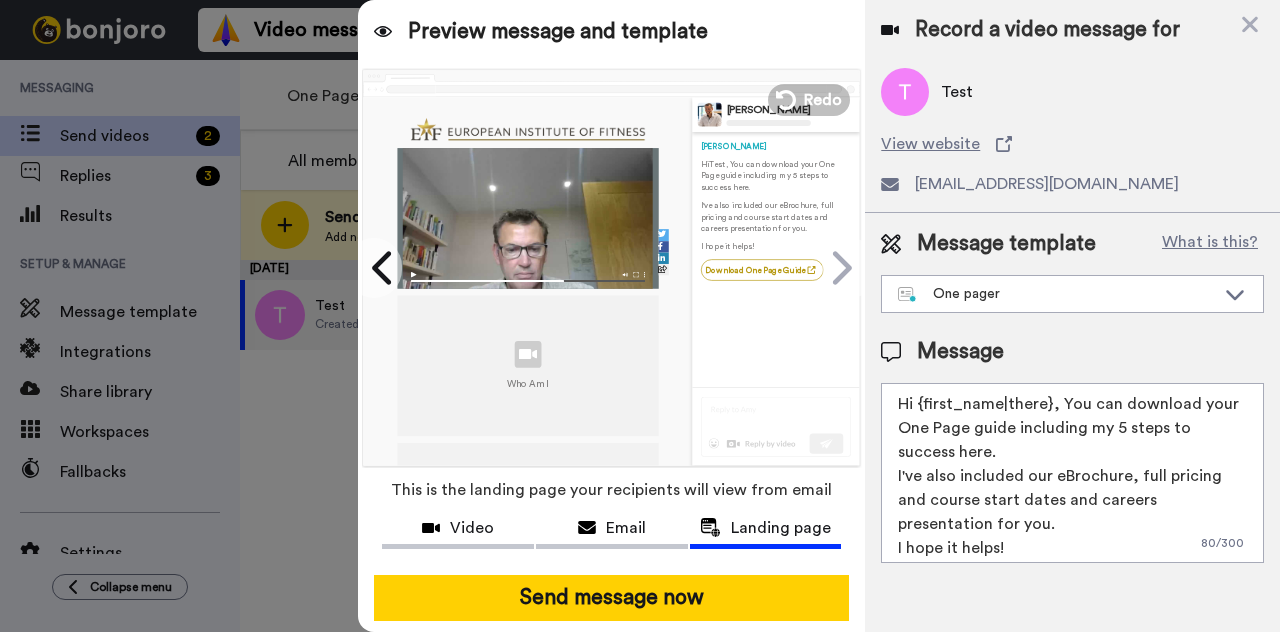 scroll, scrollTop: 138, scrollLeft: 0, axis: vertical 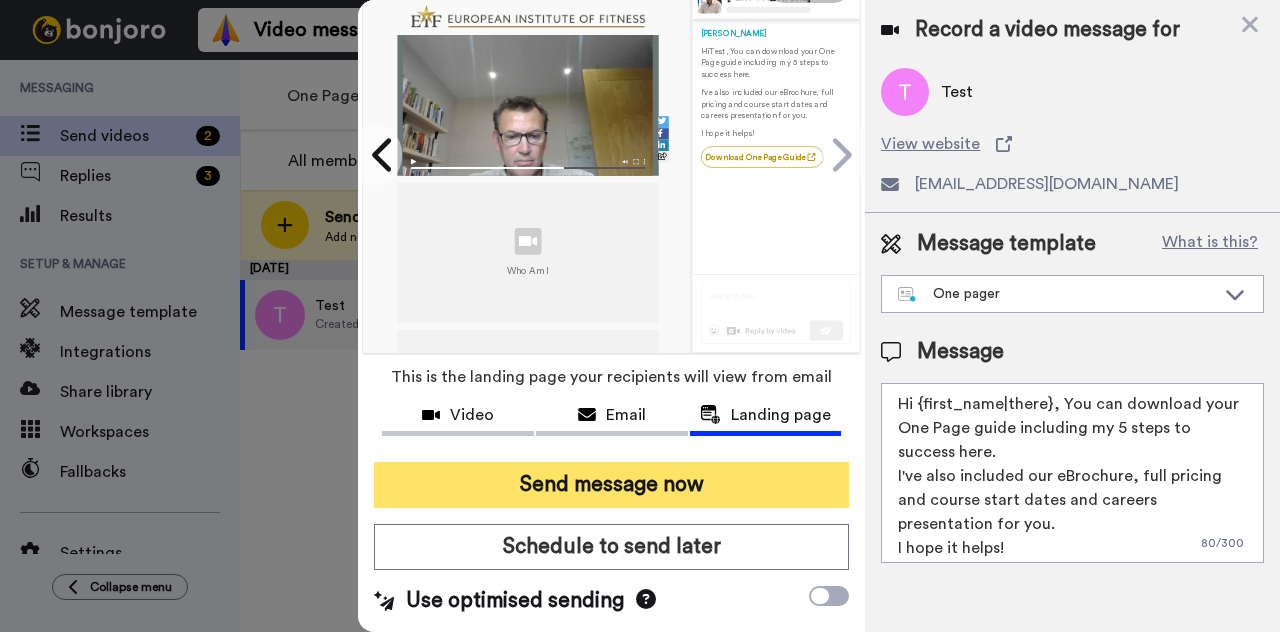 click on "Send message now" at bounding box center (611, 485) 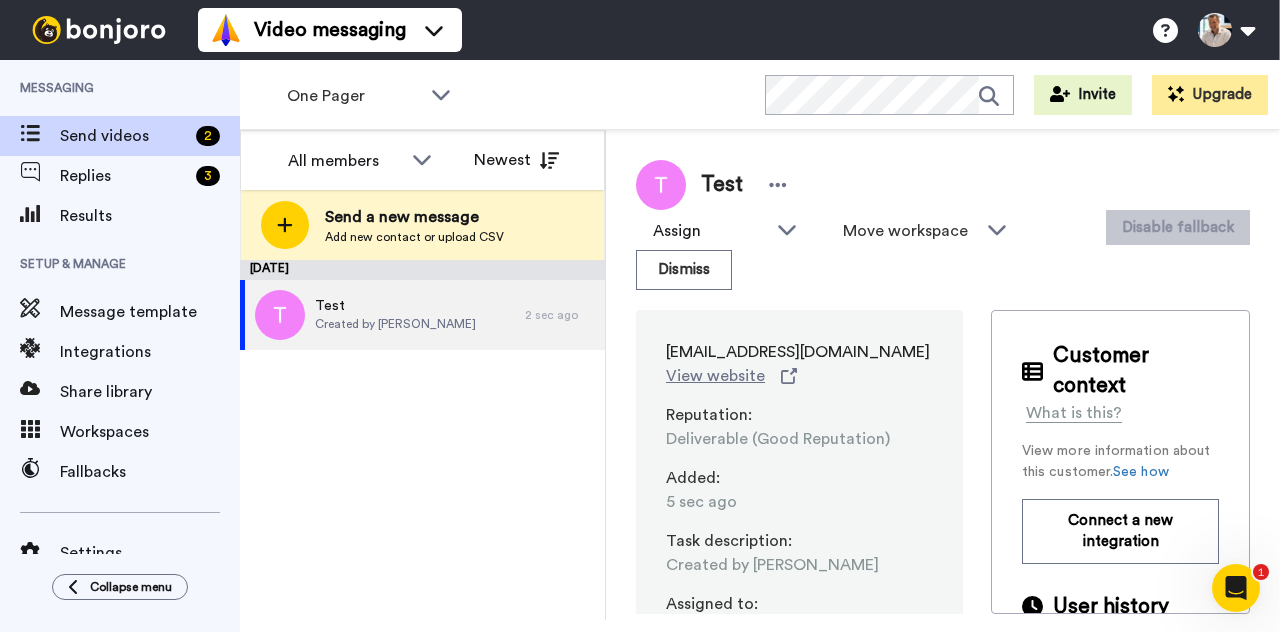scroll, scrollTop: 0, scrollLeft: 0, axis: both 